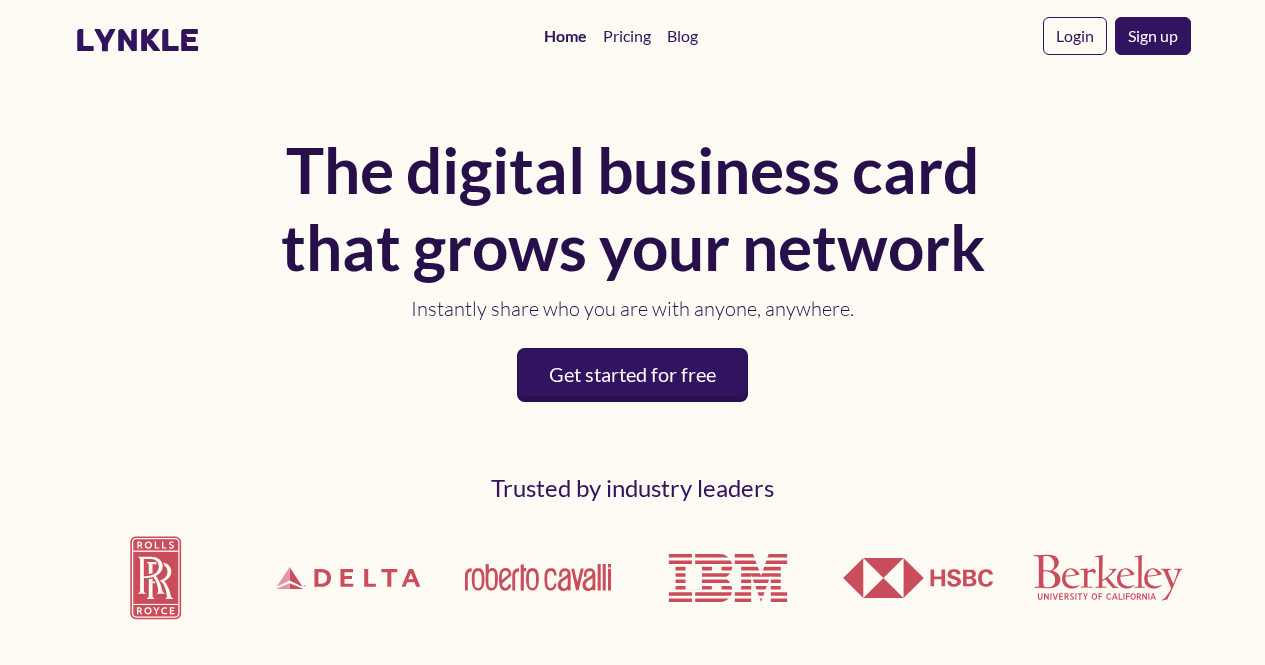 scroll, scrollTop: 0, scrollLeft: 0, axis: both 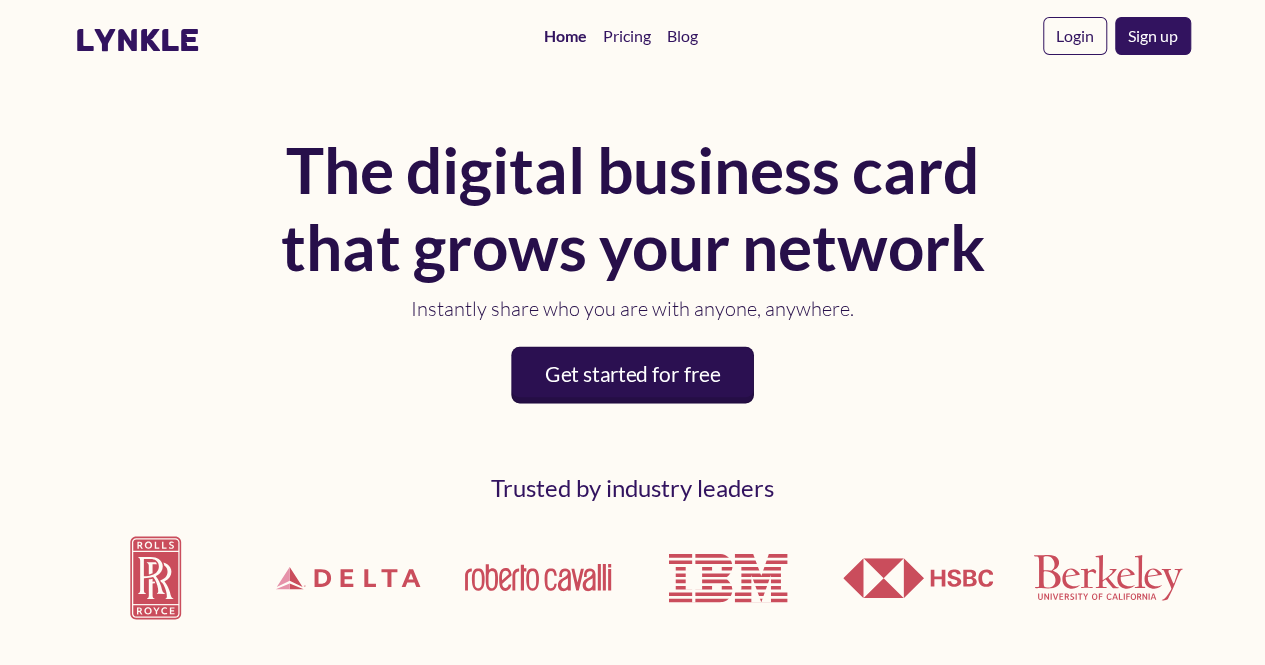 click on "Get started for free" at bounding box center [632, 374] 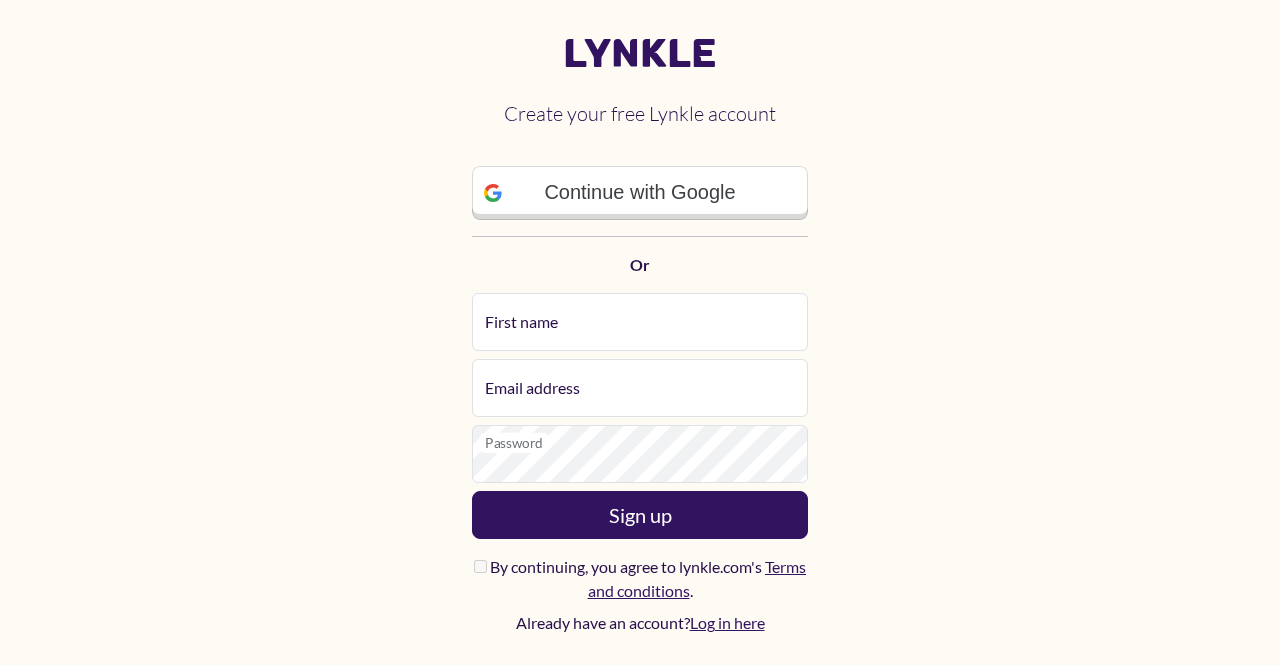 click on "Lynkle Create your free Lynkle account Continue with Google Or First name Email address Password Sign up By continuing, you agree to lynkle.com's Terms and conditions . Already have an account? Log in here" at bounding box center (640, 332) 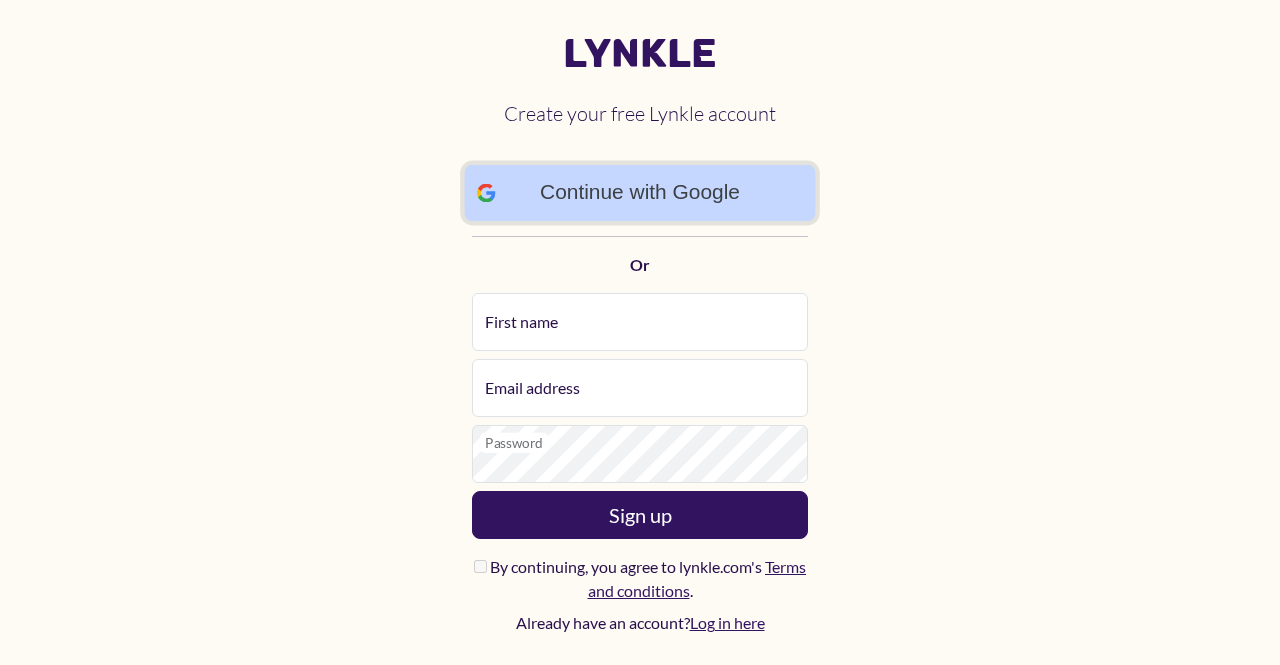 click on "Continue with Google" at bounding box center [639, 193] 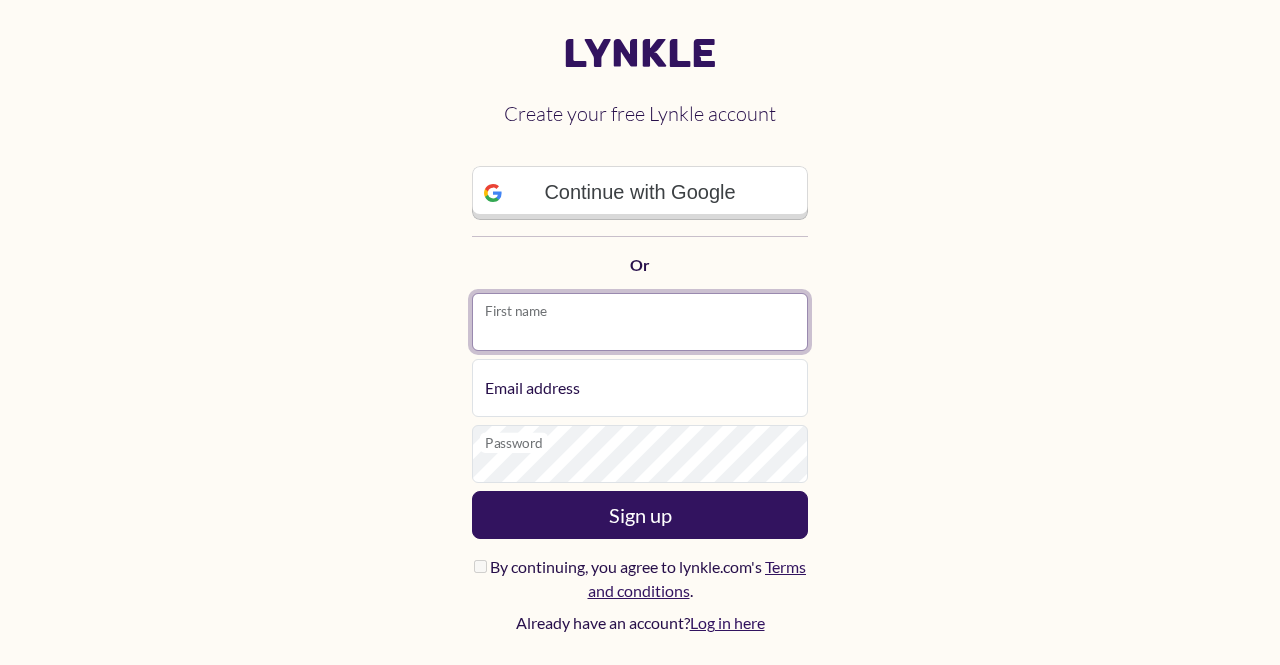 click on "First name" at bounding box center [640, 322] 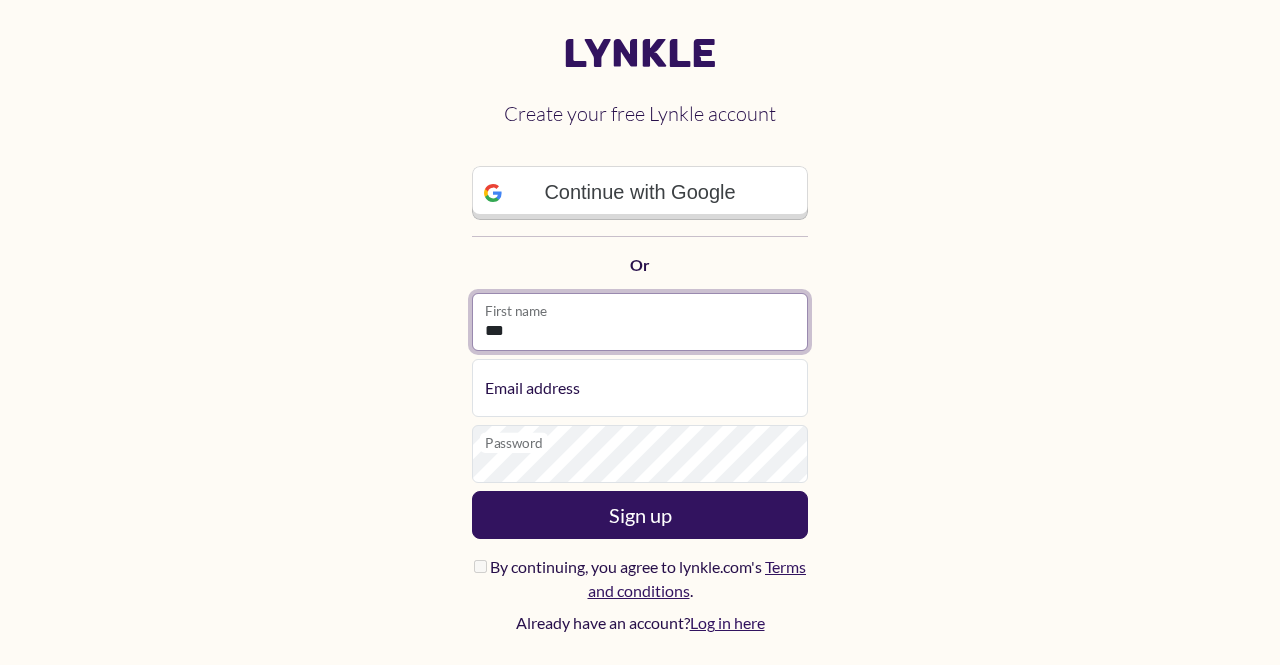 type on "***" 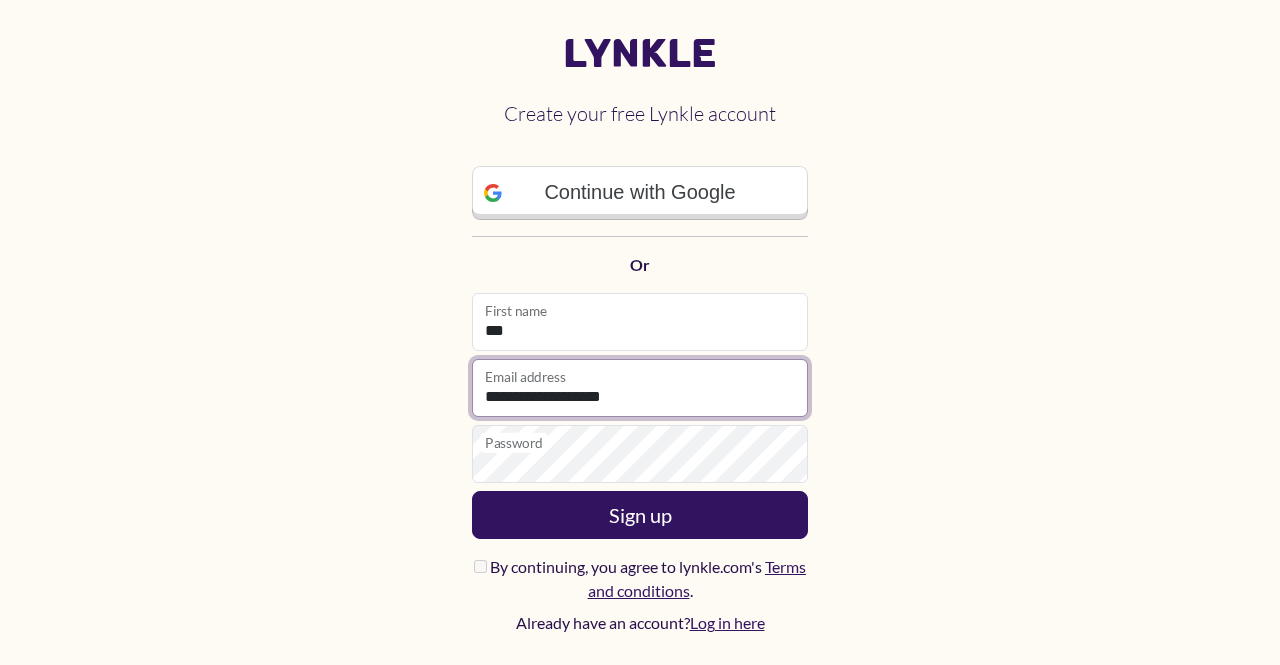 type on "**********" 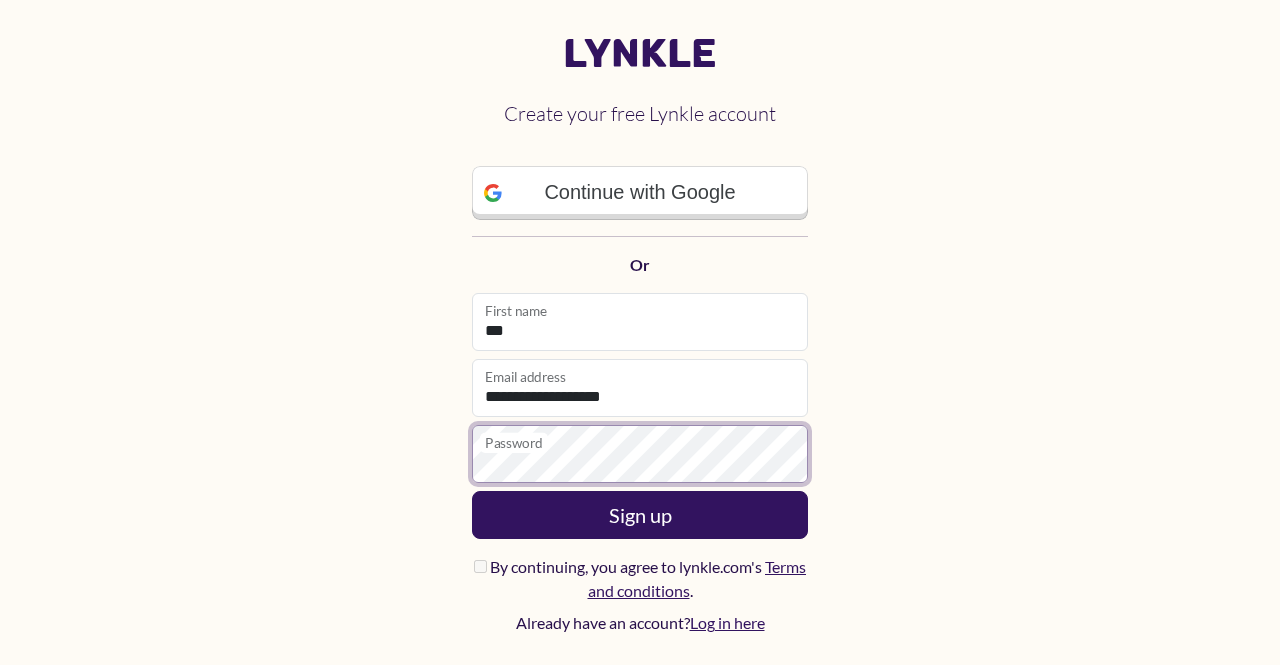 click on "Sign up" at bounding box center (640, 515) 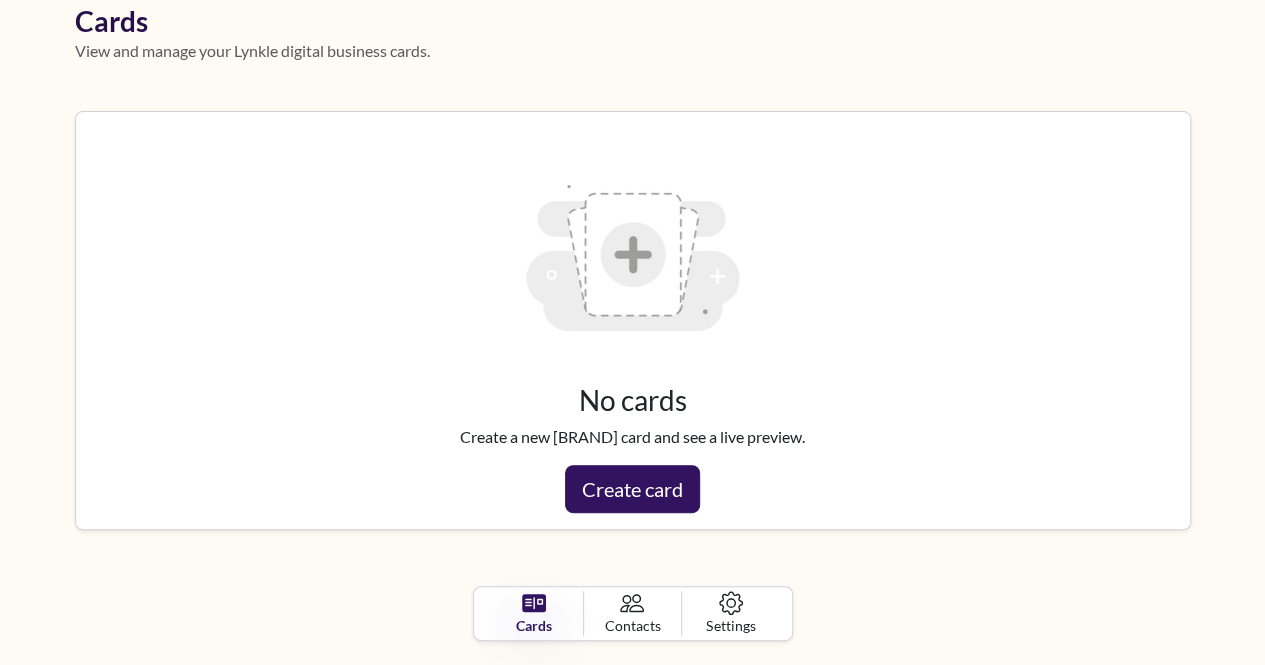 scroll, scrollTop: 100, scrollLeft: 0, axis: vertical 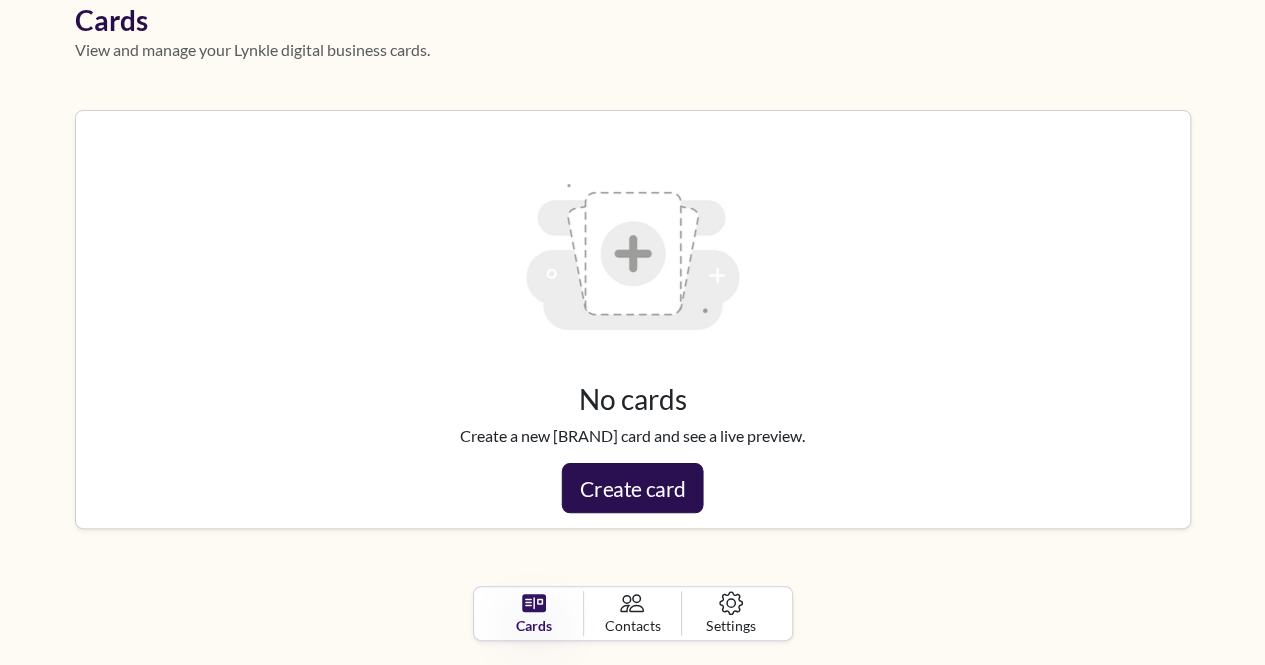 click on "Create card" at bounding box center [633, 488] 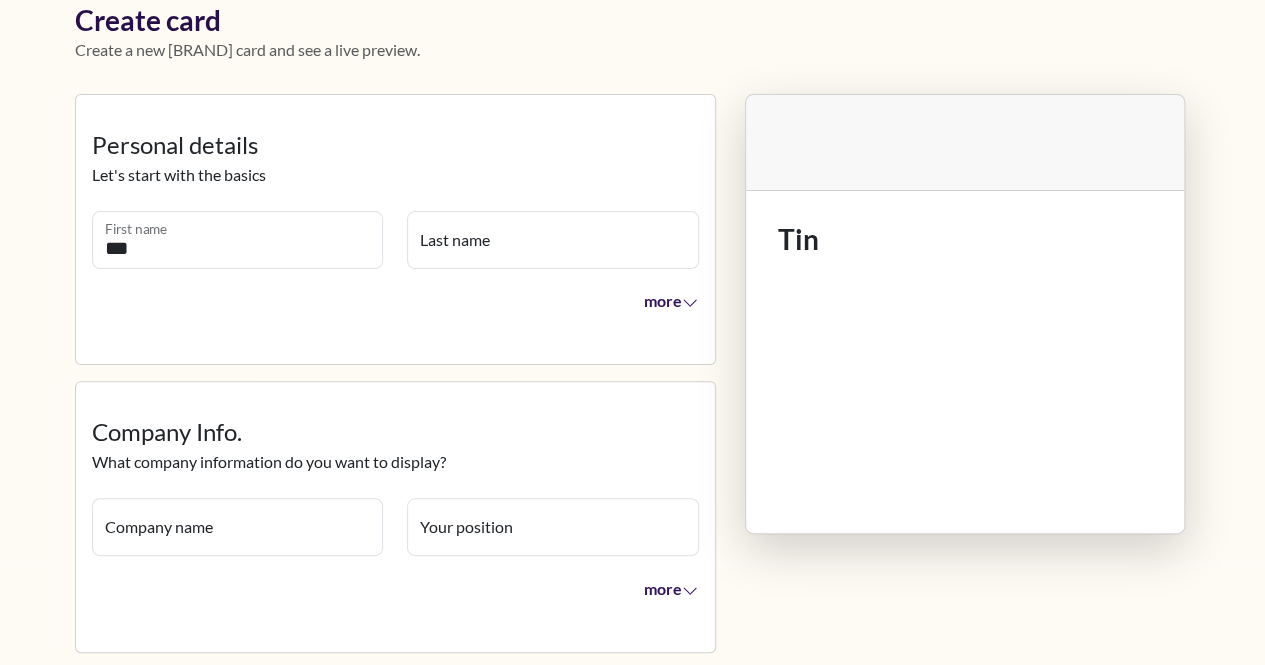 type on "***" 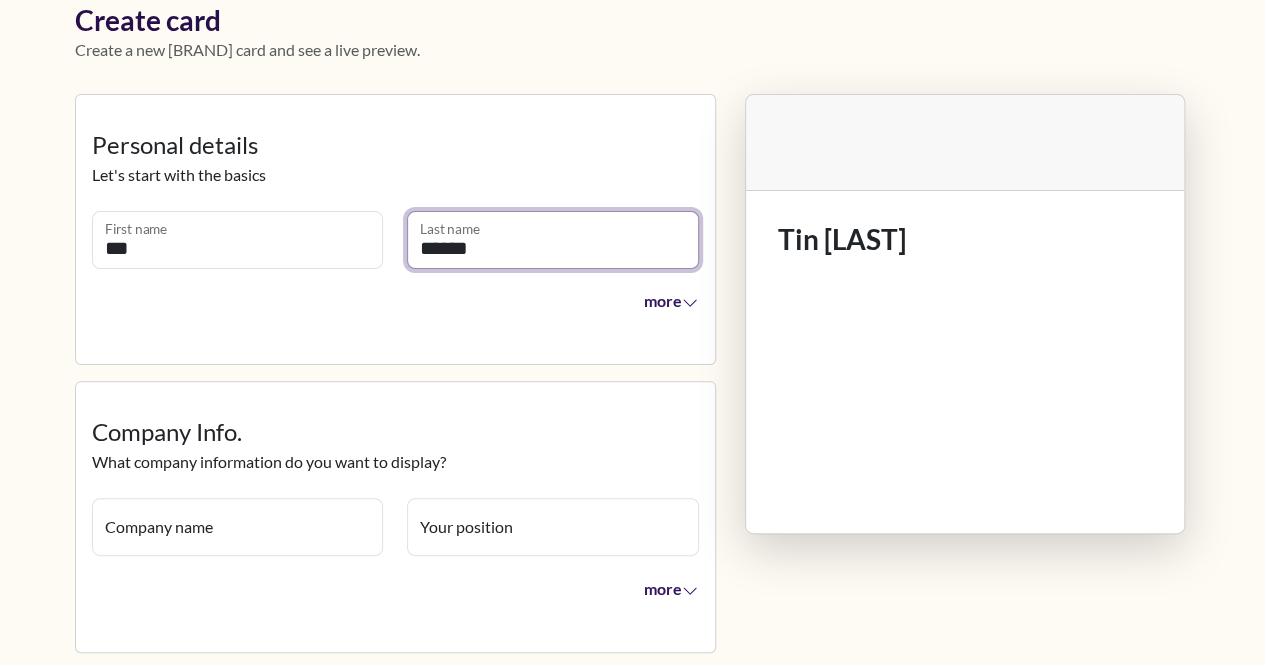 type on "******" 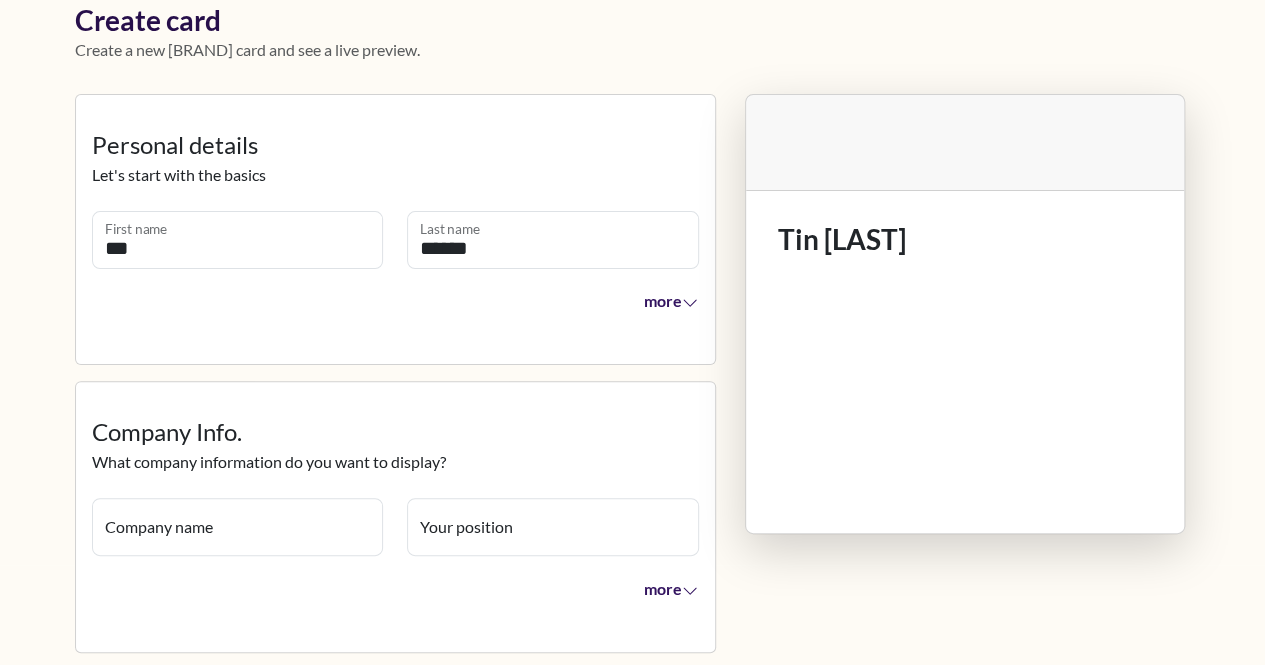 click on "more" at bounding box center (395, 305) 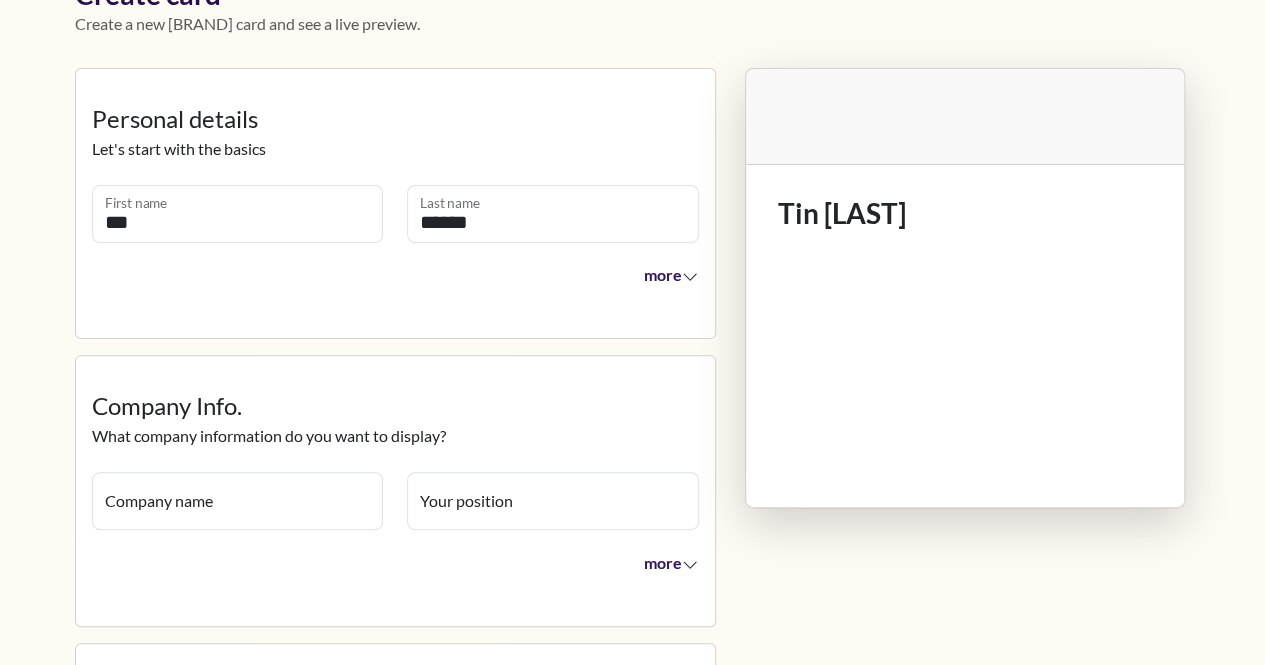 scroll, scrollTop: 120, scrollLeft: 0, axis: vertical 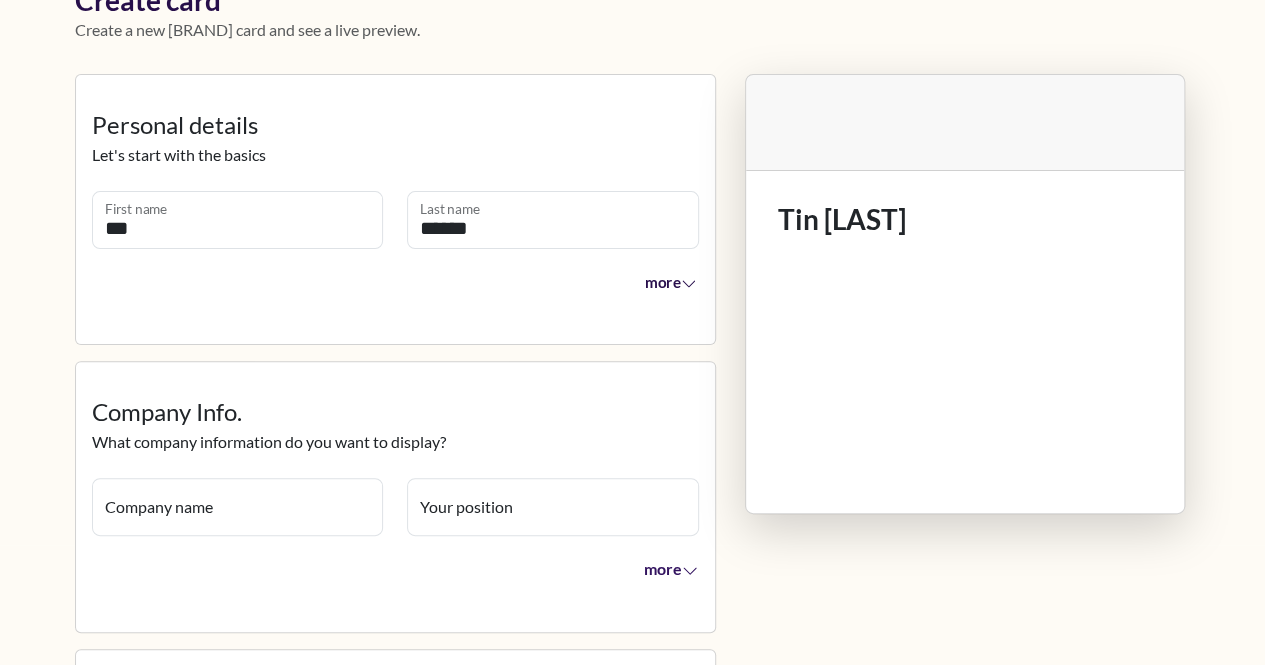 click 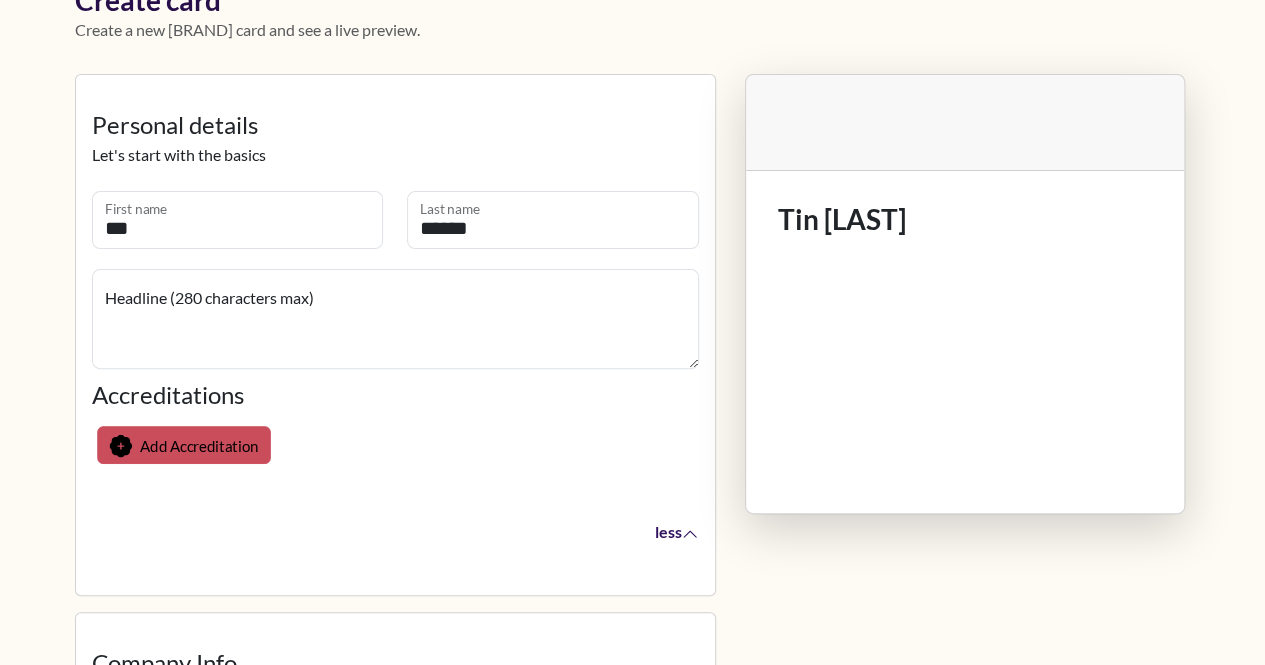 click on "Add Accreditation" at bounding box center (198, 446) 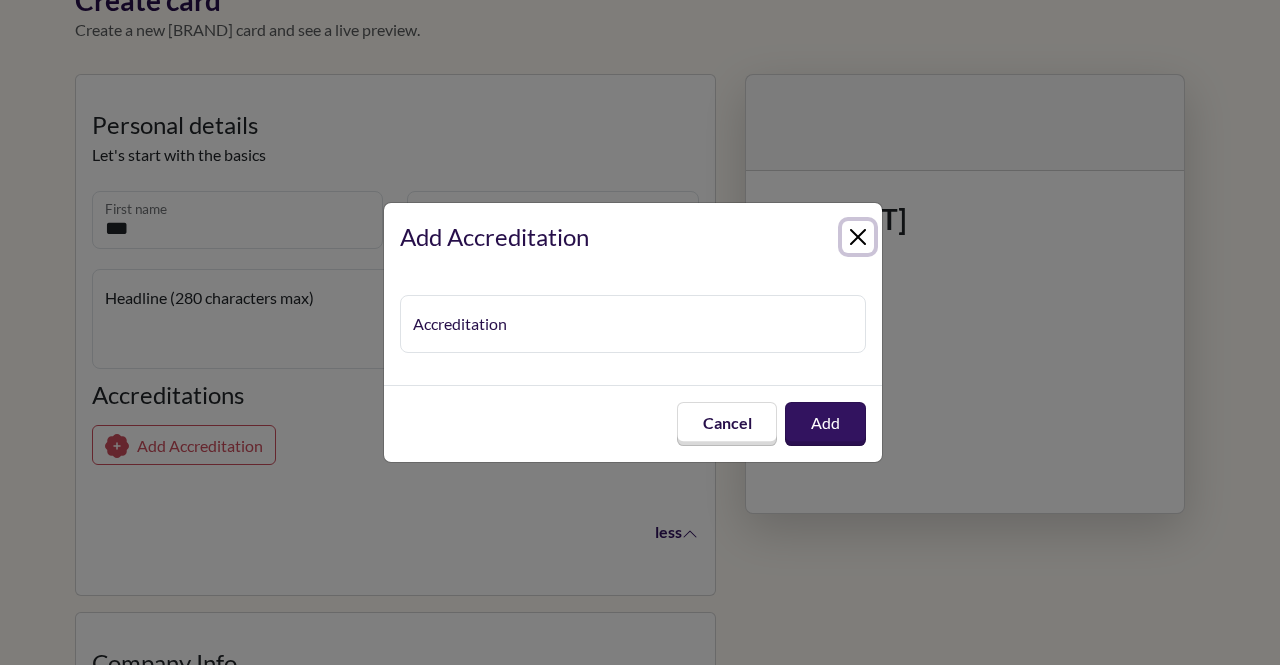 click at bounding box center (858, 237) 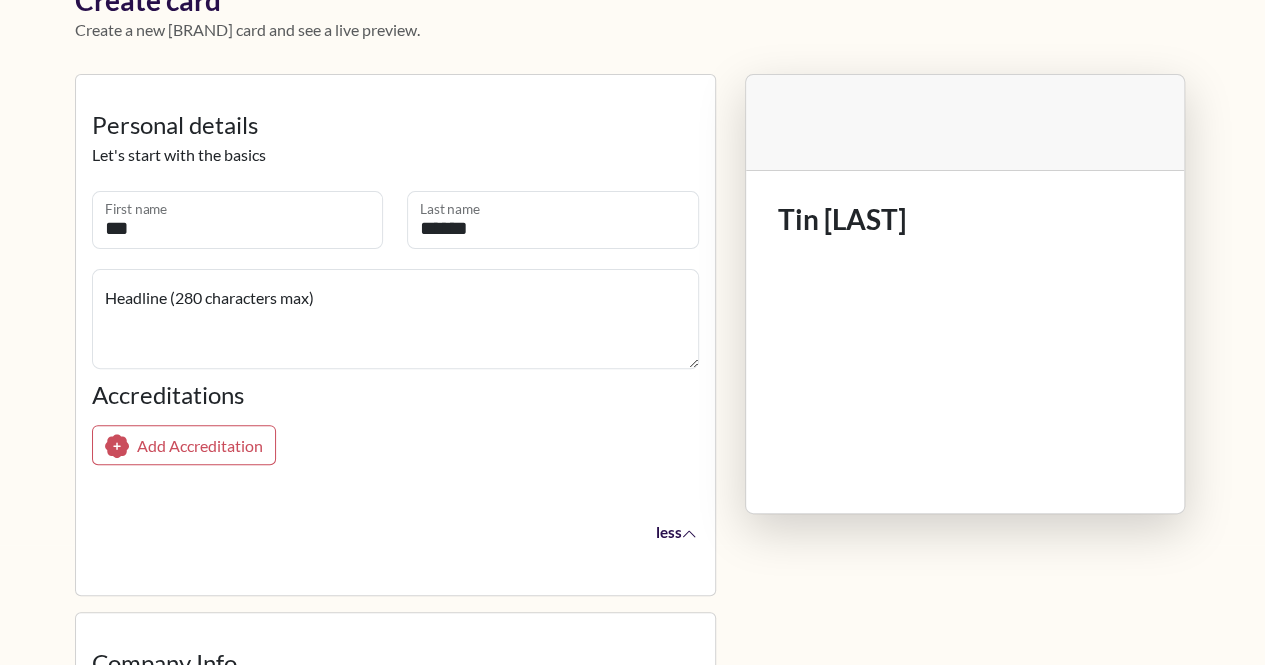 click on "less" at bounding box center (670, 531) 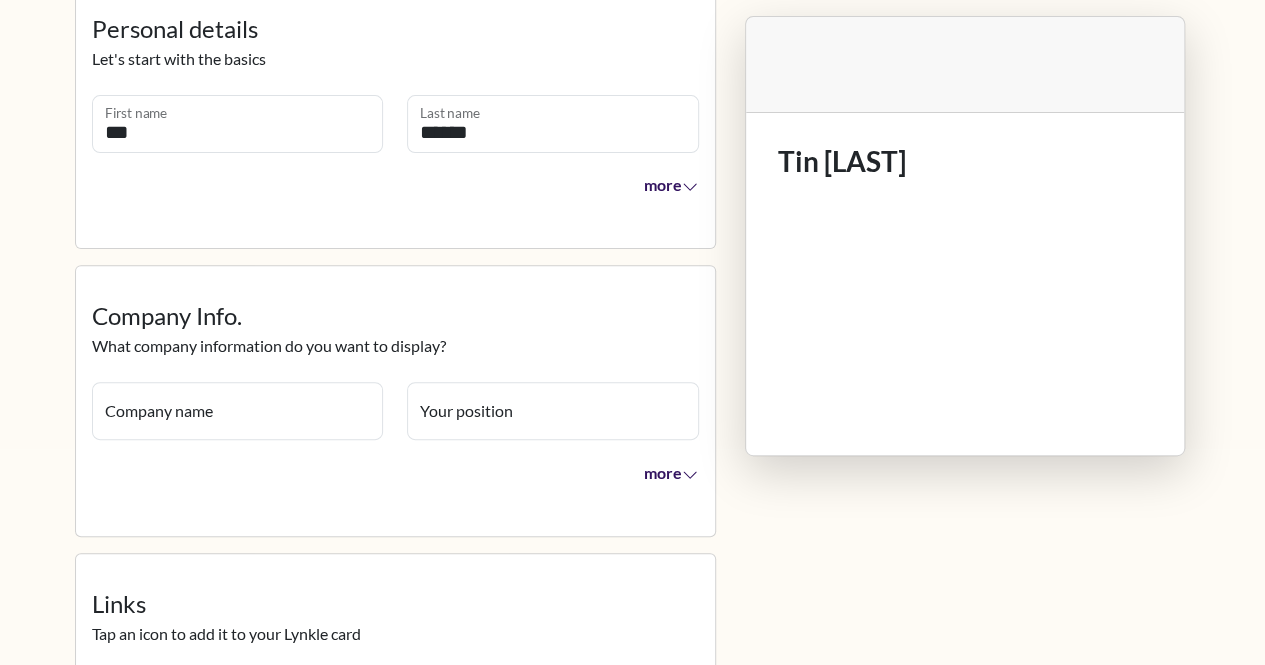 scroll, scrollTop: 218, scrollLeft: 0, axis: vertical 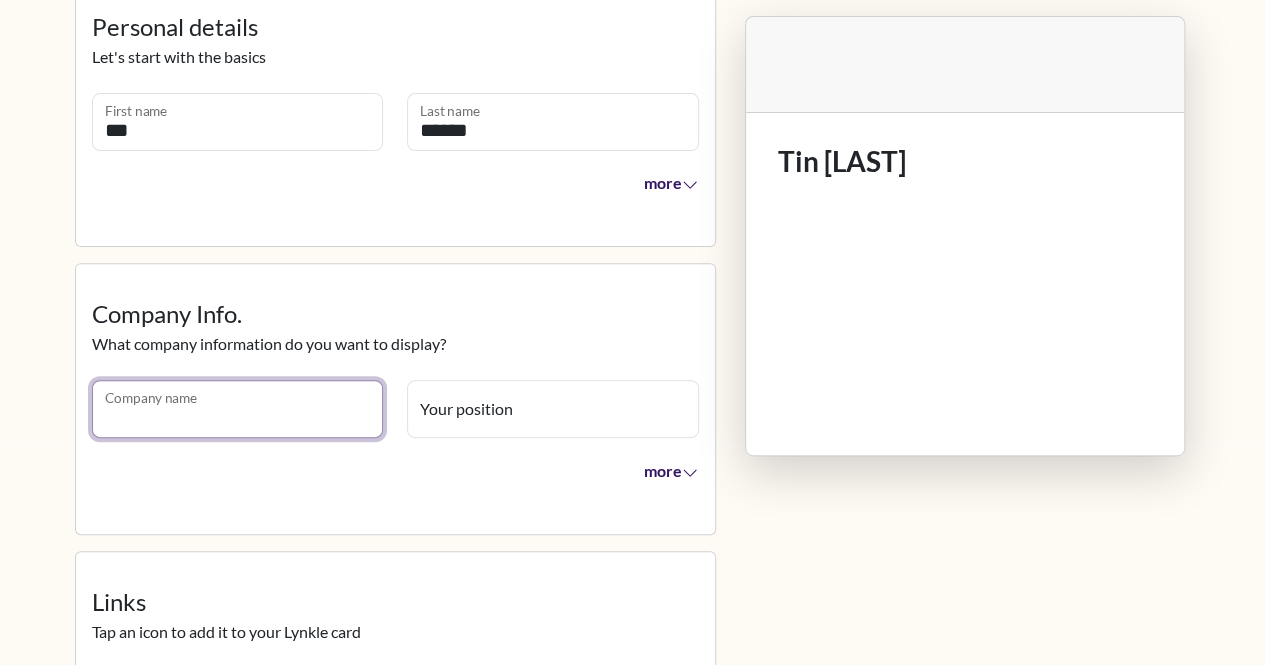 click on "Company name" at bounding box center [238, 409] 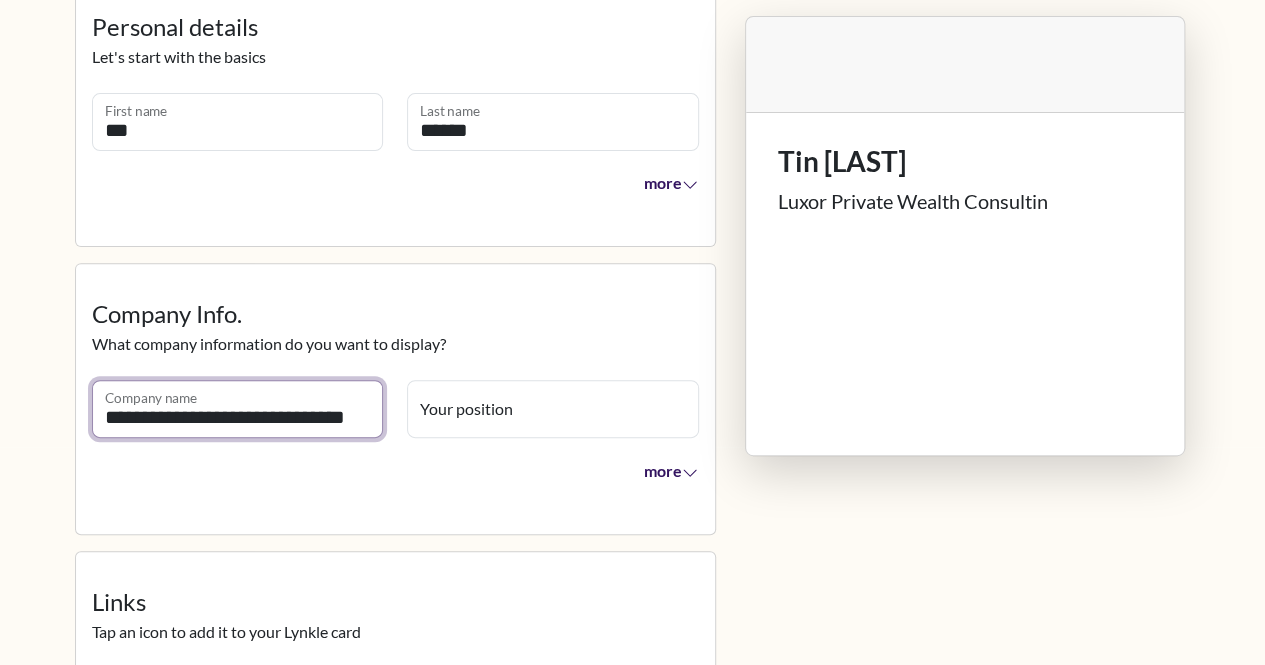 scroll, scrollTop: 0, scrollLeft: 18, axis: horizontal 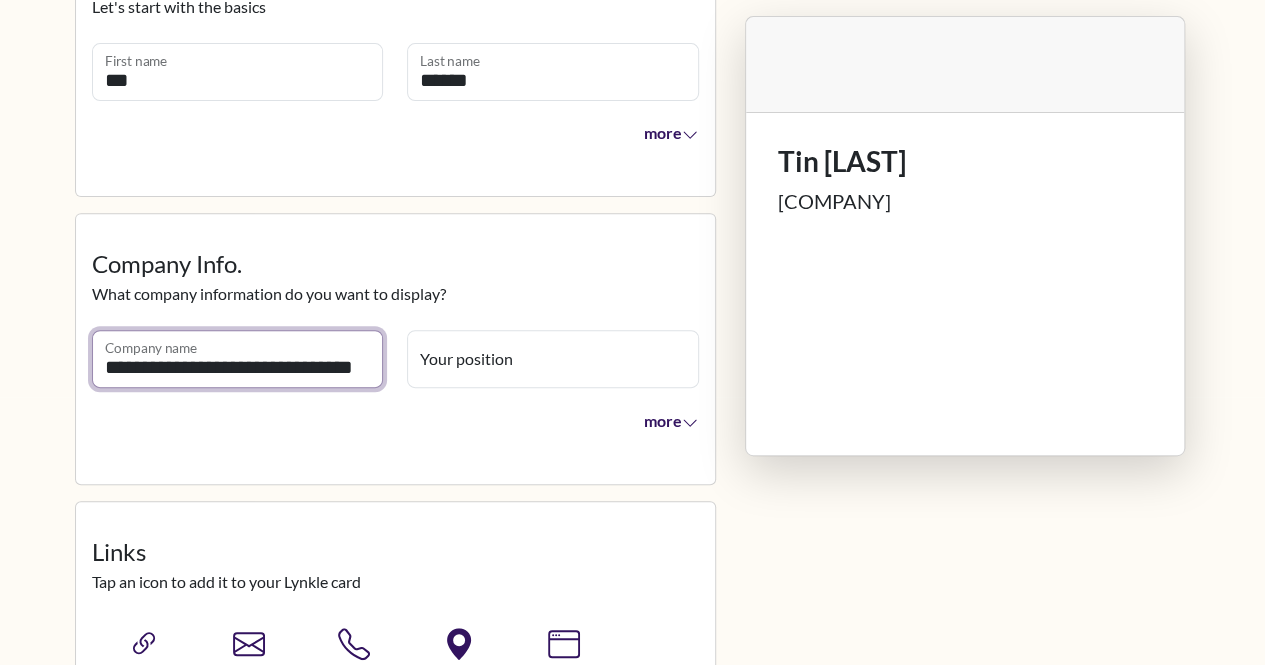 type on "**********" 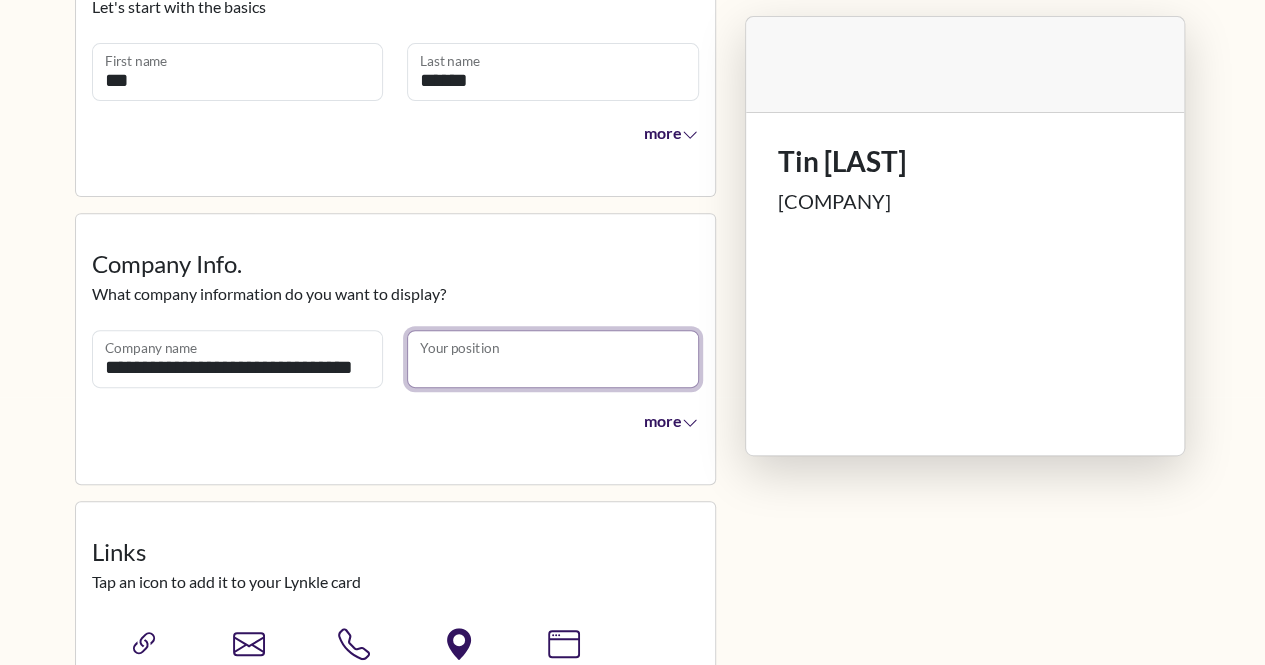 click on "Your position" at bounding box center [553, 359] 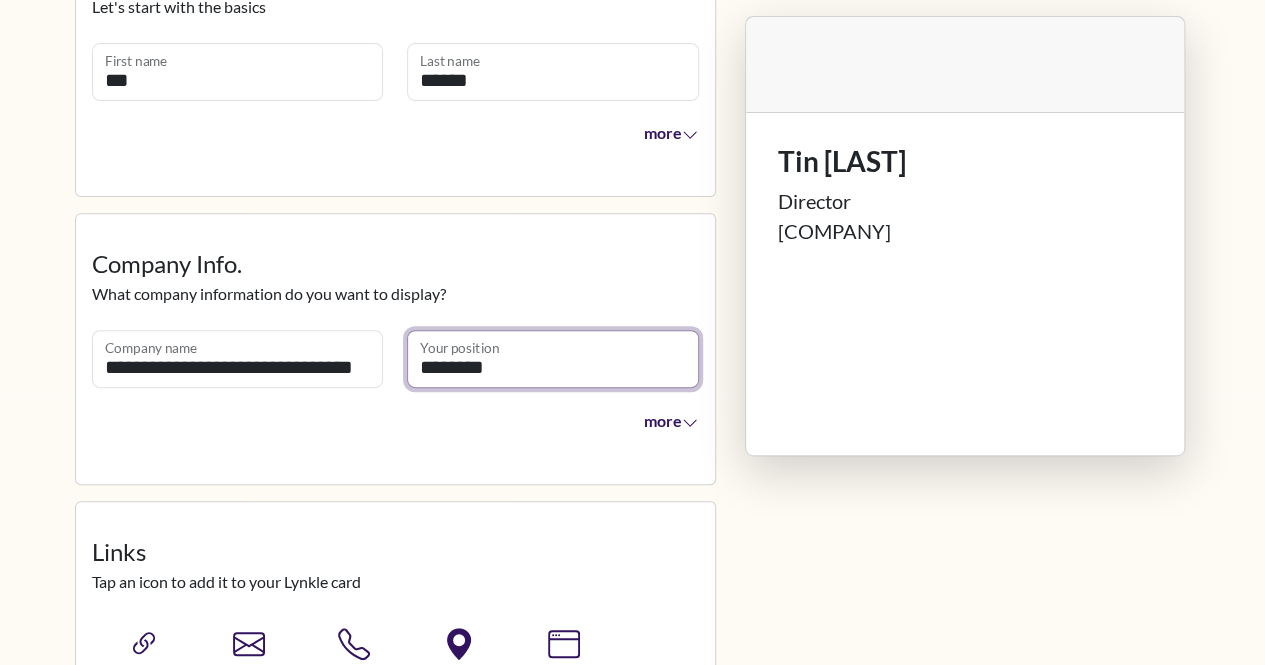 type on "********" 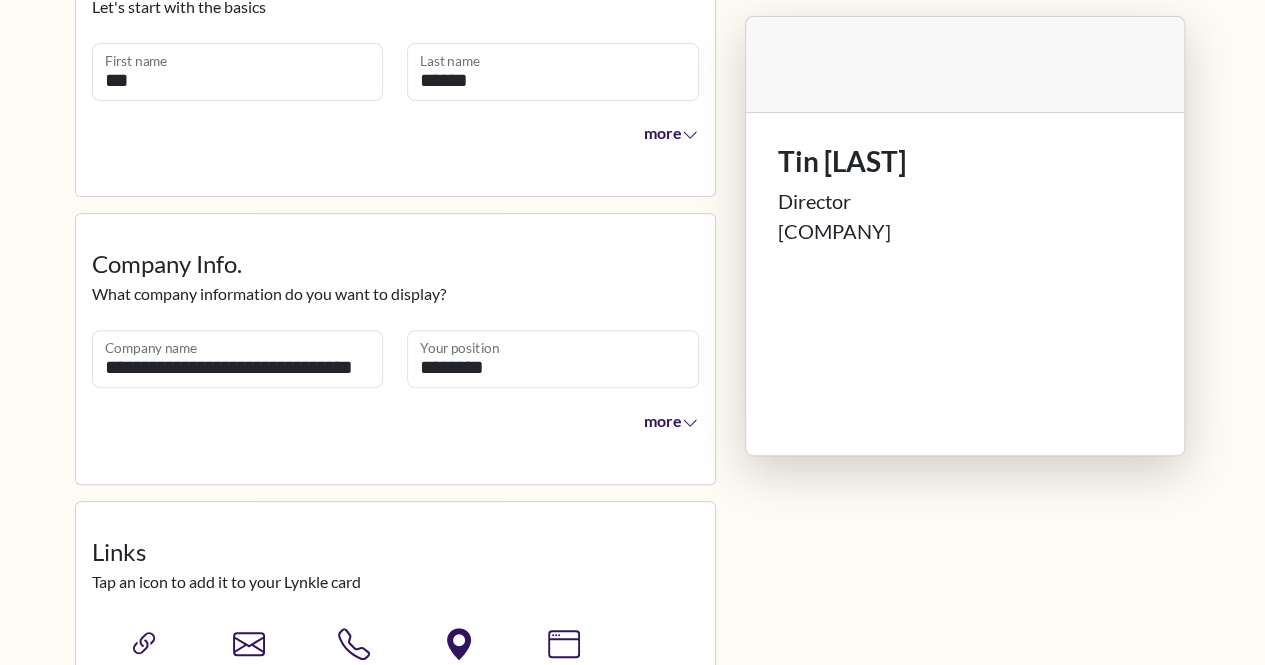 click on "more" at bounding box center (395, 424) 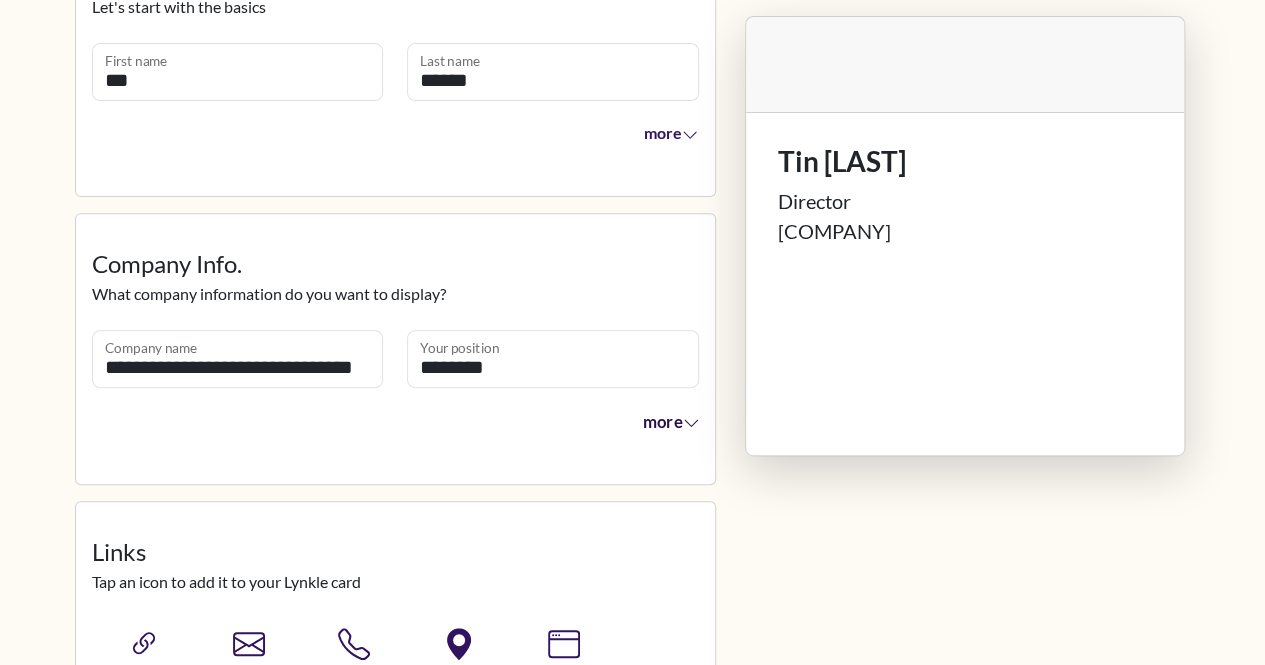 click 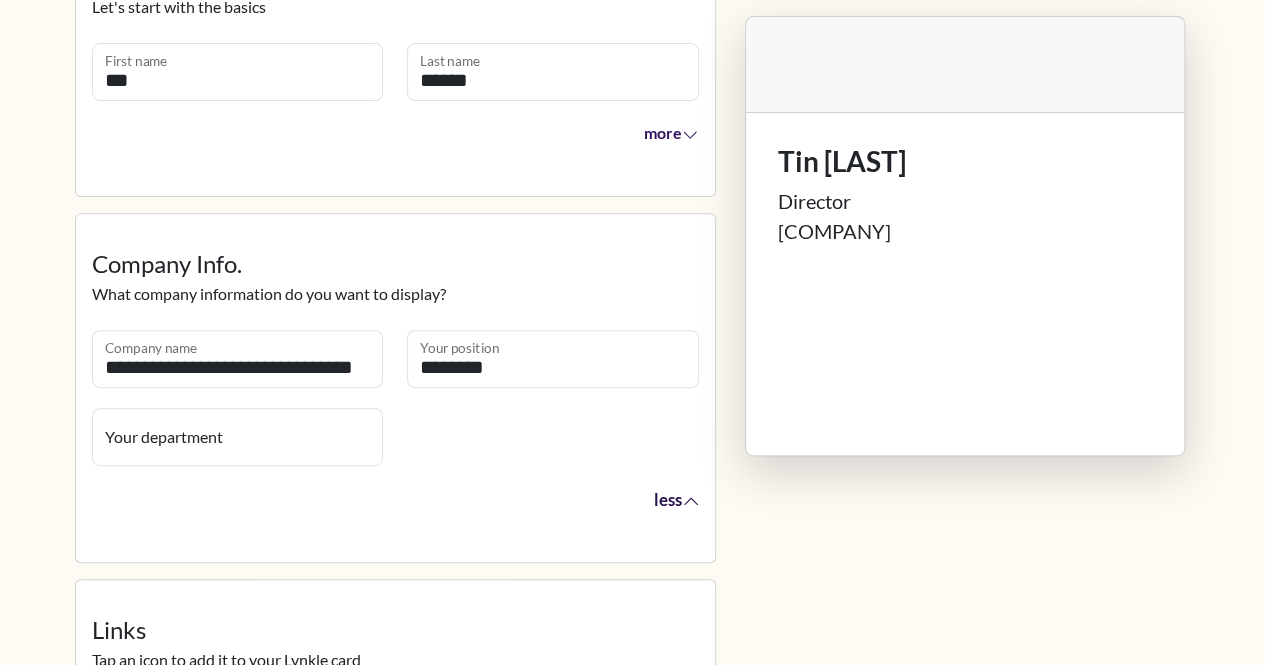 click on "less" at bounding box center (676, 499) 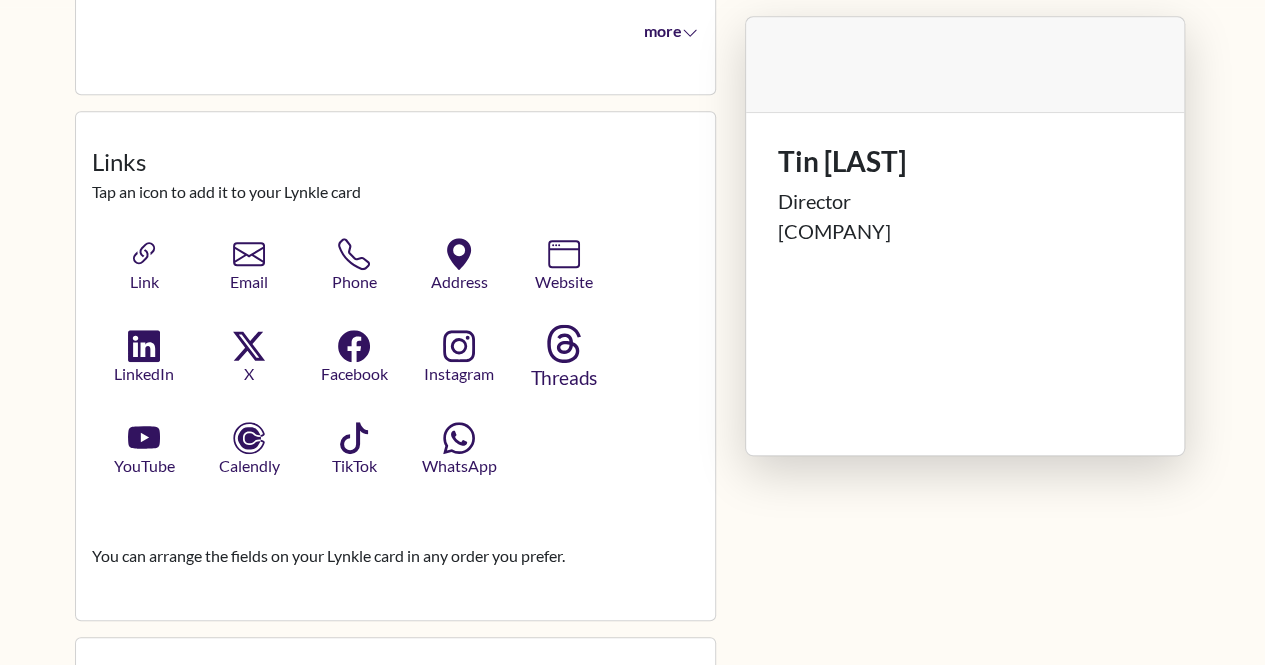 scroll, scrollTop: 662, scrollLeft: 0, axis: vertical 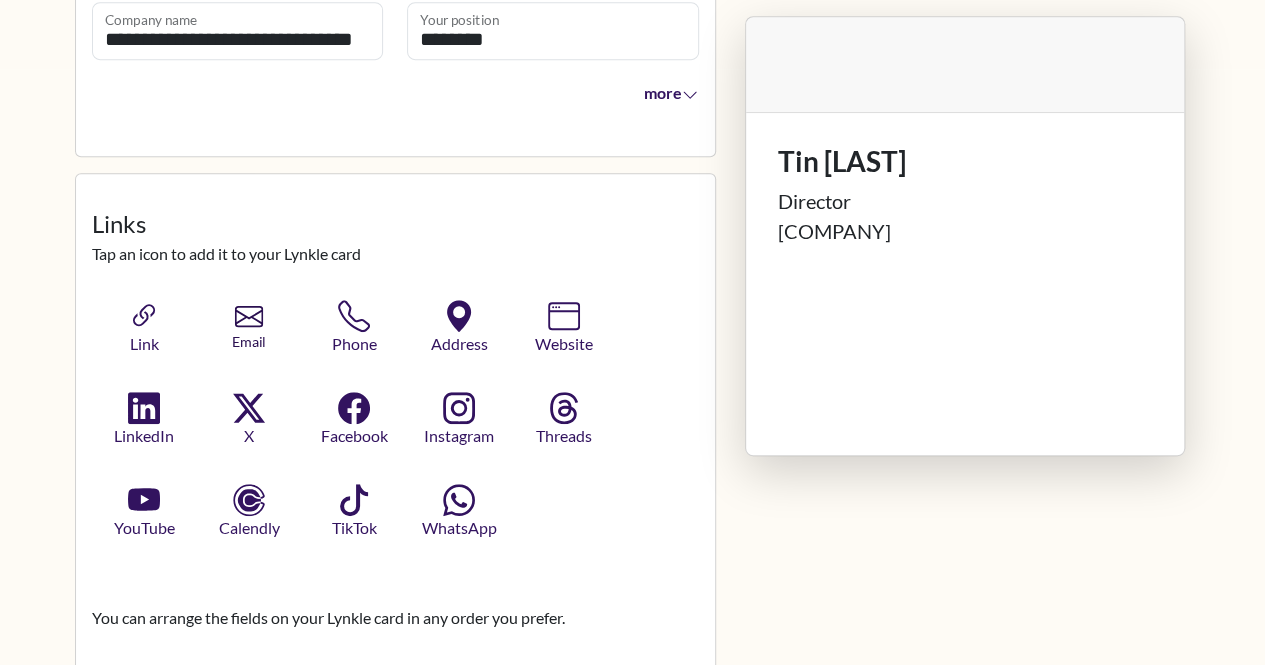 click 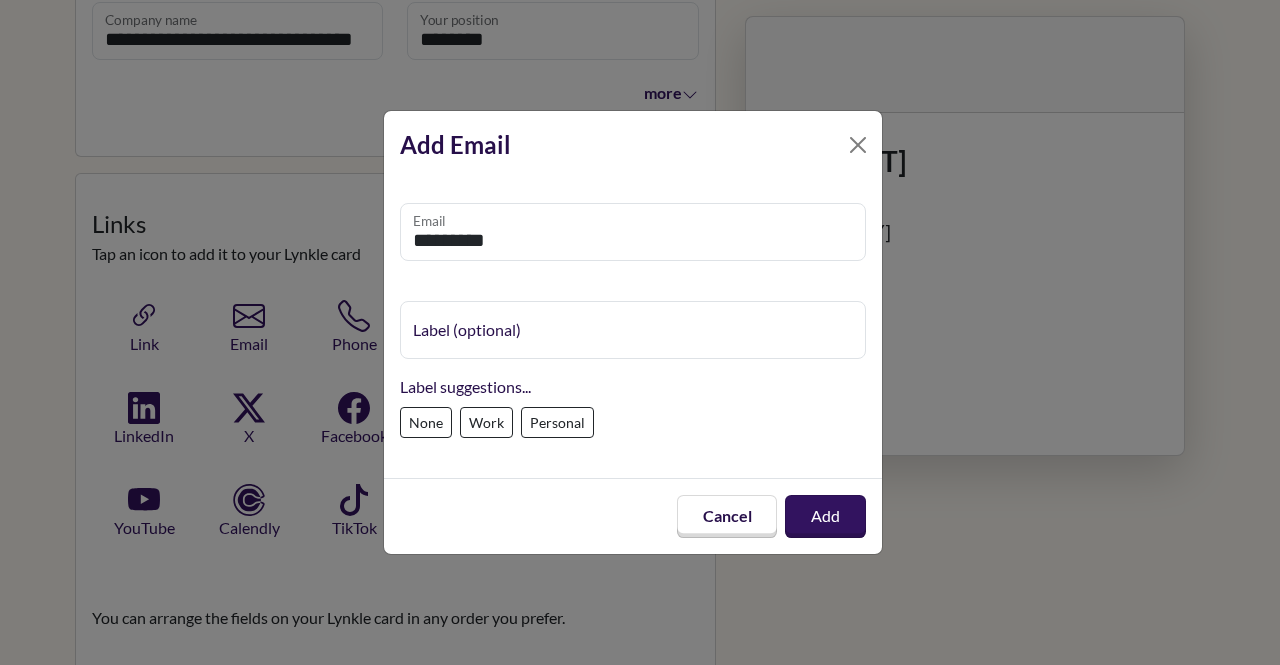 type on "**********" 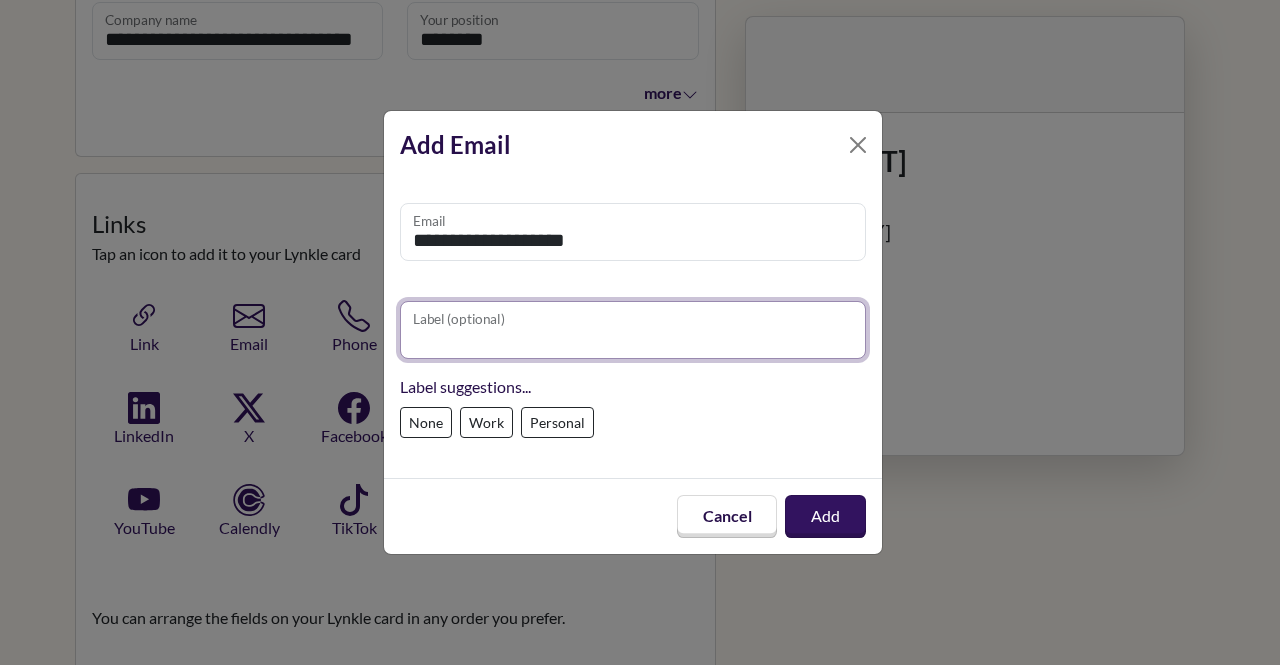 click on "Label (optional)" at bounding box center [633, 330] 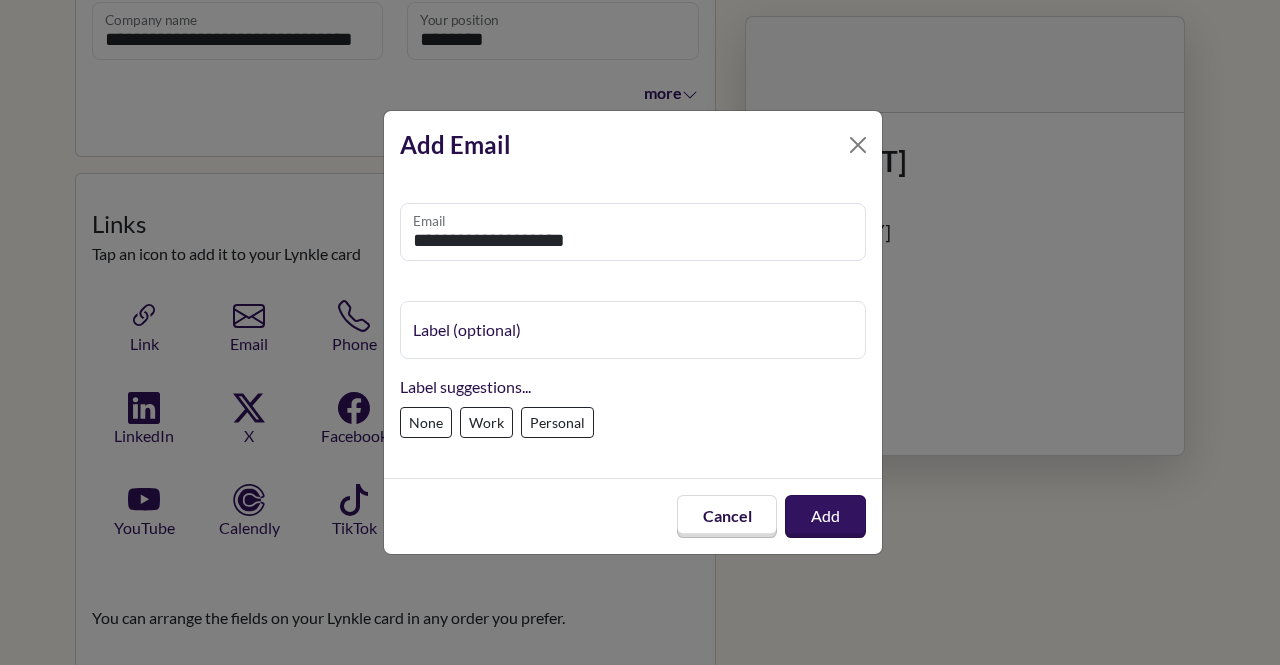 click on "None Work Personal" at bounding box center (633, 426) 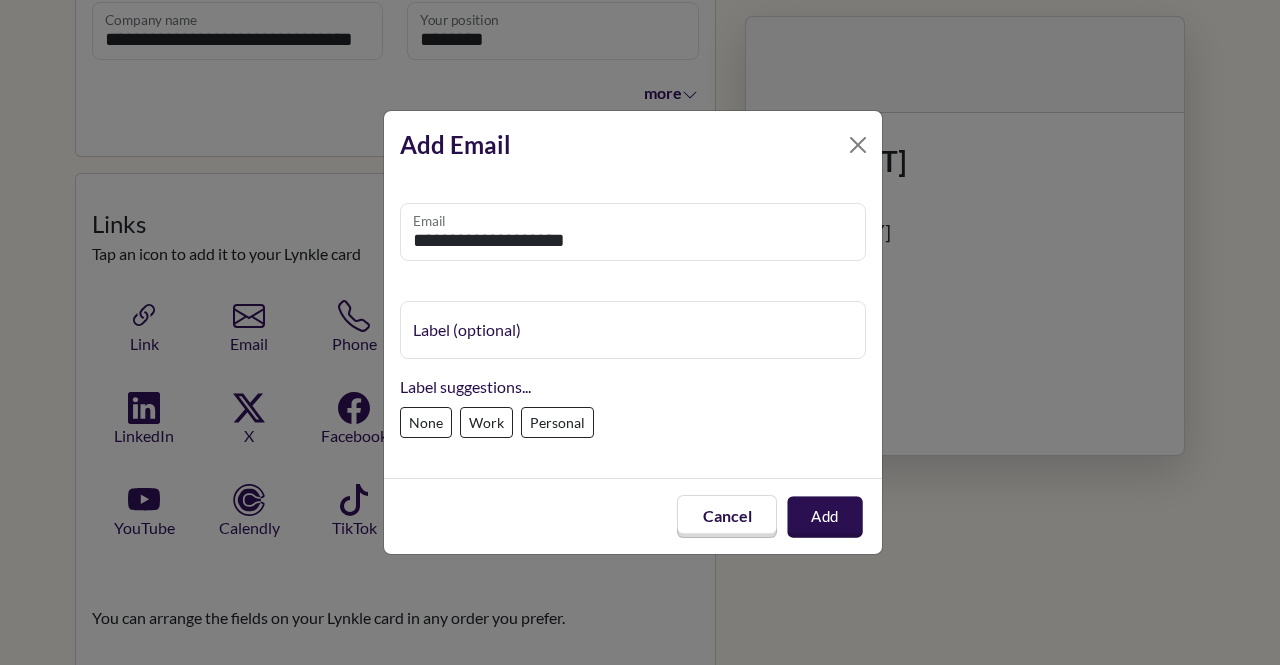 click on "Add" at bounding box center (826, 516) 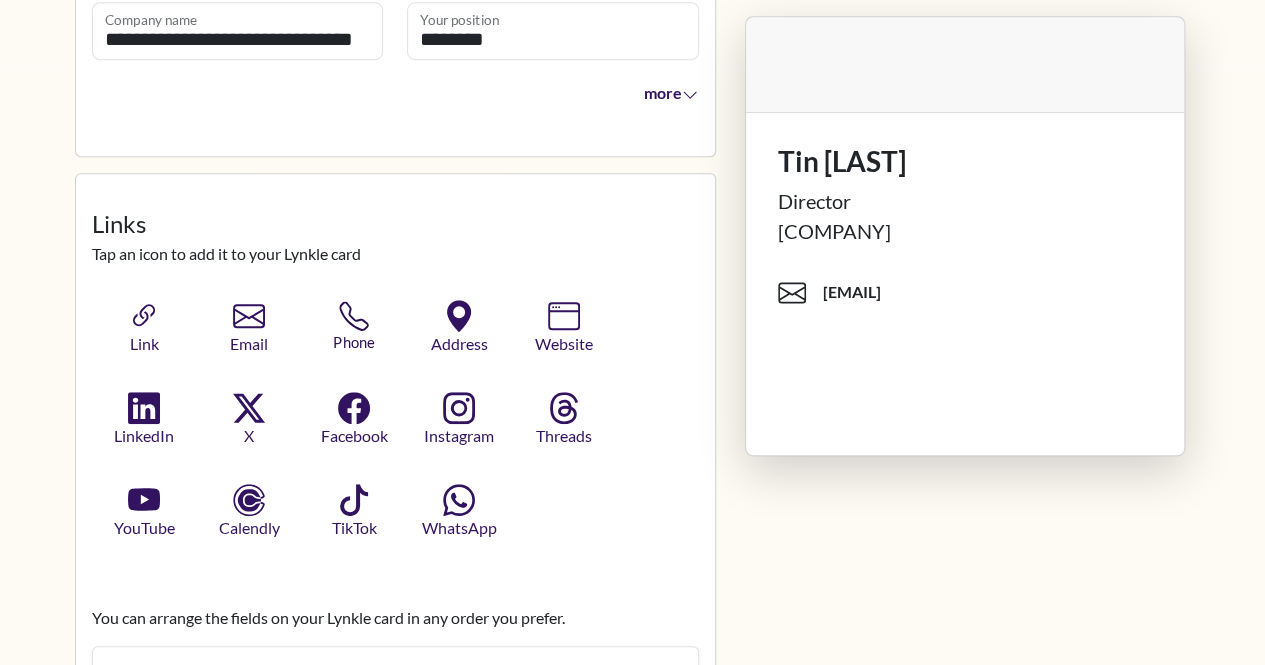 click 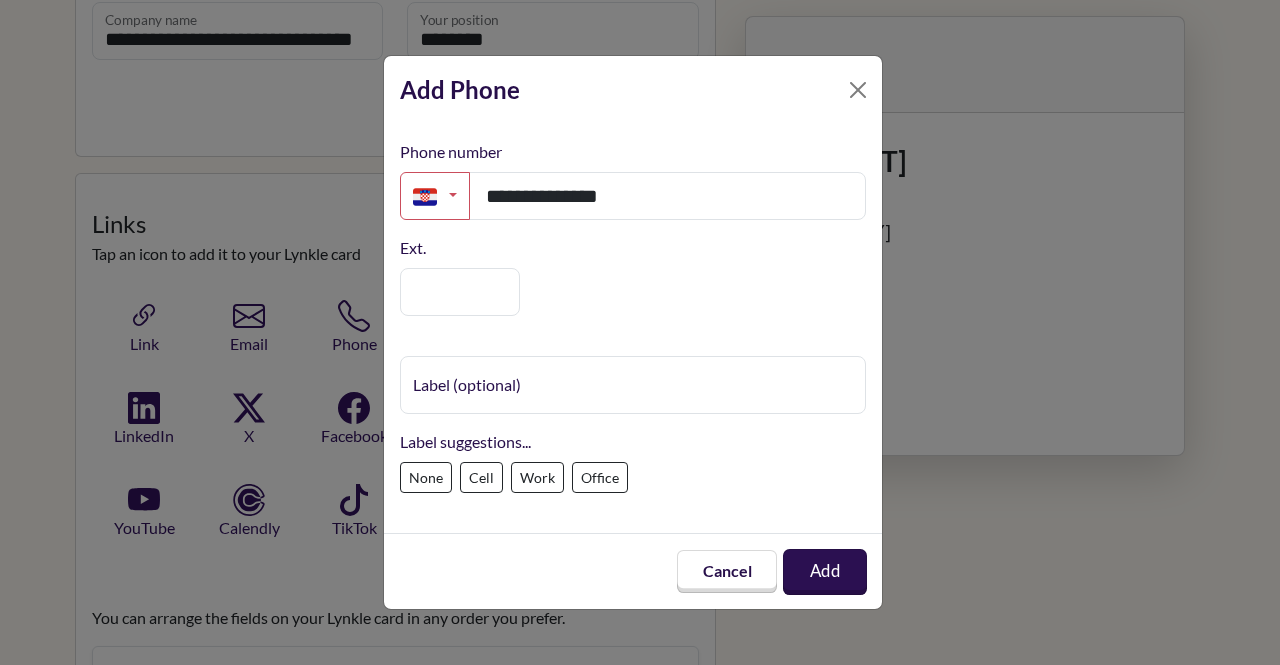 type on "**********" 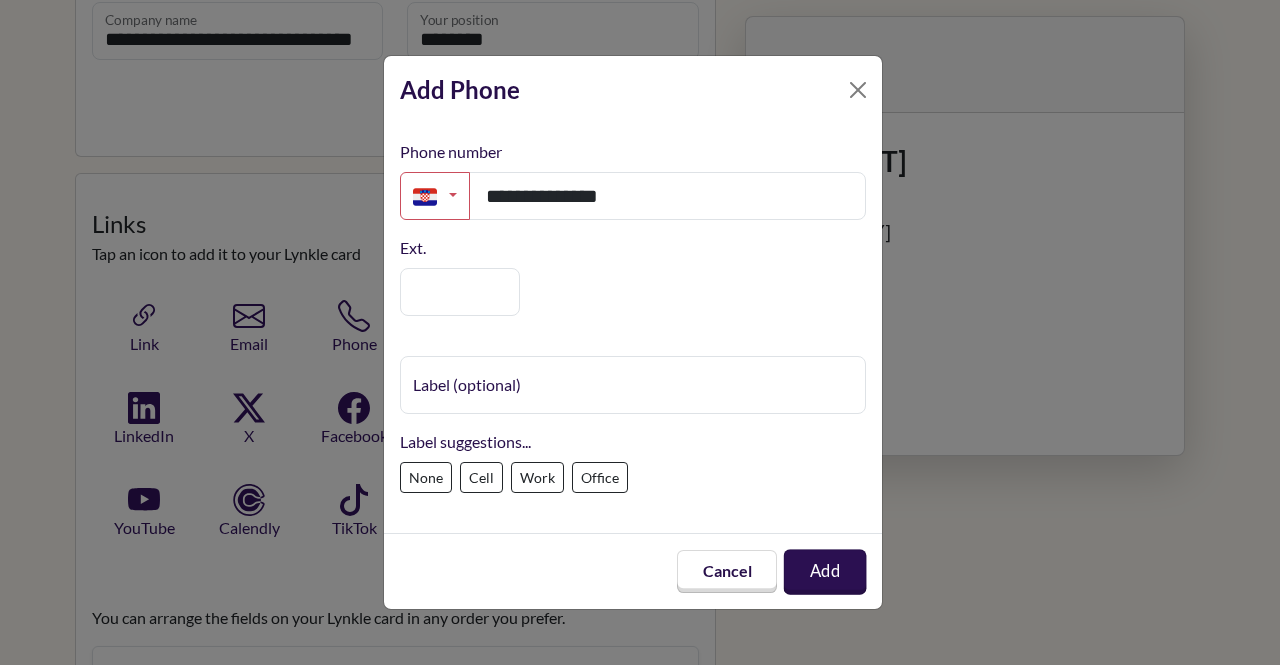 click on "Add" at bounding box center [825, 571] 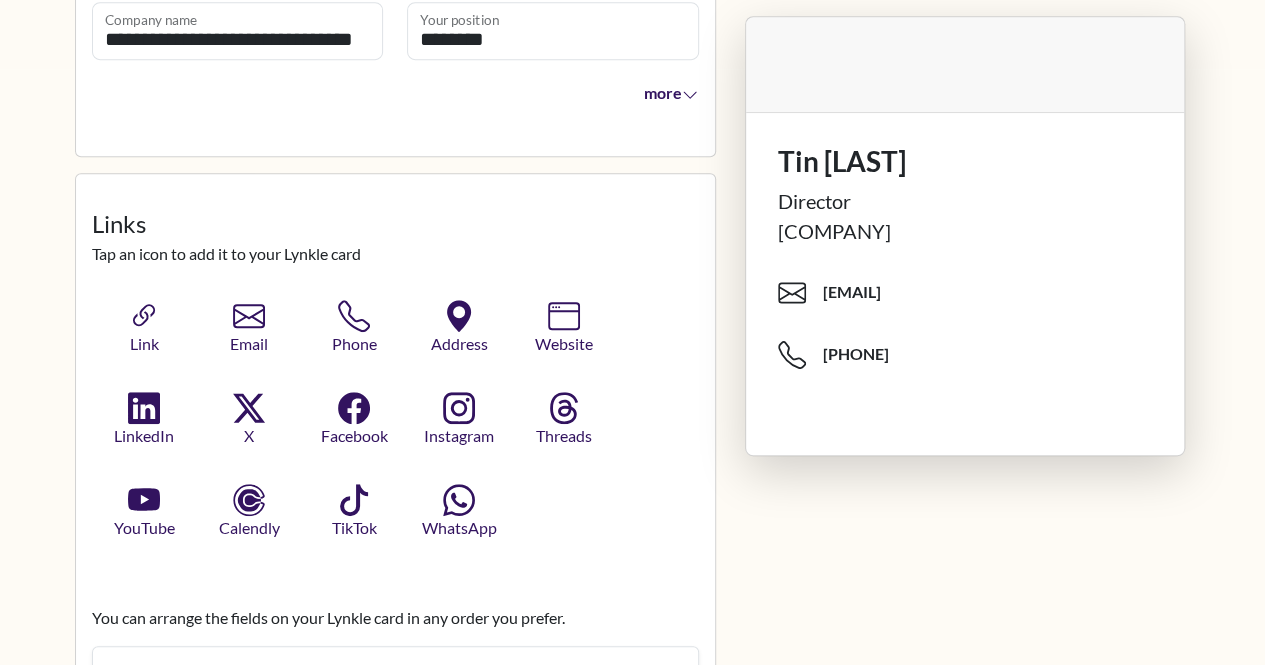 click on "Tin Nemčić Director Luxor Private Wealth Consulting tinnemcic@gmail.com +385 981347131" at bounding box center [965, 260] 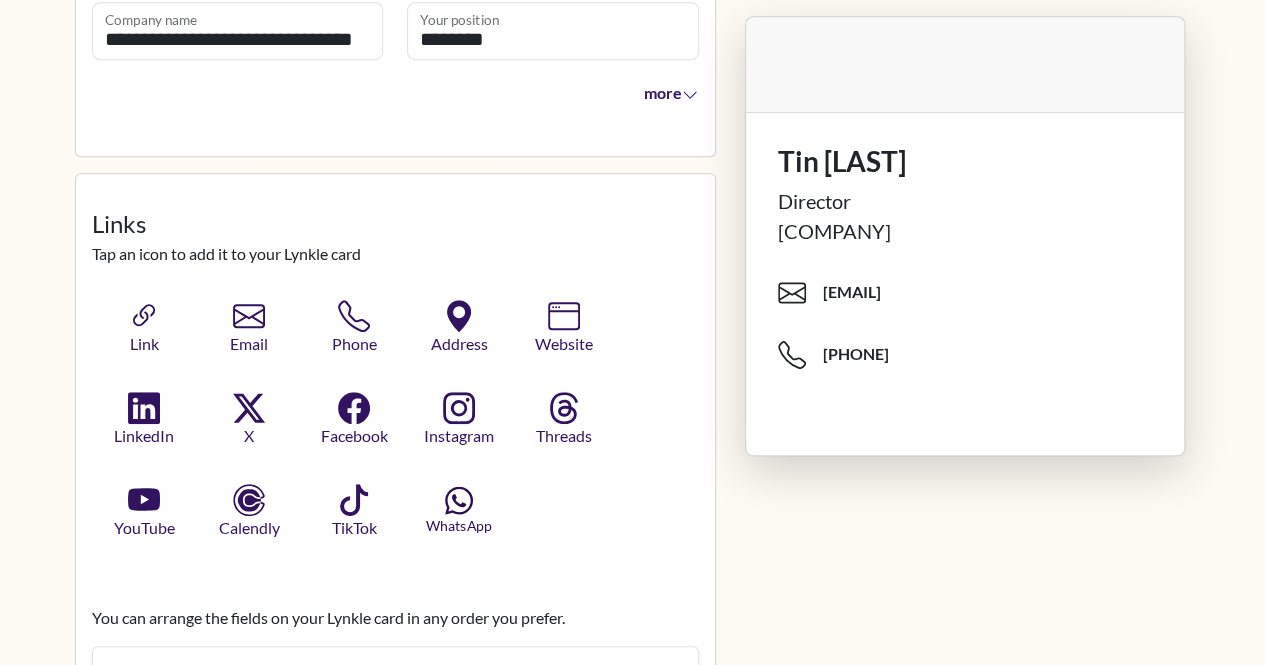 click on "WhatsApp" at bounding box center (459, 511) 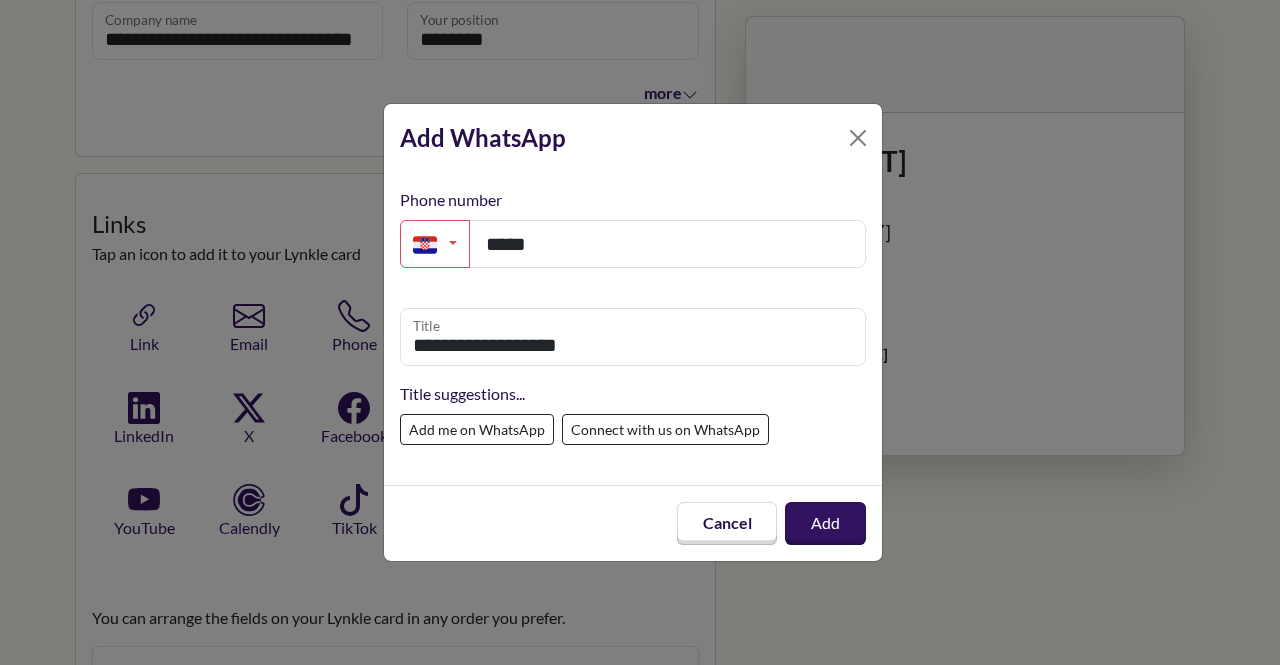 click on "Connect with us on WhatsApp" at bounding box center (665, 429) 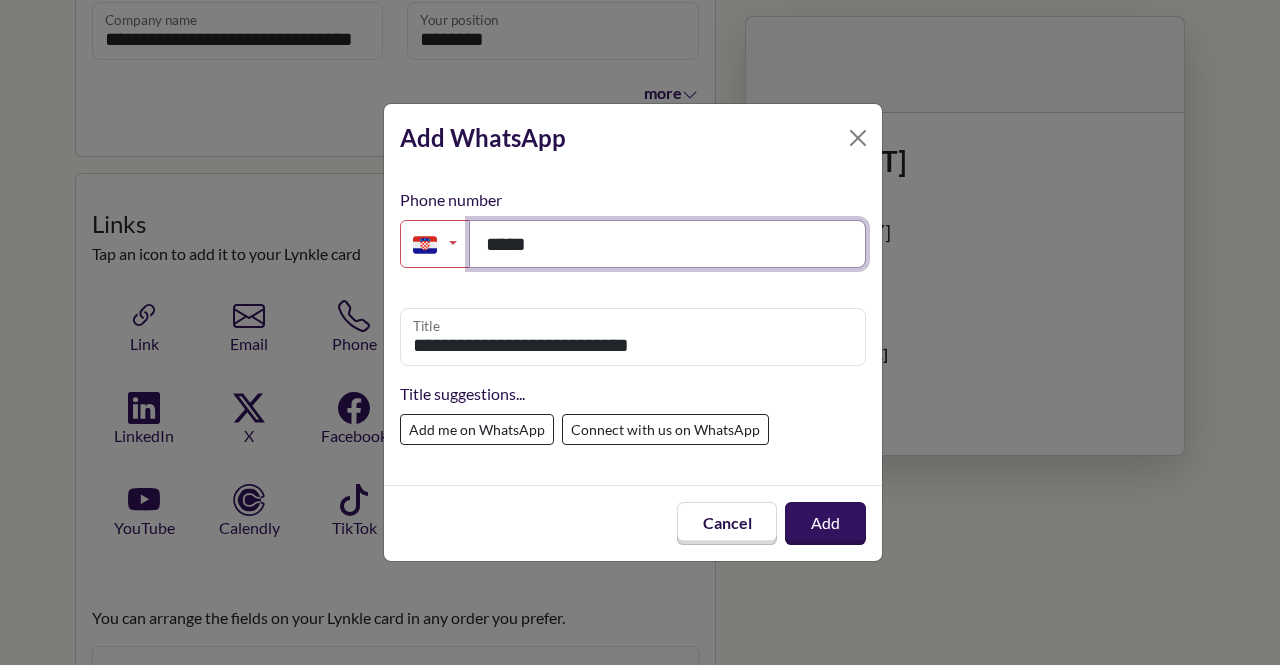 click on "****" at bounding box center (667, 244) 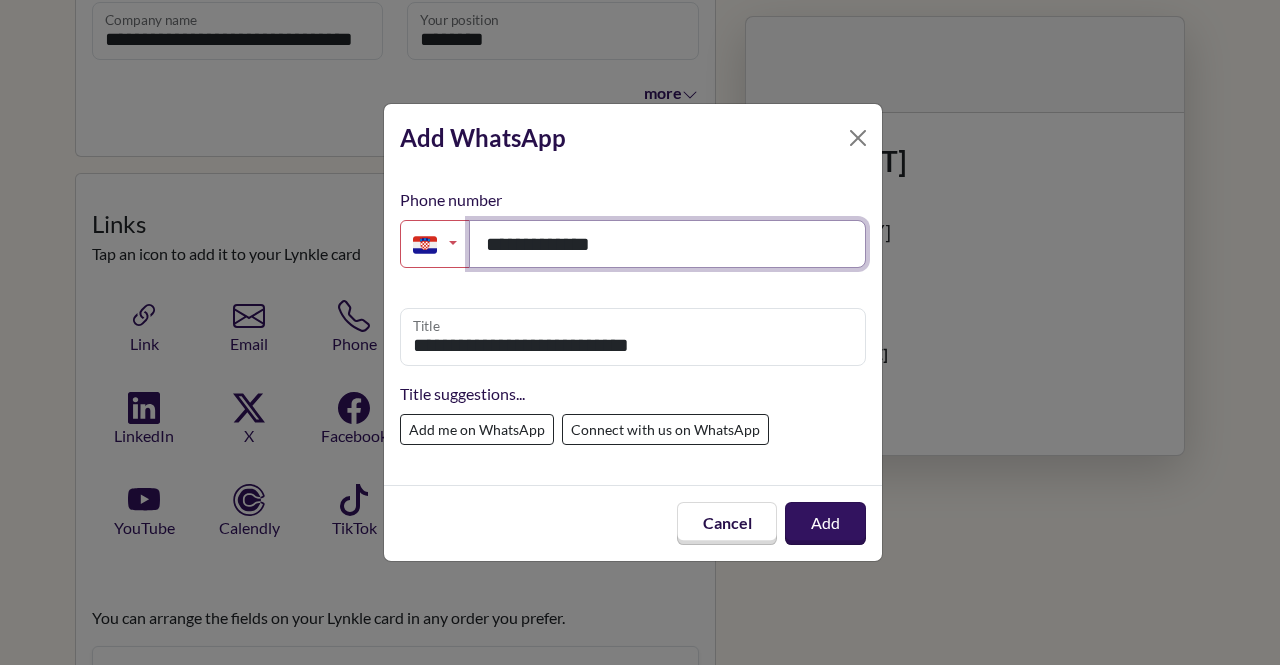 type on "**********" 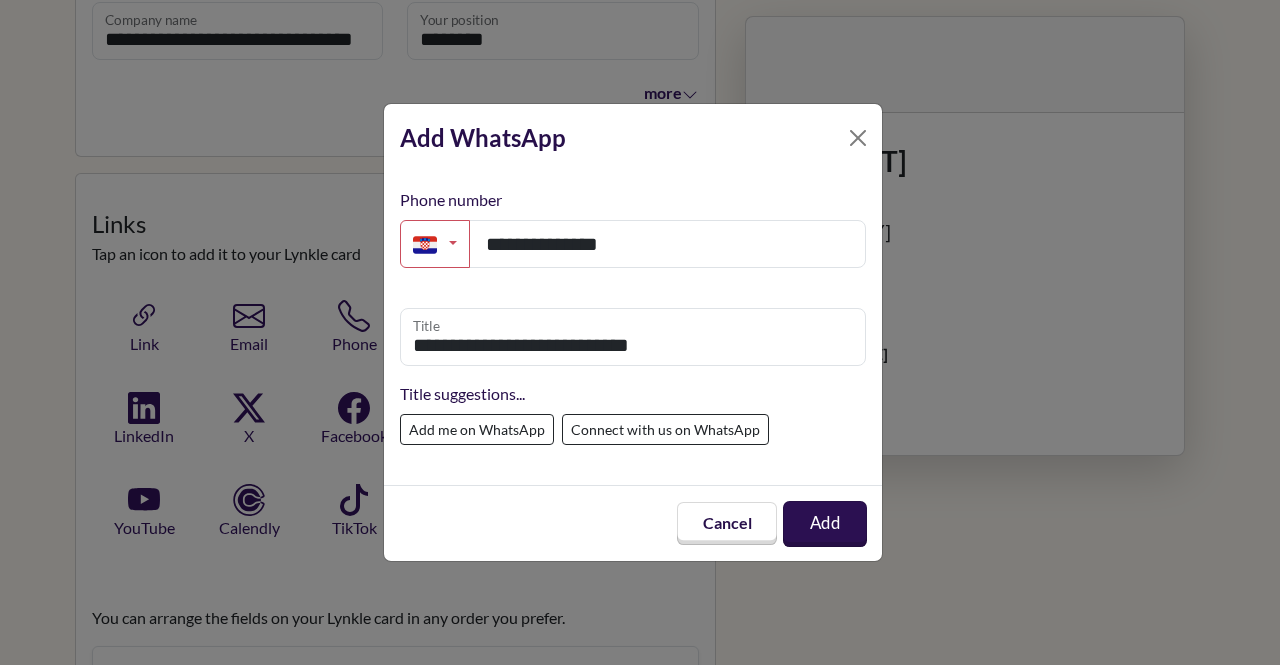 click on "Add" at bounding box center (825, 524) 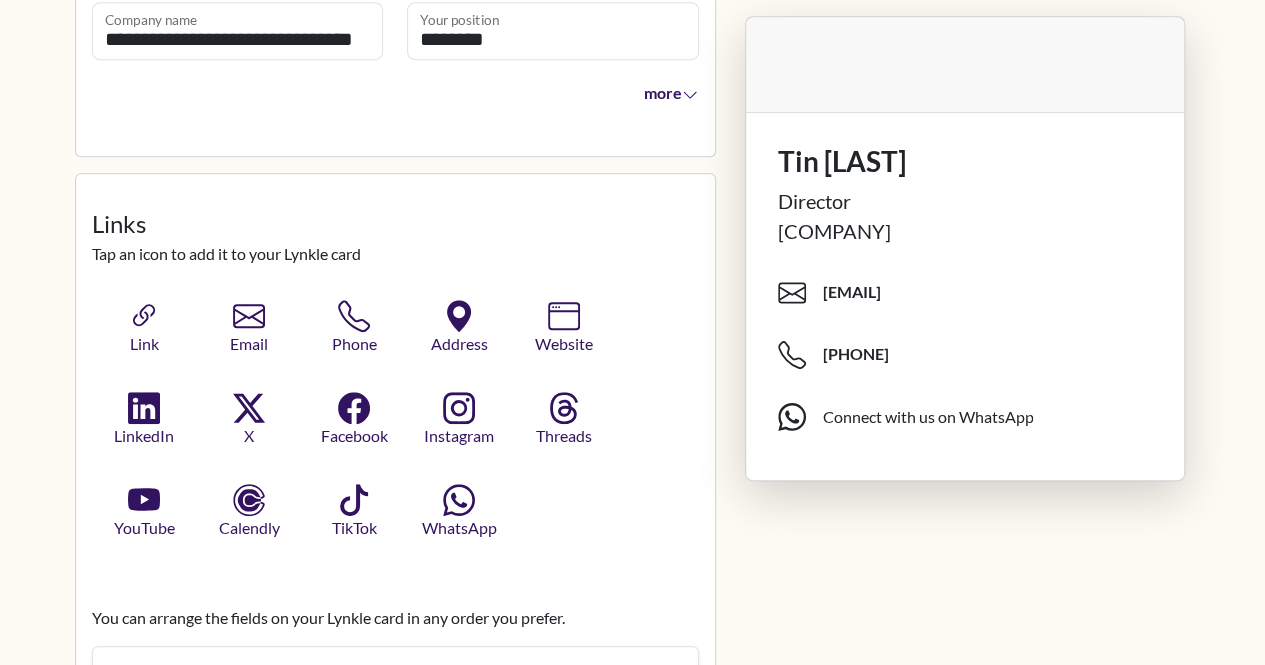 drag, startPoint x: 767, startPoint y: 509, endPoint x: 739, endPoint y: 549, distance: 48.82622 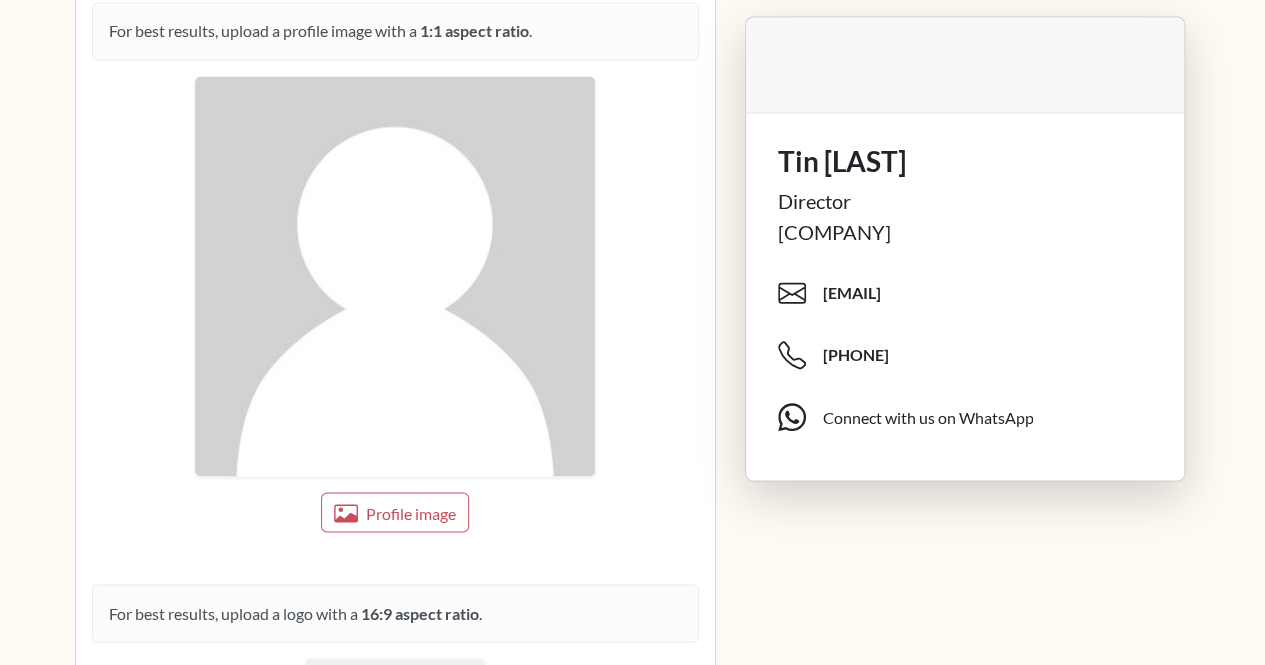scroll, scrollTop: 1666, scrollLeft: 0, axis: vertical 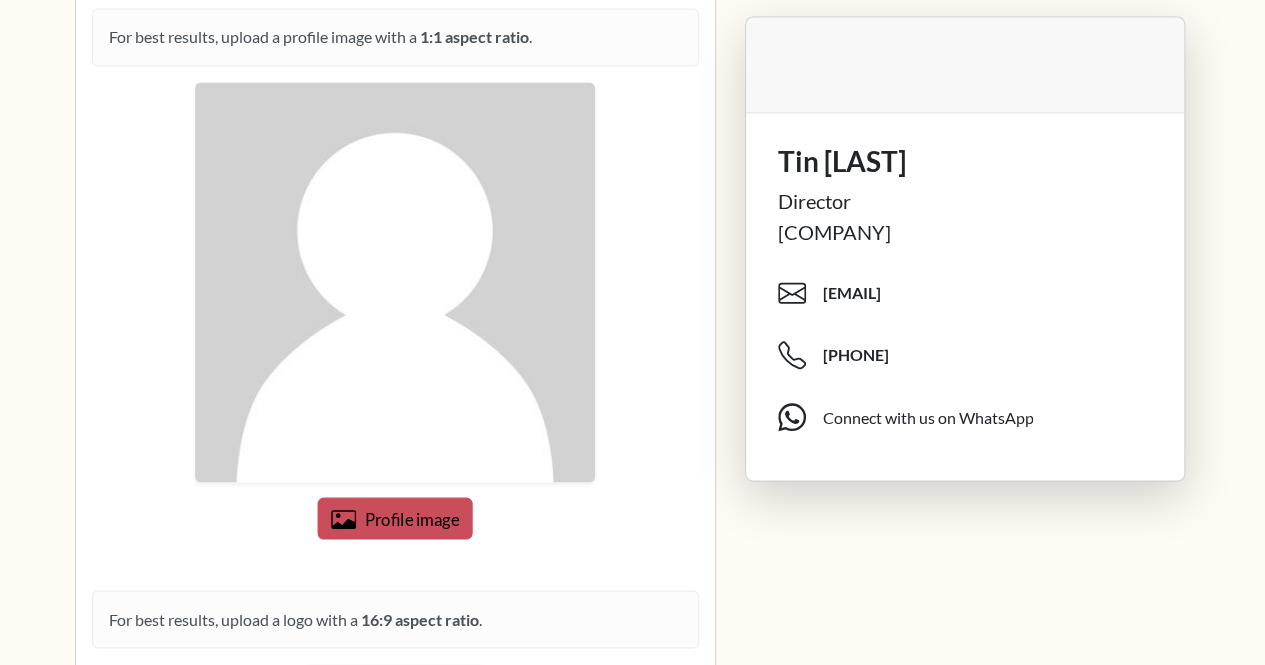 click on "Profile image" at bounding box center [412, 519] 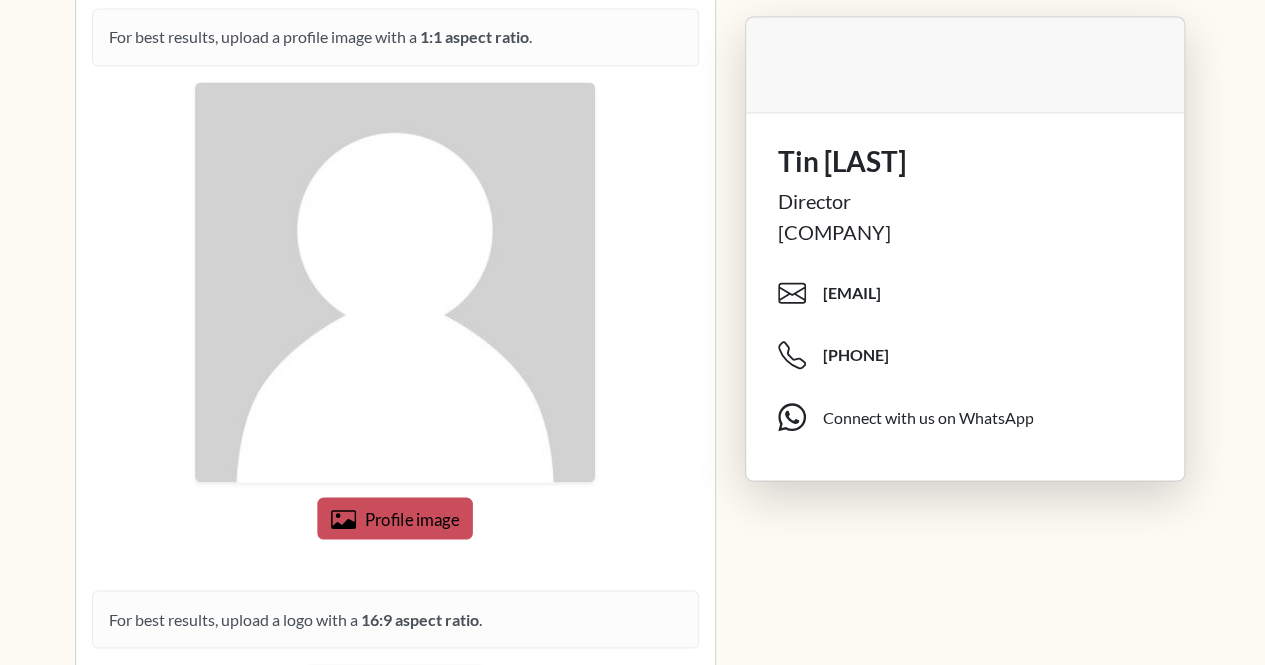 click on "Profile image" at bounding box center [412, 519] 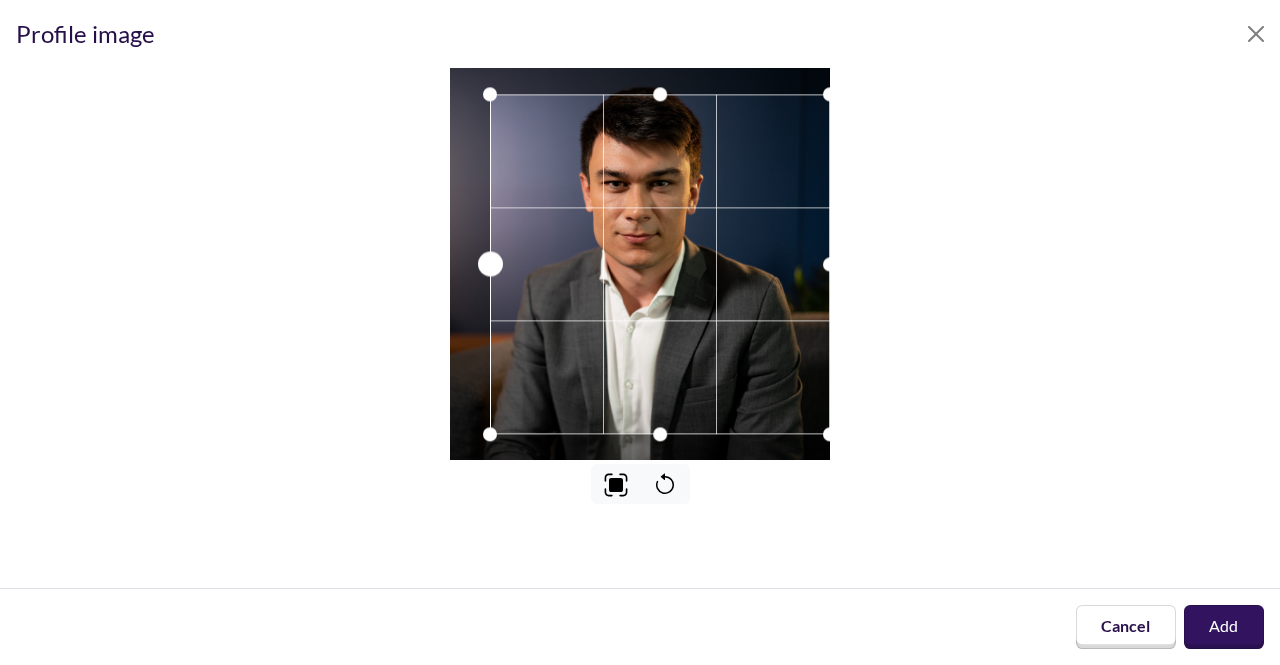 drag, startPoint x: 456, startPoint y: 265, endPoint x: 495, endPoint y: 199, distance: 76.66159 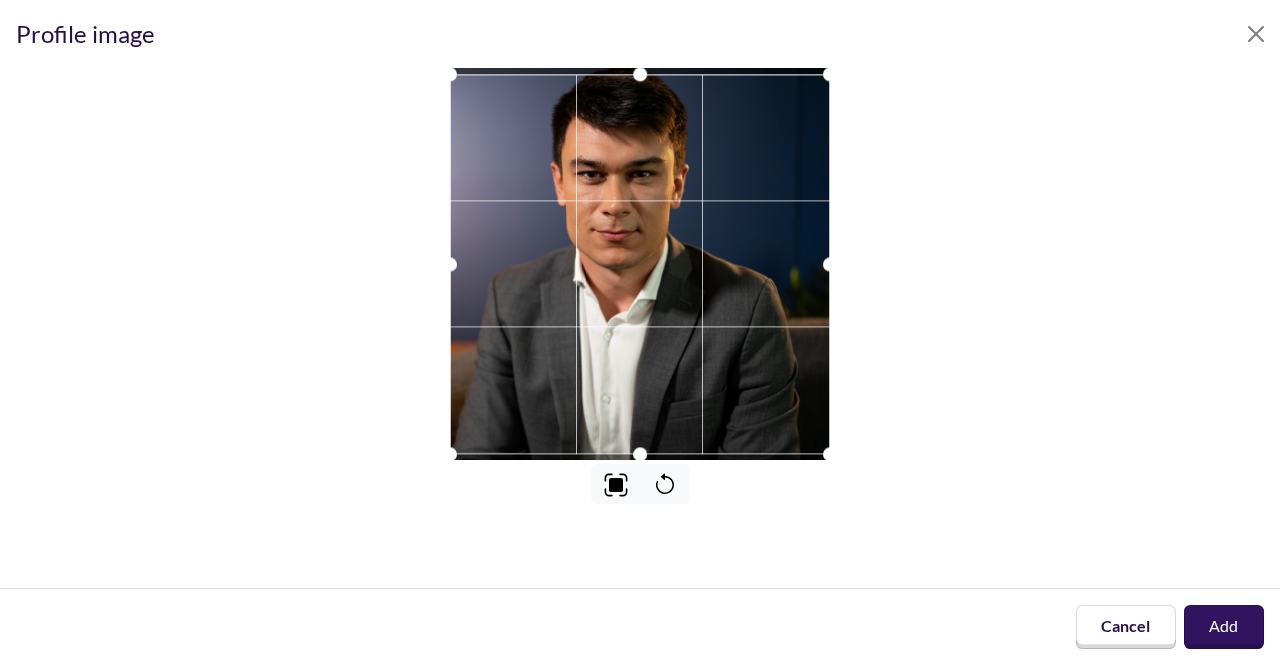 drag, startPoint x: 567, startPoint y: 80, endPoint x: 545, endPoint y: 48, distance: 38.832977 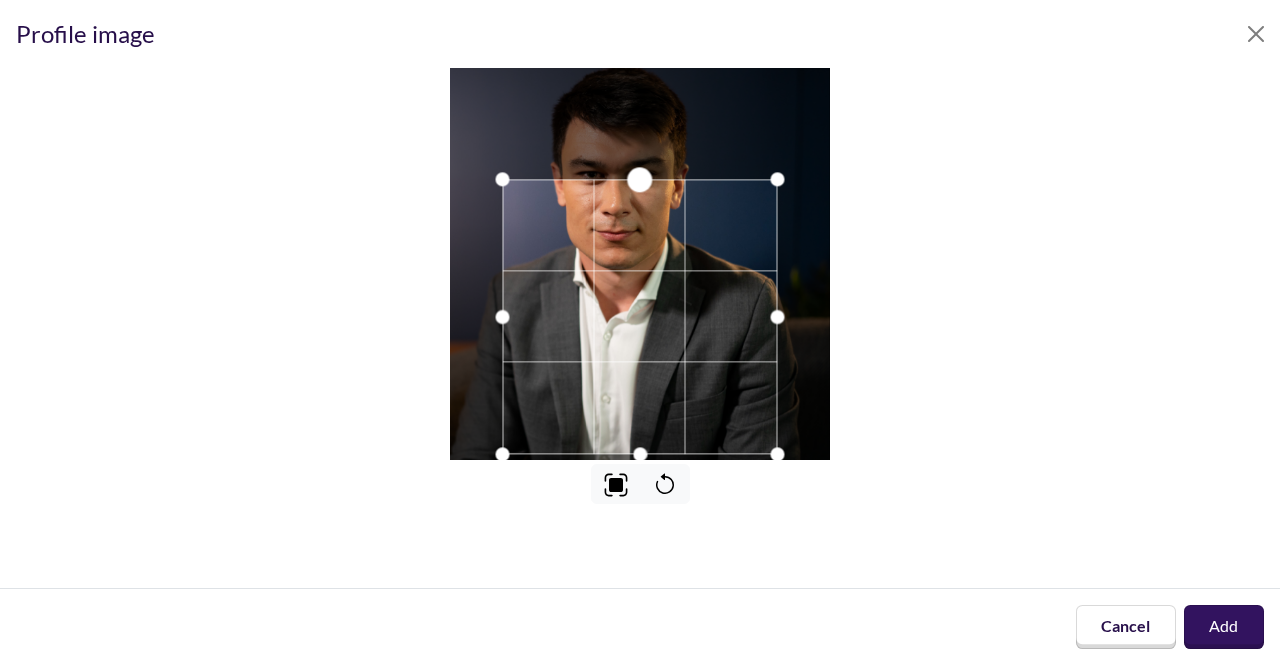 drag, startPoint x: 636, startPoint y: 76, endPoint x: 486, endPoint y: 182, distance: 183.67363 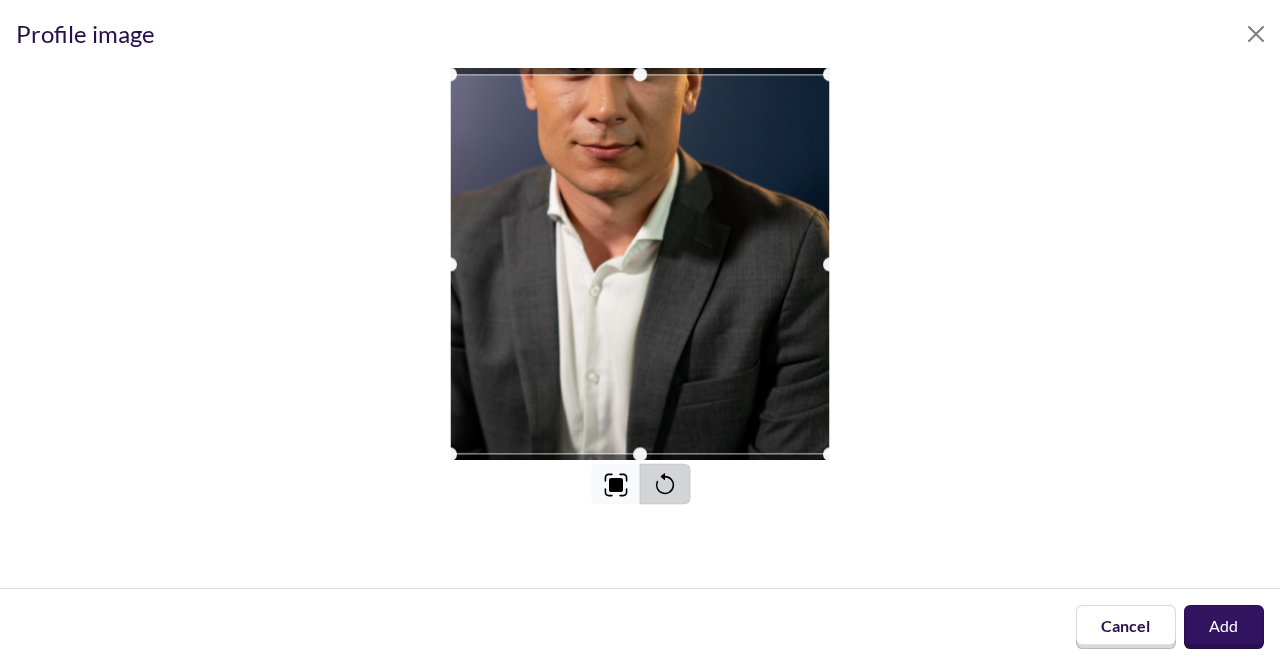 click 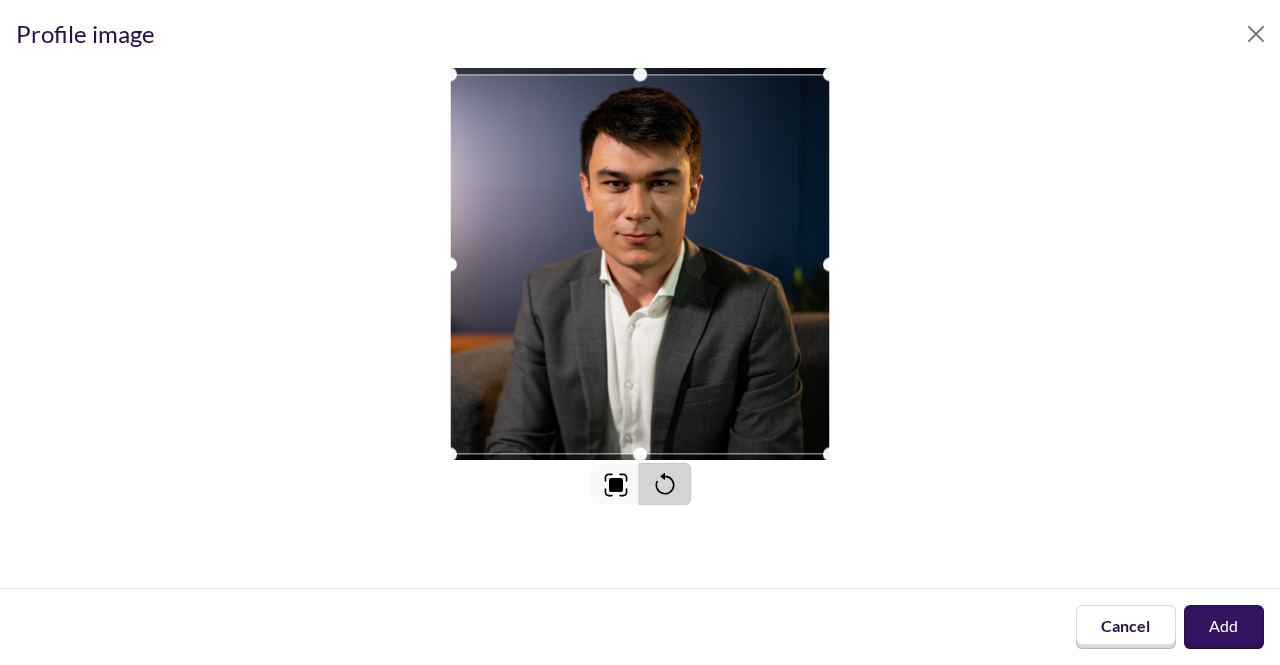 click 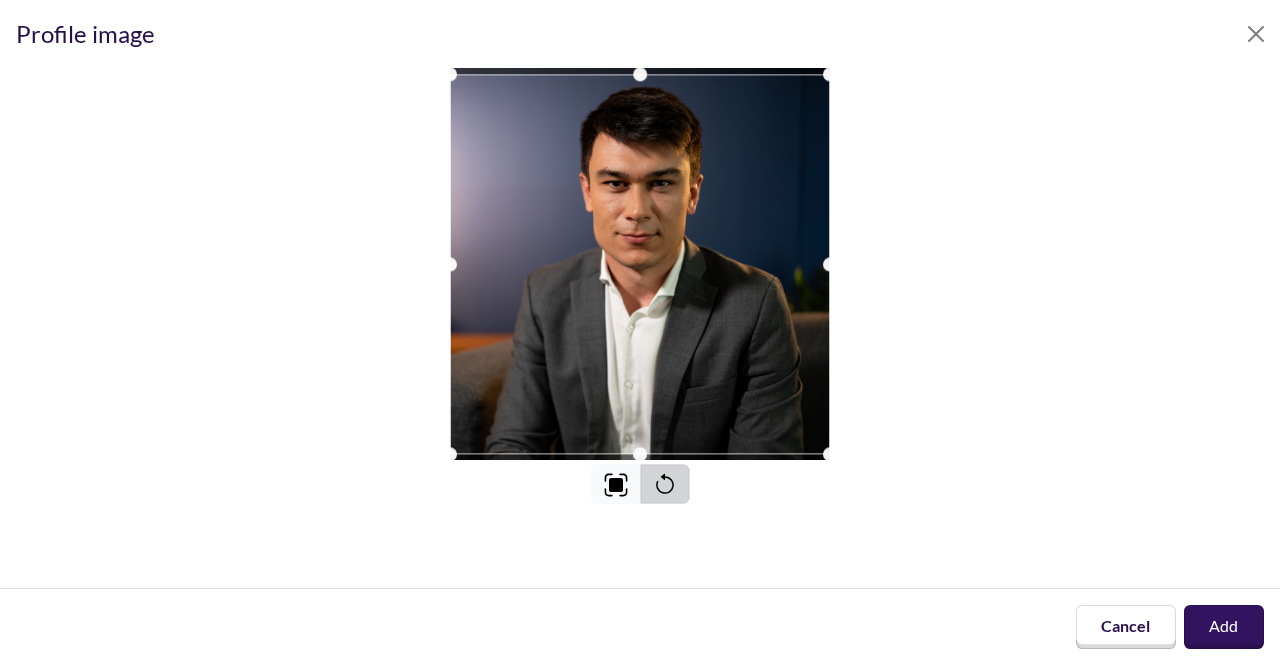 click 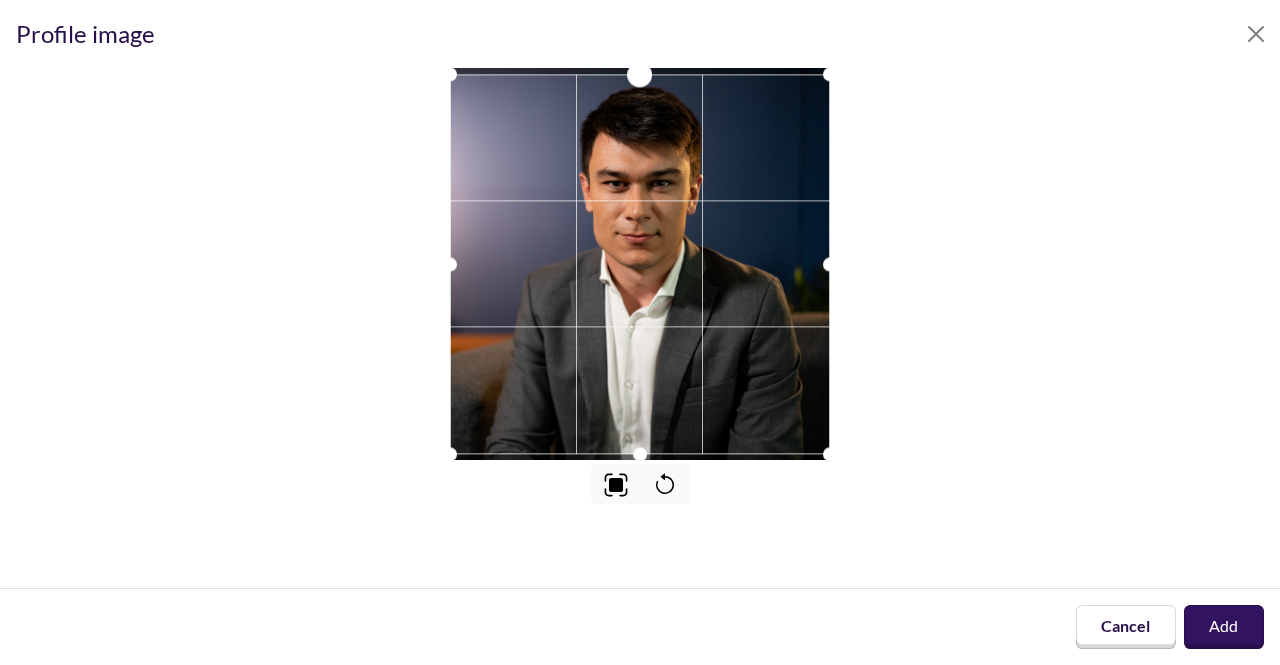 drag, startPoint x: 642, startPoint y: 73, endPoint x: 642, endPoint y: 33, distance: 40 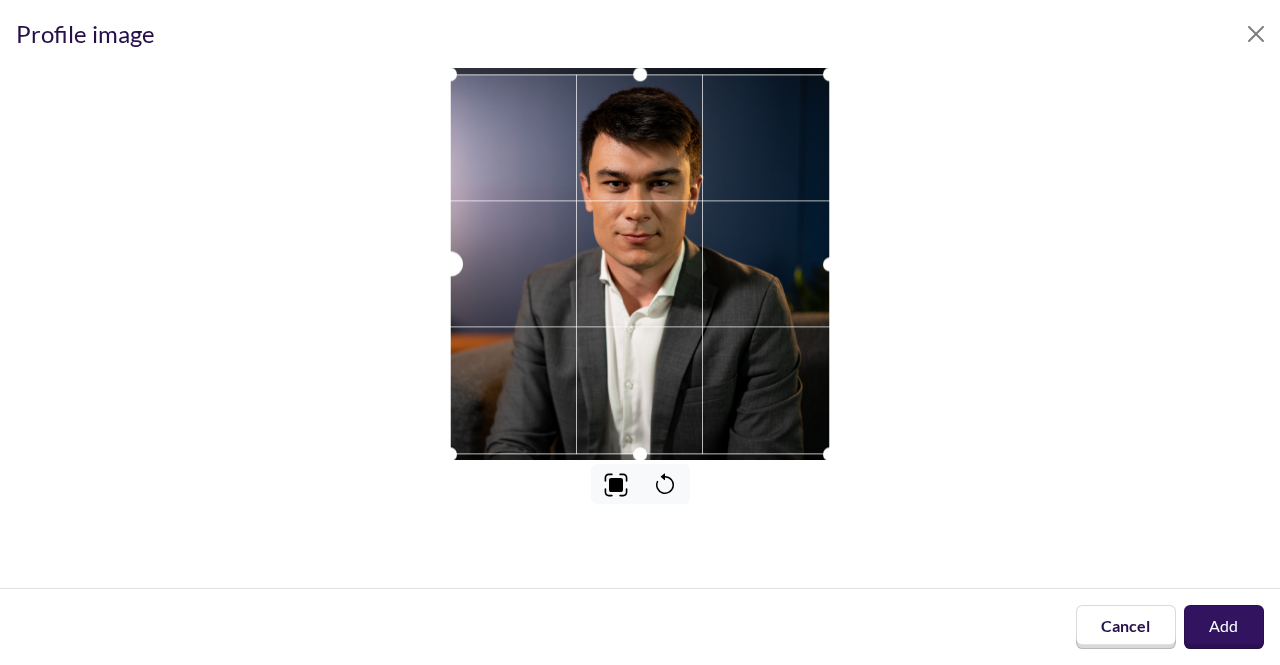 drag, startPoint x: 452, startPoint y: 262, endPoint x: 433, endPoint y: 260, distance: 19.104973 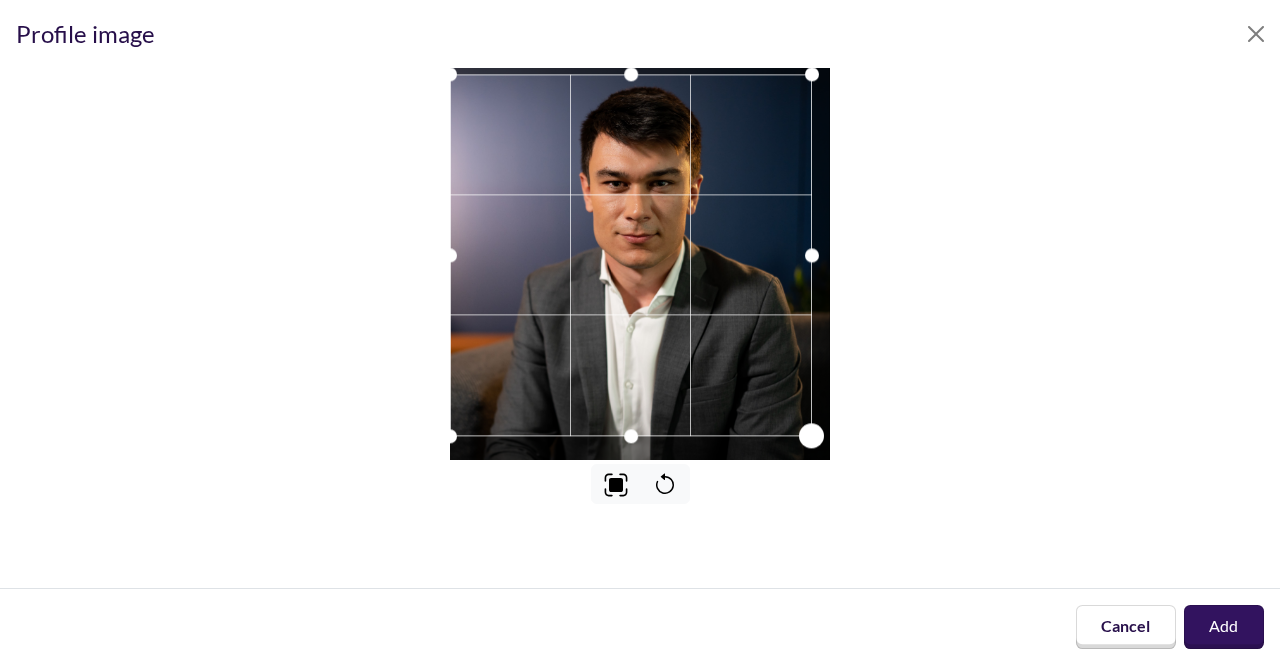 drag, startPoint x: 820, startPoint y: 453, endPoint x: 802, endPoint y: 401, distance: 55.027267 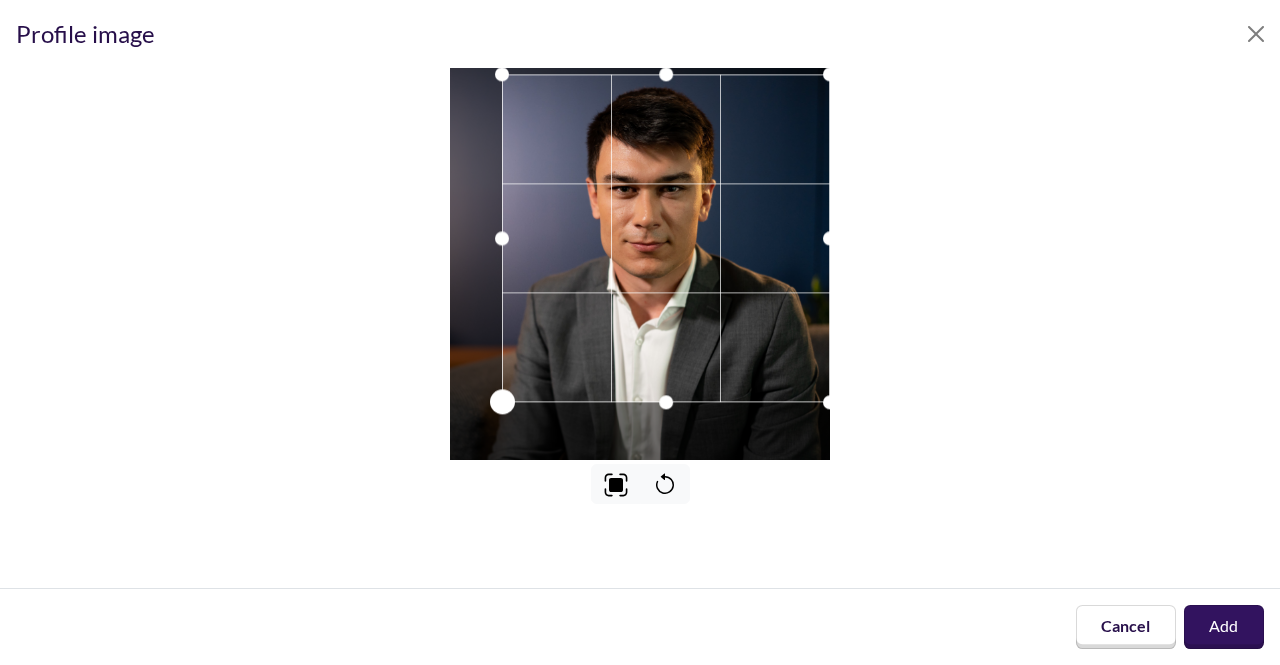 drag, startPoint x: 452, startPoint y: 452, endPoint x: 504, endPoint y: 418, distance: 62.1289 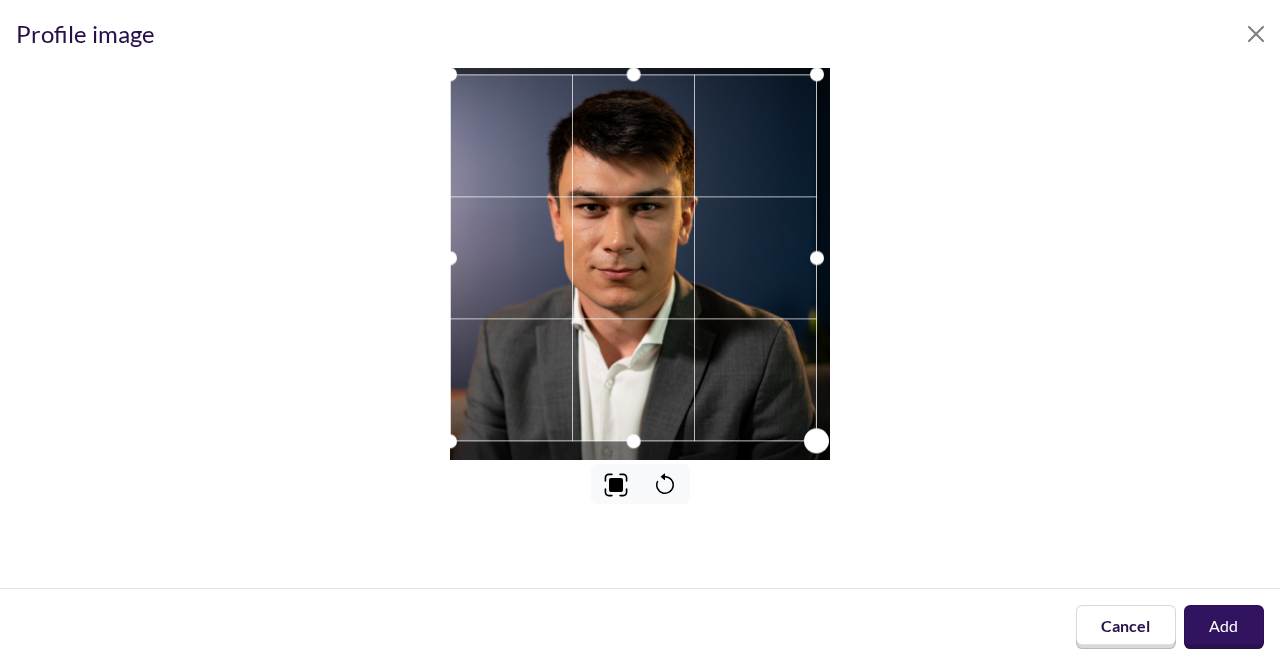drag, startPoint x: 828, startPoint y: 459, endPoint x: 815, endPoint y: 442, distance: 21.400934 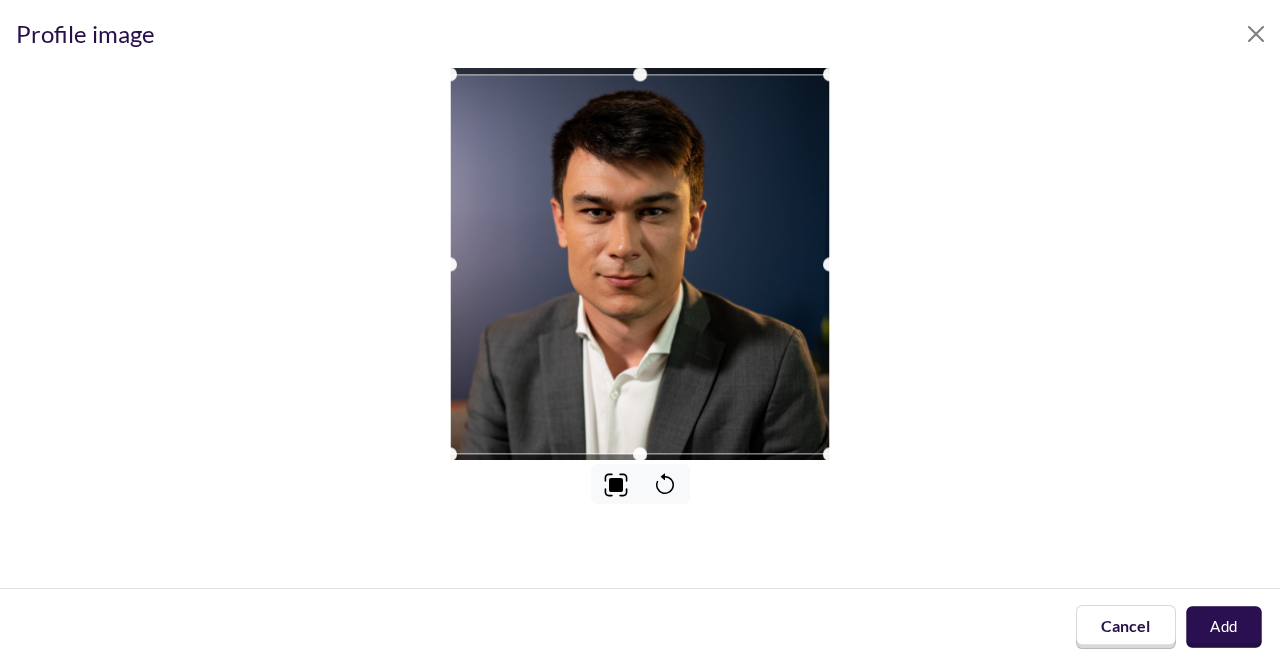 click on "Add" at bounding box center [1224, 627] 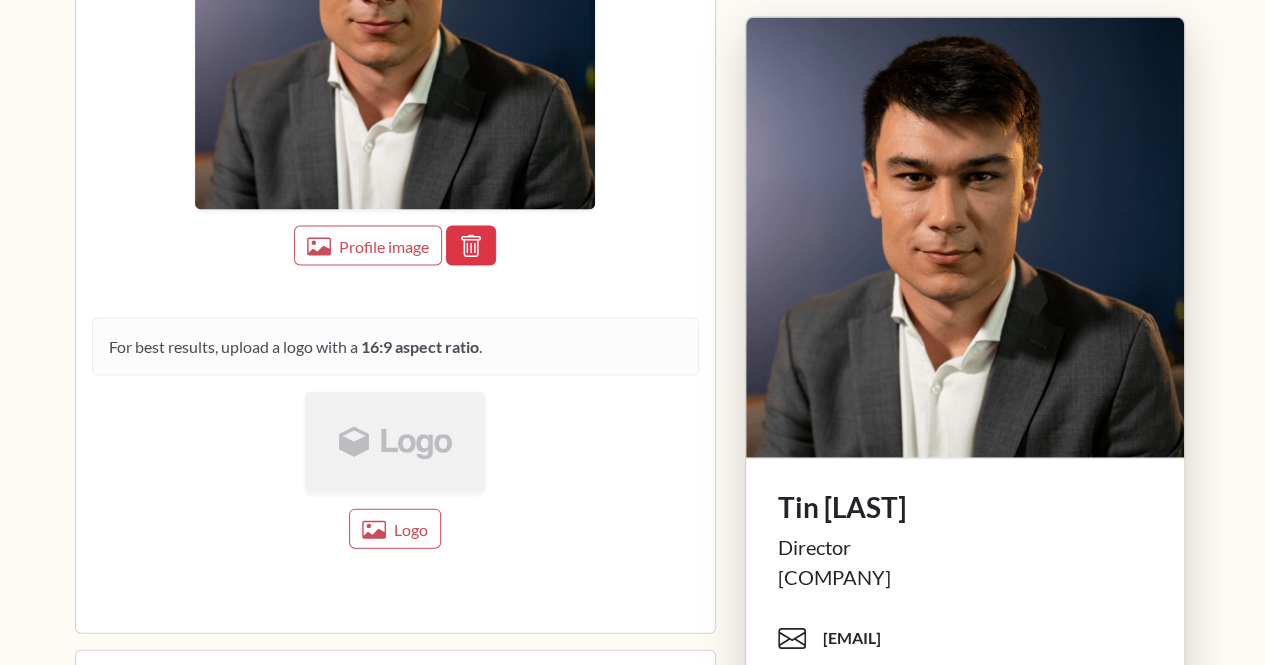 scroll, scrollTop: 1940, scrollLeft: 0, axis: vertical 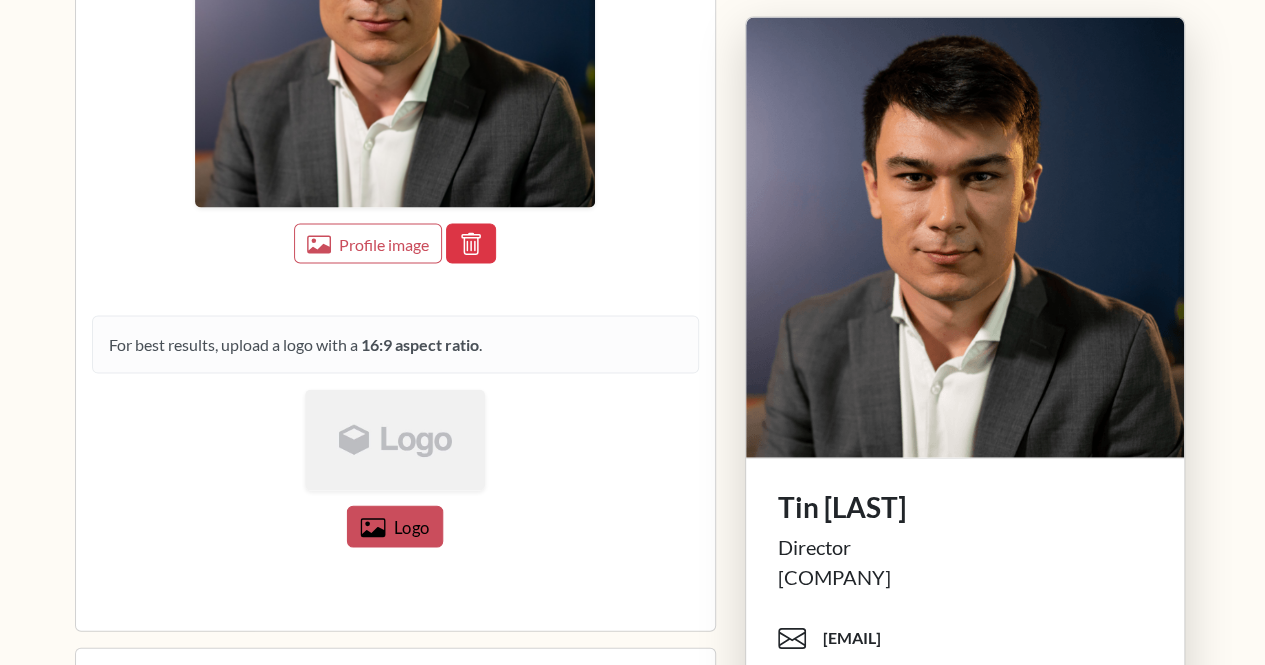 click on "Logo" at bounding box center [412, 528] 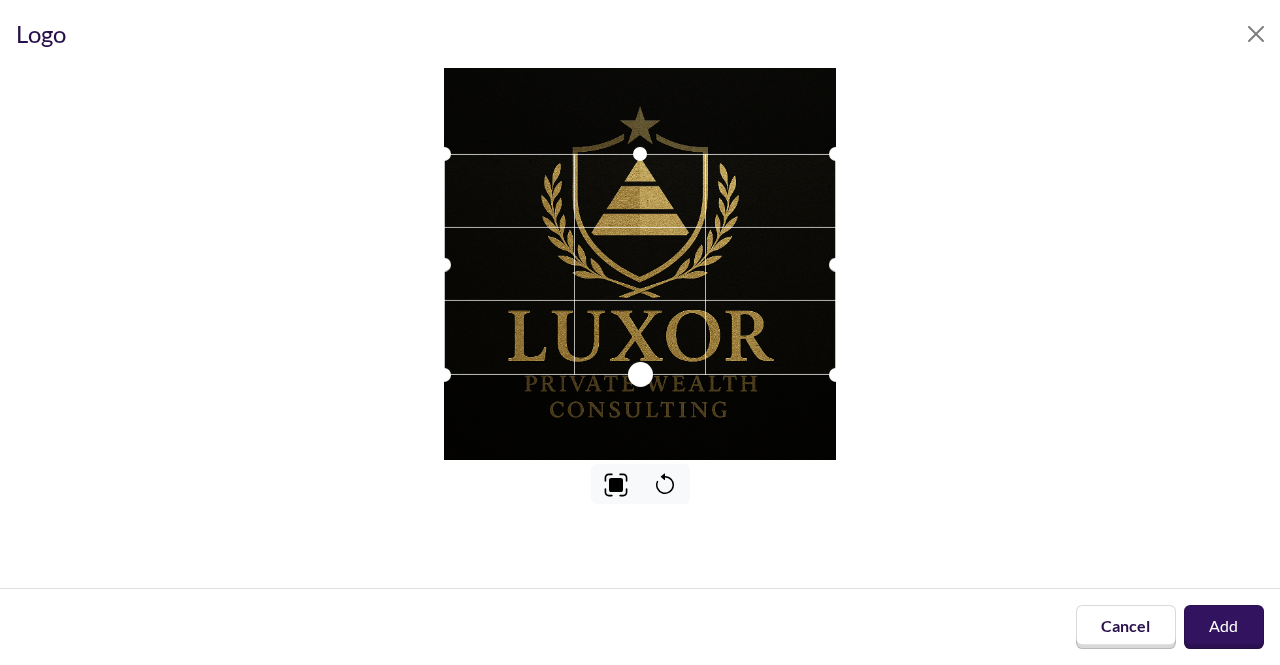 drag, startPoint x: 643, startPoint y: 372, endPoint x: 644, endPoint y: 441, distance: 69.00725 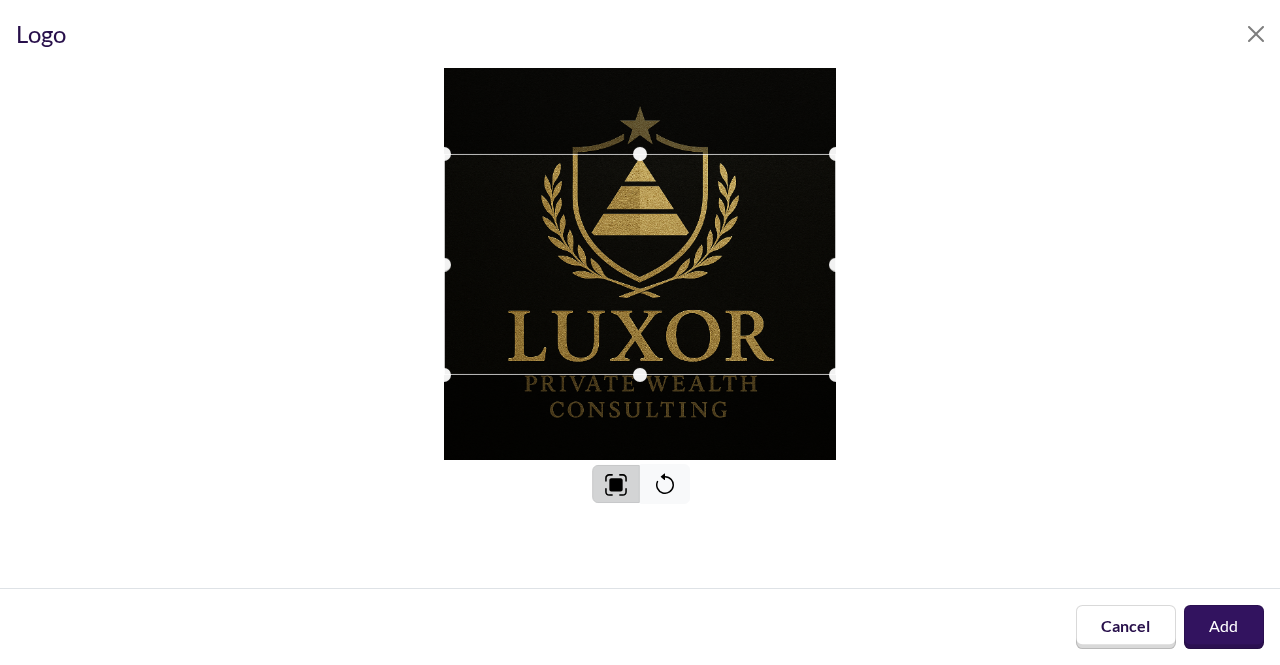 click at bounding box center (616, 484) 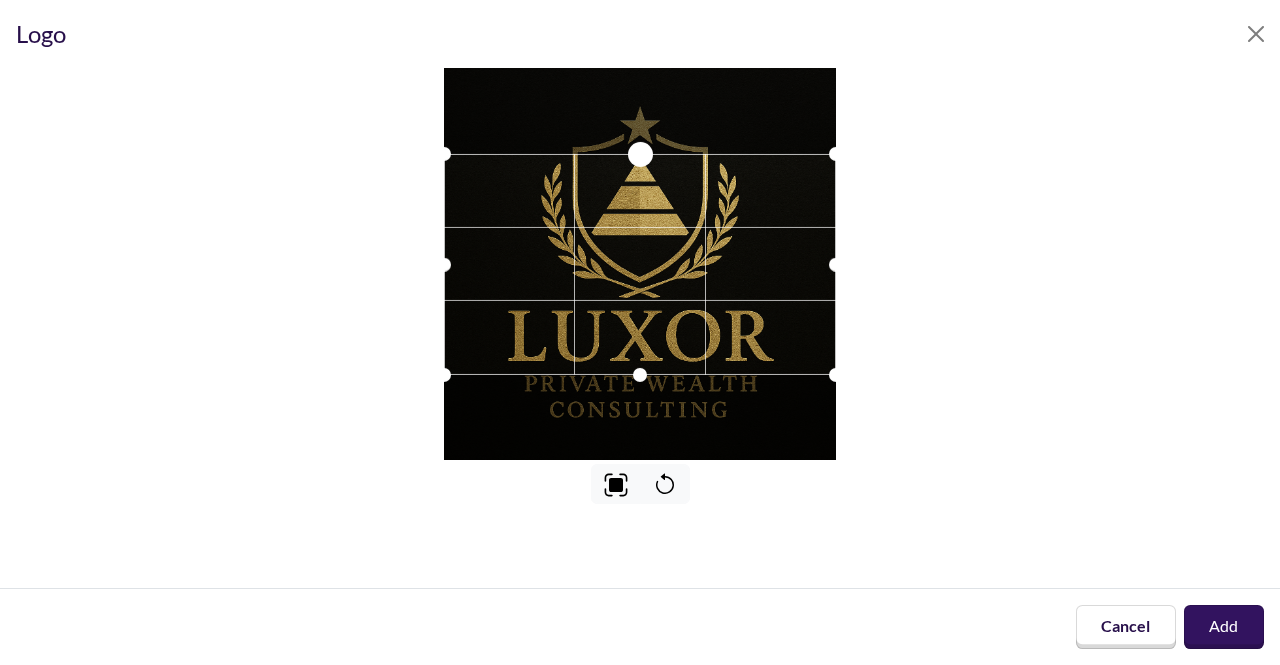 drag, startPoint x: 640, startPoint y: 157, endPoint x: 654, endPoint y: 61, distance: 97.015465 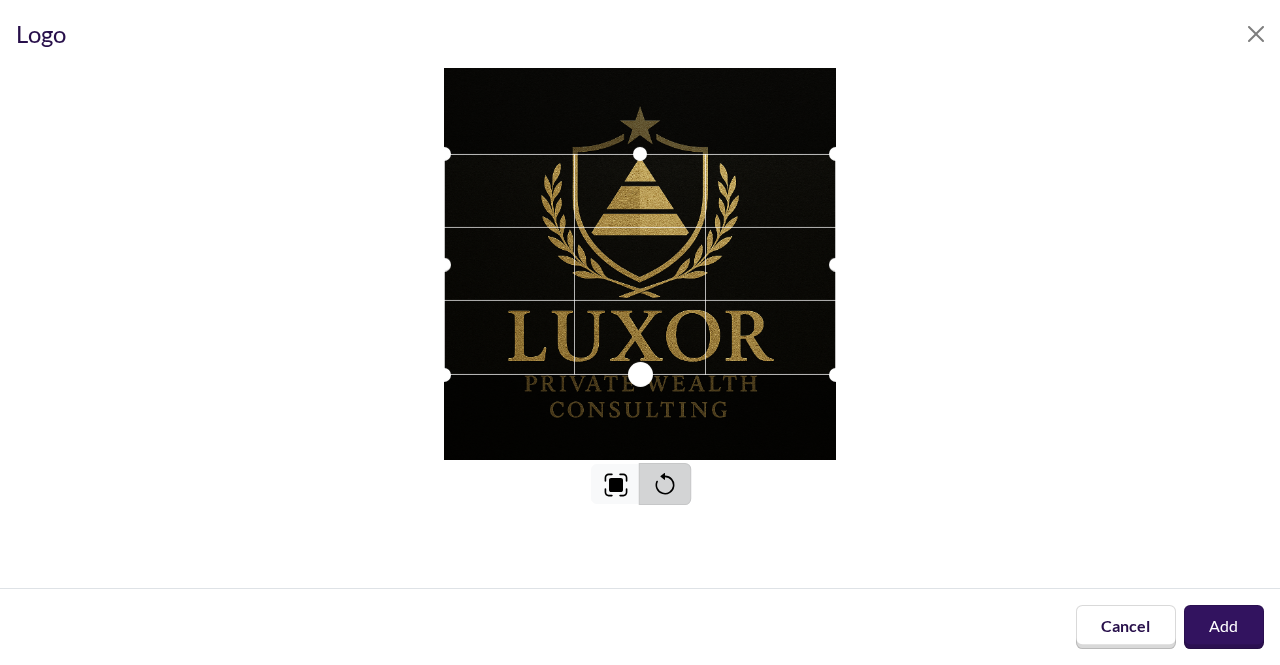 drag, startPoint x: 644, startPoint y: 373, endPoint x: 650, endPoint y: 476, distance: 103.17461 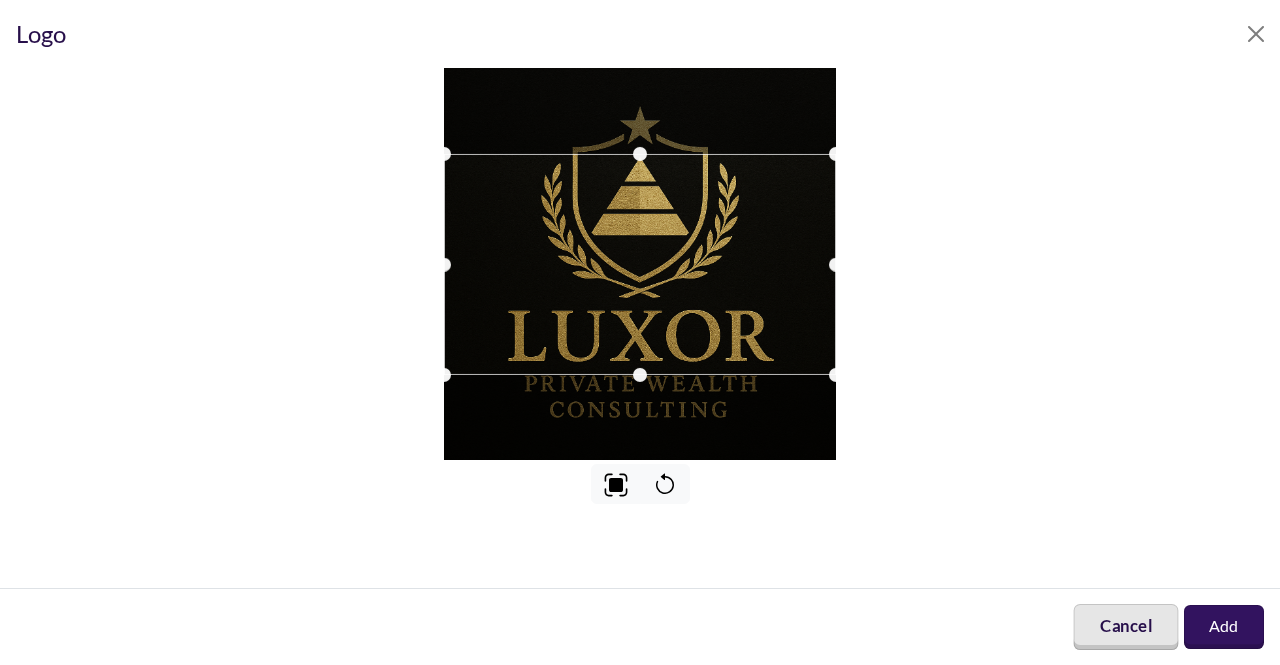 click on "Cancel" at bounding box center [1125, 627] 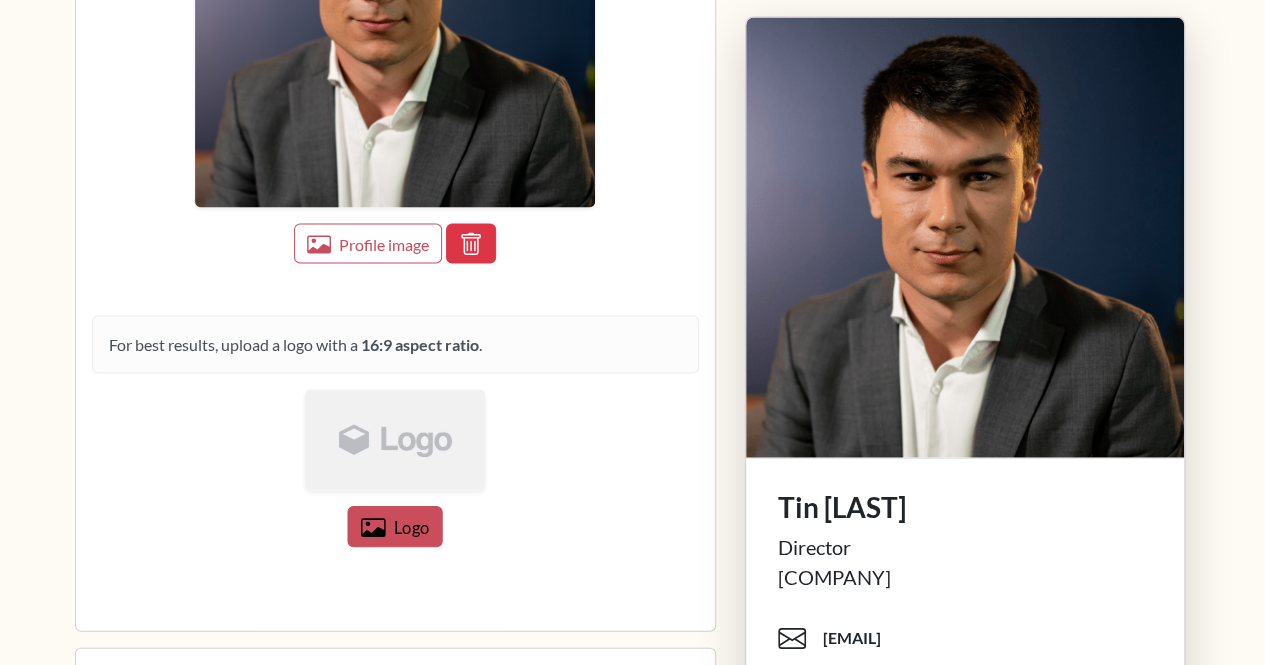 click on "Logo" at bounding box center [411, 528] 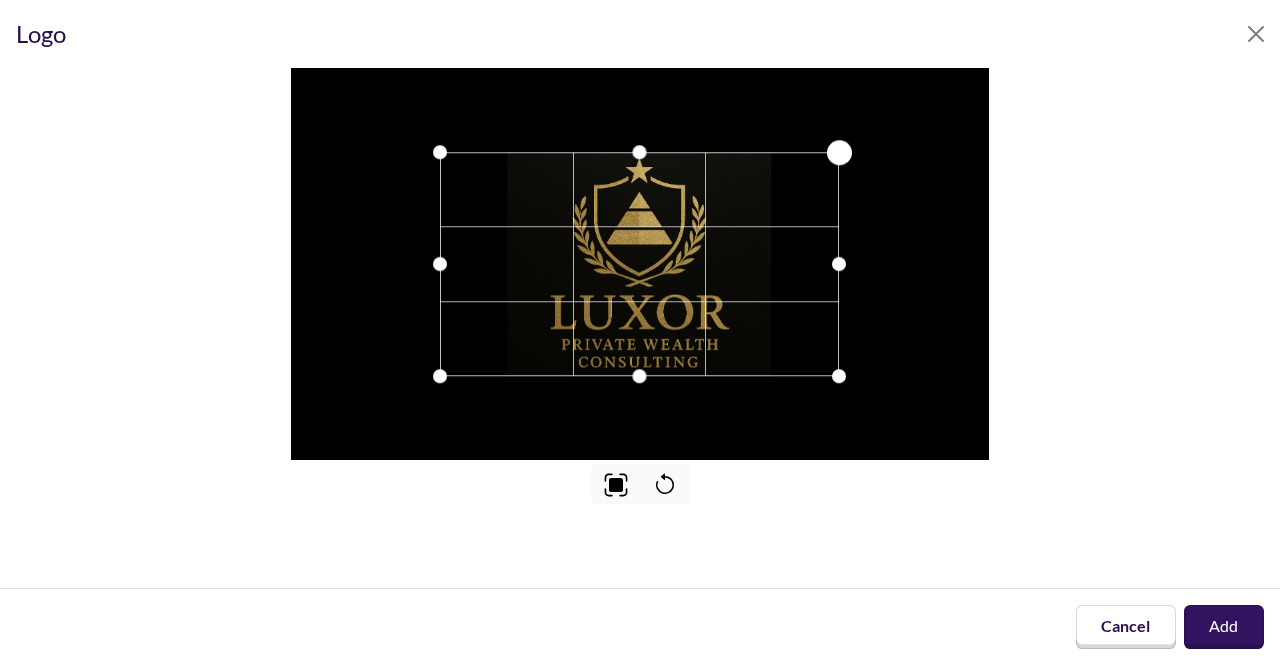 drag, startPoint x: 838, startPoint y: 153, endPoint x: 837, endPoint y: 164, distance: 11.045361 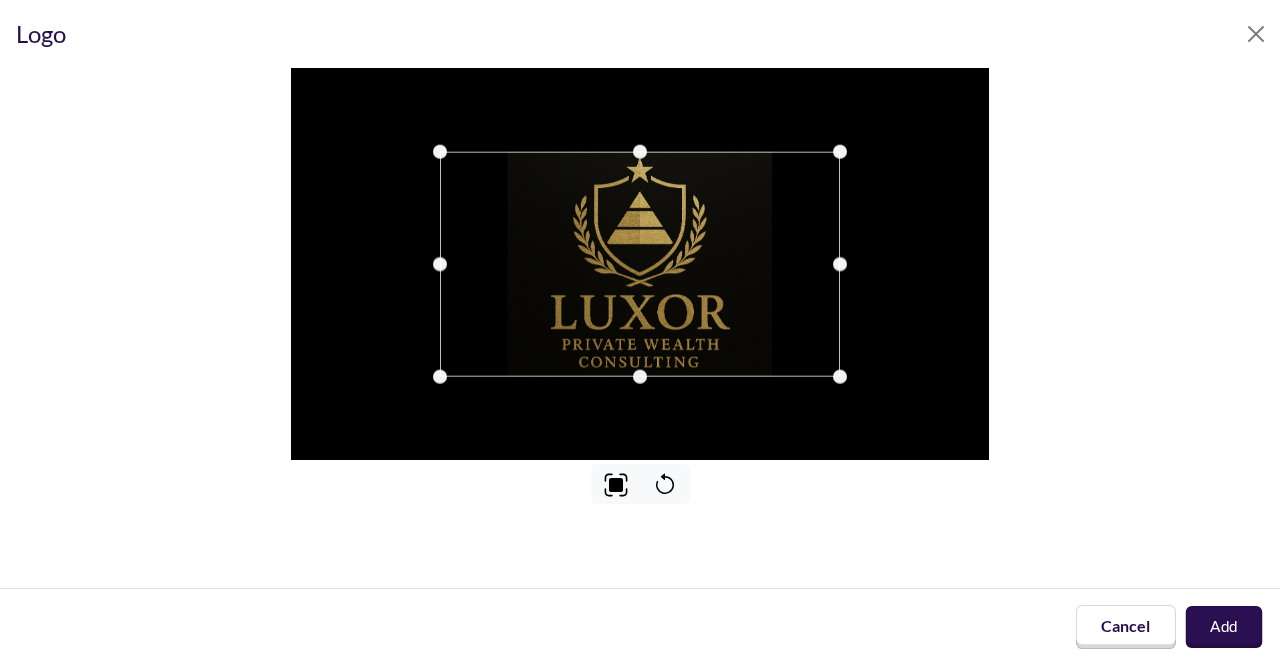 click on "Add" at bounding box center [1224, 627] 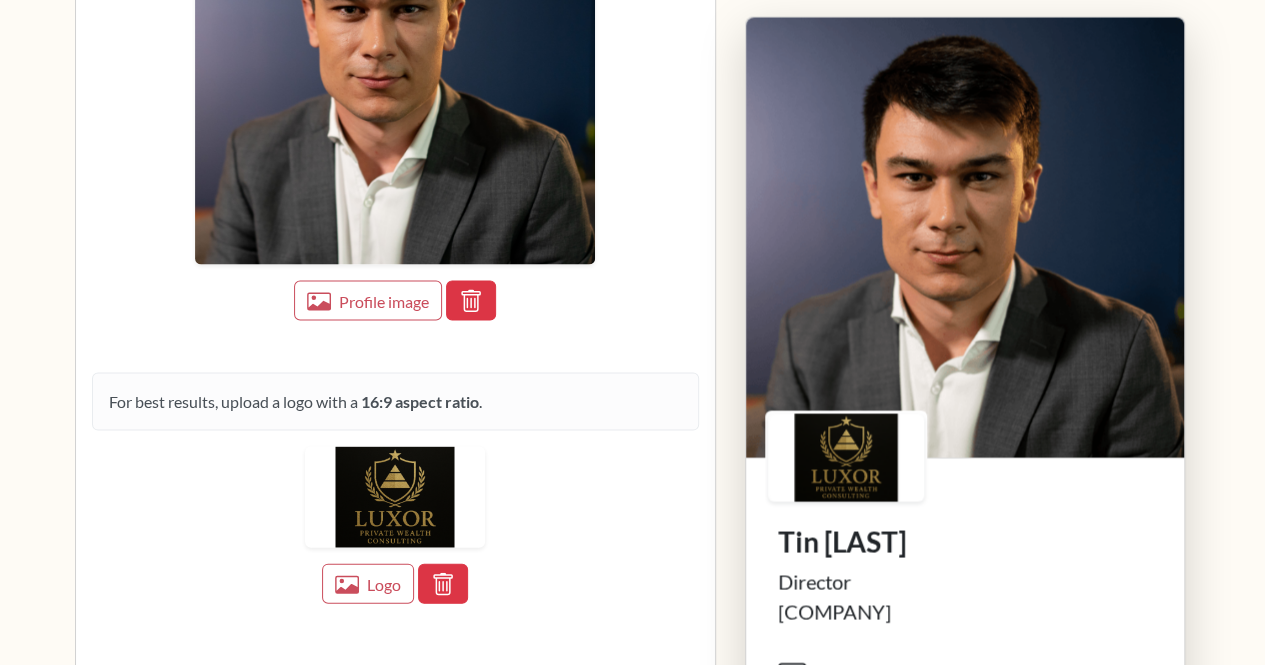 scroll, scrollTop: 1930, scrollLeft: 0, axis: vertical 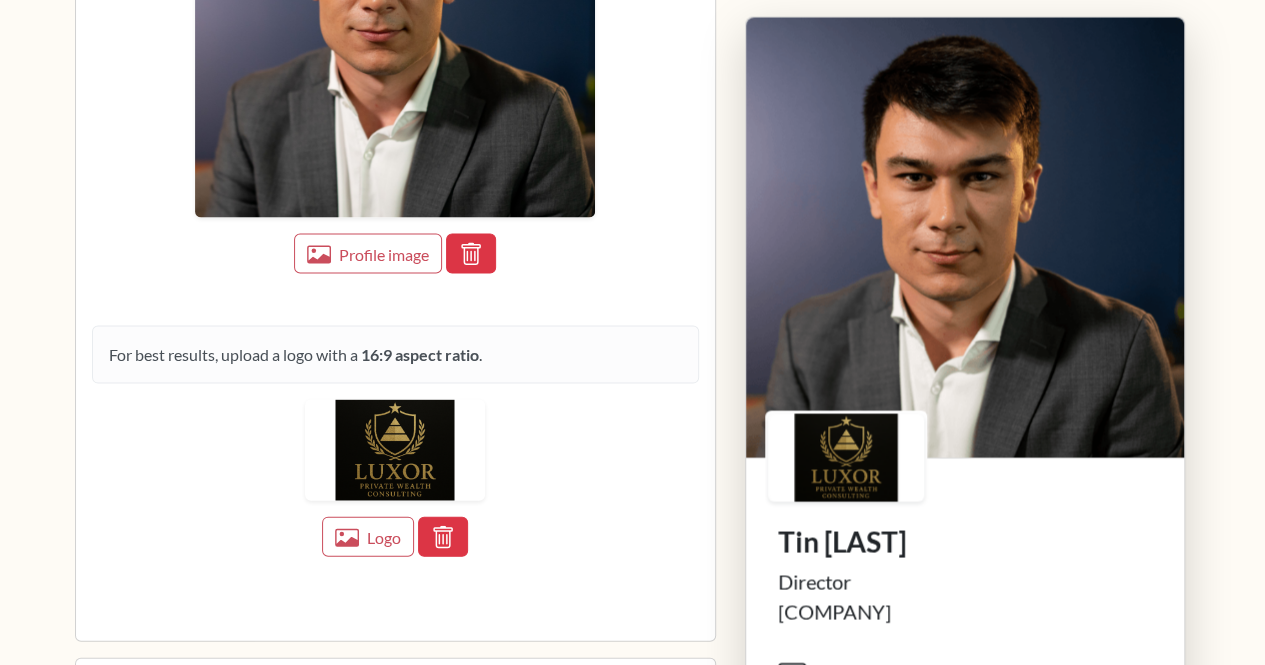 type 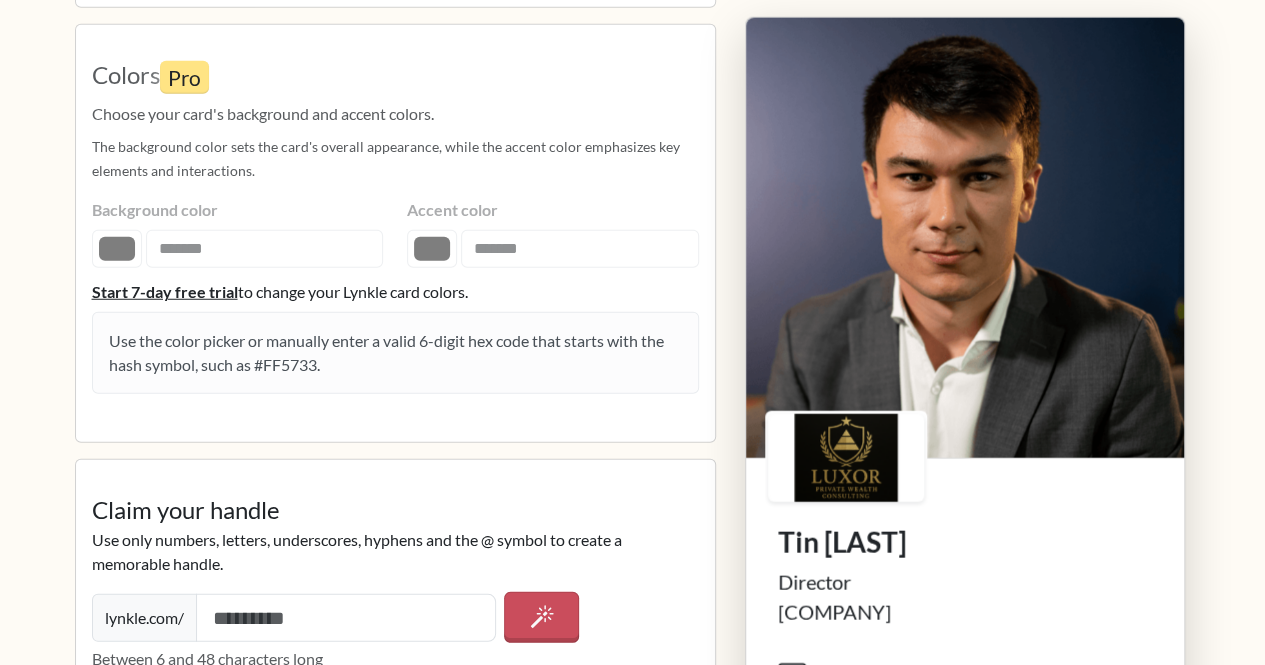 scroll, scrollTop: 2570, scrollLeft: 0, axis: vertical 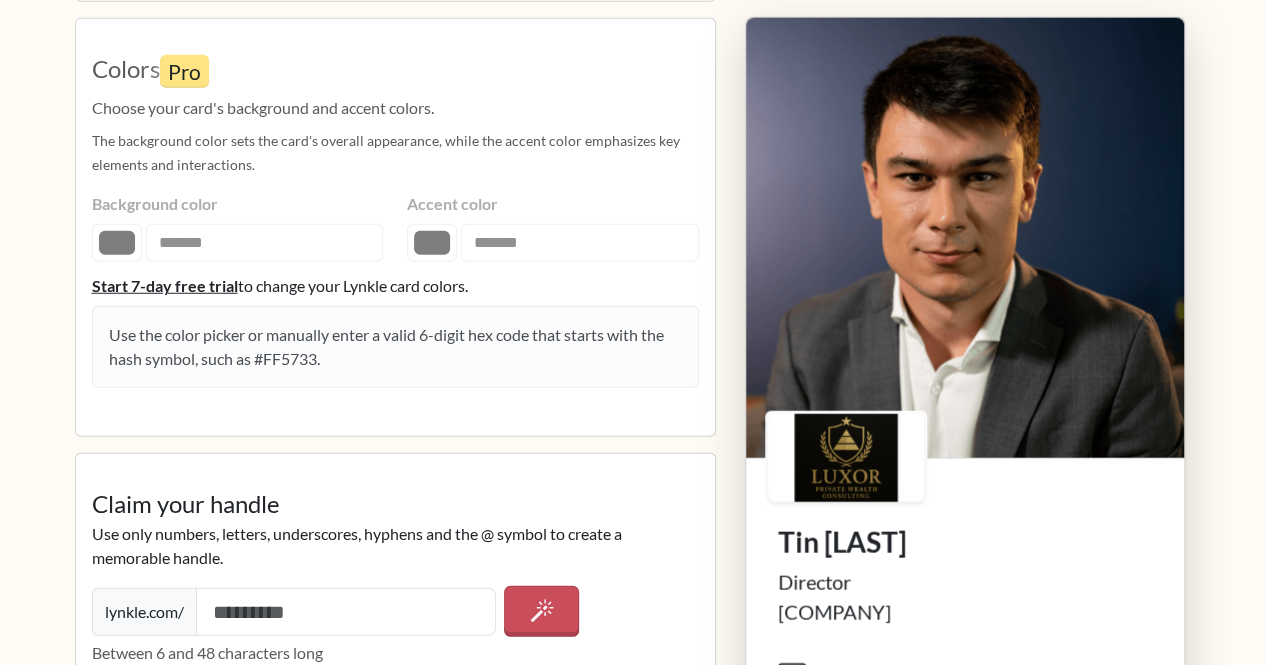 click on "**********" at bounding box center [632, -2238] 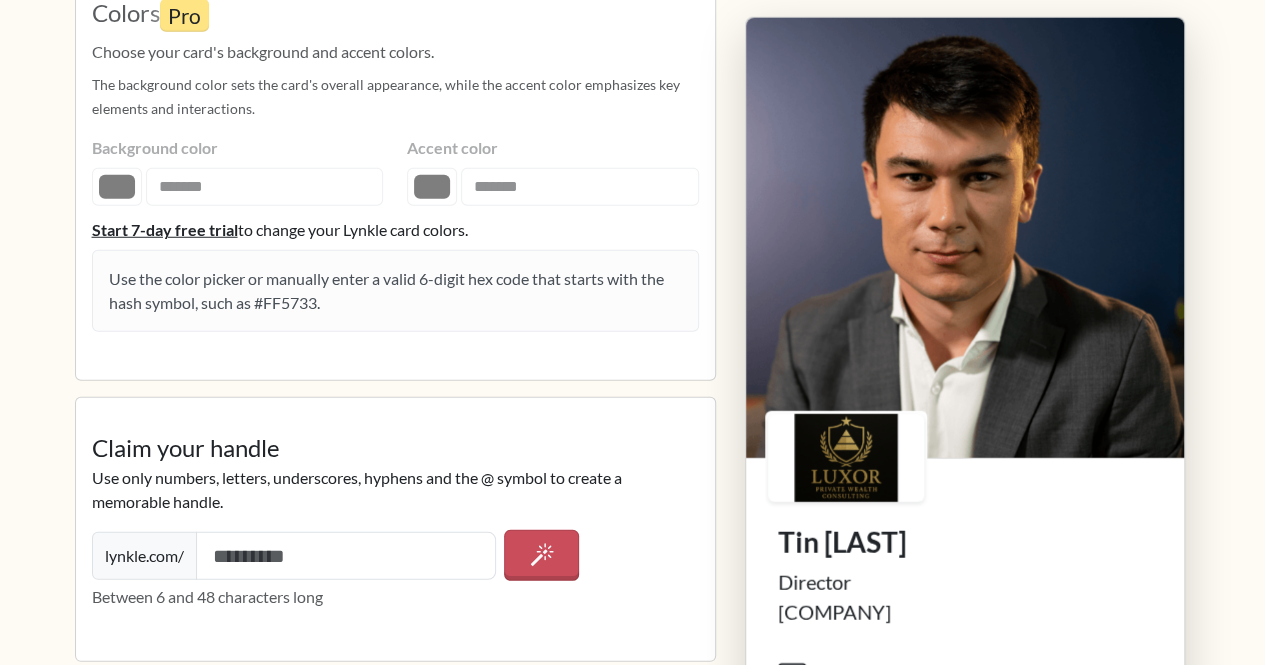 scroll, scrollTop: 2632, scrollLeft: 0, axis: vertical 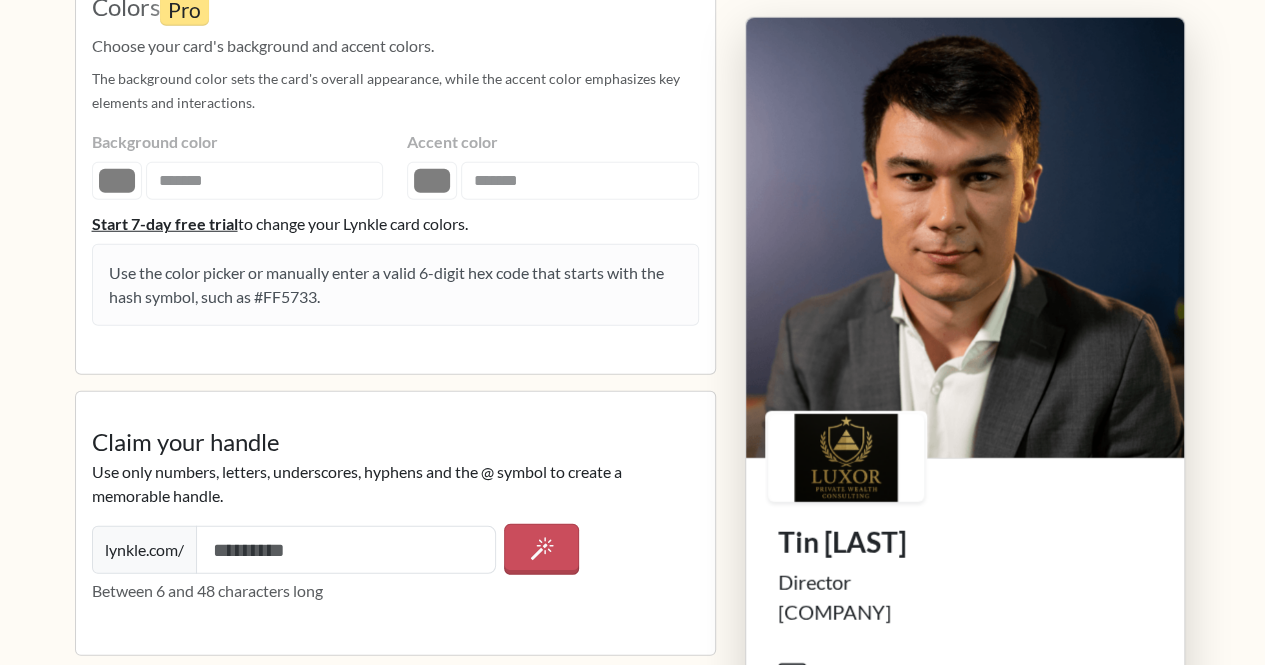 click on "**********" at bounding box center [632, -2300] 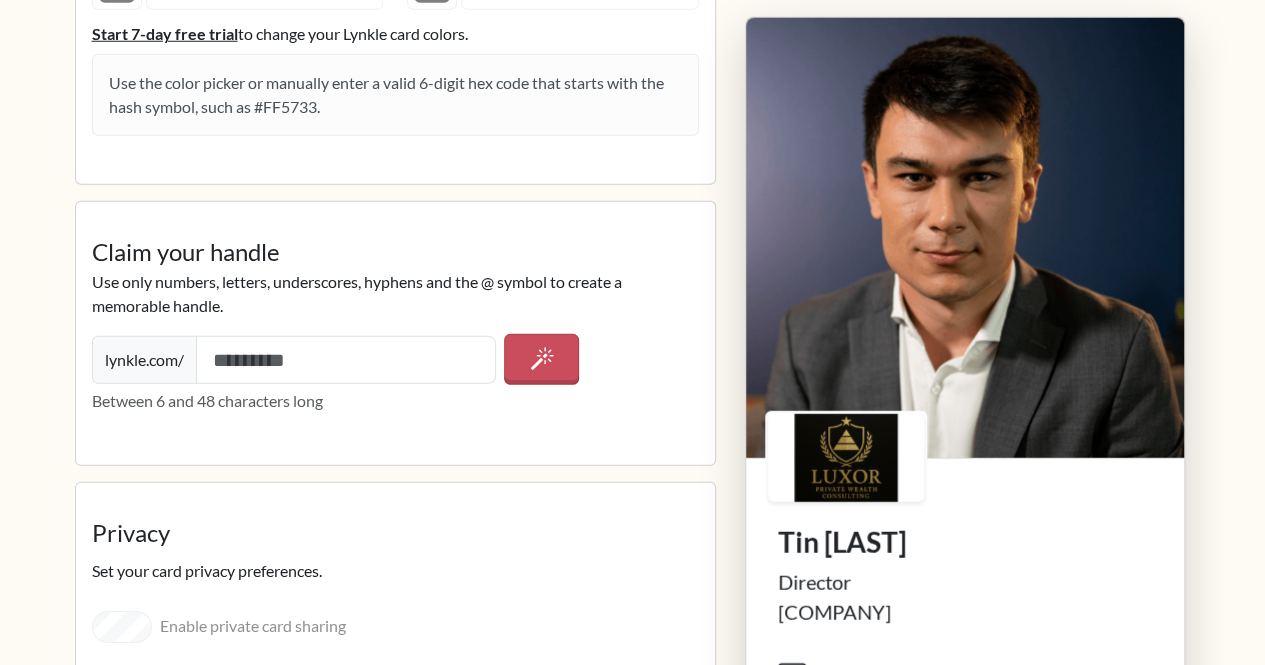 scroll, scrollTop: 2820, scrollLeft: 0, axis: vertical 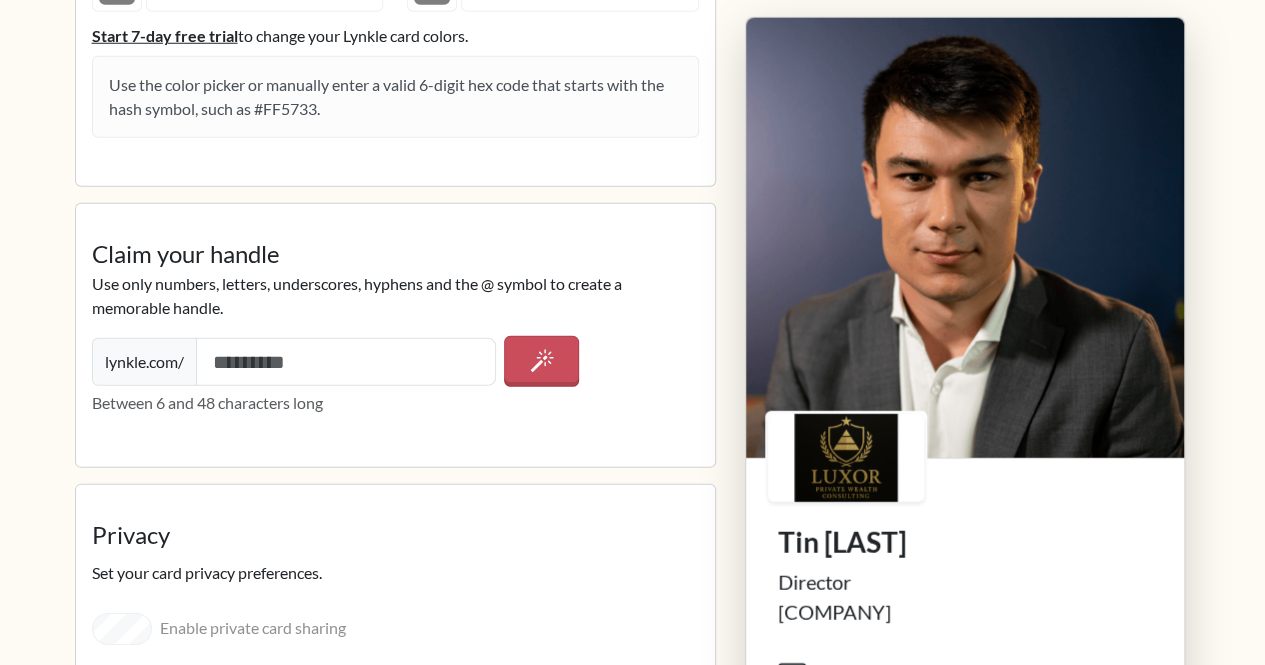 click on "**********" at bounding box center (395, -760) 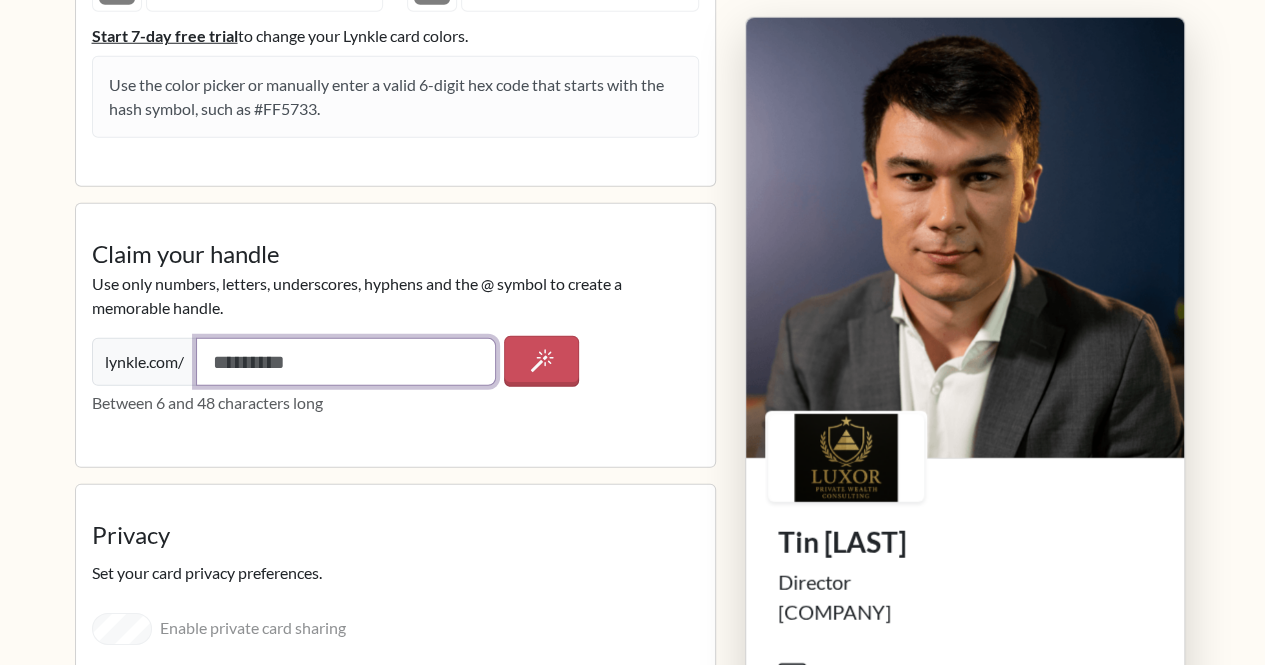 click at bounding box center (346, 362) 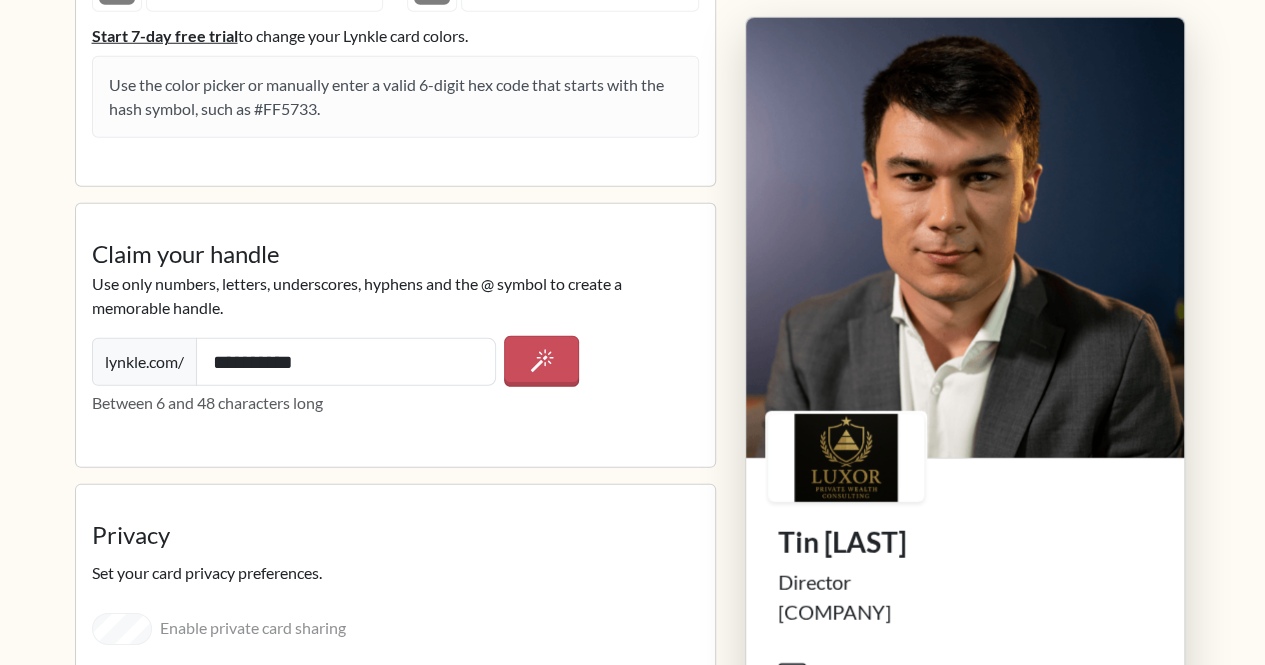 click on "**********" at bounding box center (632, -2488) 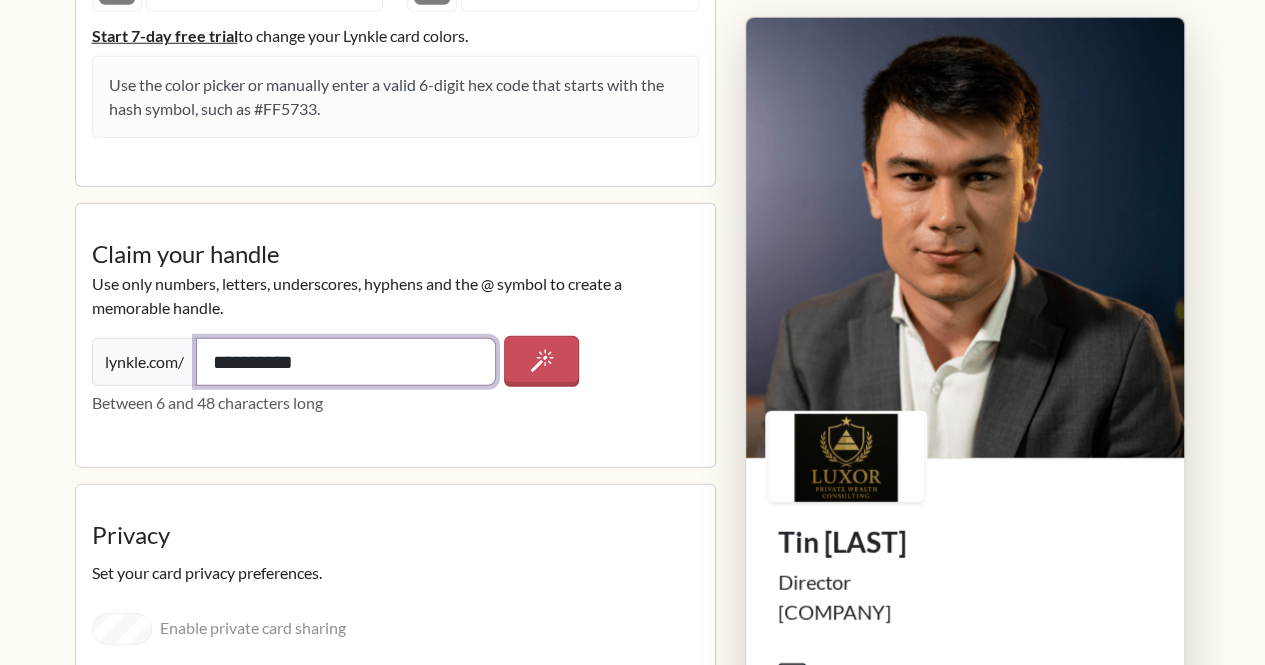 click on "**********" at bounding box center [346, 362] 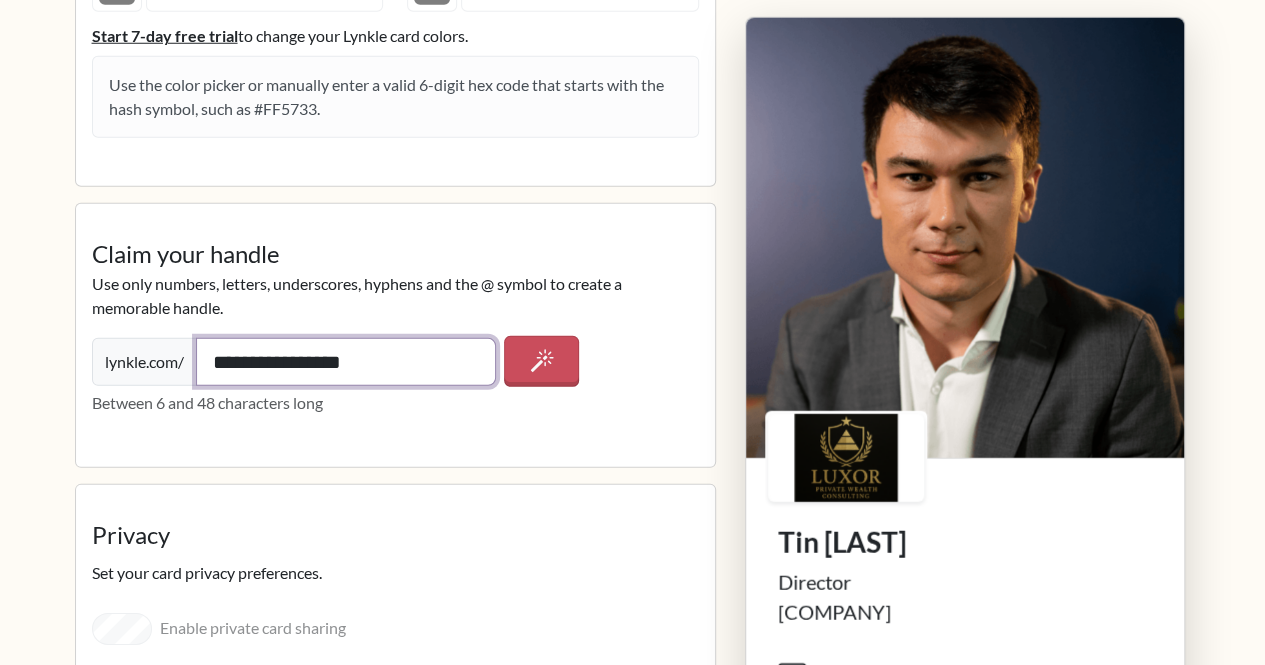 drag, startPoint x: 310, startPoint y: 353, endPoint x: 396, endPoint y: 359, distance: 86.209045 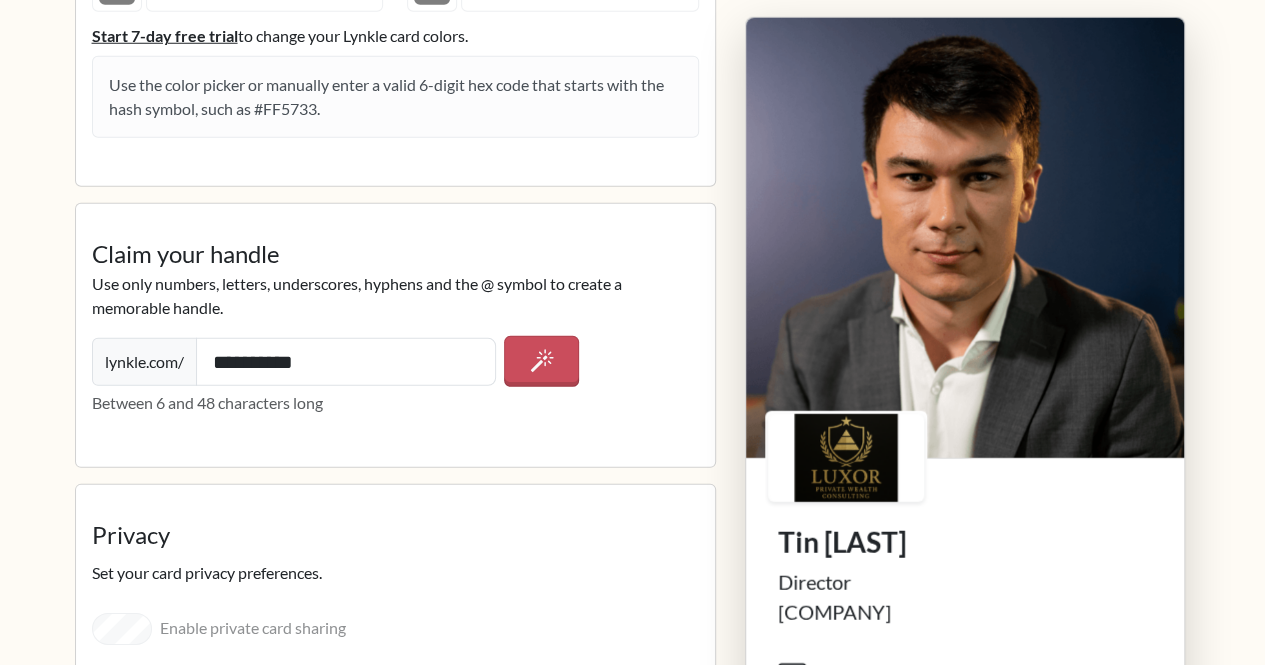 click on "**********" at bounding box center [395, -760] 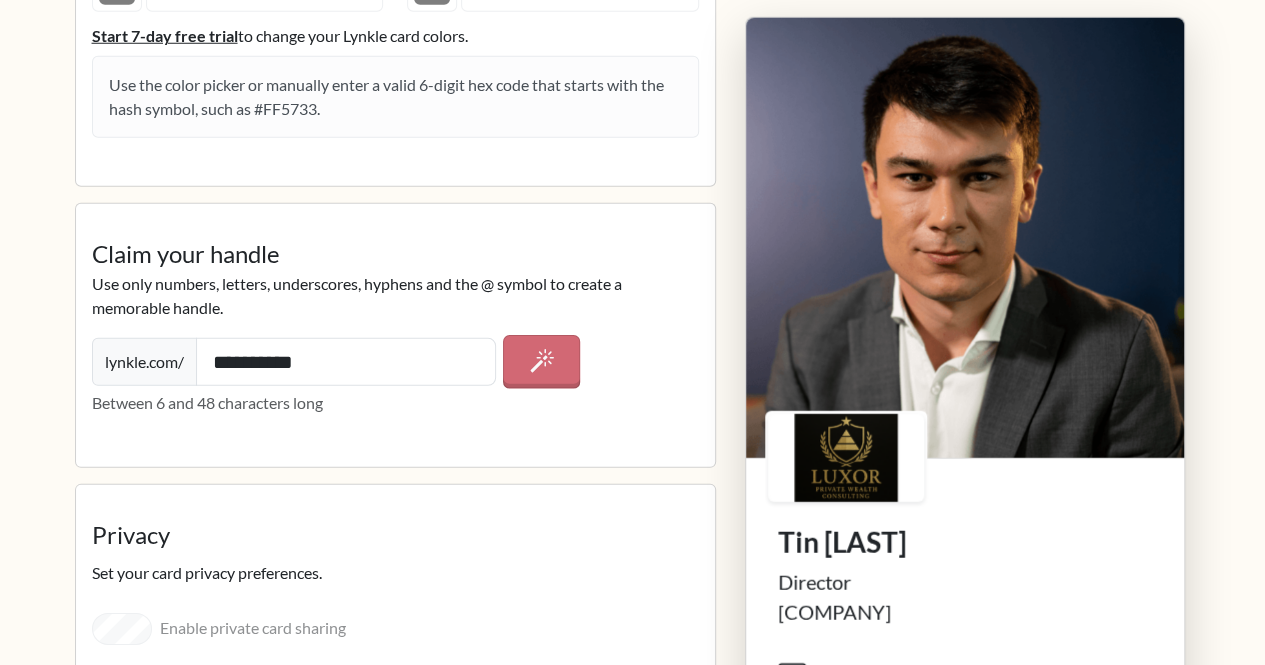 click 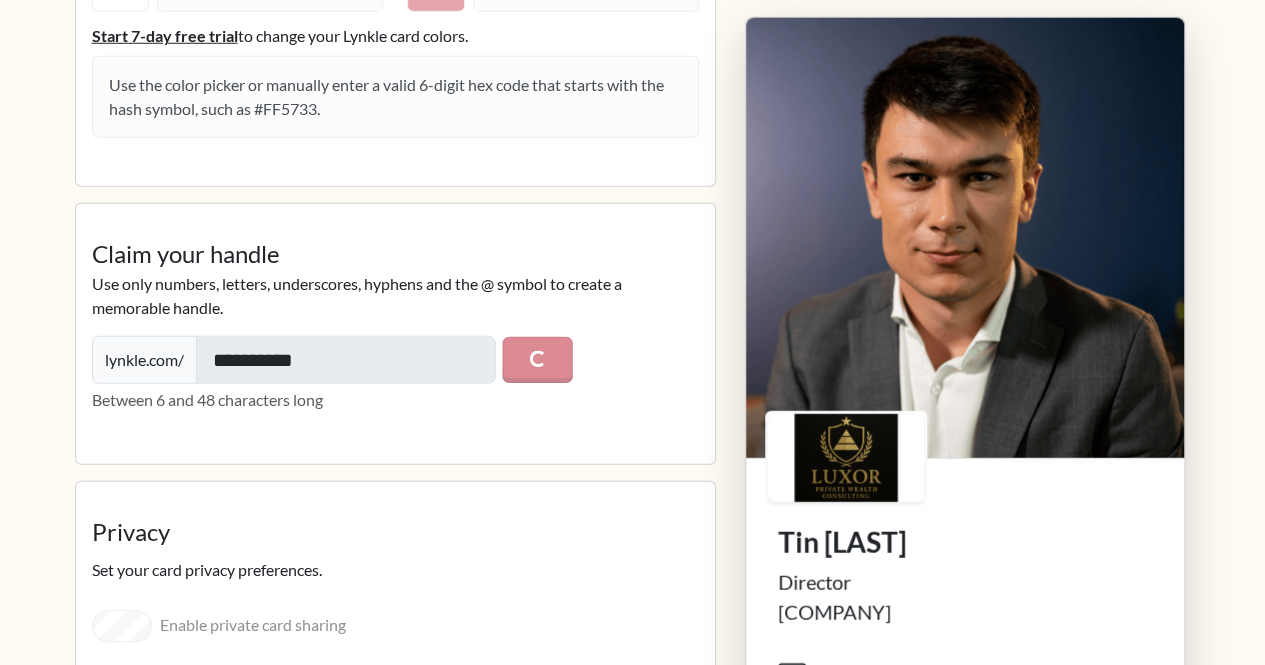 type on "**********" 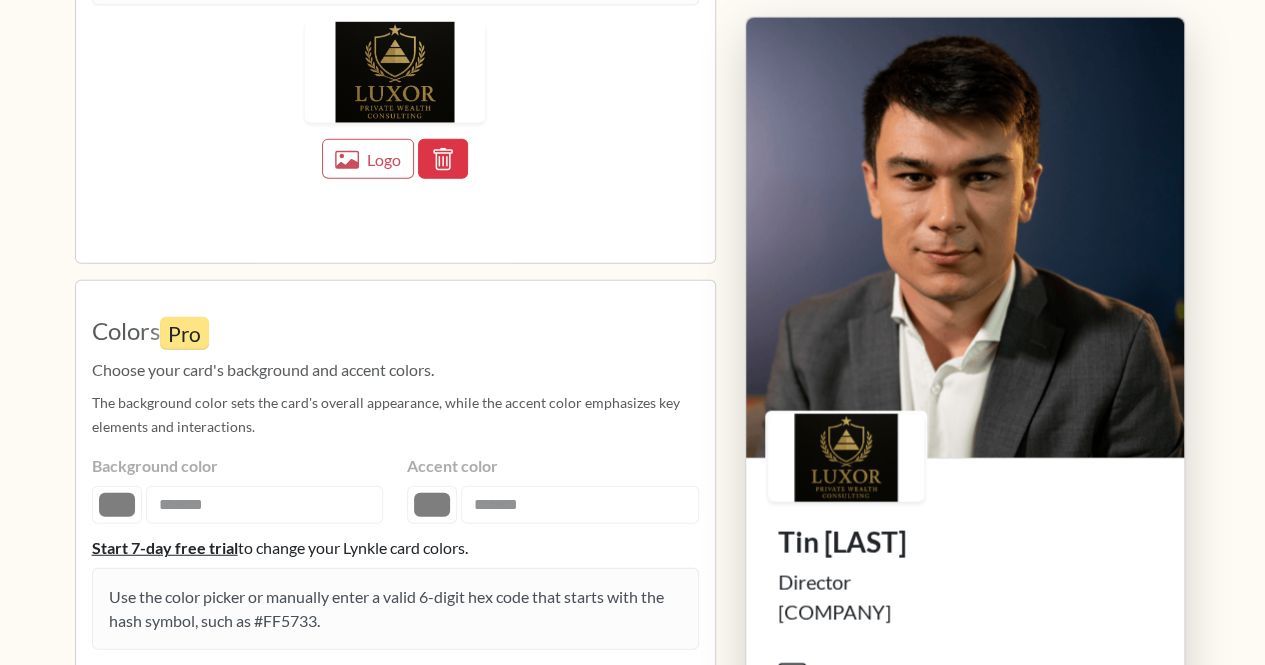 scroll, scrollTop: 2306, scrollLeft: 0, axis: vertical 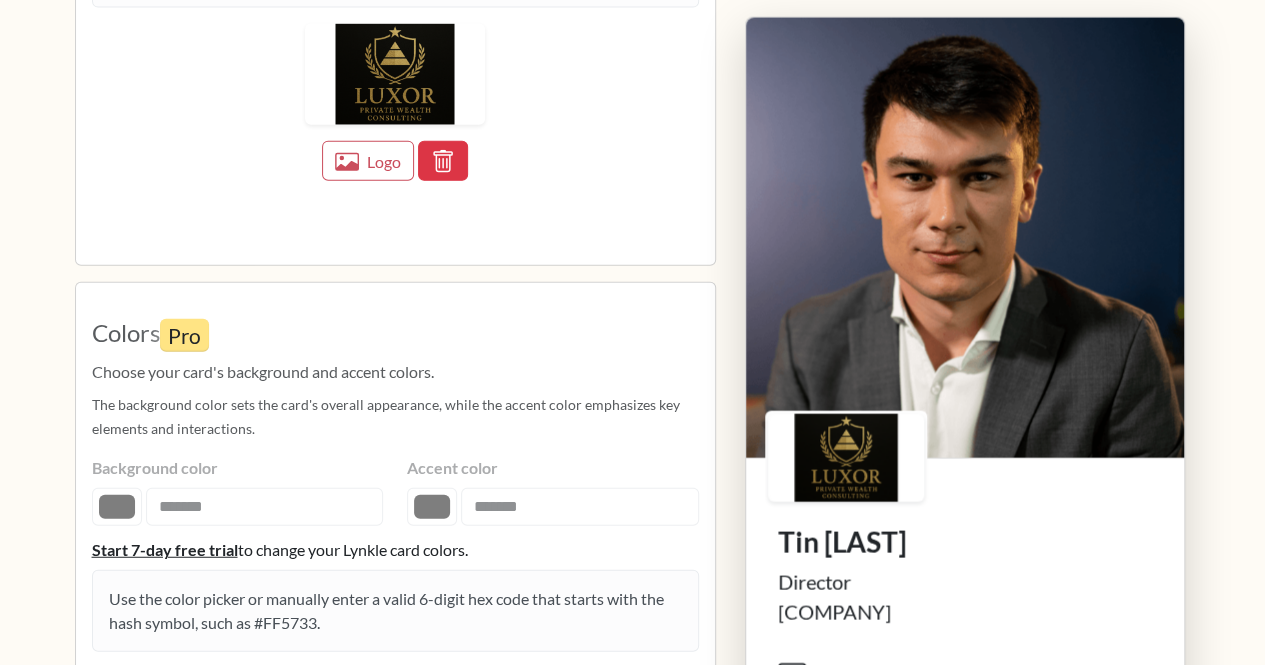 click on "Colors  Pro Choose your card's background and accent colors. The background color sets the card's overall appearance, while the accent color emphasizes key elements and interactions. Background color ******* ******* Accent color ******* ******* Start 7-day free trial  to change your Lynkle card colors. Use the color picker or manually enter a valid 6-digit hex code that starts with the hash symbol, such as #FF5733." at bounding box center [395, 491] 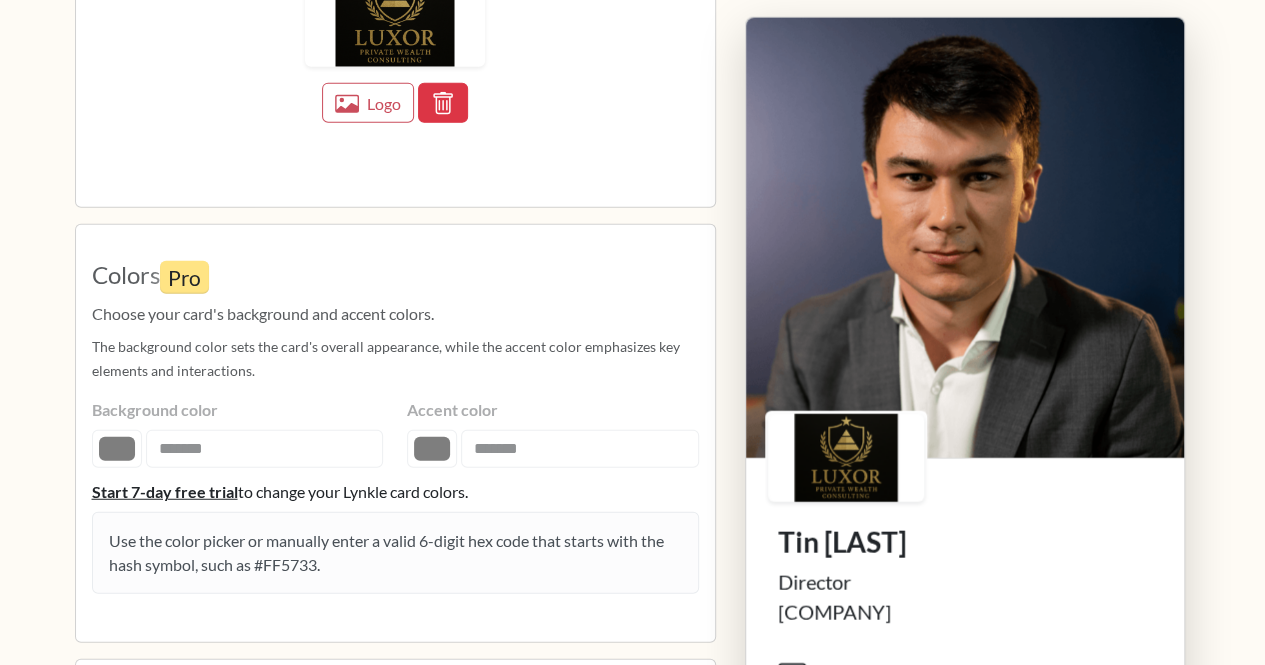 scroll, scrollTop: 2370, scrollLeft: 0, axis: vertical 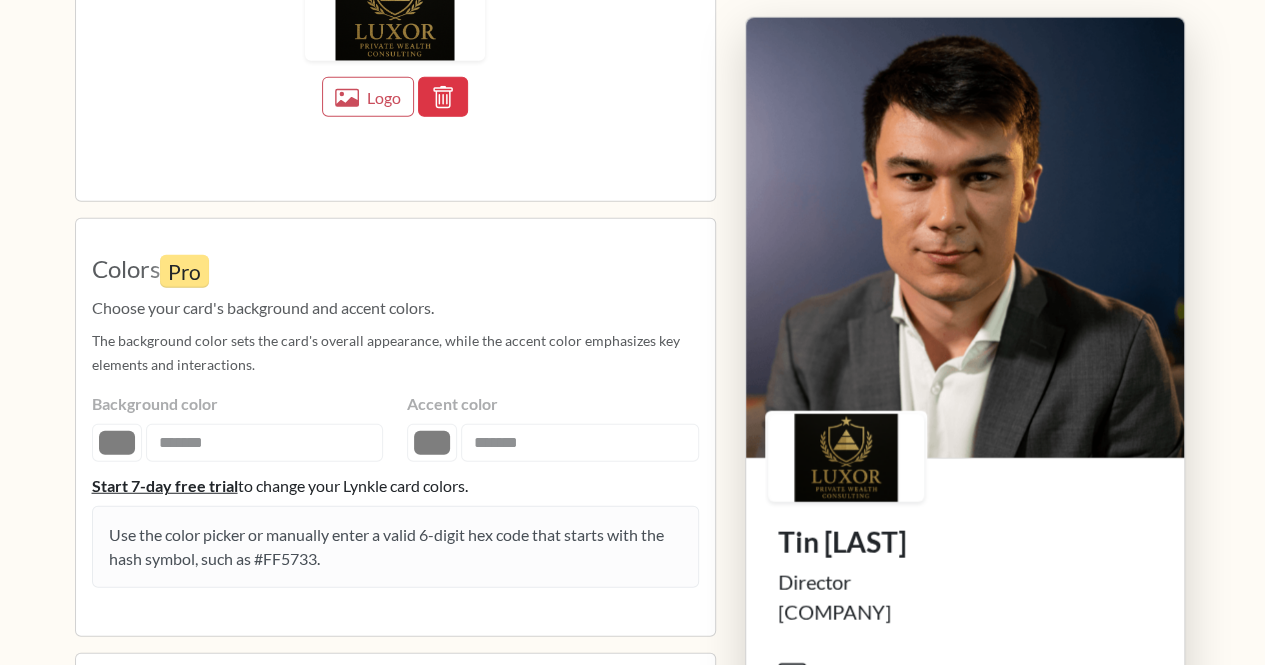click on "Colors  Pro Choose your card's background and accent colors. The background color sets the card's overall appearance, while the accent color emphasizes key elements and interactions. Background color ******* ******* Accent color ******* ******* Start 7-day free trial  to change your Lynkle card colors. Use the color picker or manually enter a valid 6-digit hex code that starts with the hash symbol, such as #FF5733." at bounding box center [395, 427] 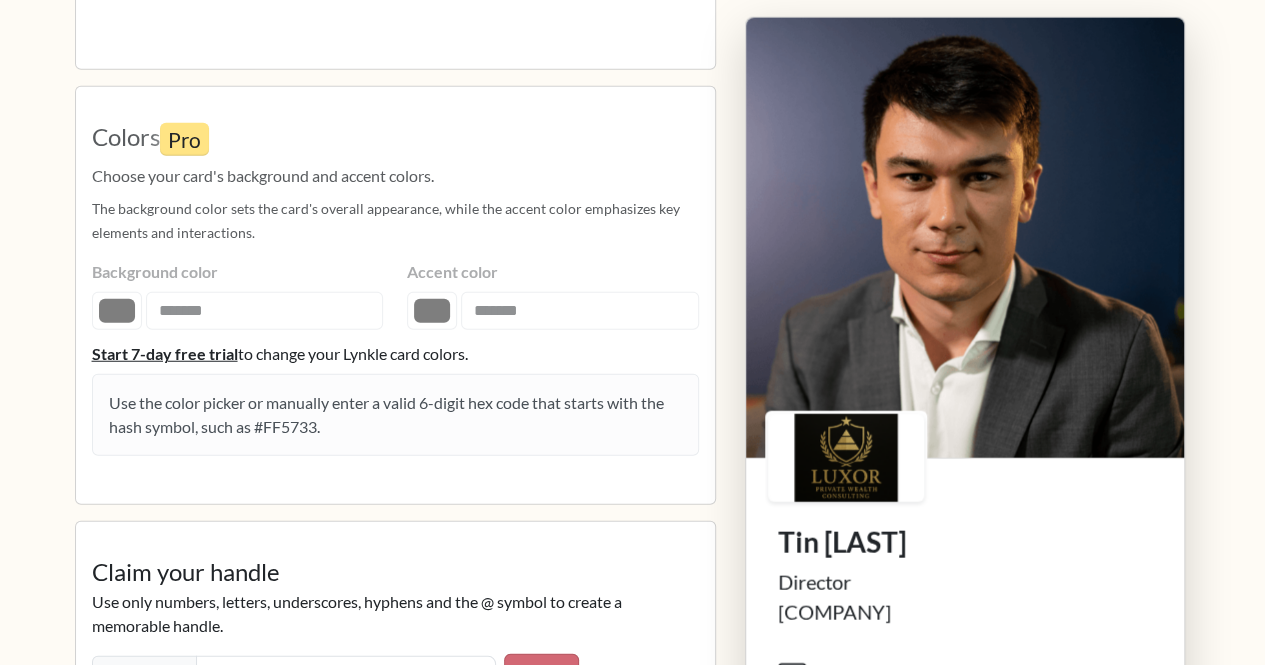 scroll, scrollTop: 2504, scrollLeft: 0, axis: vertical 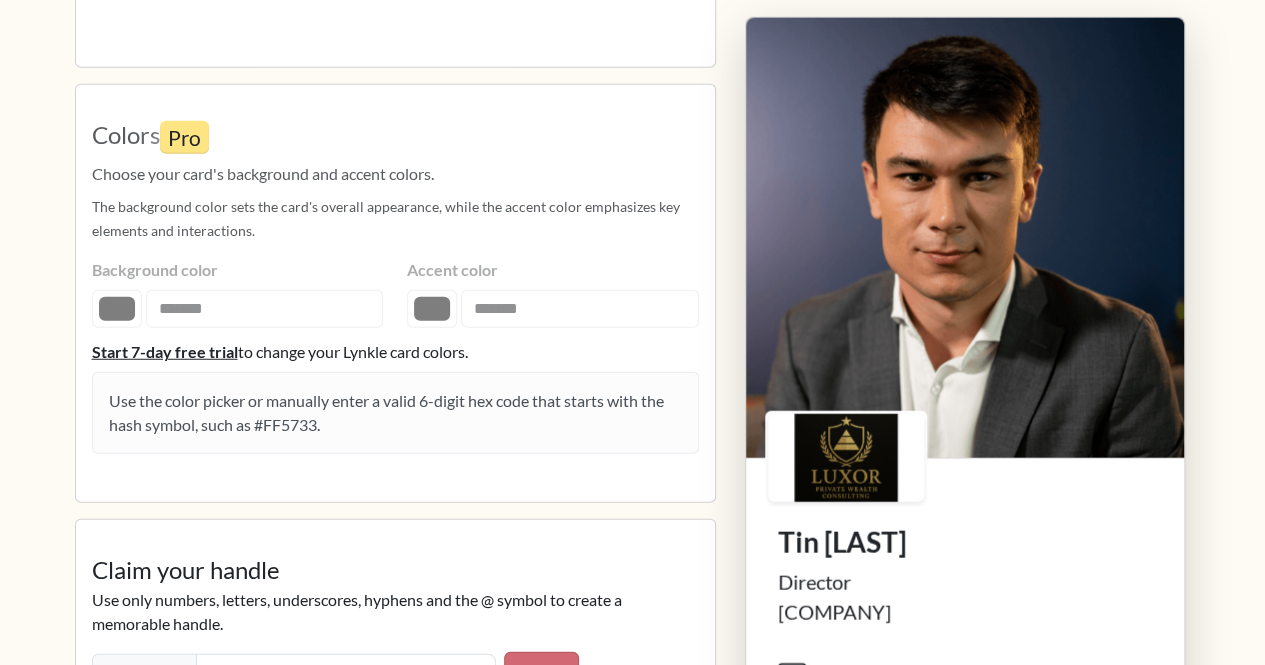 click on "**********" at bounding box center (632, -2172) 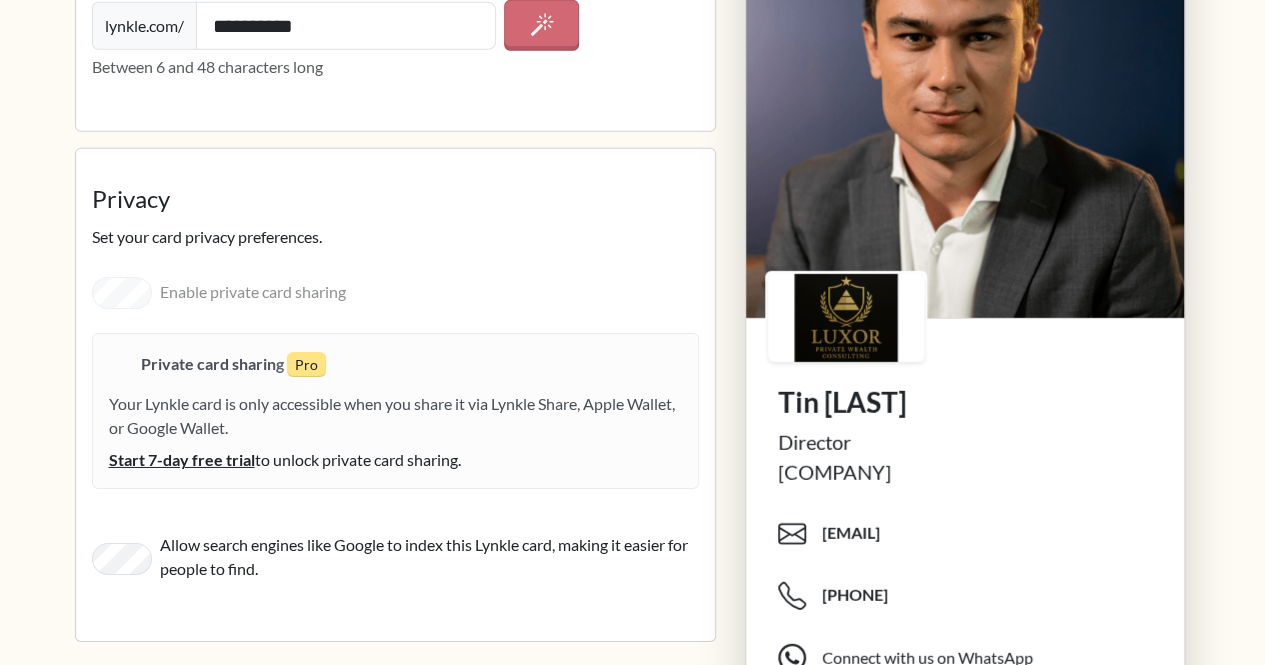 scroll, scrollTop: 3158, scrollLeft: 0, axis: vertical 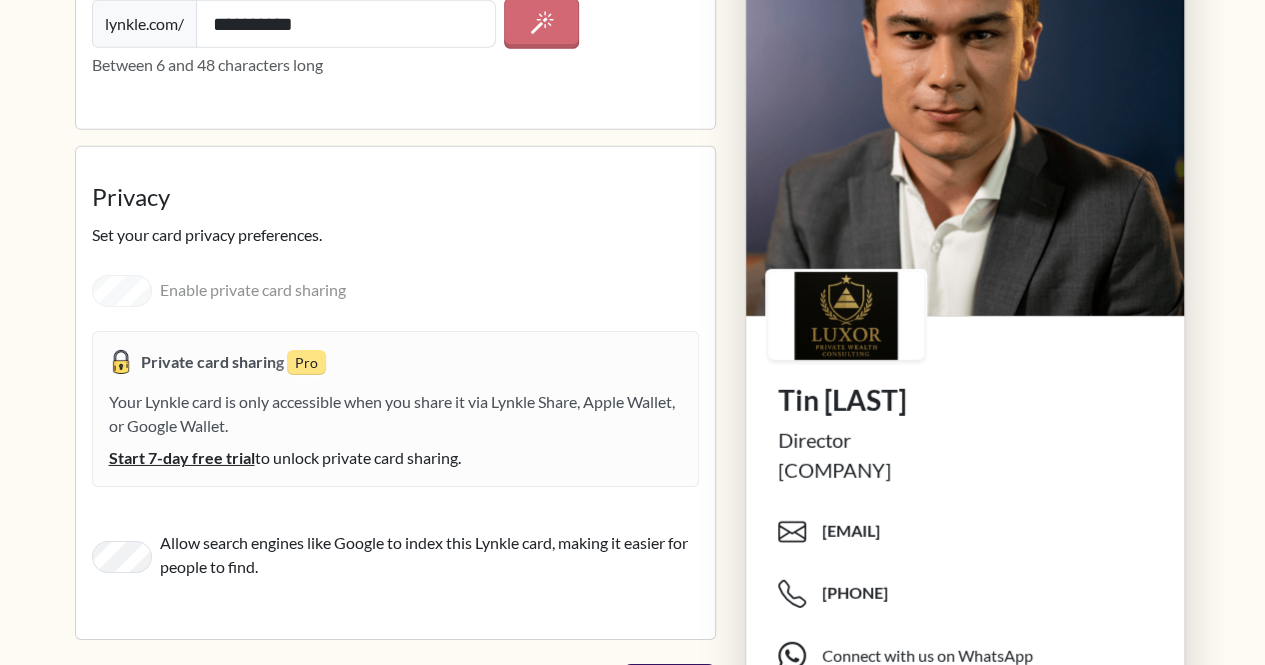click on "Enable private card sharing Private card sharing   Pro Your Lynkle card is only accessible when you share it via Lynkle Share, Apple Wallet, or Google Wallet. Start 7-day free trial  to unlock private card sharing." at bounding box center [395, 383] 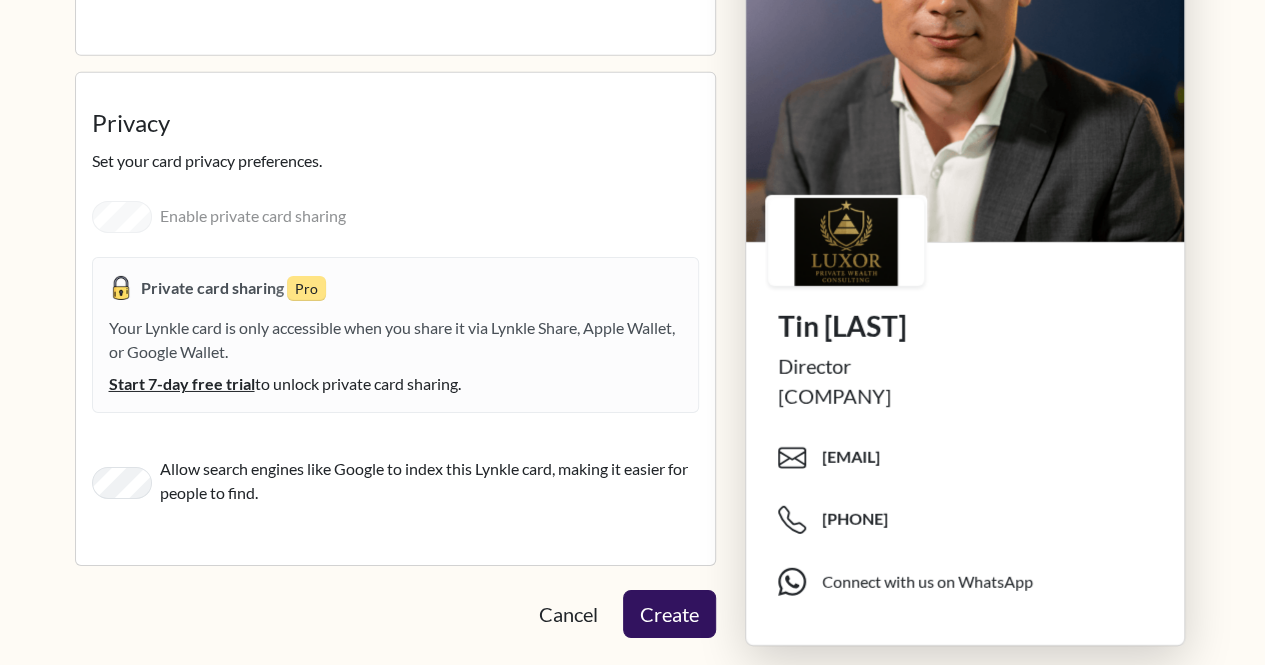 scroll, scrollTop: 3244, scrollLeft: 0, axis: vertical 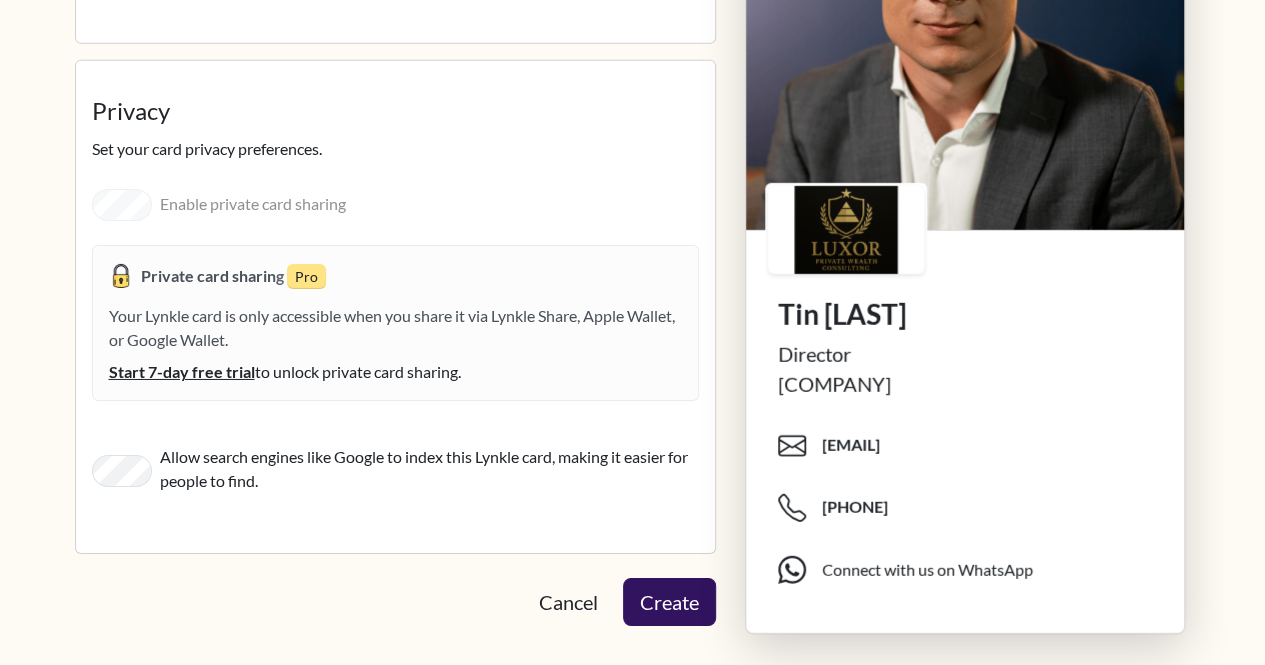 click on "**********" at bounding box center (632, -2912) 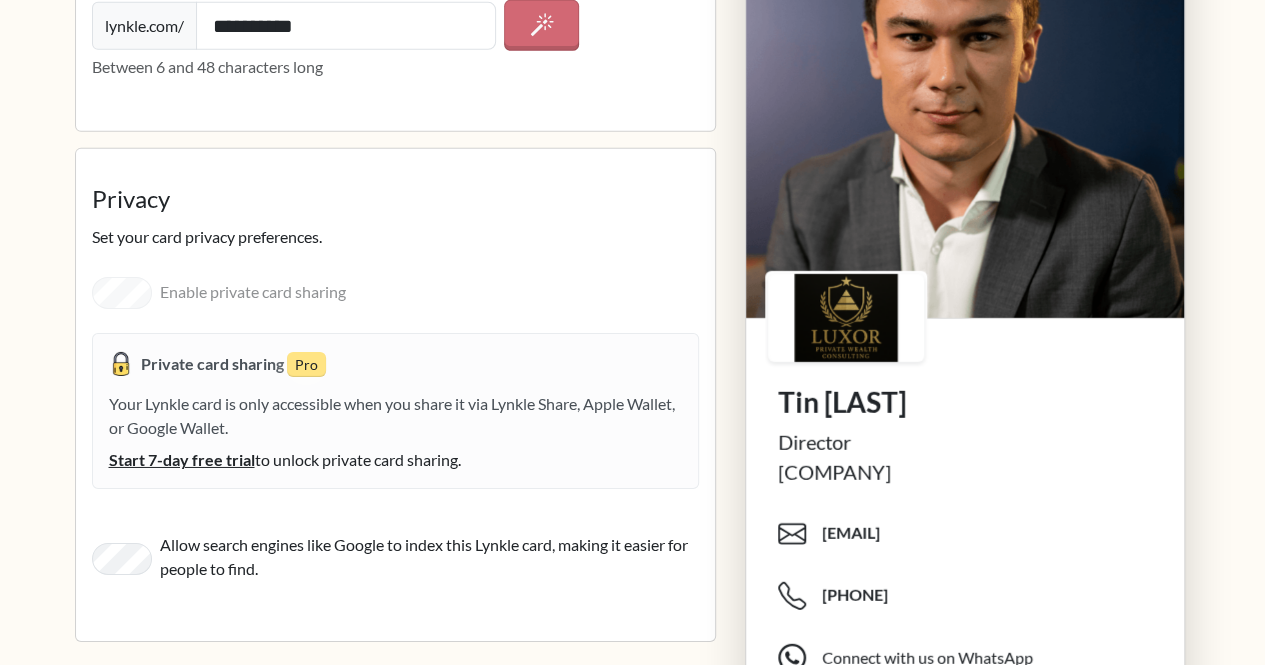 scroll, scrollTop: 3154, scrollLeft: 0, axis: vertical 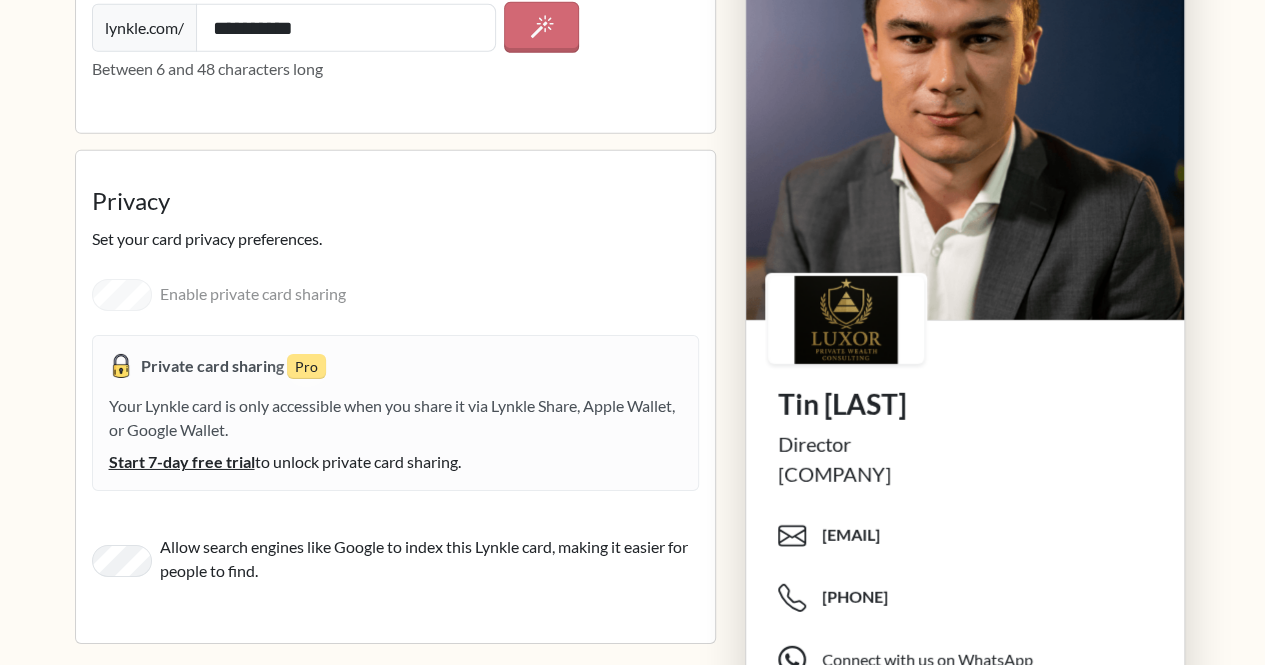click on "**********" at bounding box center [632, -2822] 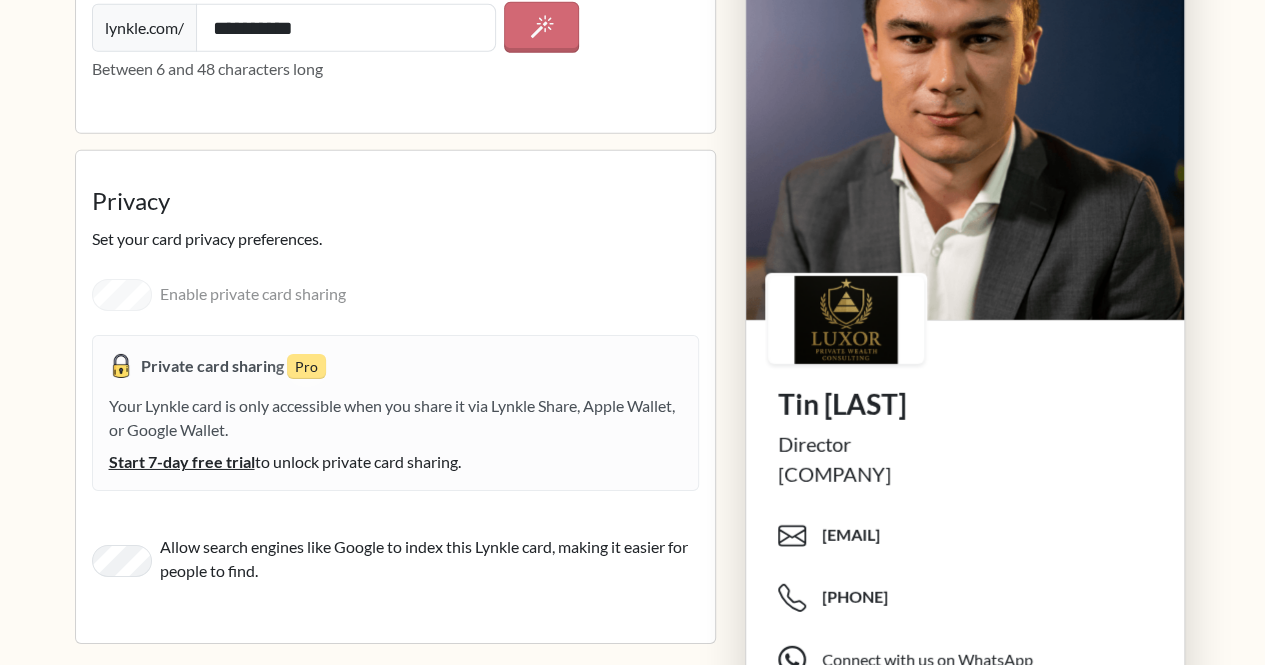 click on "**********" at bounding box center [632, -2822] 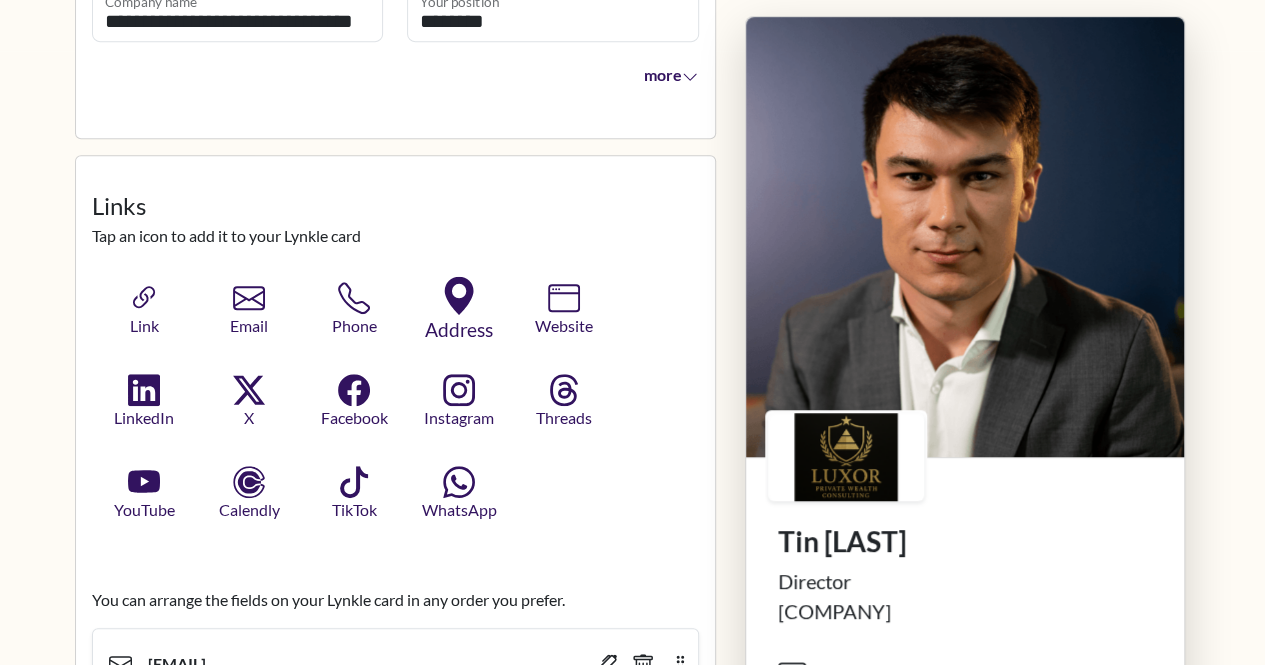 scroll, scrollTop: 620, scrollLeft: 0, axis: vertical 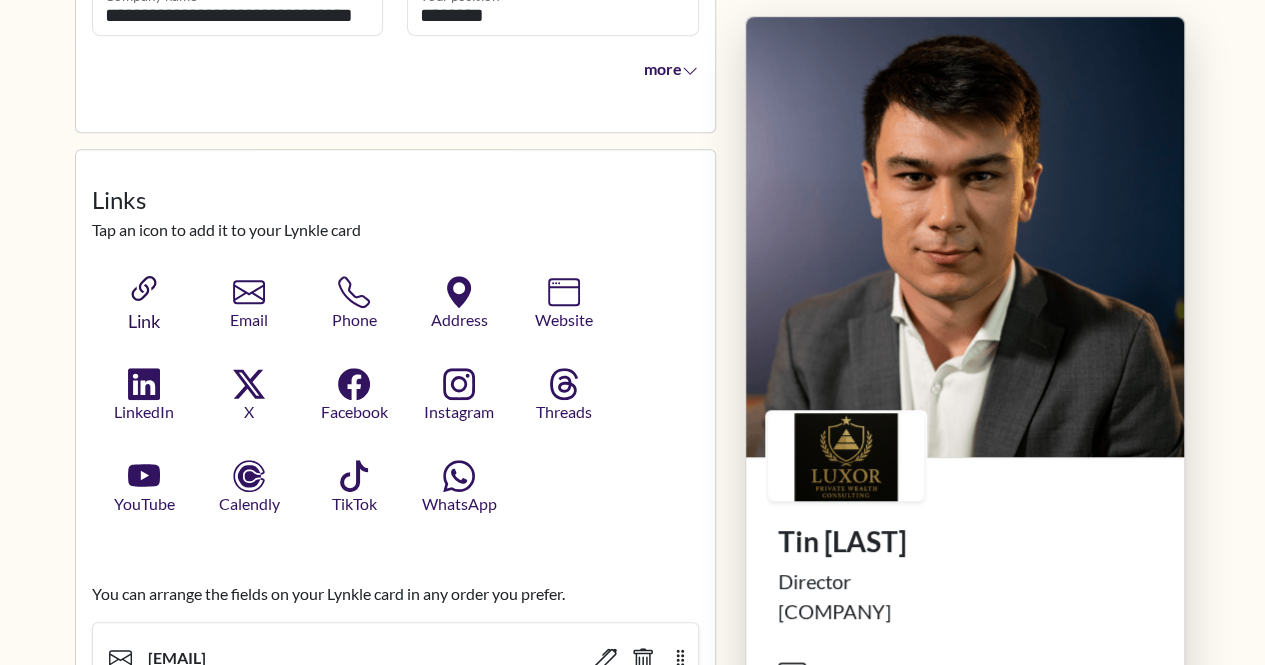 click 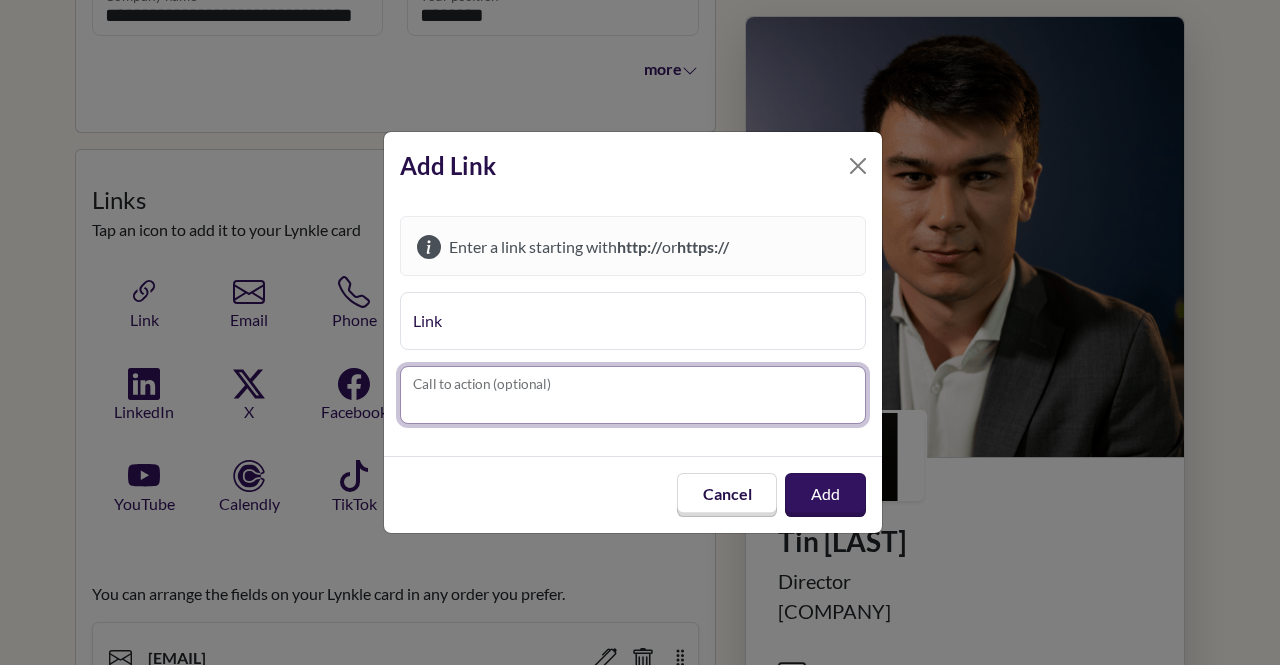 click on "Call to action (optional)" at bounding box center (633, 395) 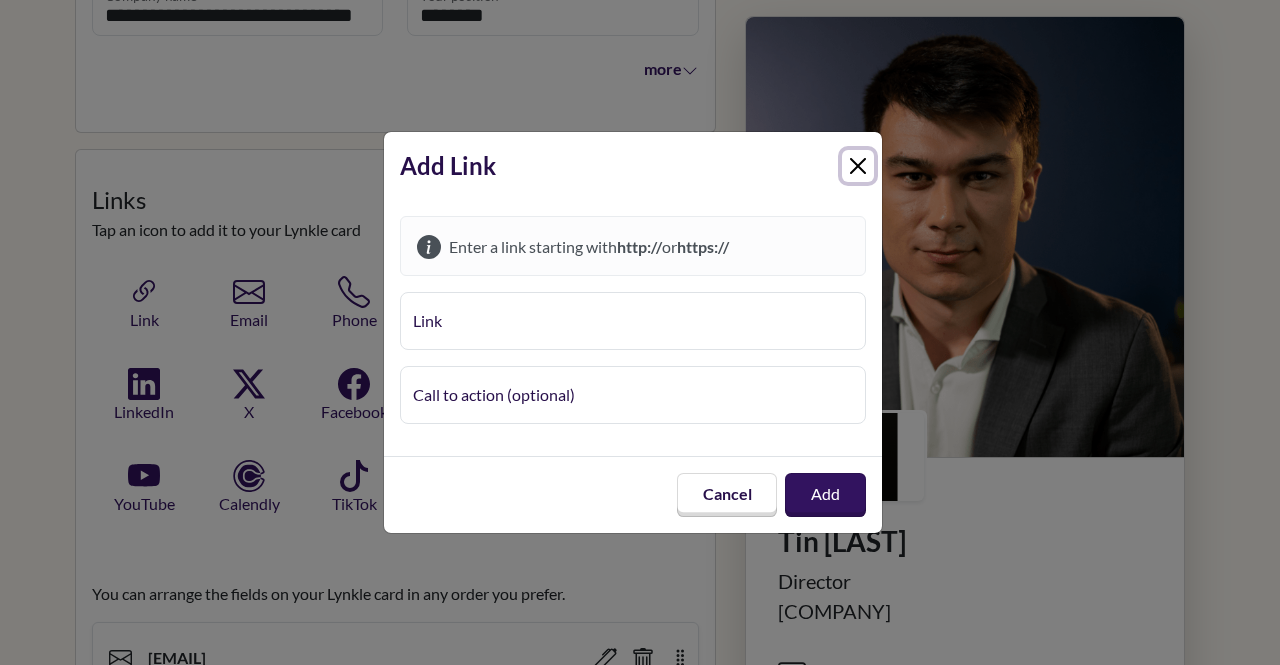 click at bounding box center [858, 166] 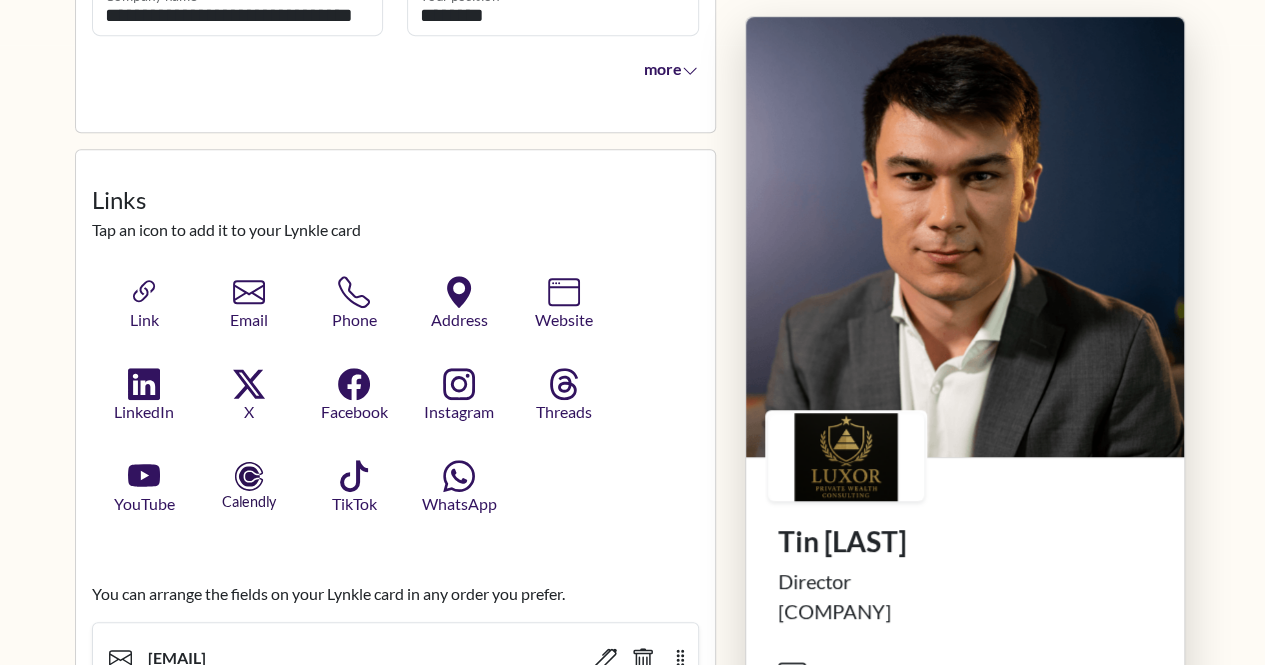click 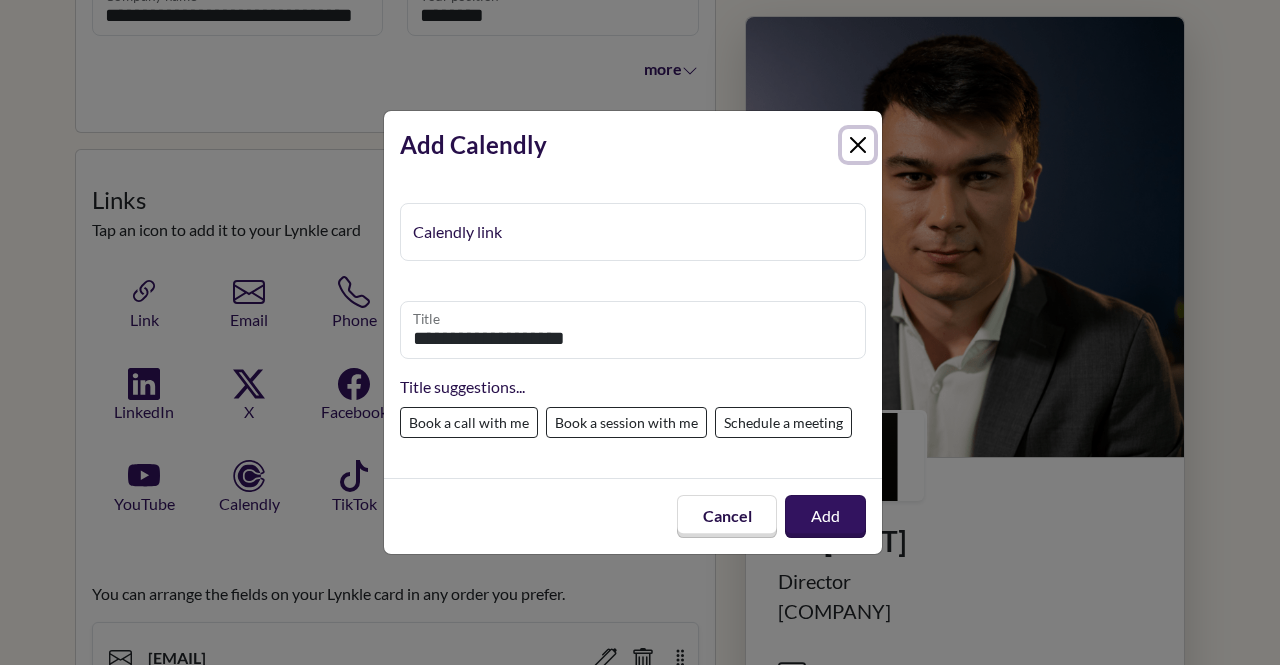 click at bounding box center [858, 145] 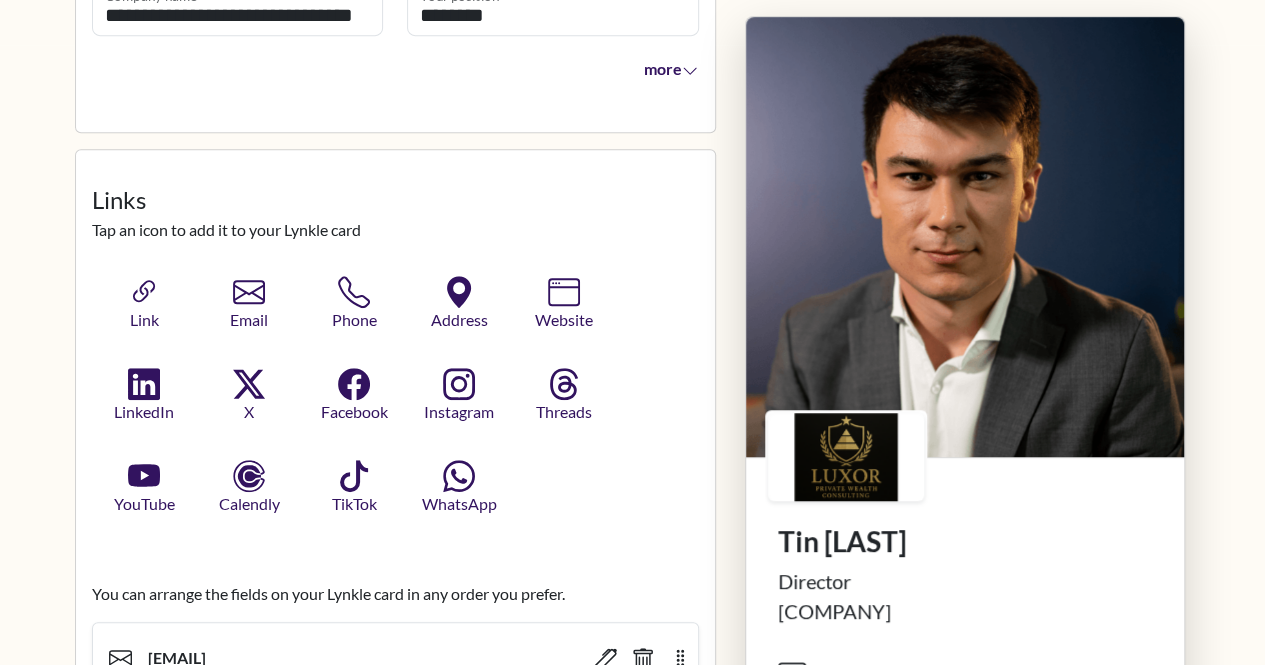 click on "Link Email Phone Address Website LinkedIn   X Facebook Instagram Threads YouTube Calendly TikTok WhatsApp" at bounding box center (395, 396) 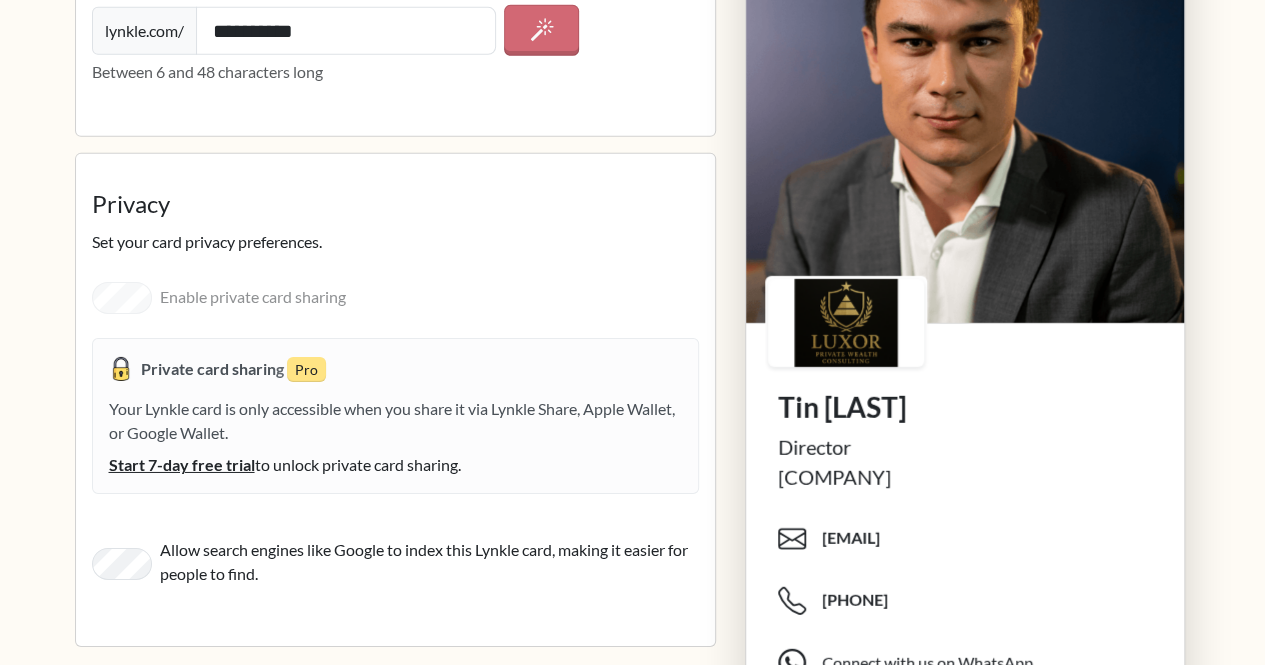 scroll, scrollTop: 3244, scrollLeft: 0, axis: vertical 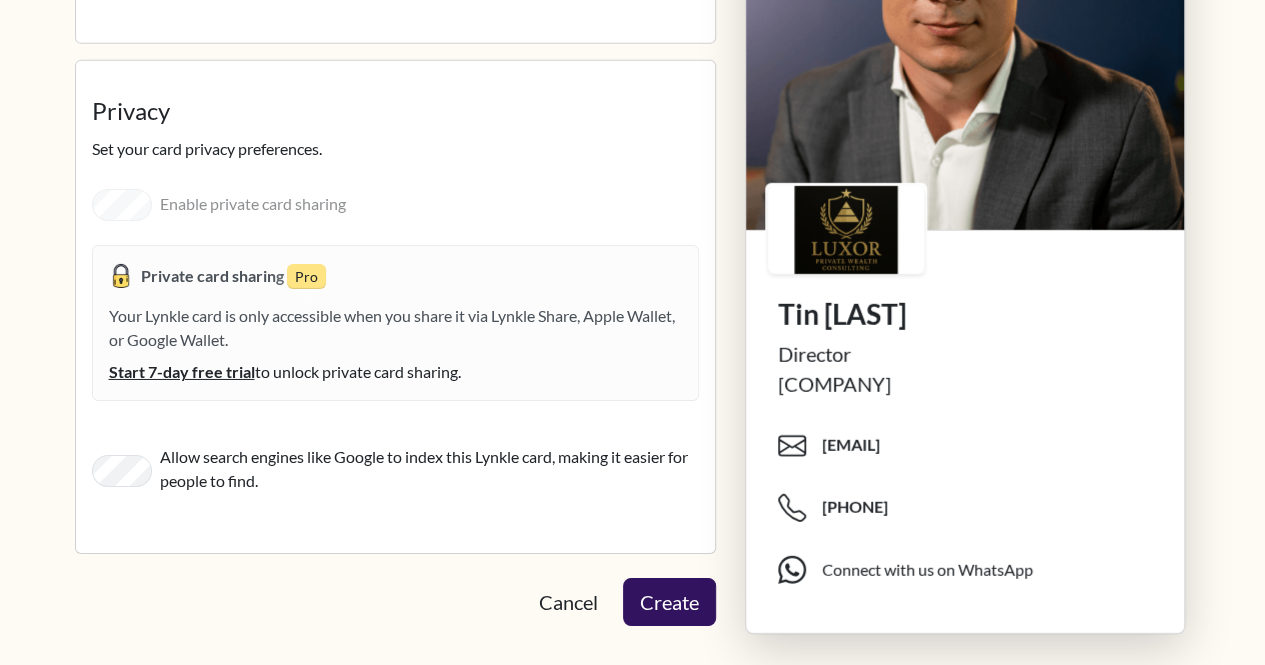 click on "**********" at bounding box center [632, -2912] 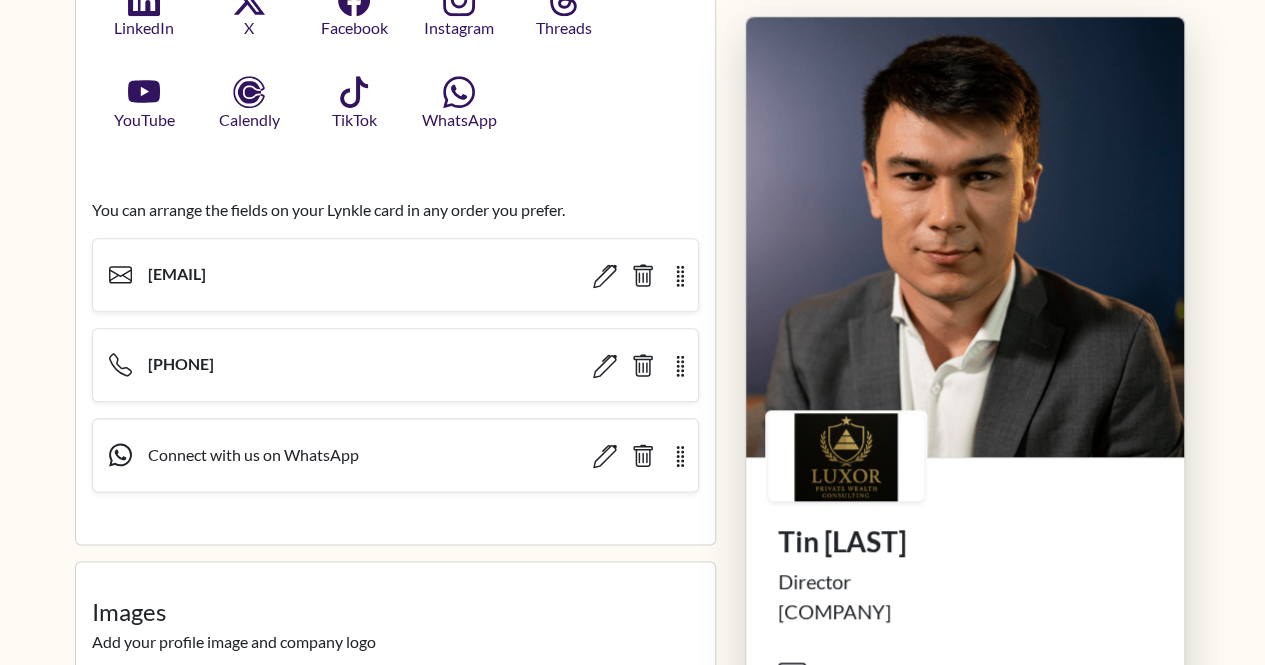 scroll, scrollTop: 1004, scrollLeft: 0, axis: vertical 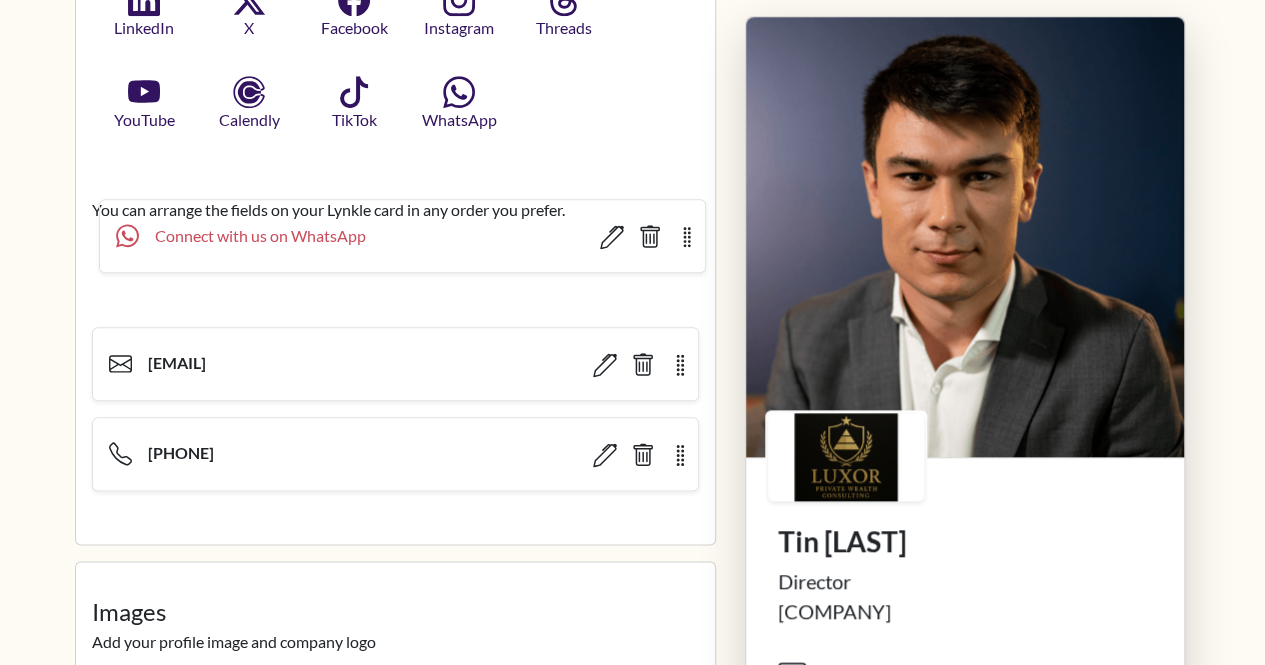 drag, startPoint x: 686, startPoint y: 449, endPoint x: 694, endPoint y: 234, distance: 215.14879 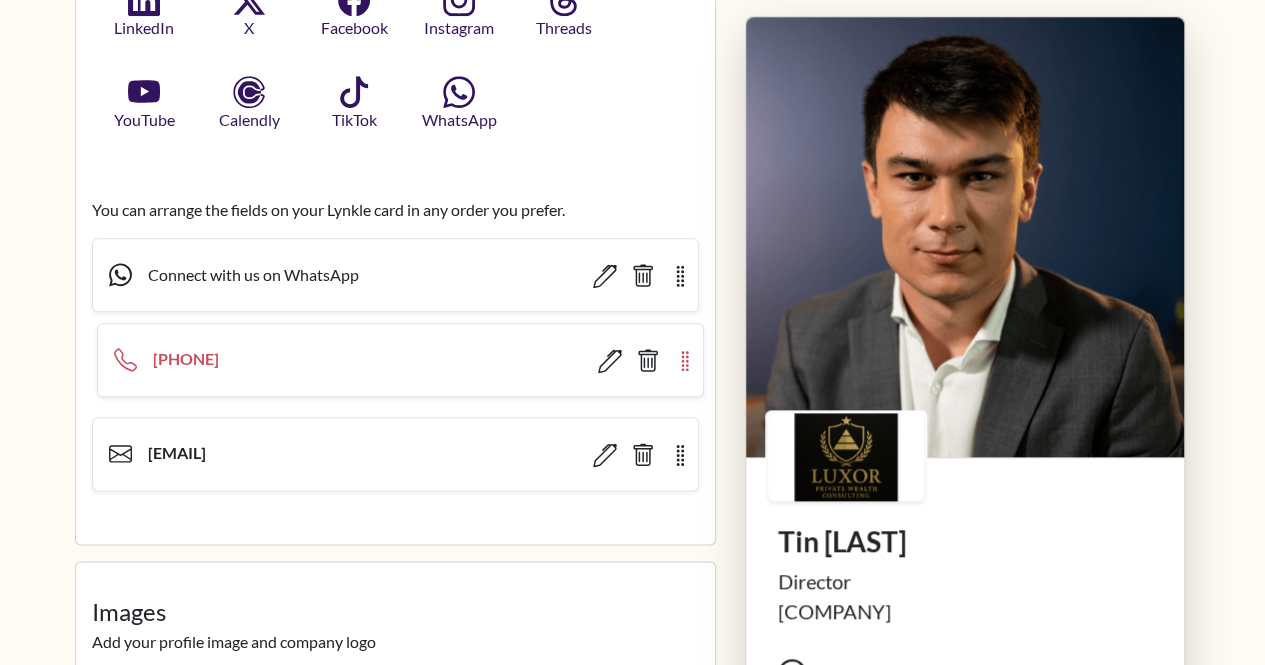 drag, startPoint x: 678, startPoint y: 442, endPoint x: 683, endPoint y: 349, distance: 93.13431 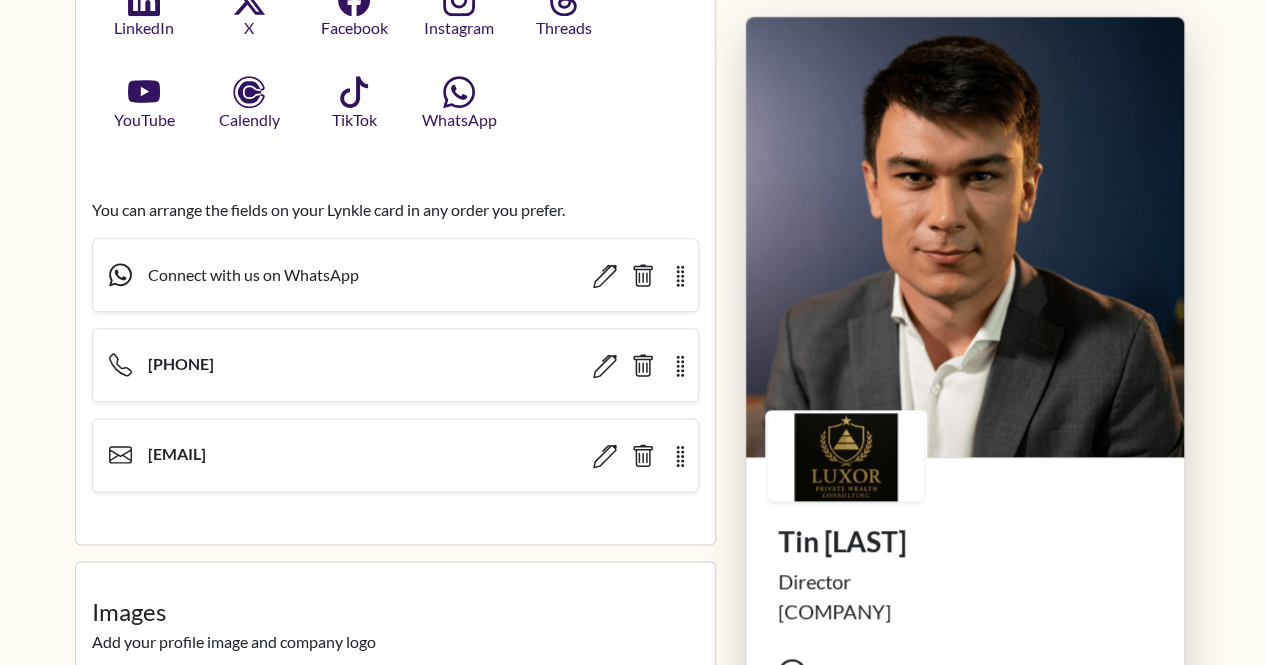 click on "**********" at bounding box center (632, -672) 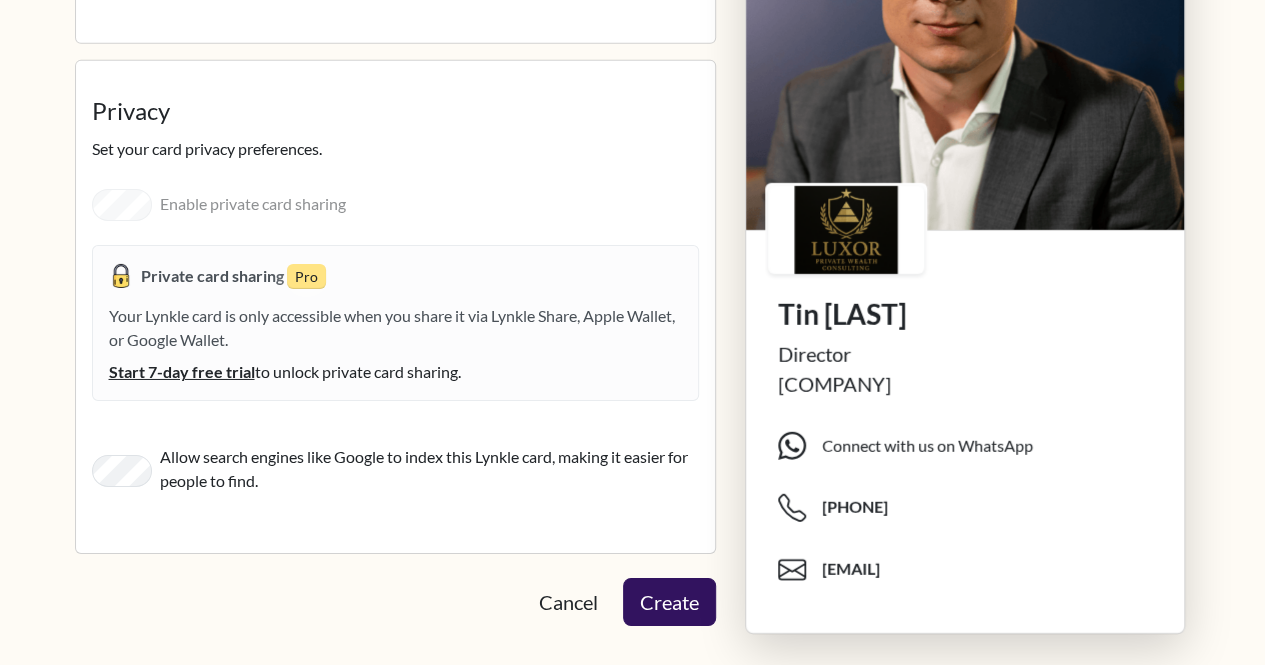 scroll, scrollTop: 3244, scrollLeft: 0, axis: vertical 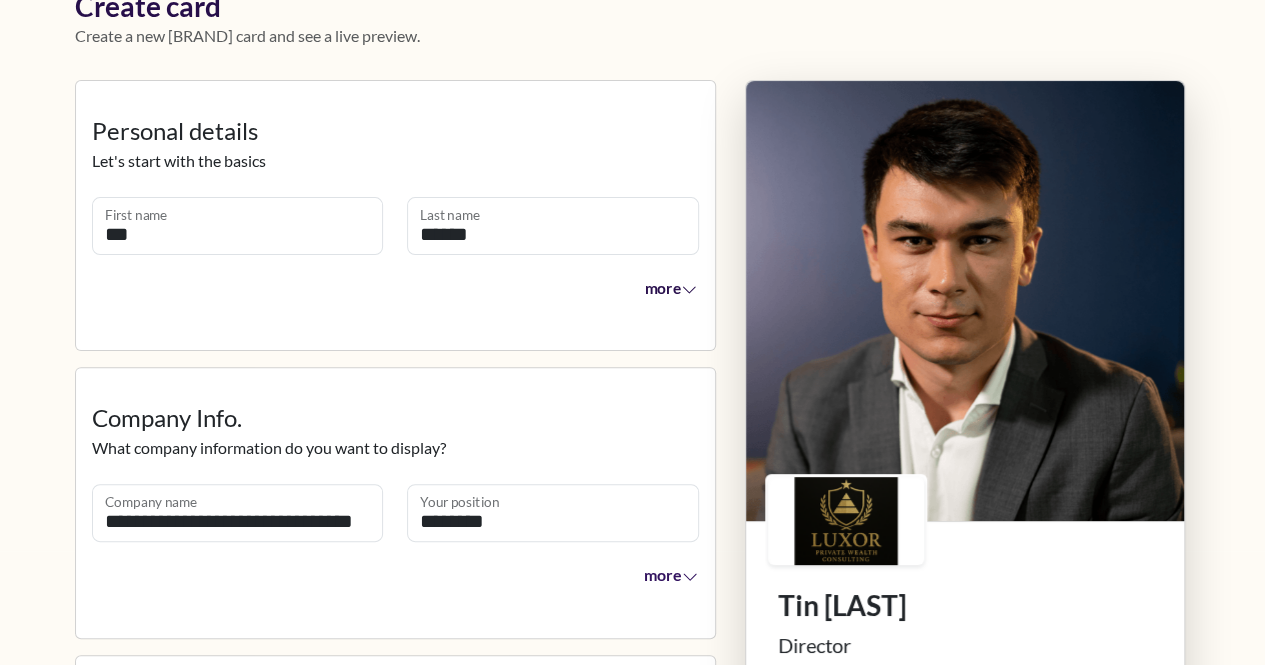 click on "more" at bounding box center (670, 287) 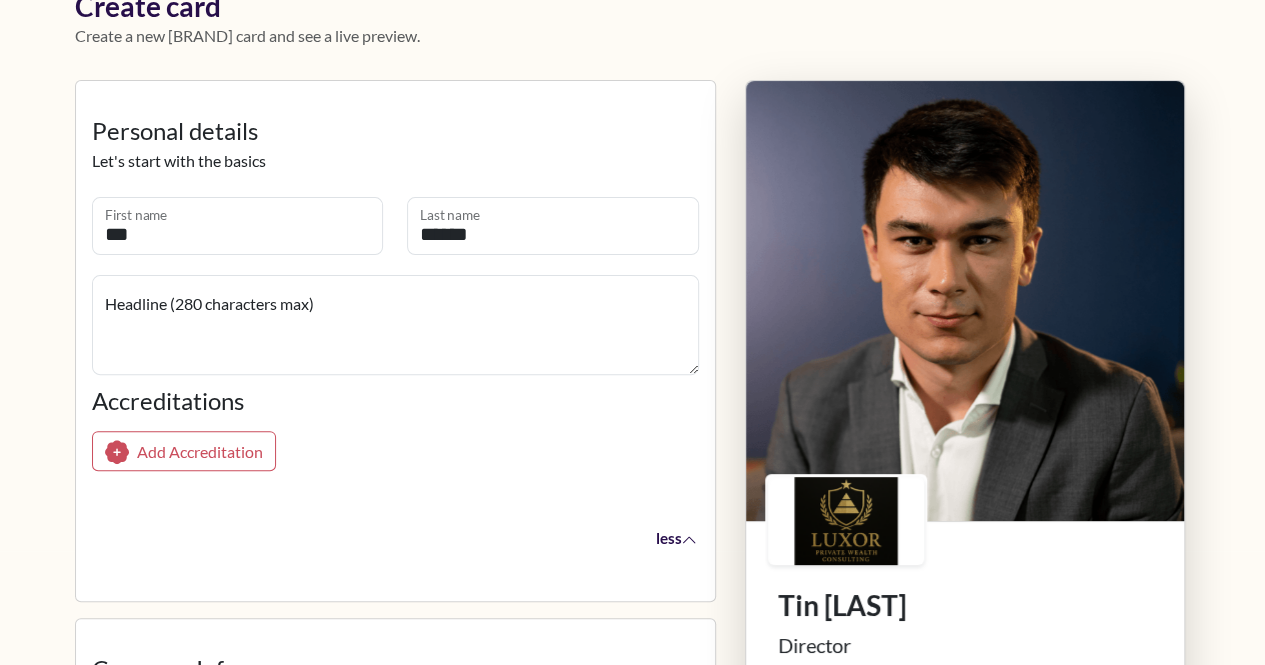 click on "less" at bounding box center (675, 536) 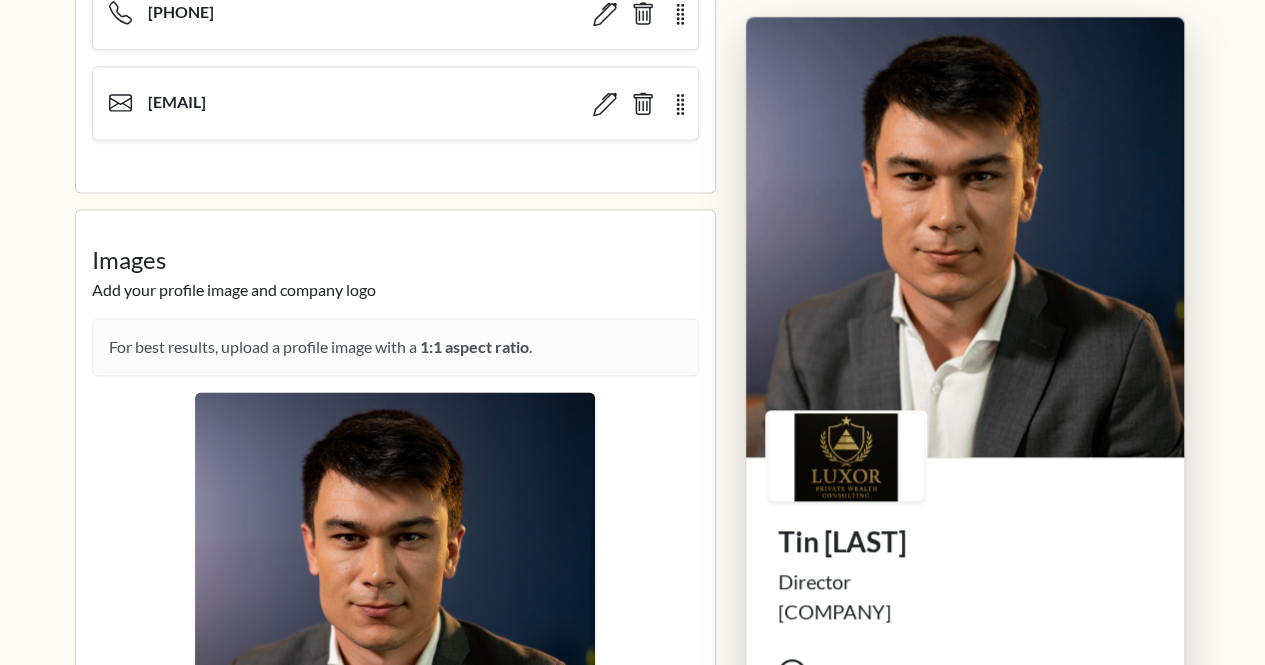 scroll, scrollTop: 1359, scrollLeft: 0, axis: vertical 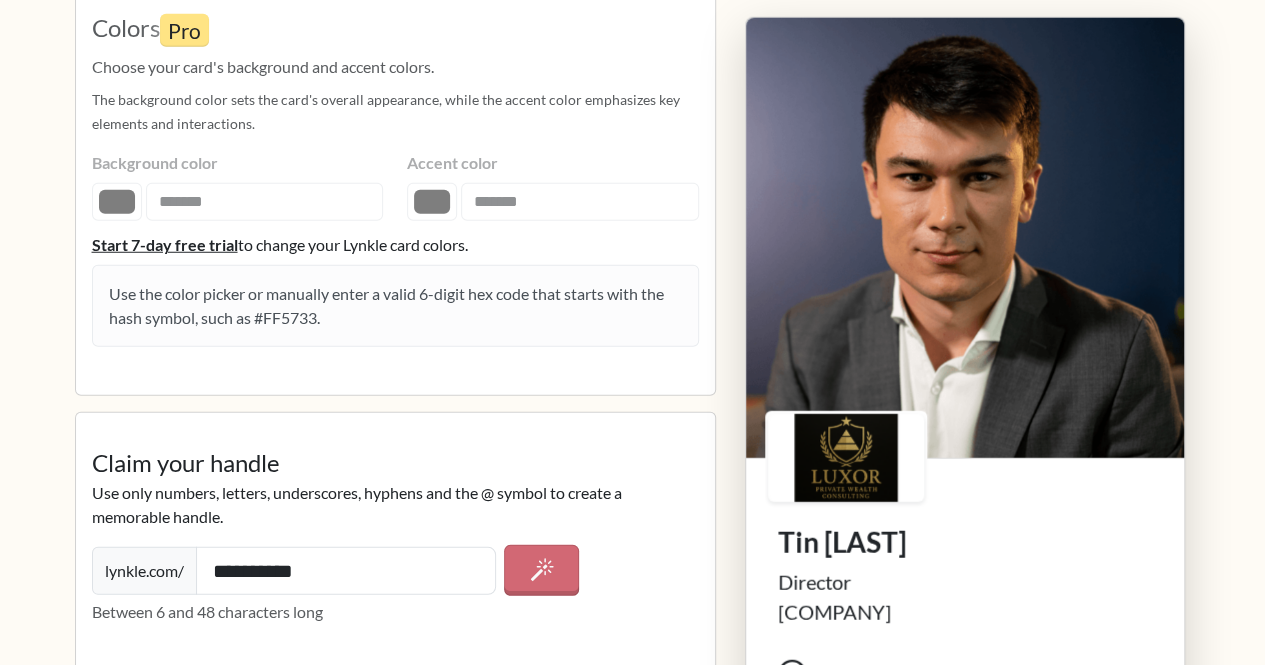type 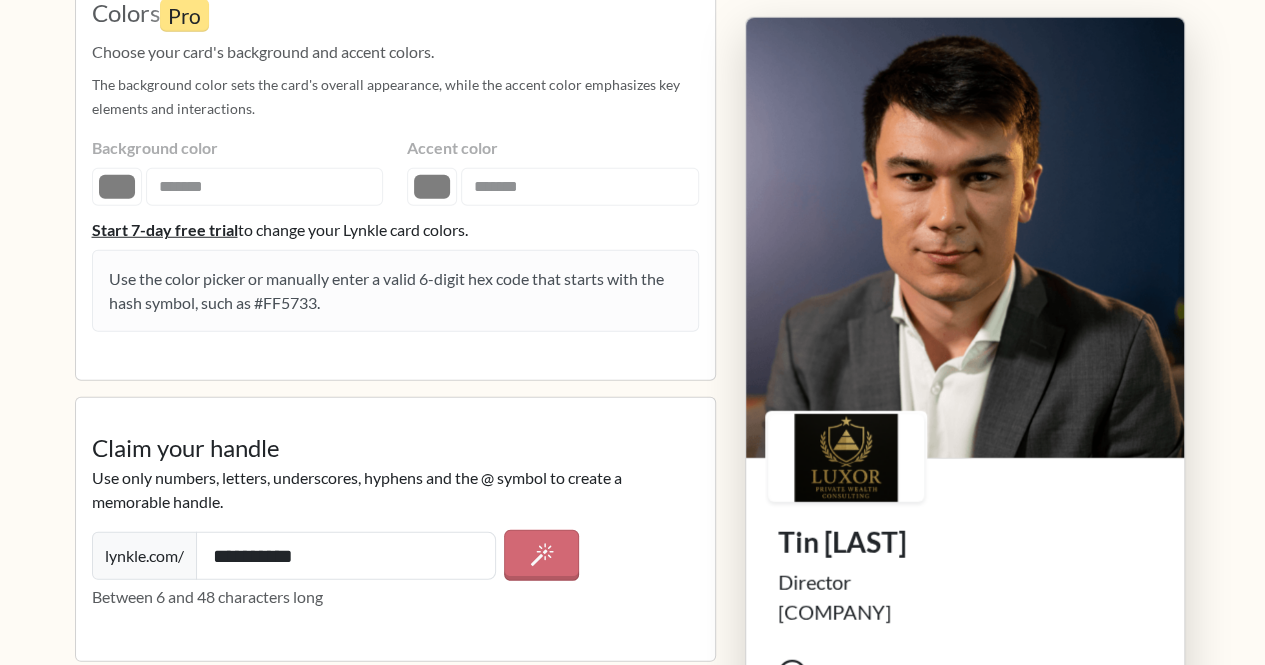 scroll, scrollTop: 2630, scrollLeft: 0, axis: vertical 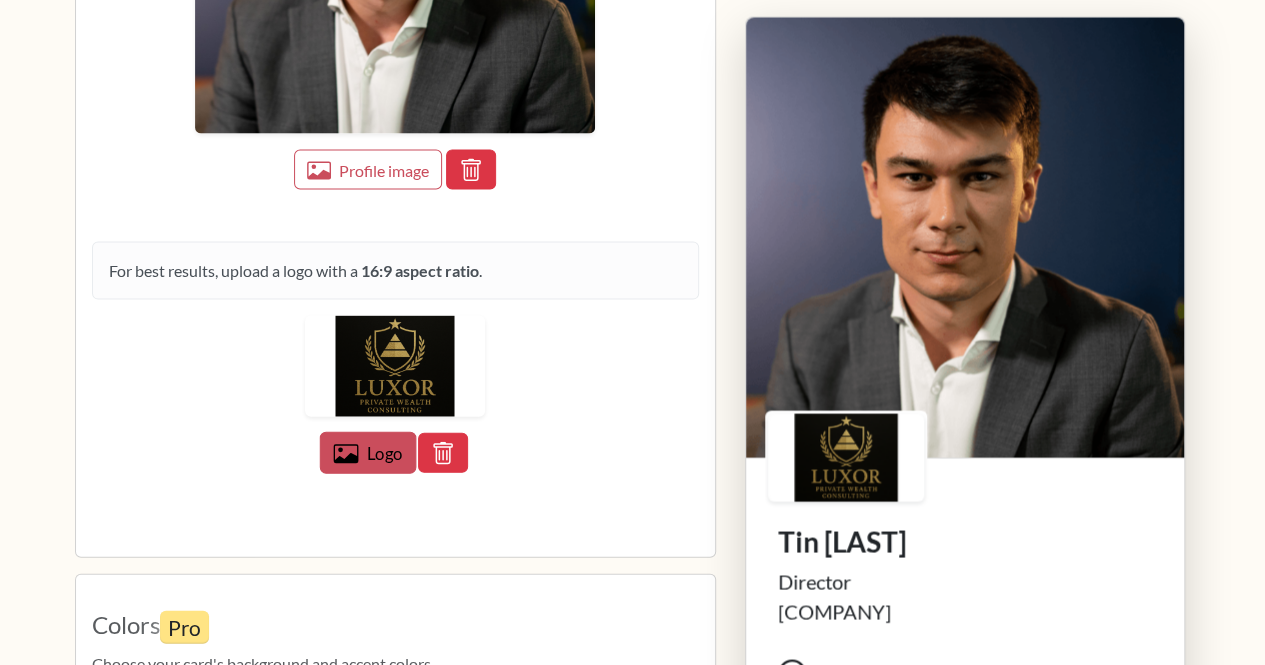 click on "Logo" at bounding box center (385, 454) 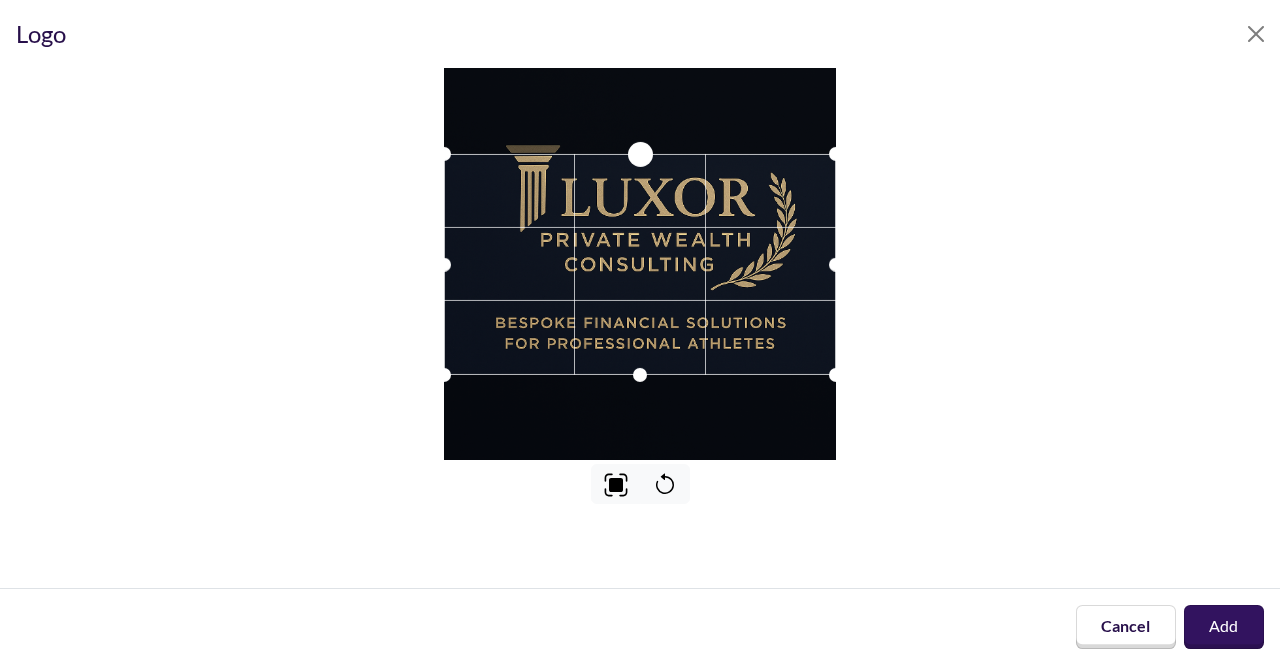 drag, startPoint x: 638, startPoint y: 157, endPoint x: 662, endPoint y: 117, distance: 46.647614 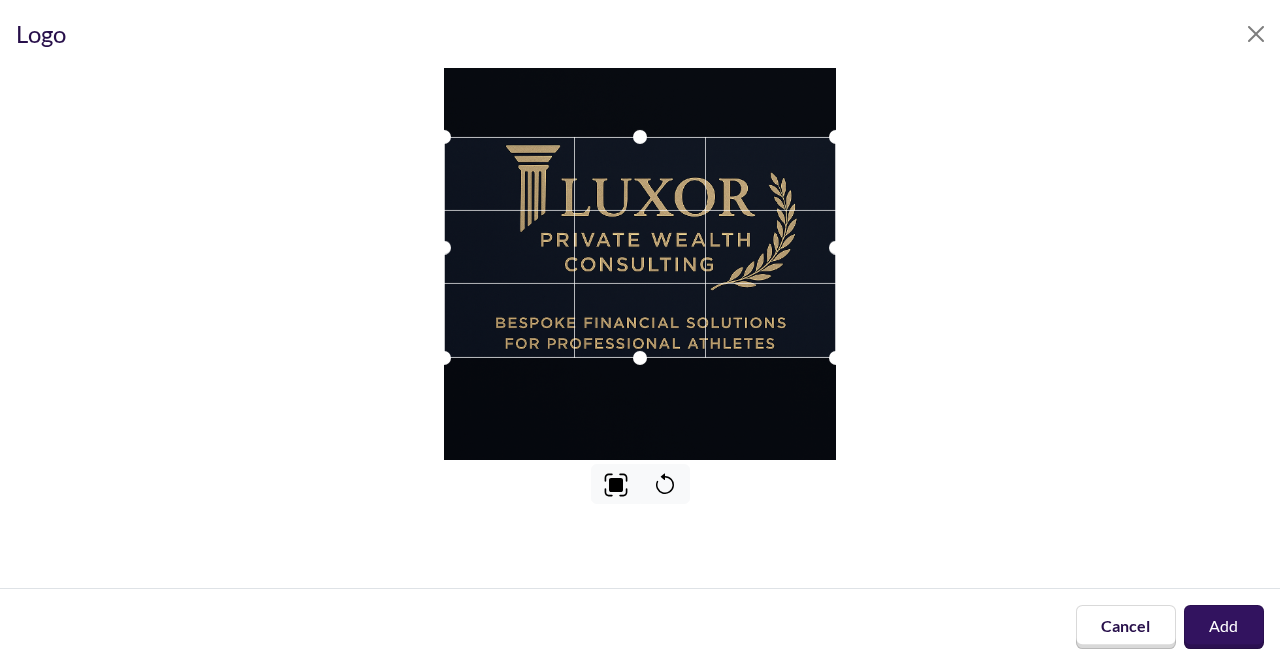 drag, startPoint x: 606, startPoint y: 184, endPoint x: 614, endPoint y: 167, distance: 18.788294 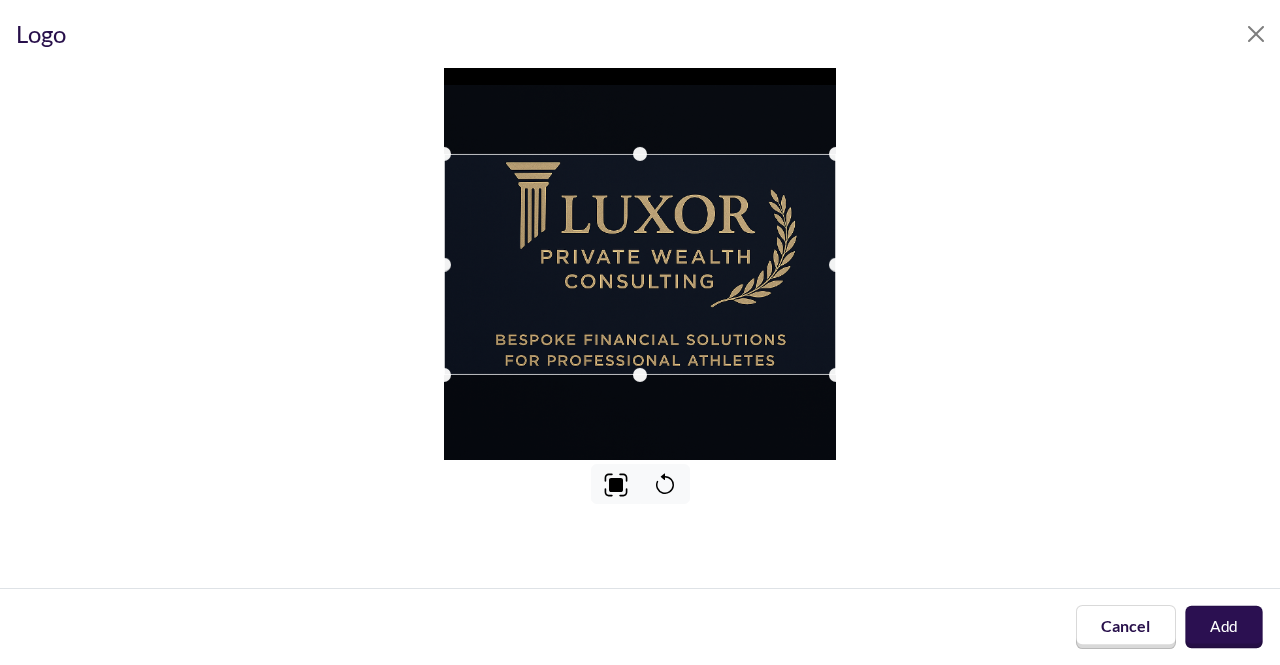 click on "Add" at bounding box center (1223, 627) 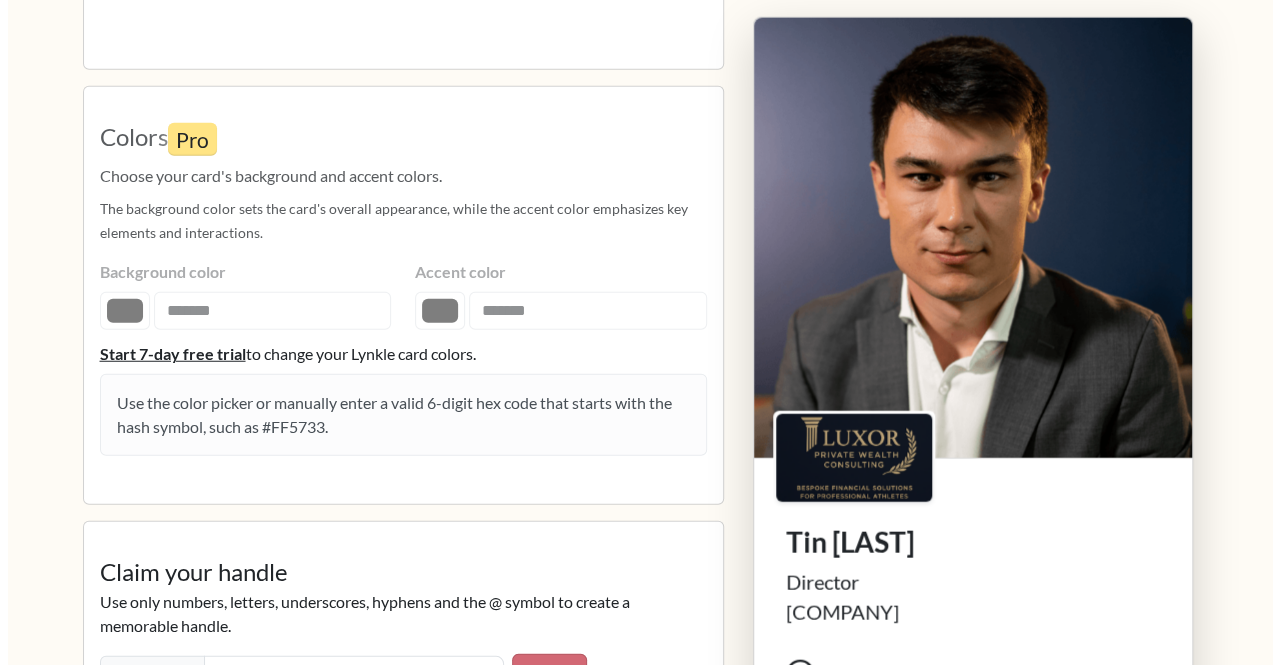 scroll, scrollTop: 2498, scrollLeft: 0, axis: vertical 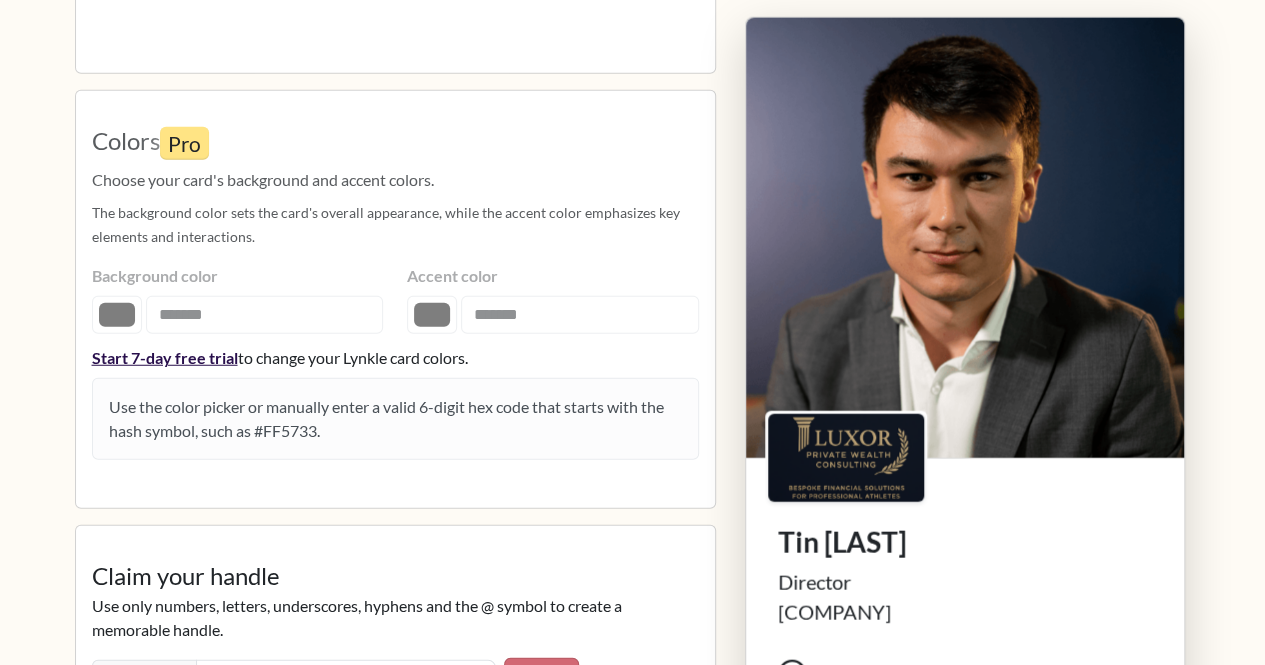 click on "Start 7-day free trial" at bounding box center [165, 358] 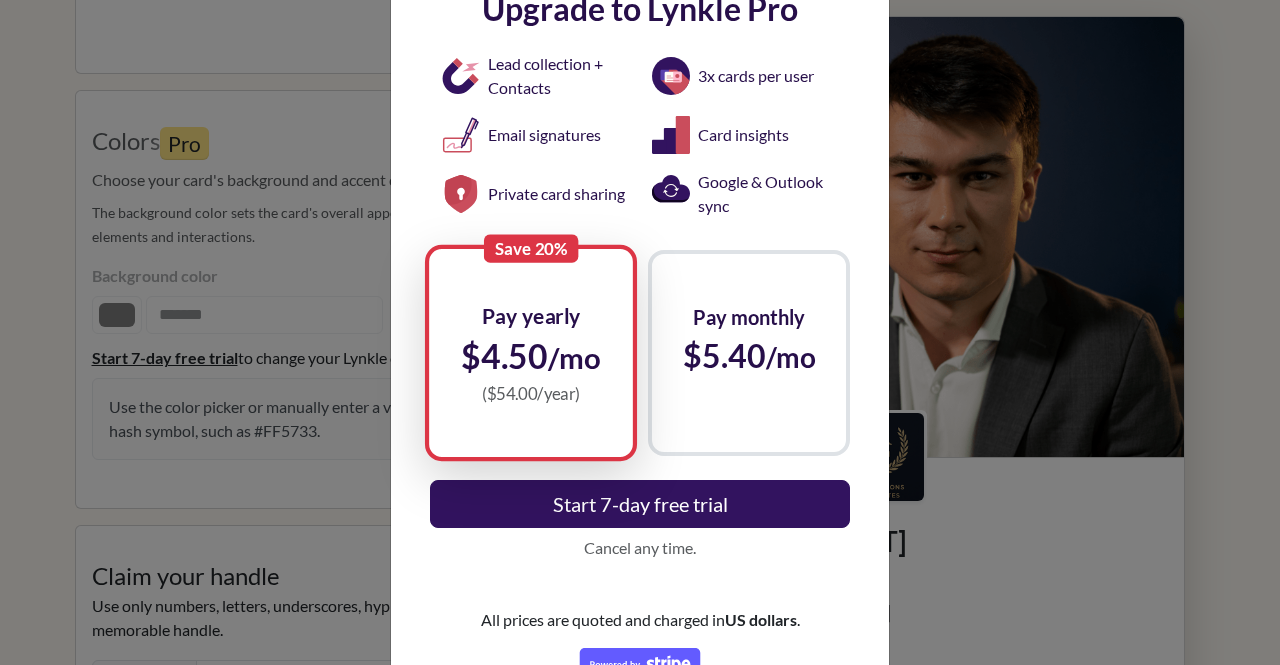 scroll, scrollTop: 0, scrollLeft: 0, axis: both 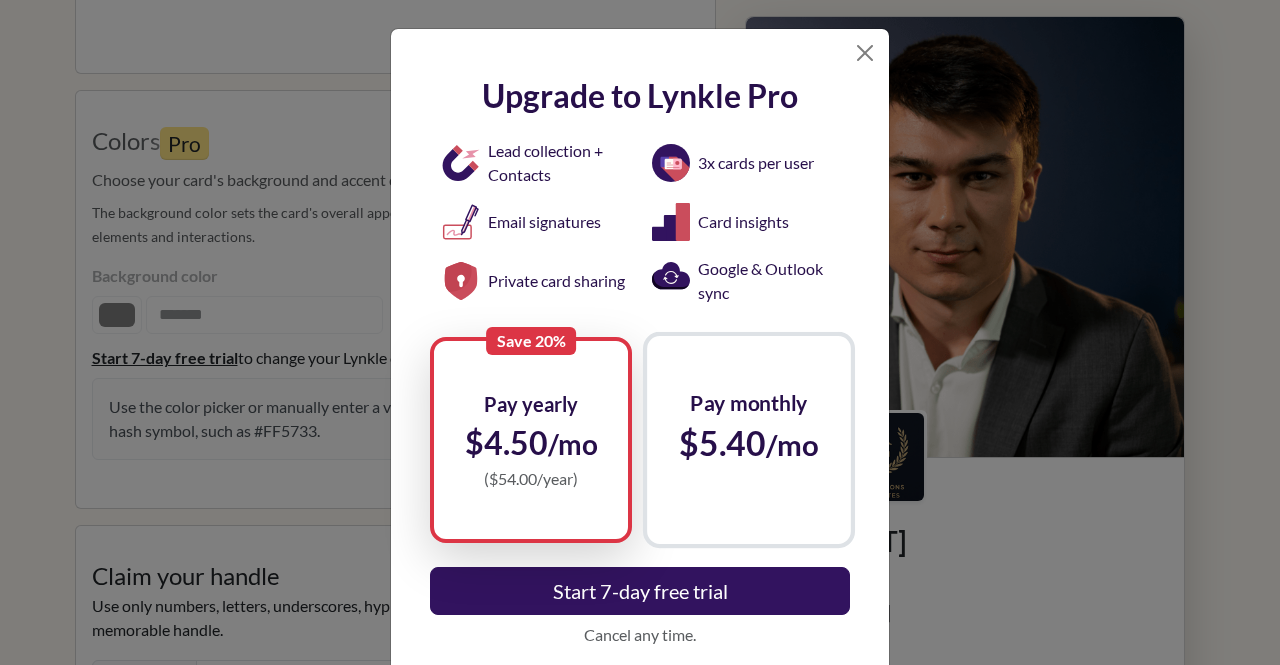 click on "Pay monthly" at bounding box center [749, 403] 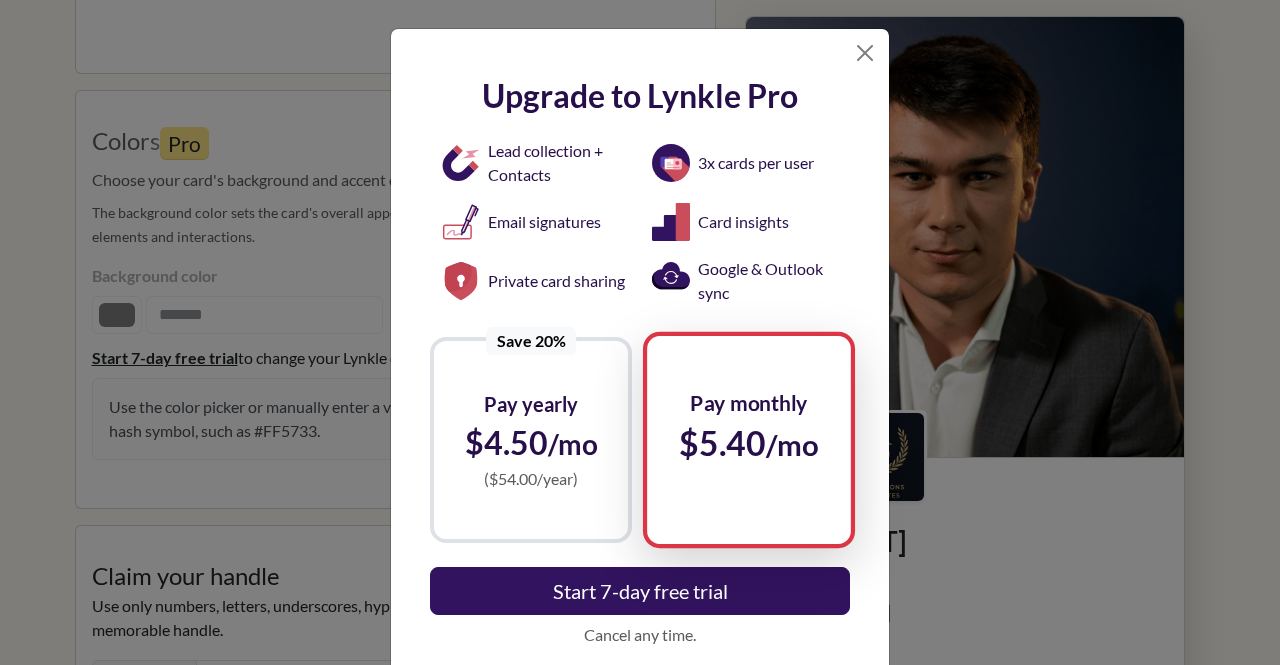 scroll, scrollTop: 150, scrollLeft: 0, axis: vertical 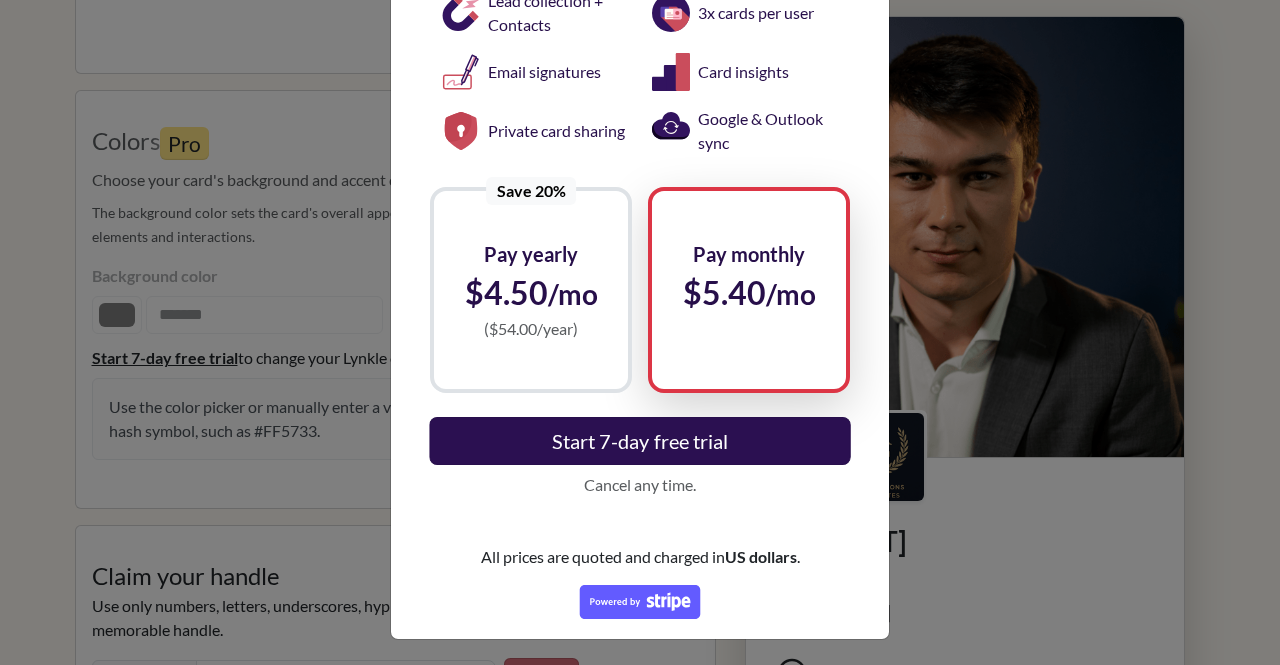 click on "Start 7-day free trial" at bounding box center (639, 441) 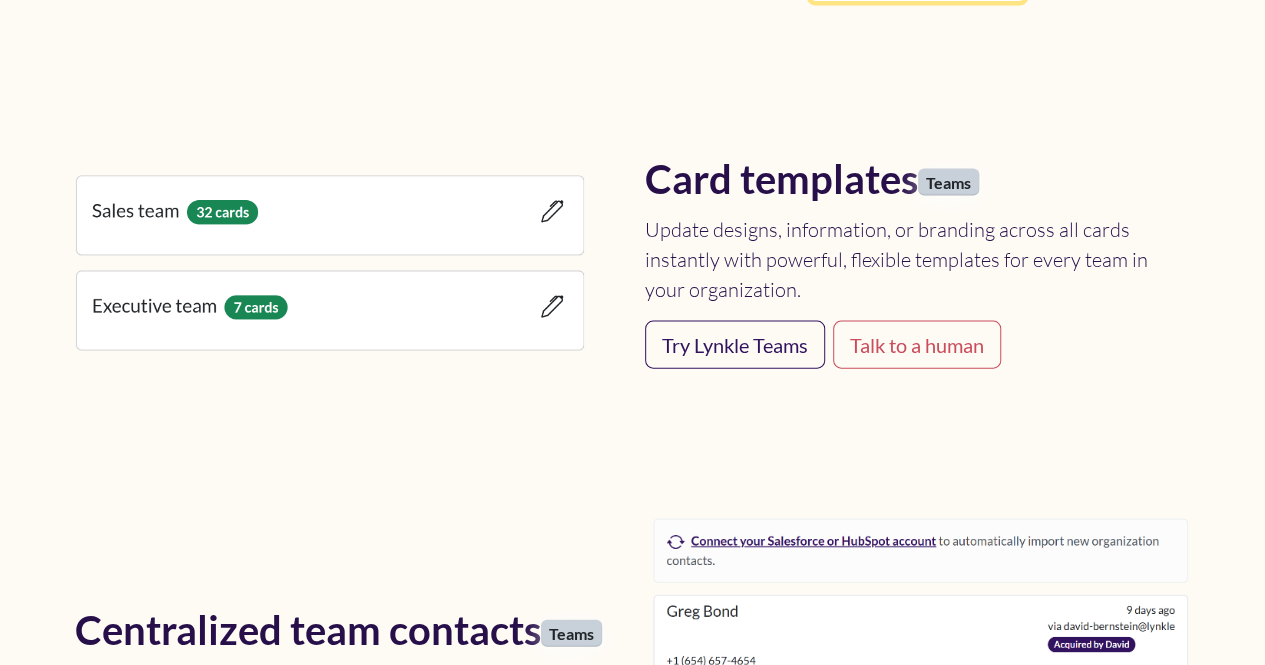scroll, scrollTop: 5847, scrollLeft: 0, axis: vertical 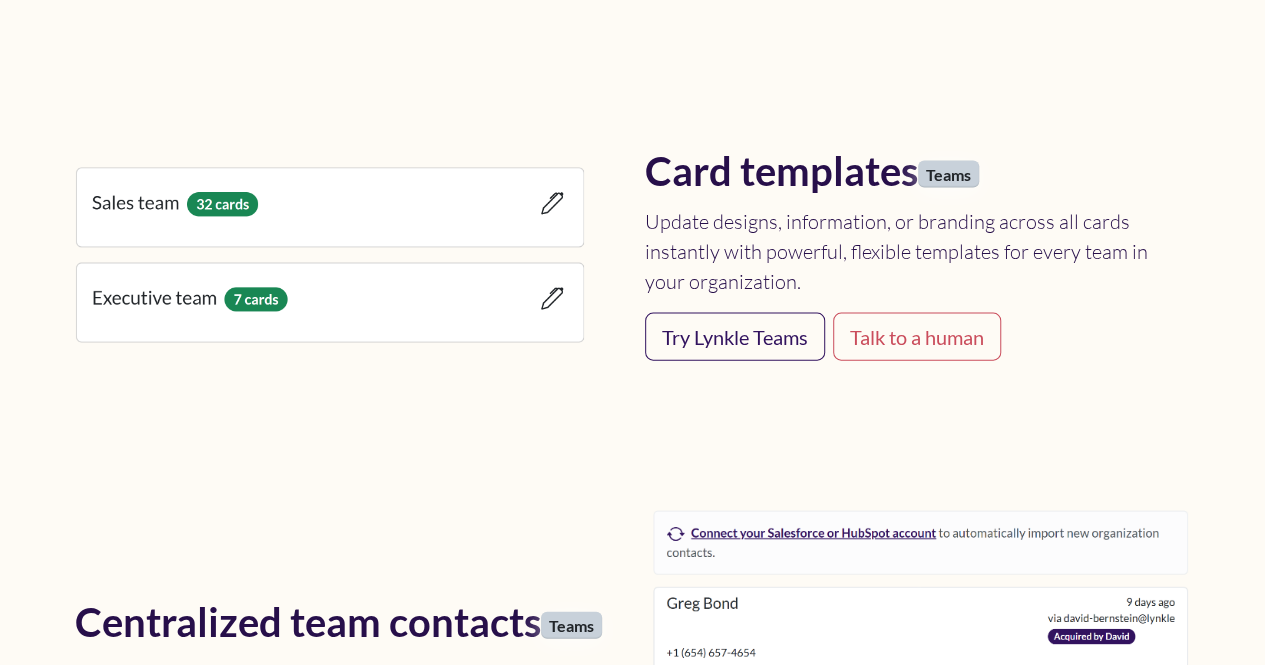 click at bounding box center (330, 255) 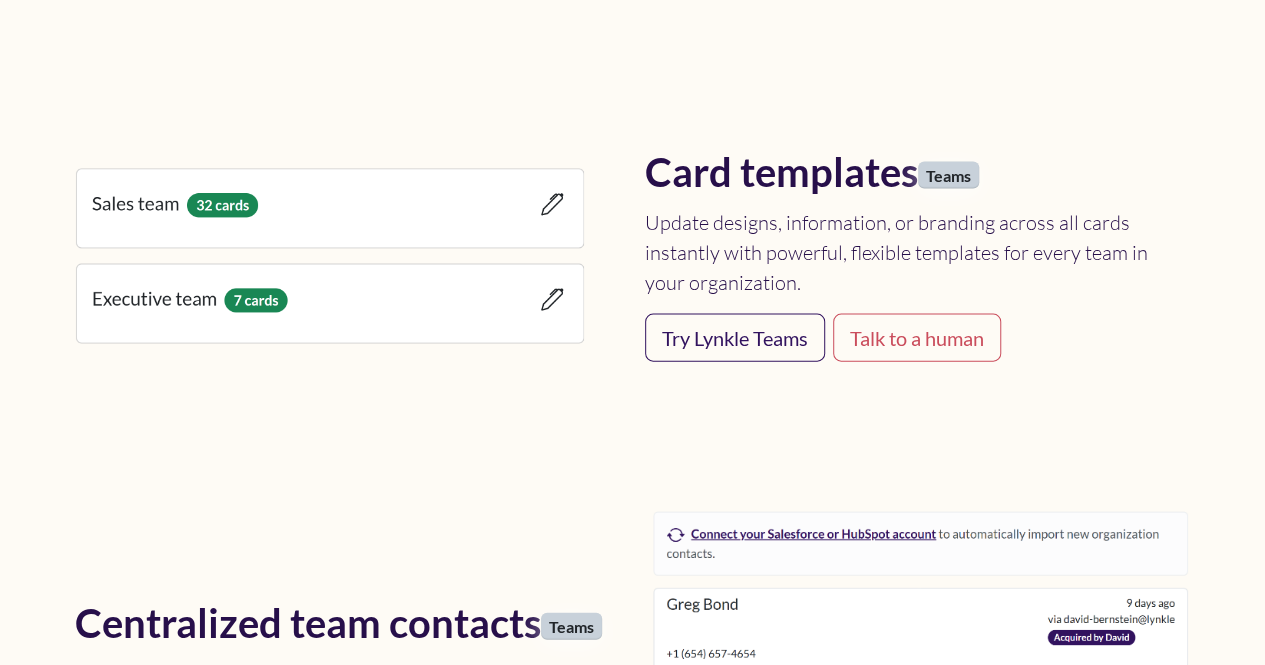 scroll, scrollTop: 5843, scrollLeft: 0, axis: vertical 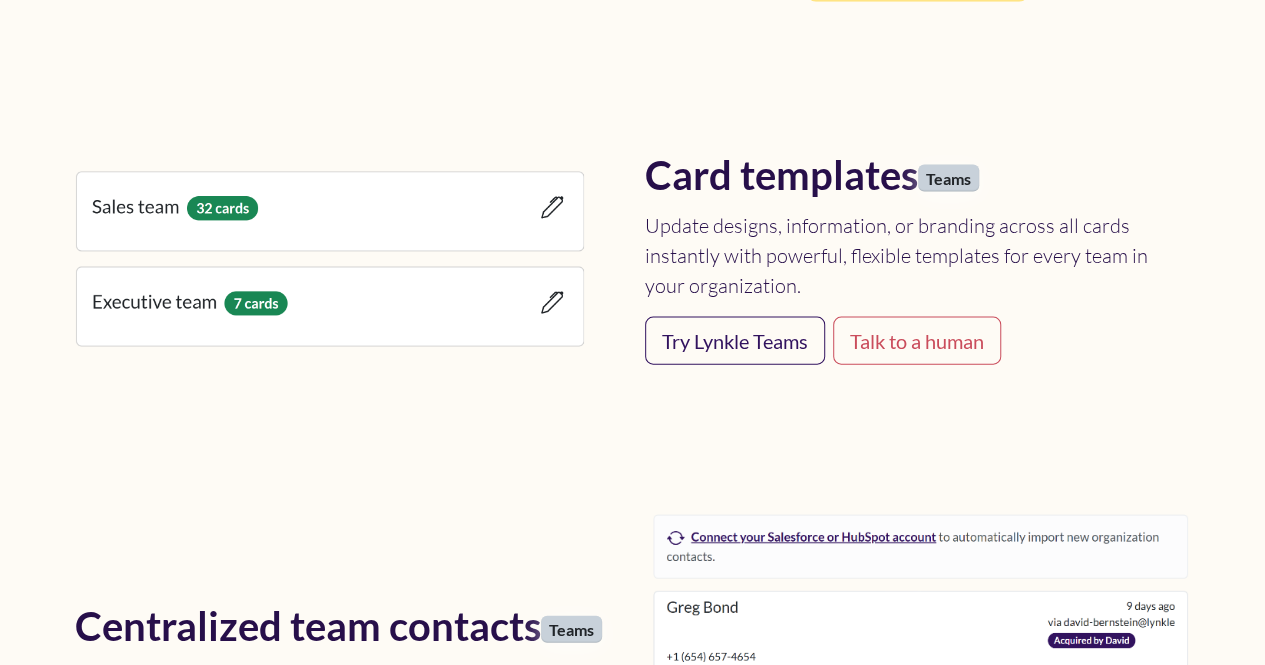 click at bounding box center (330, 259) 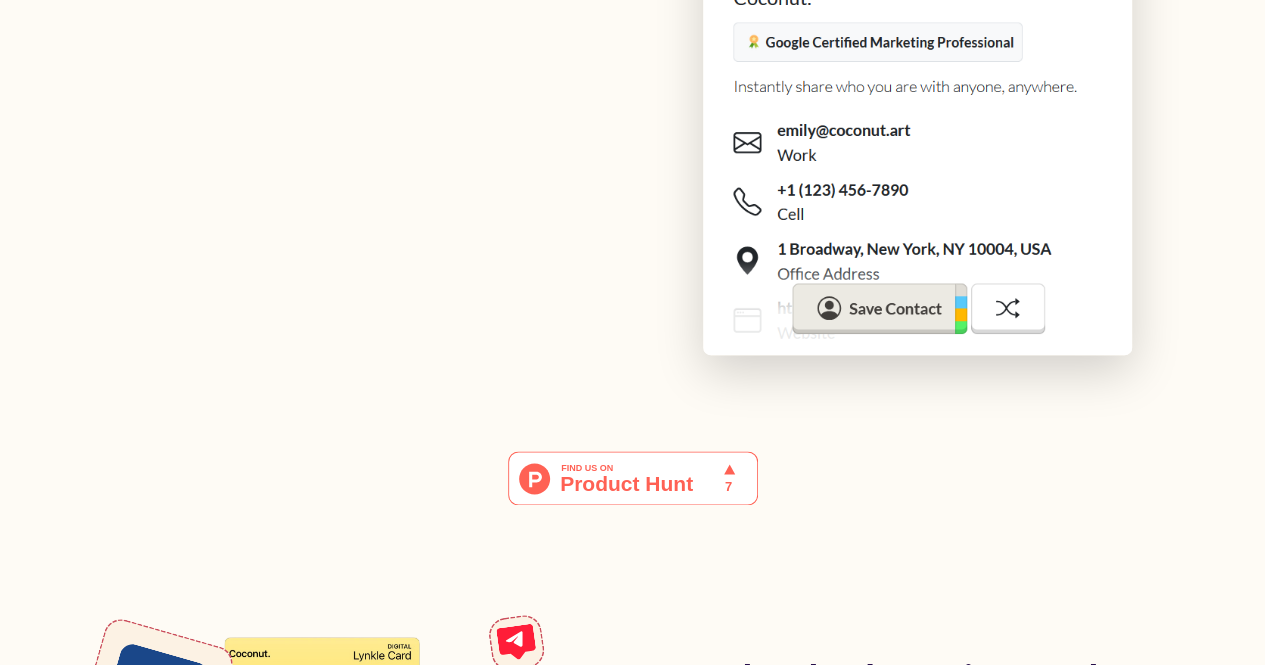 scroll, scrollTop: 0, scrollLeft: 0, axis: both 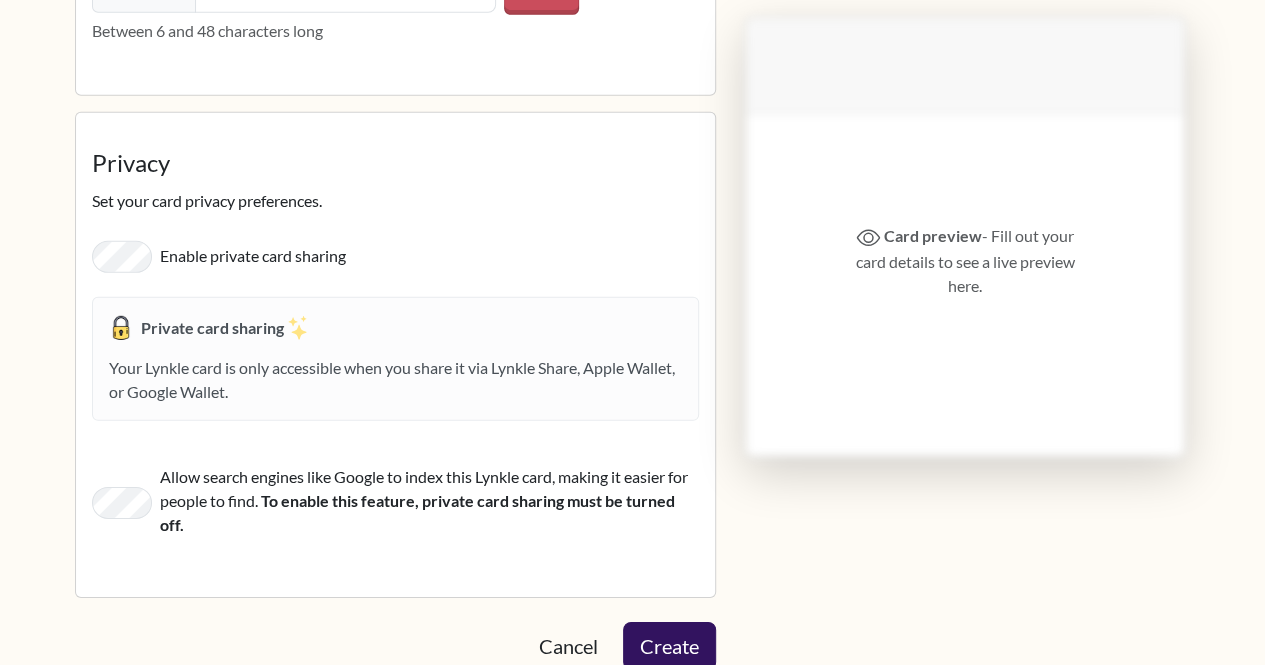 click on "Enable private card sharing" at bounding box center [395, 255] 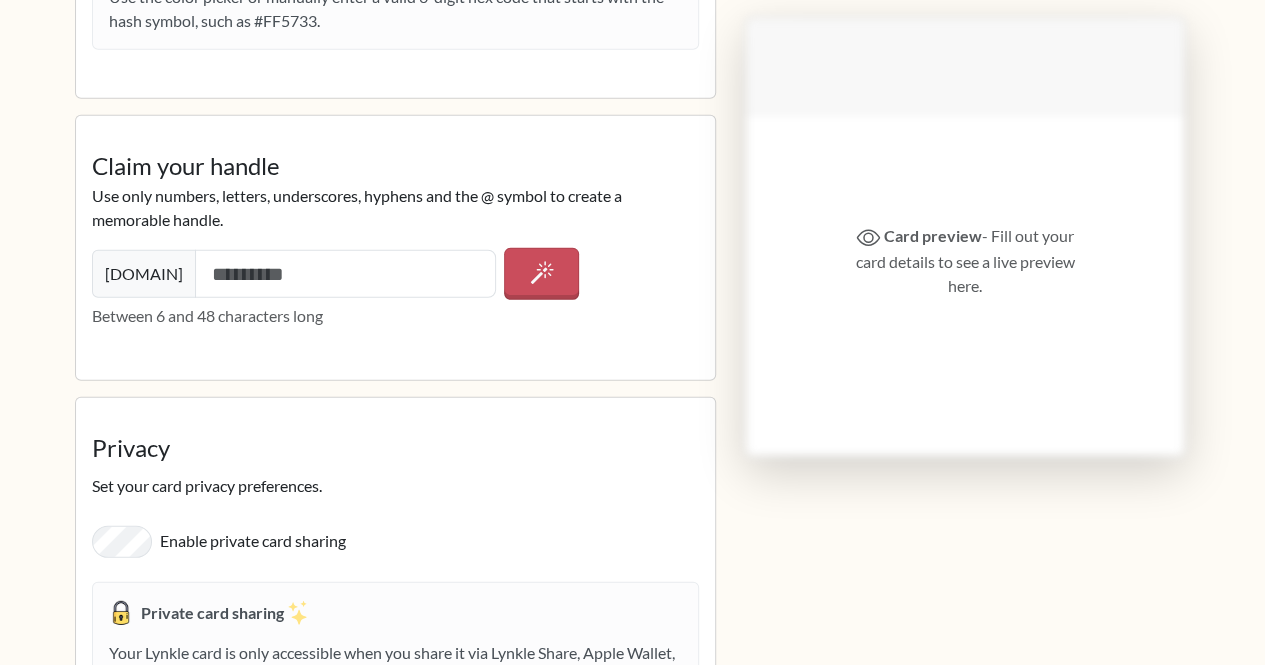 scroll, scrollTop: 2637, scrollLeft: 0, axis: vertical 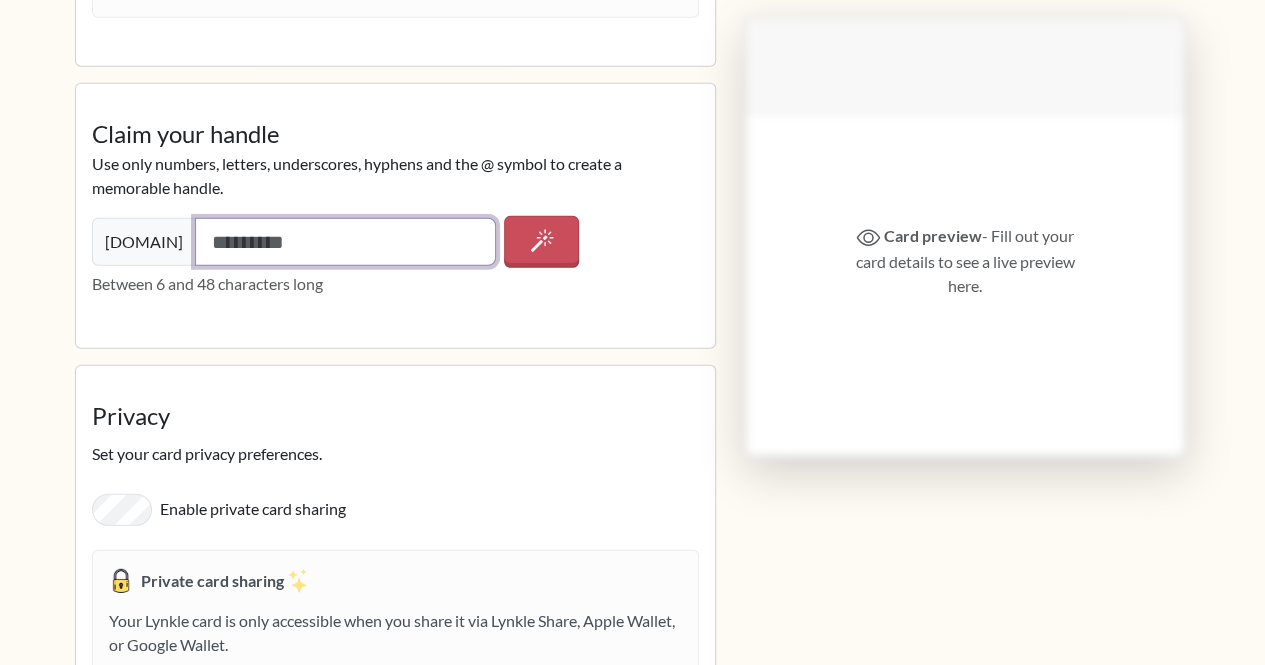 click at bounding box center [346, 242] 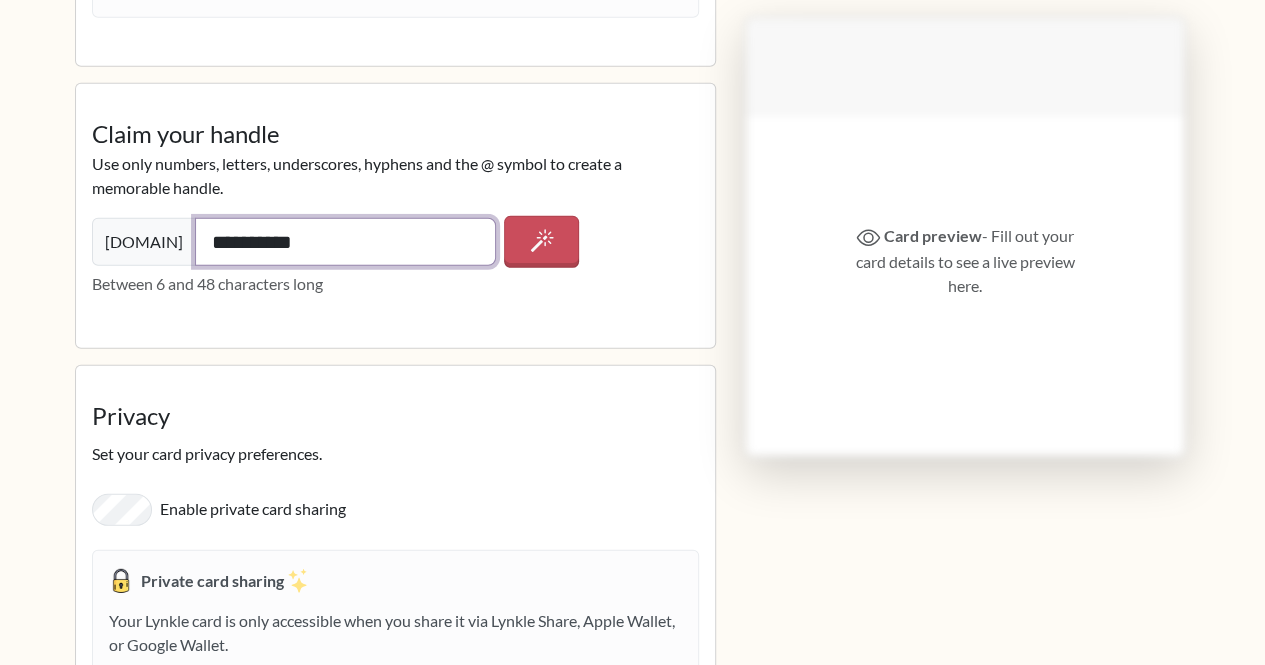type on "**********" 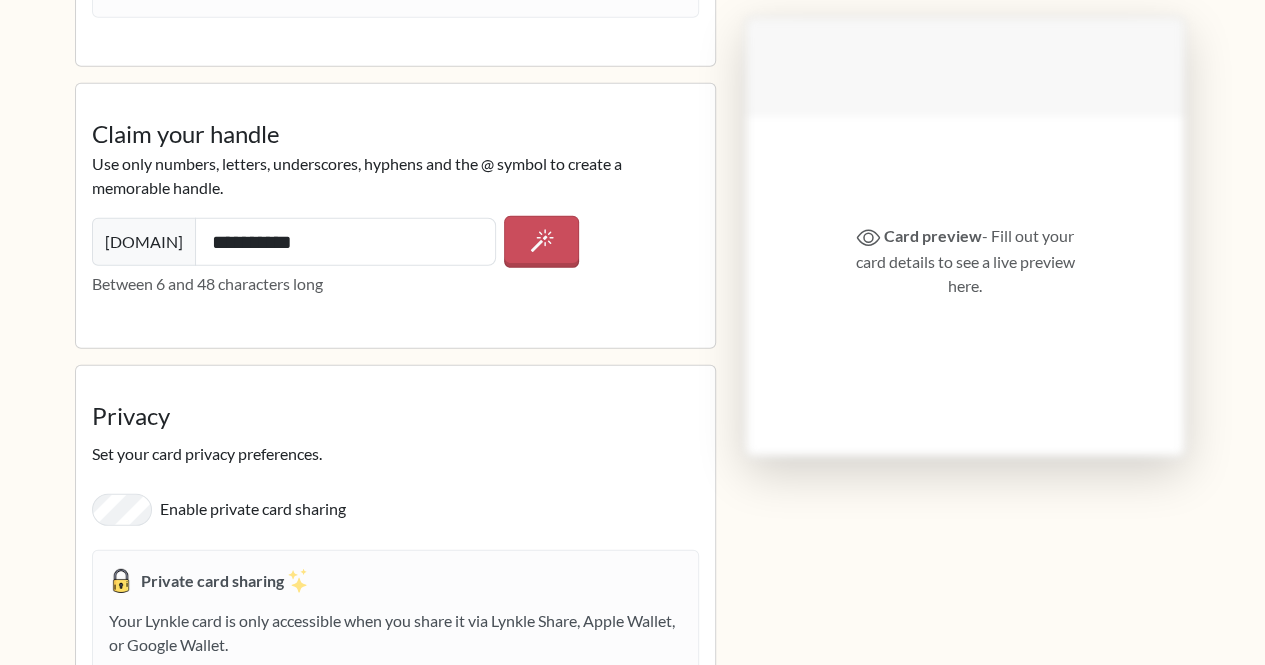 click on "lynkle Pro Tin Logout Create card Create a new Lynkle card and see a live preview. Personal details Let's start with the basics First name Last name Headline (280 characters max) Accreditations Add Accreditation more  Company Info. What company information do you want to display? Company name Your position Your department more  Links Tap an icon to add it to your Lynkle card Link Email Phone Address Website LinkedIn   X Facebook Instagram Threads YouTube Calendly TikTok WhatsApp You can arrange the fields on your Lynkle card in any order you prefer.
To pick up a draggable item, press the space bar.
While dragging, use the arrow keys to move the item.
Press space again to drop the item in its new position, or press escape to cancel.
Images Add your profile image and company logo For best results, upload a profile image with a   1:1 aspect ratio . Profile image For best results, upload a logo with a   16:9 aspect ratio . Logo Colors  Choose your card's background and accent colors. *******" at bounding box center [632, -2305] 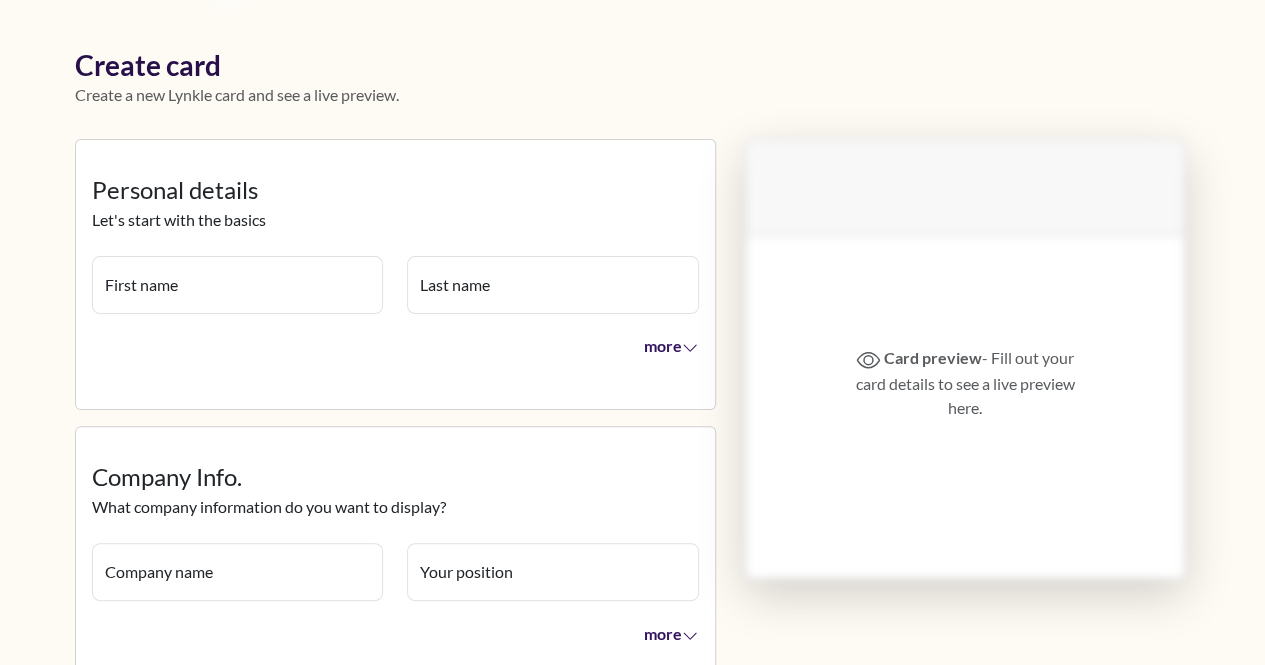 scroll, scrollTop: 0, scrollLeft: 0, axis: both 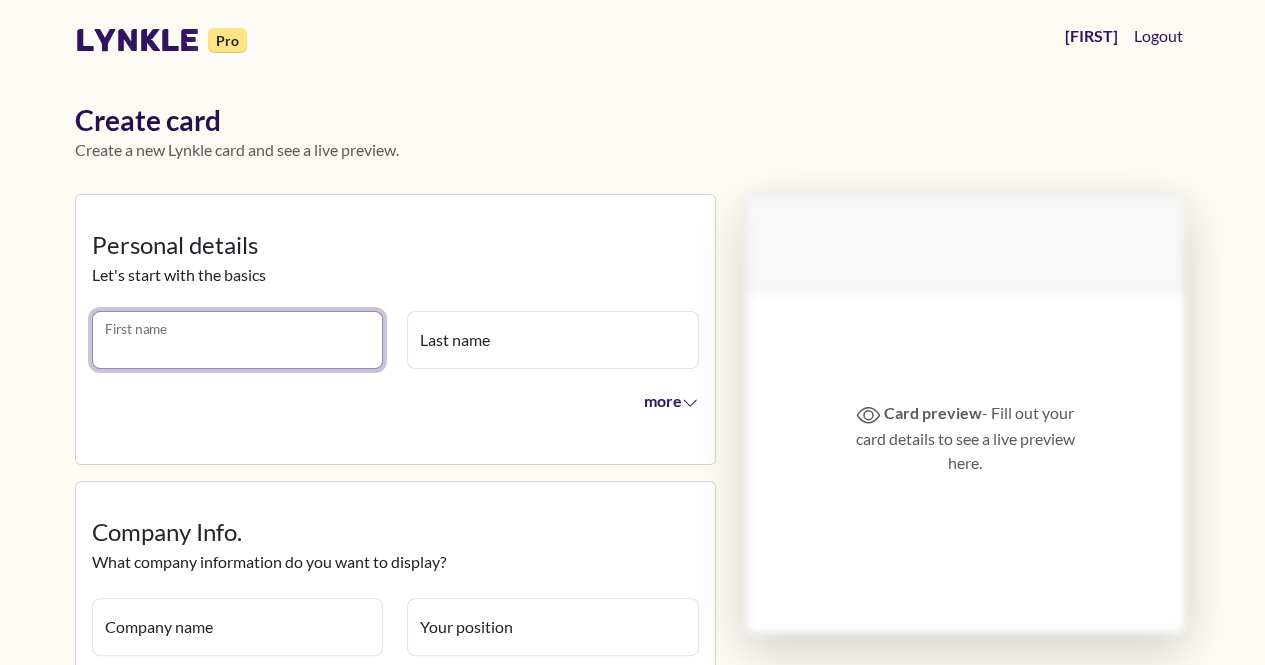 click on "First name" at bounding box center (238, 340) 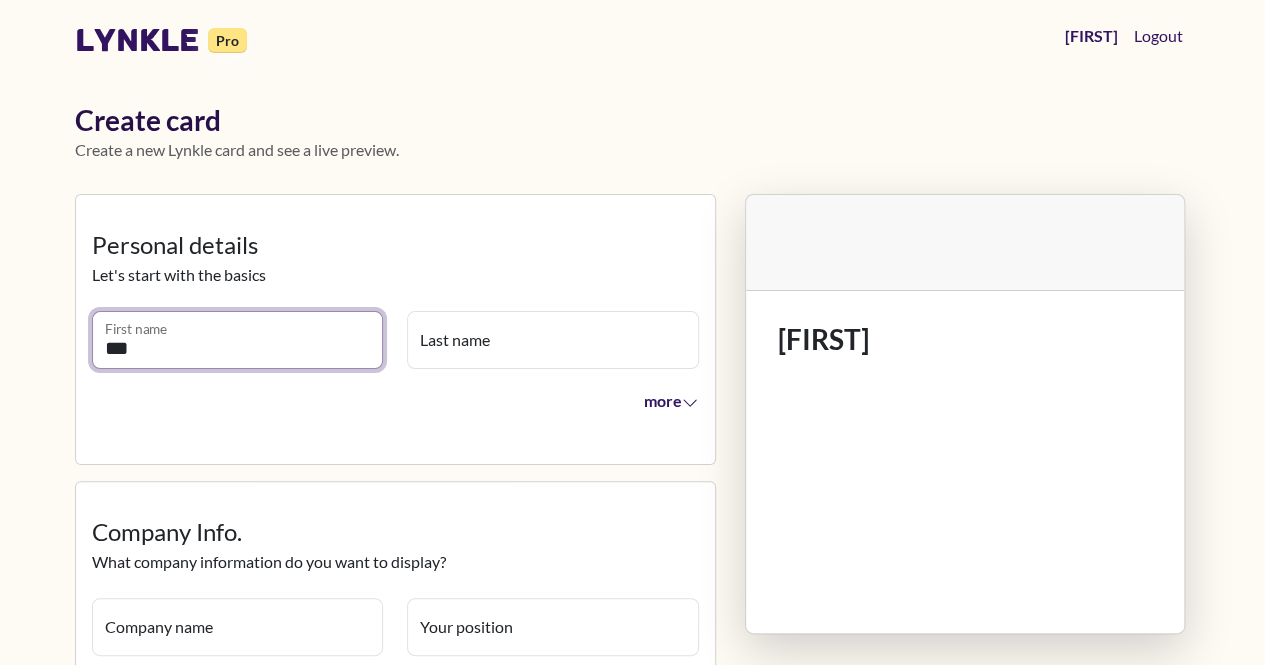 type on "***" 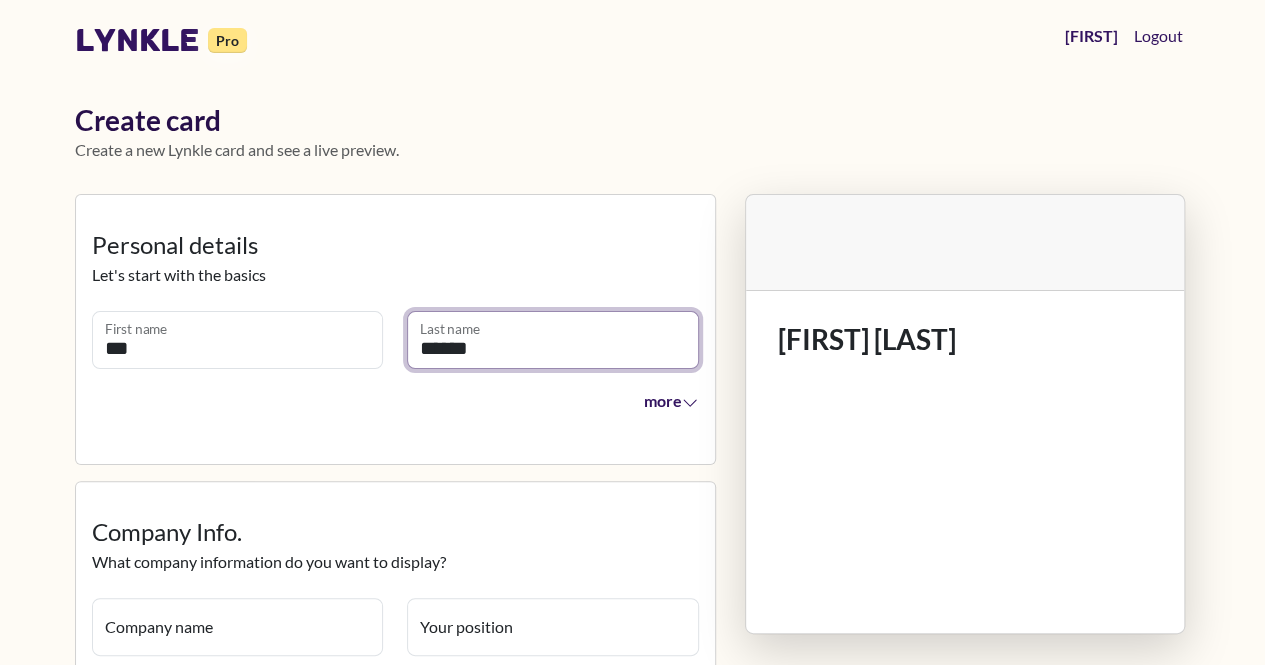type on "******" 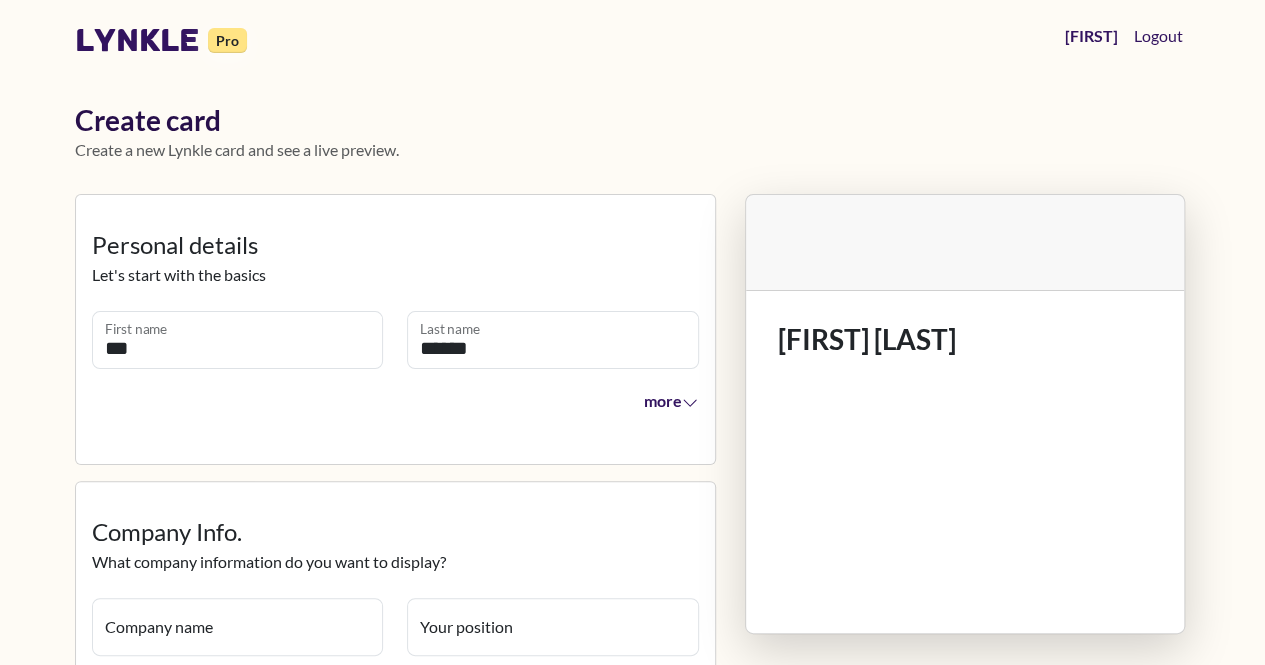 click on "Personal details" at bounding box center (632, 332) 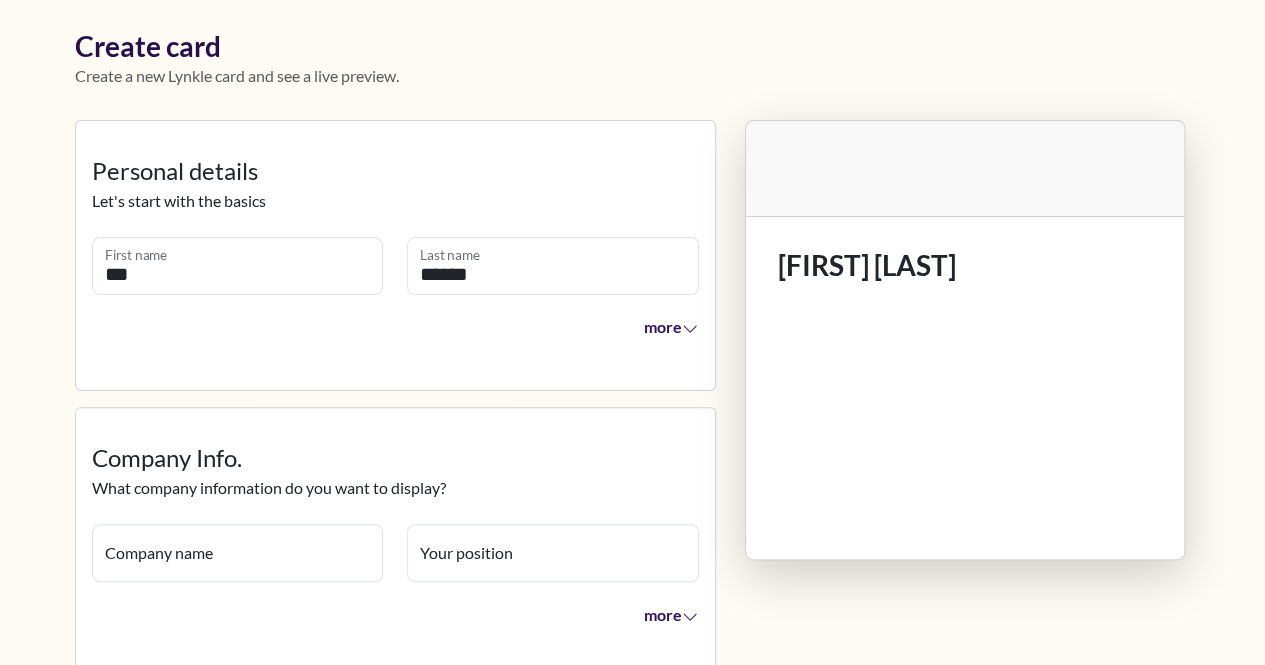 scroll, scrollTop: 75, scrollLeft: 0, axis: vertical 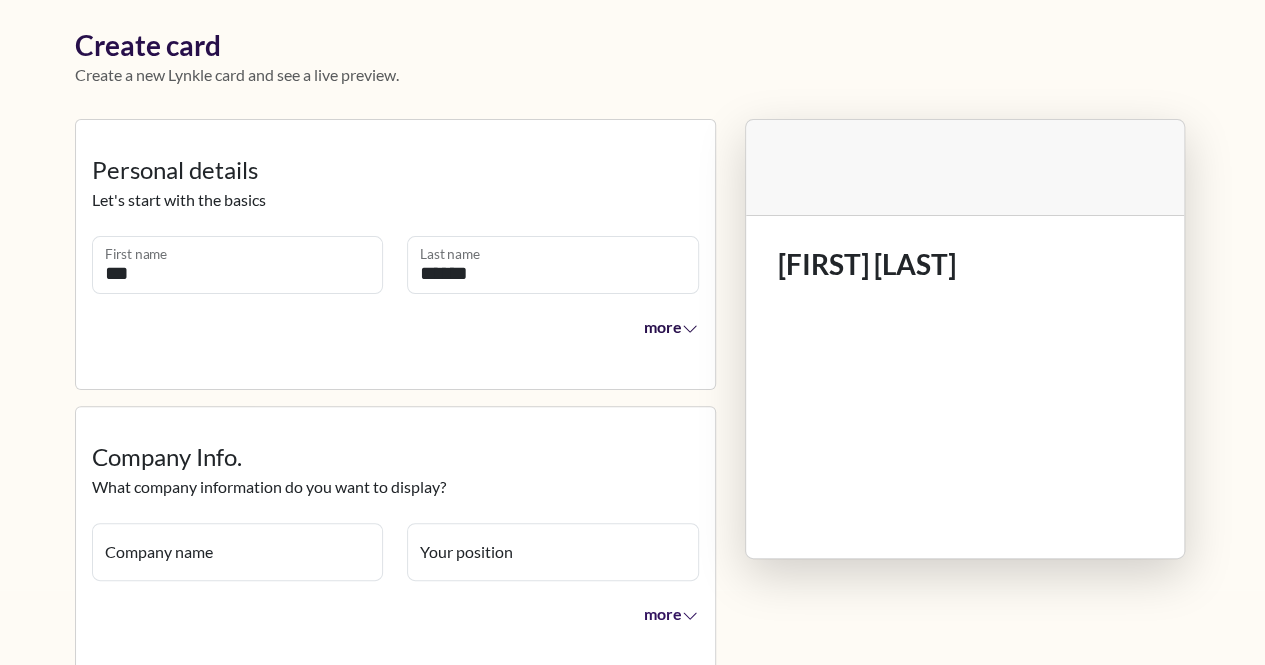 click on "more" at bounding box center (671, 326) 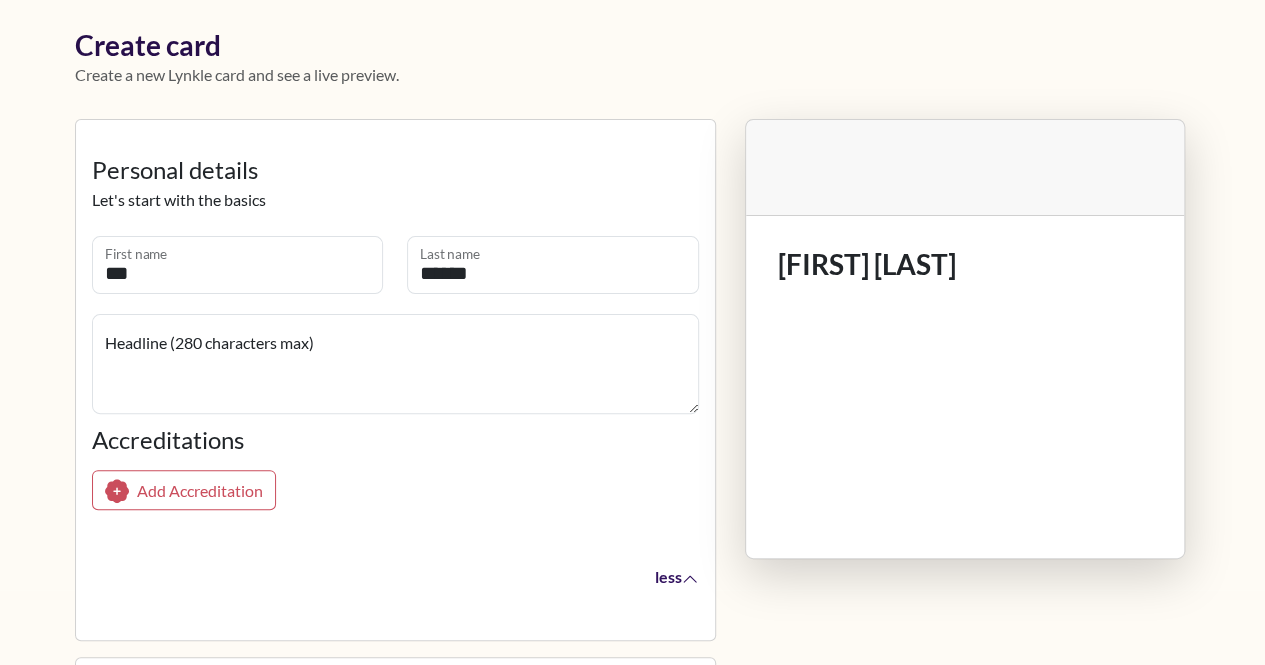 click on "[FIRST] [LAST]" at bounding box center [965, 265] 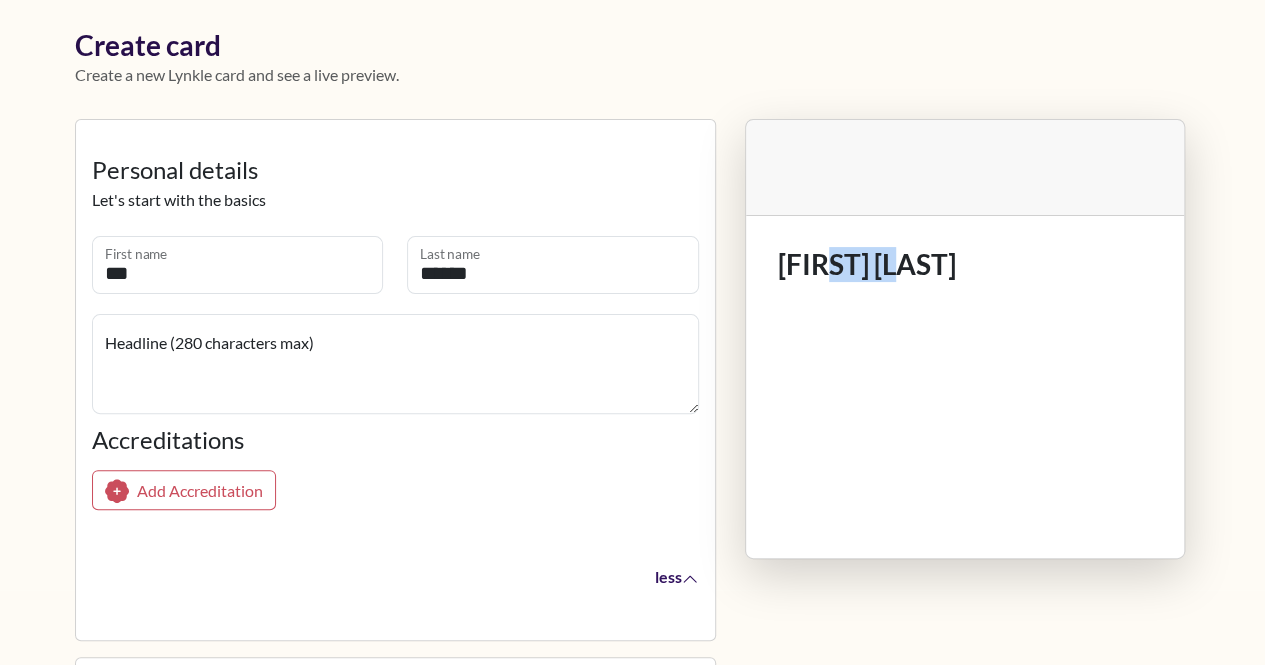 click on "[FIRST] [LAST]" at bounding box center [965, 265] 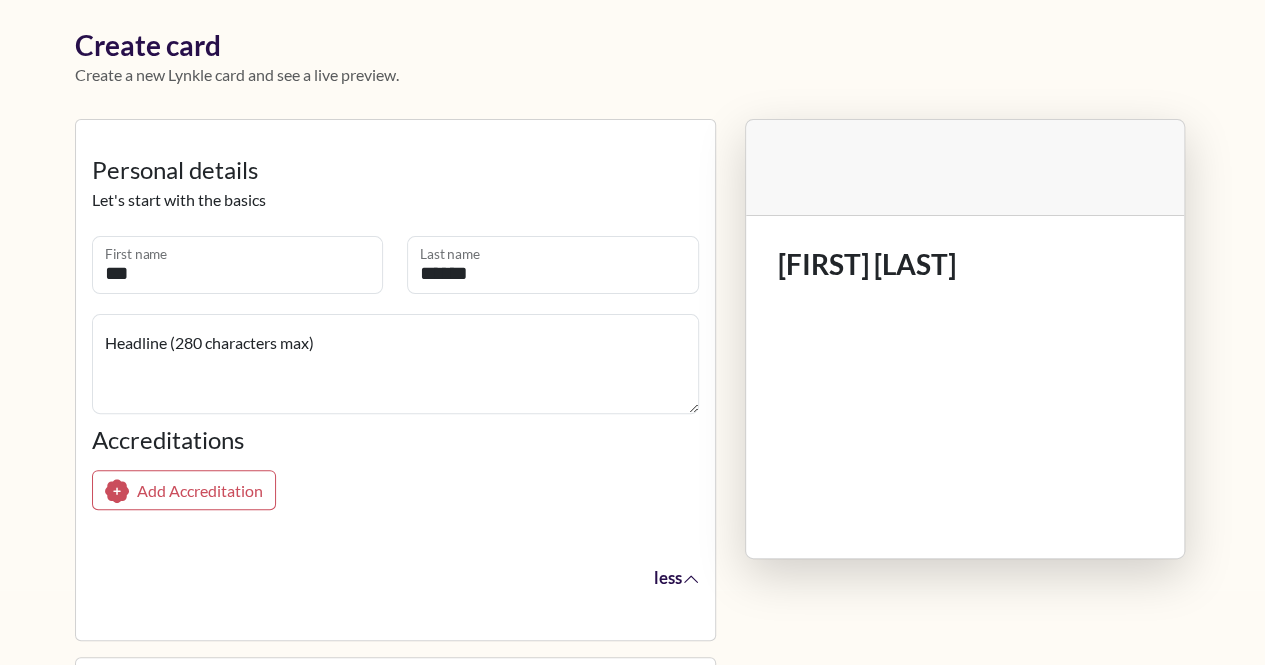 click on "less" at bounding box center (670, 576) 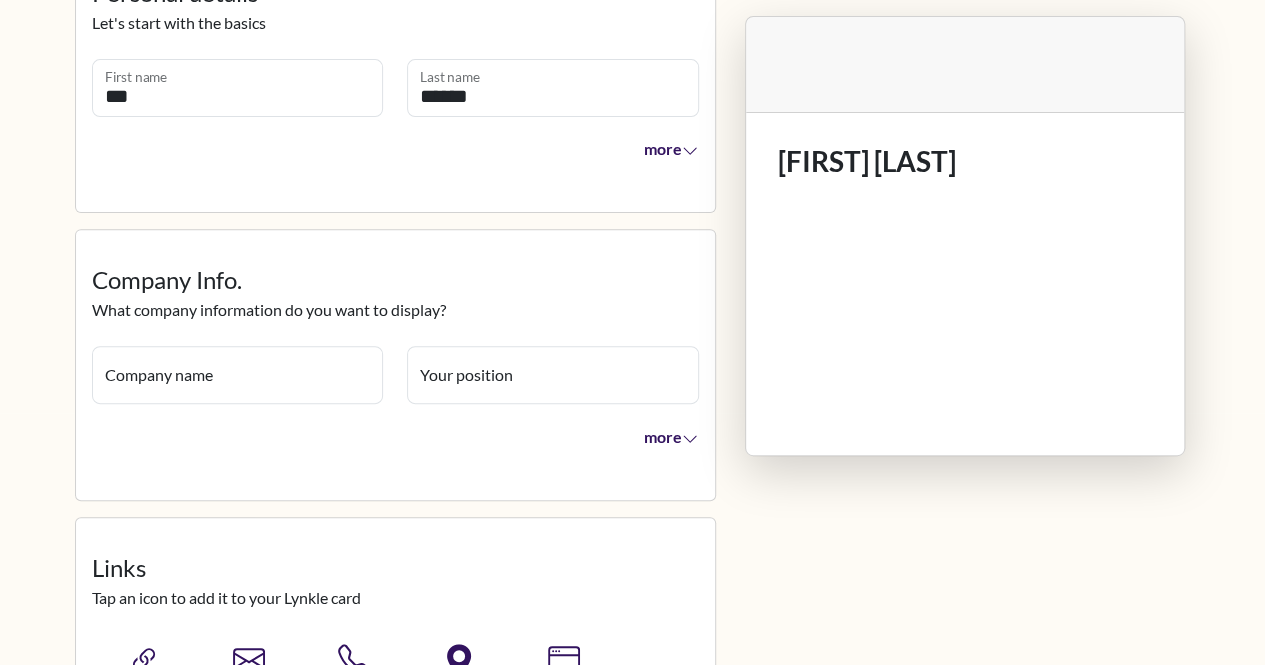 scroll, scrollTop: 248, scrollLeft: 0, axis: vertical 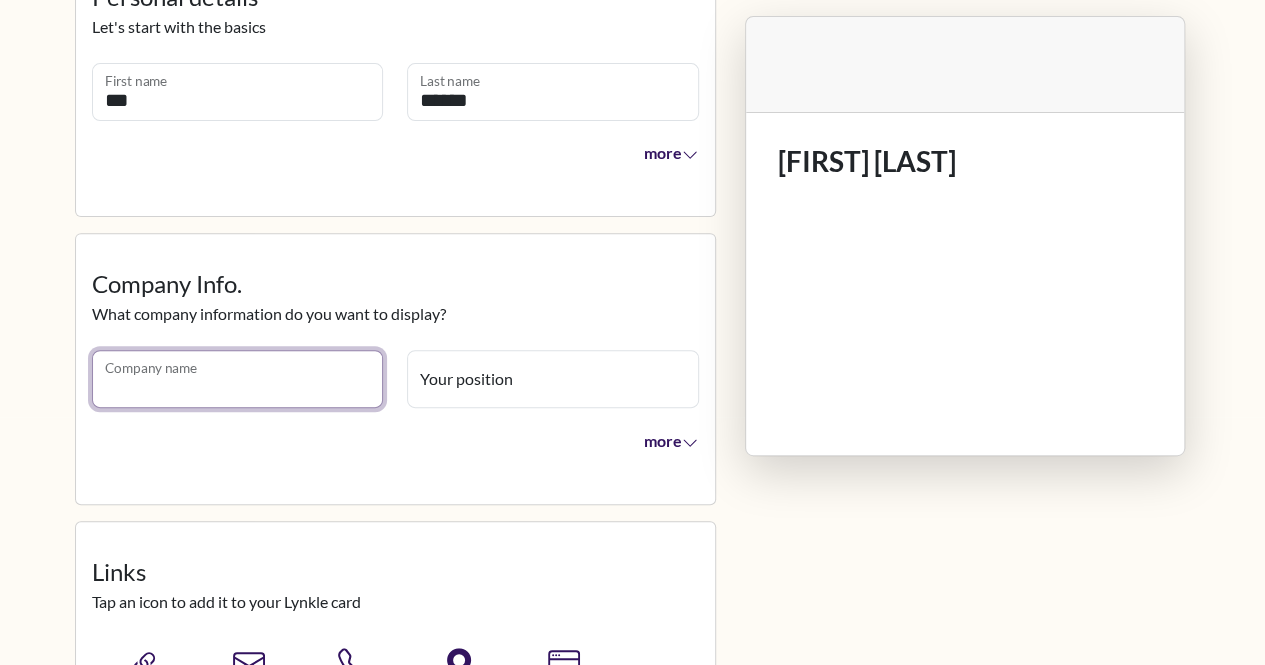 click on "Company name" at bounding box center [238, 379] 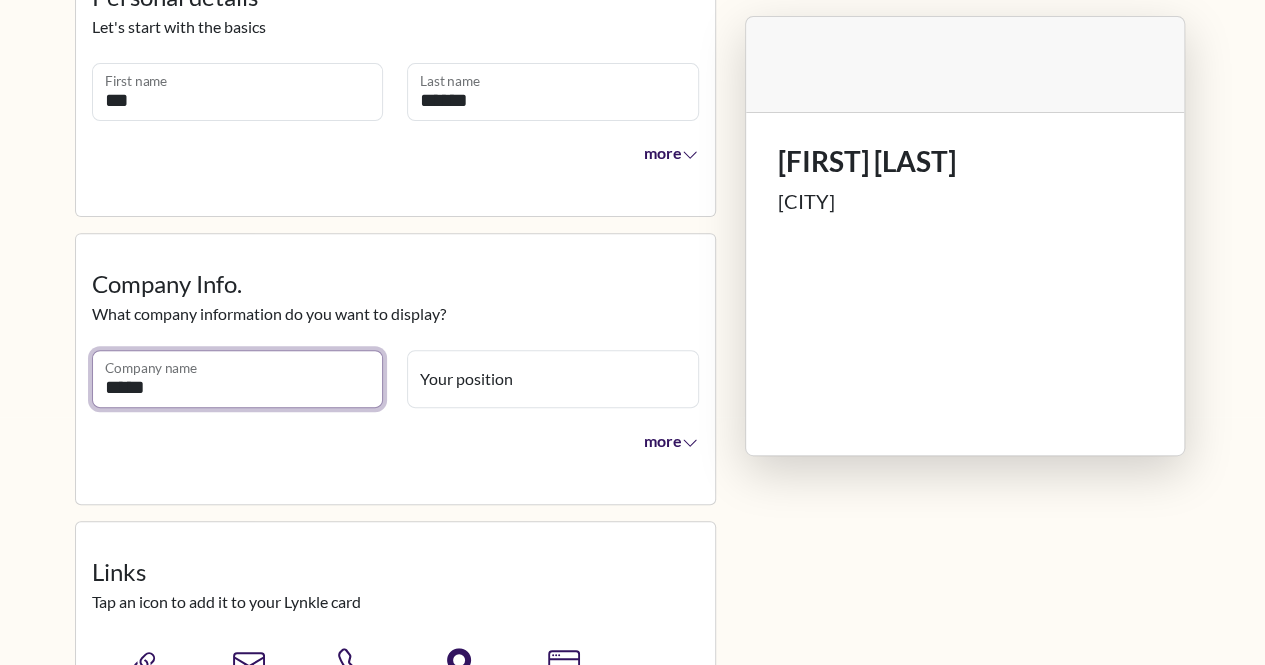 type on "*****" 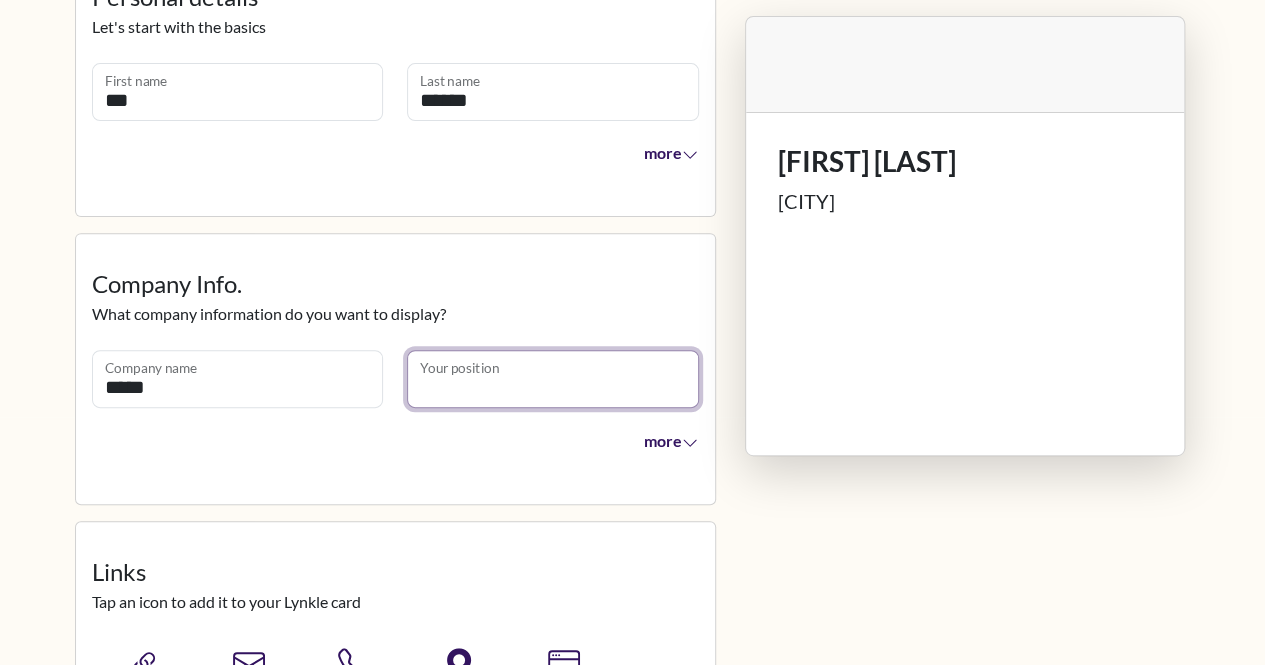 click on "Your position" at bounding box center (553, 379) 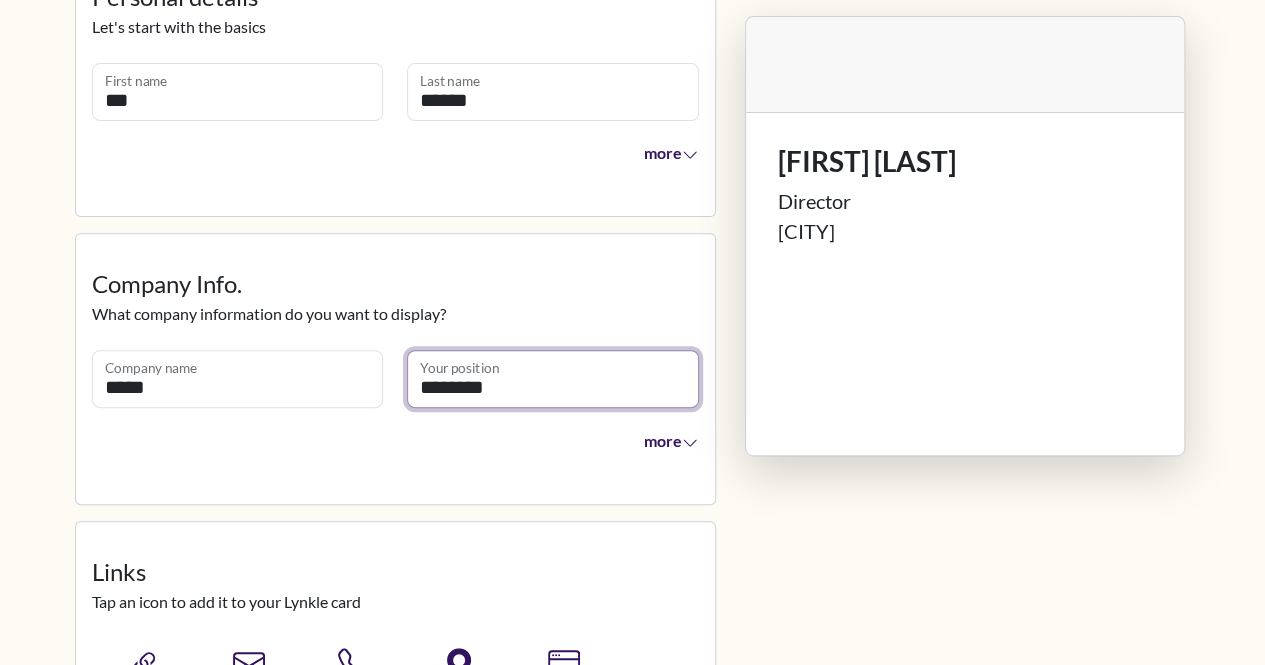 type on "********" 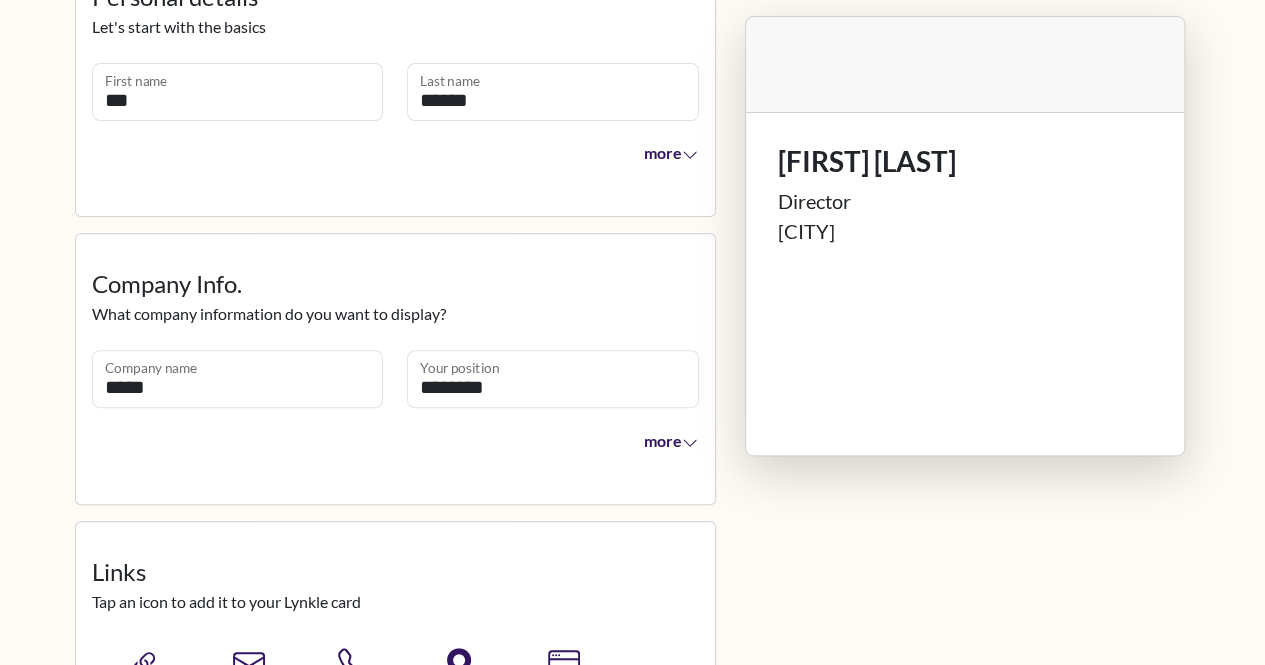 click on "more" at bounding box center [395, 444] 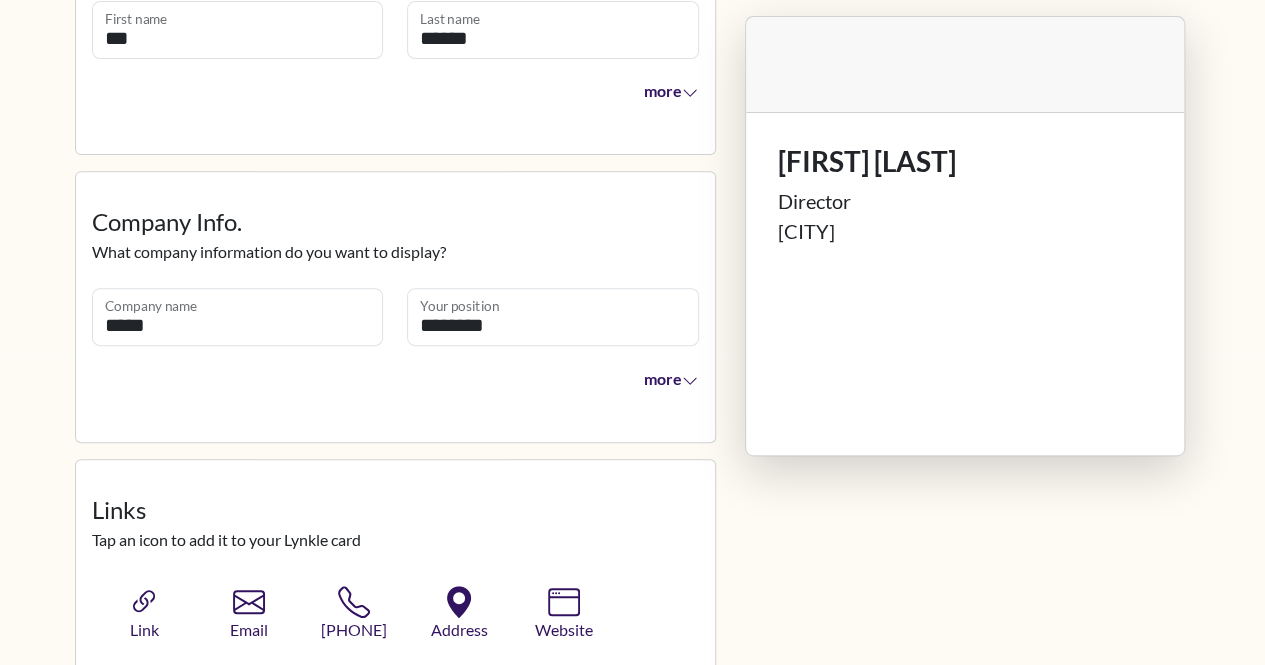 scroll, scrollTop: 320, scrollLeft: 0, axis: vertical 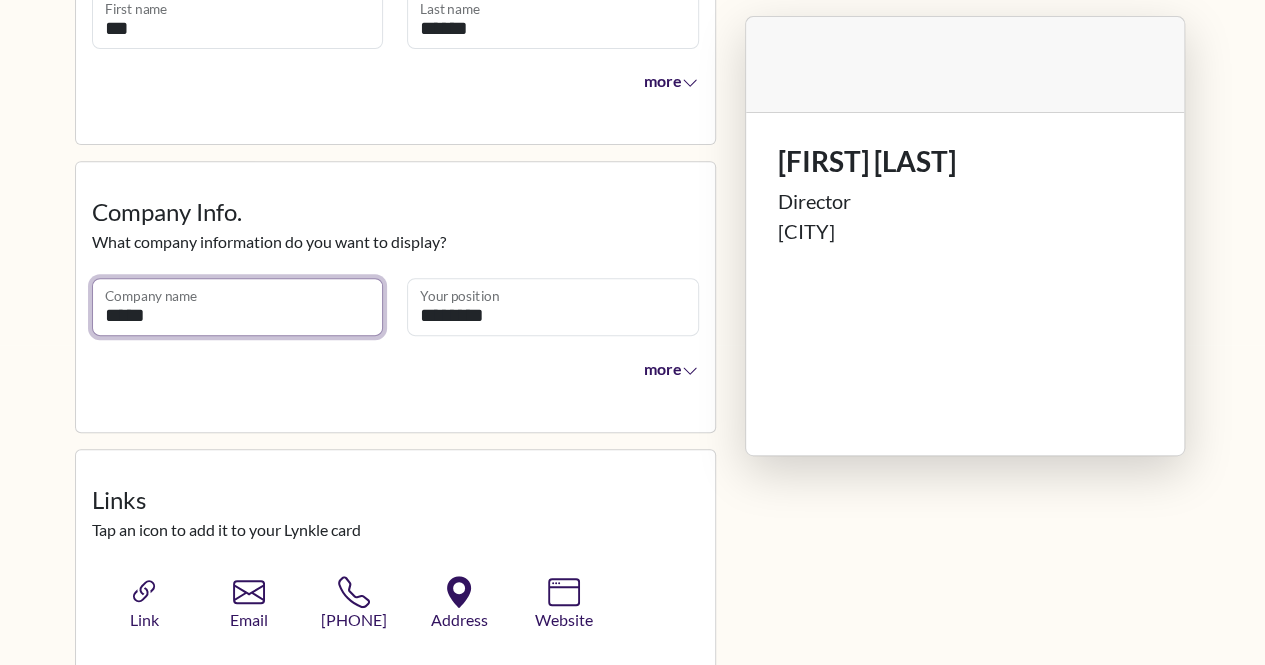 click on "*****" at bounding box center (238, 307) 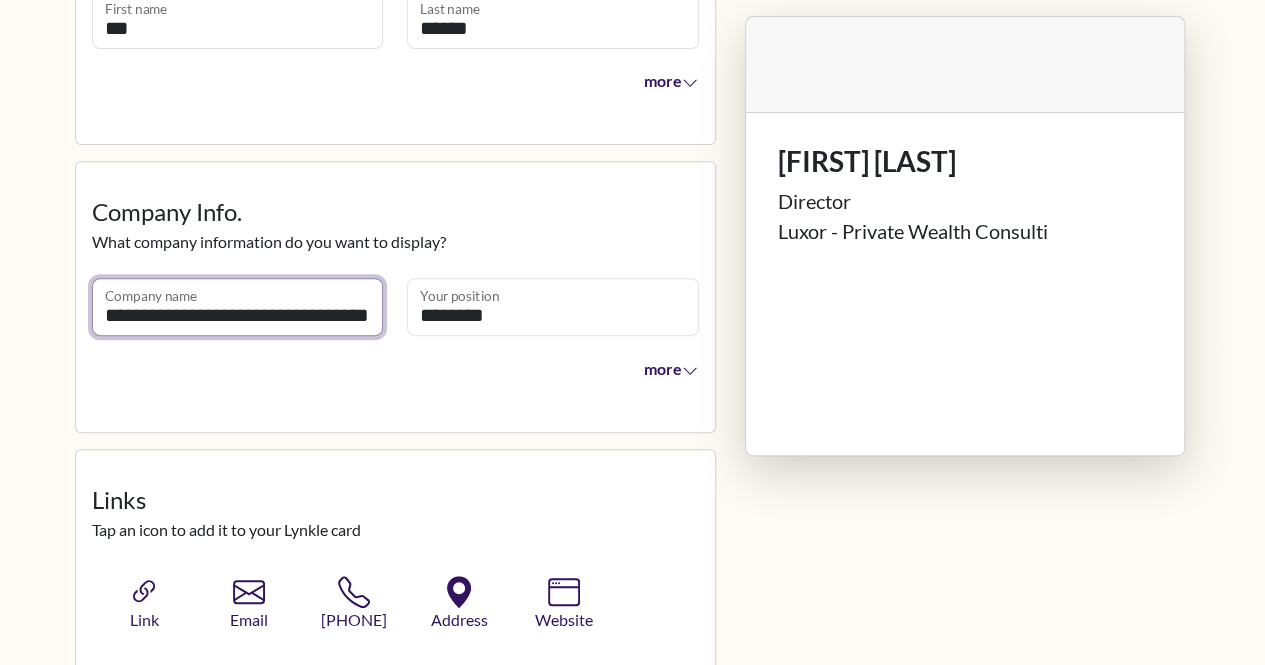 scroll, scrollTop: 0, scrollLeft: 28, axis: horizontal 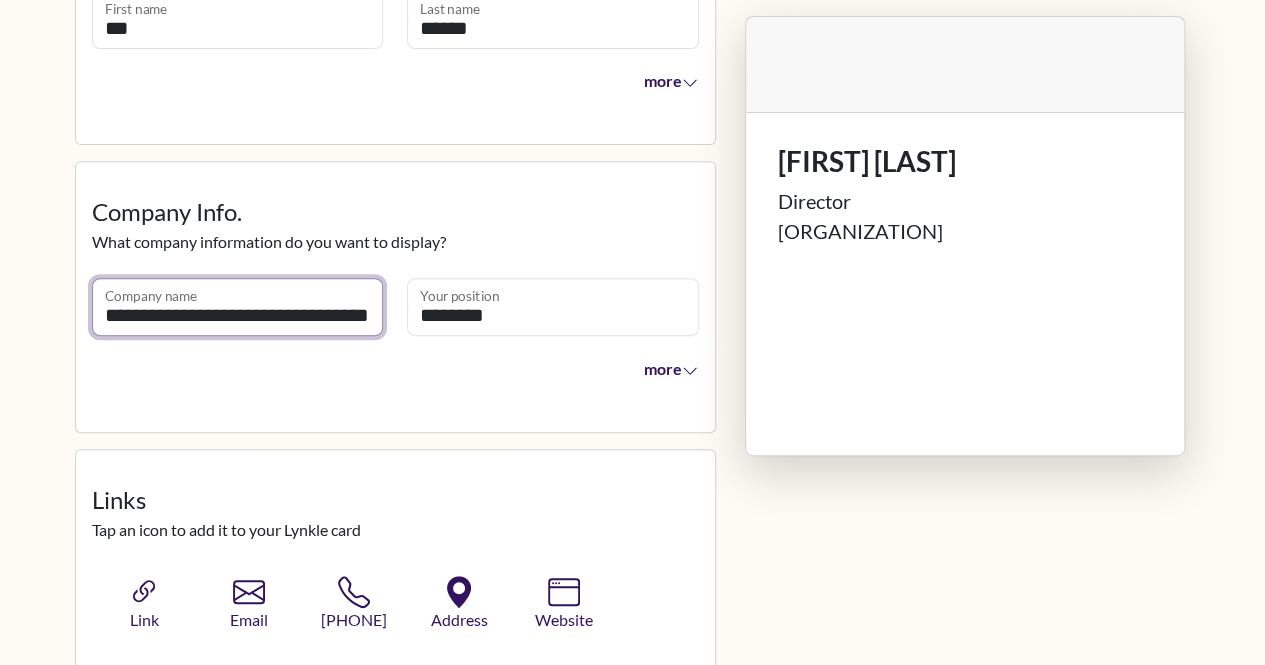 type on "**********" 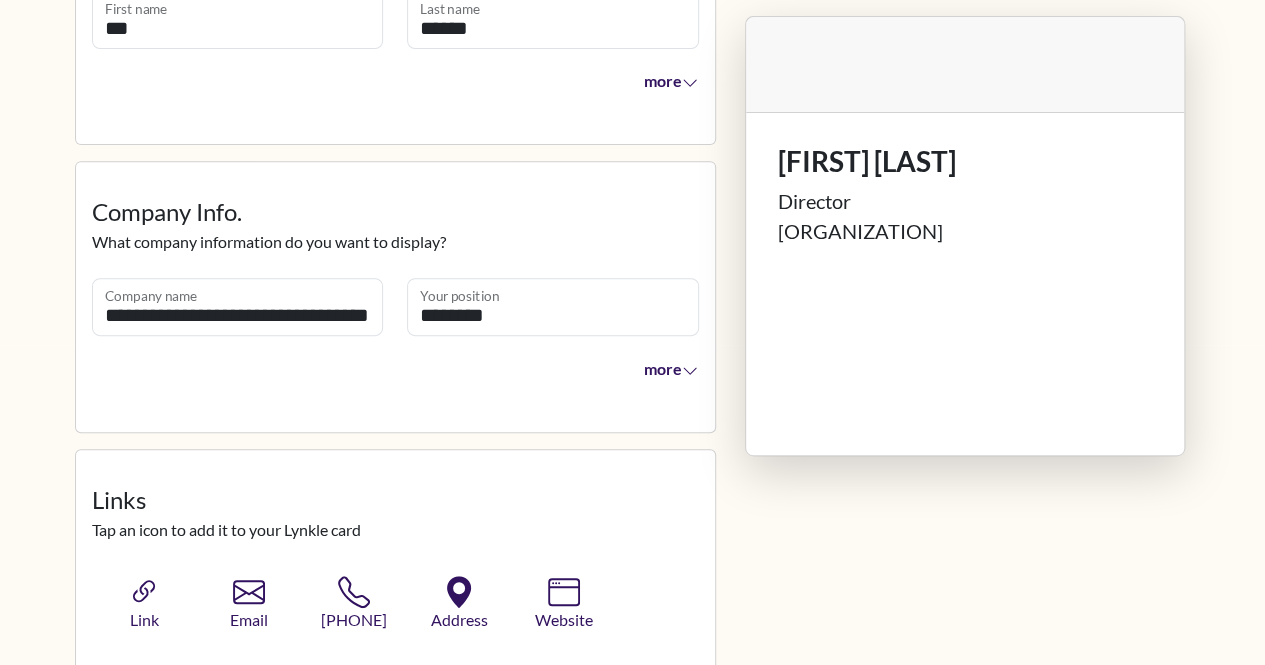 scroll, scrollTop: 0, scrollLeft: 0, axis: both 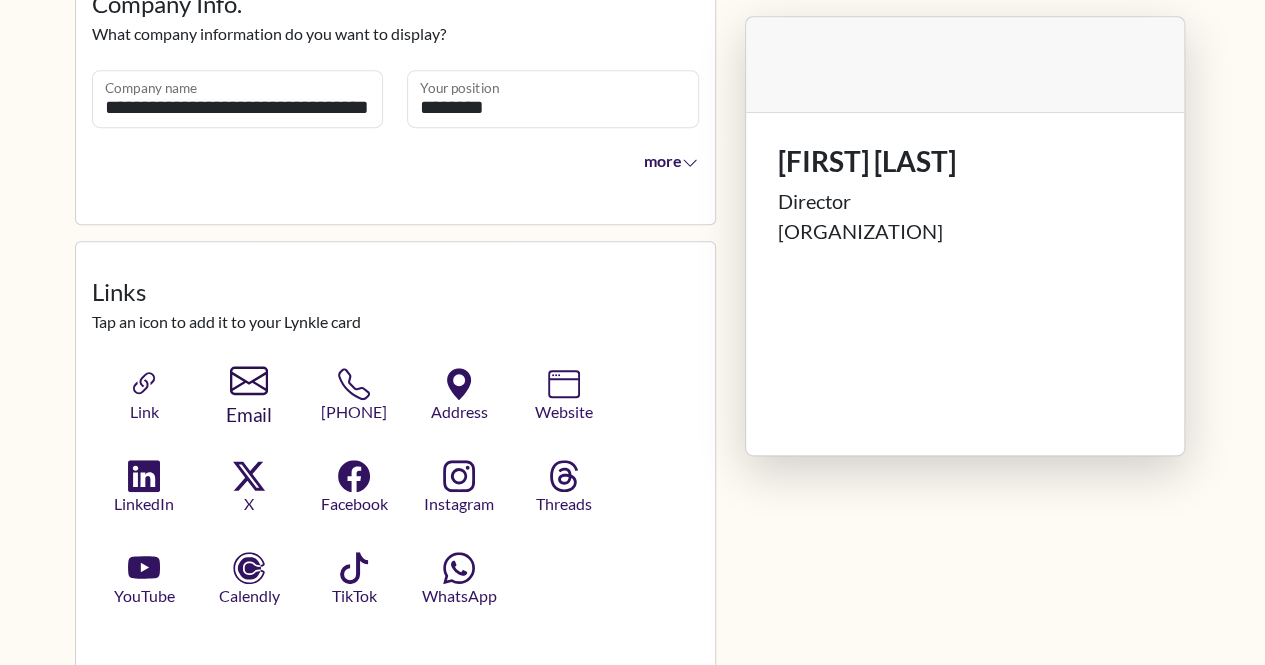 click 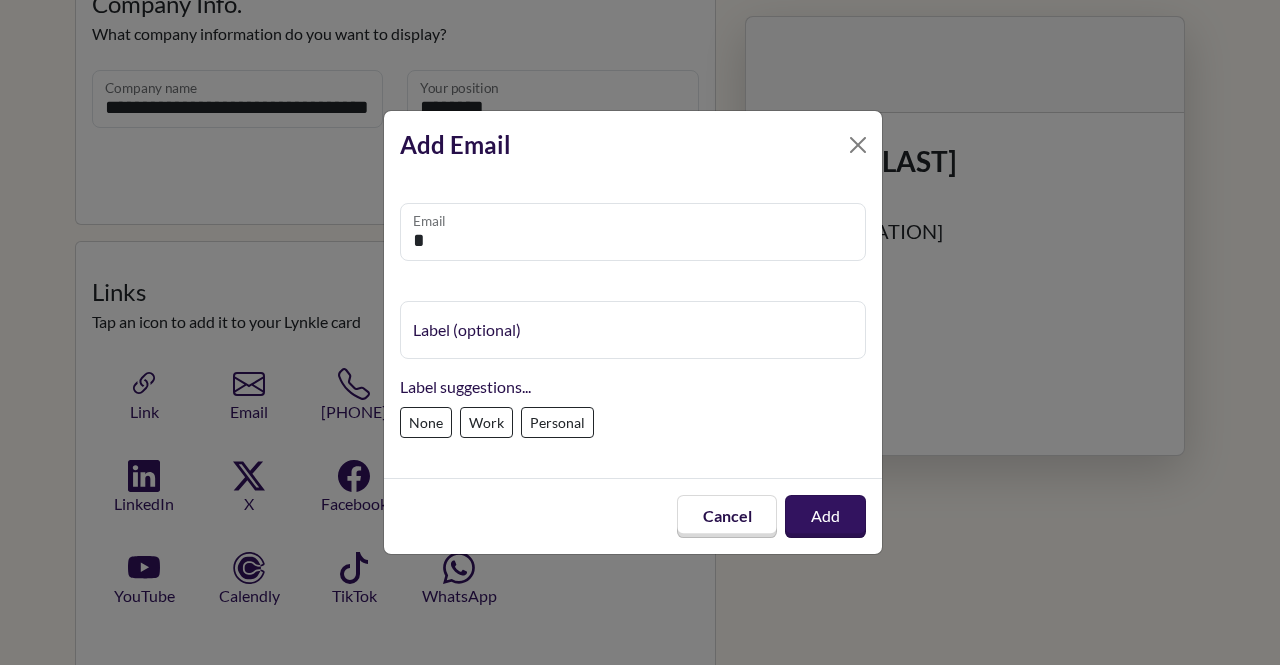 type on "**********" 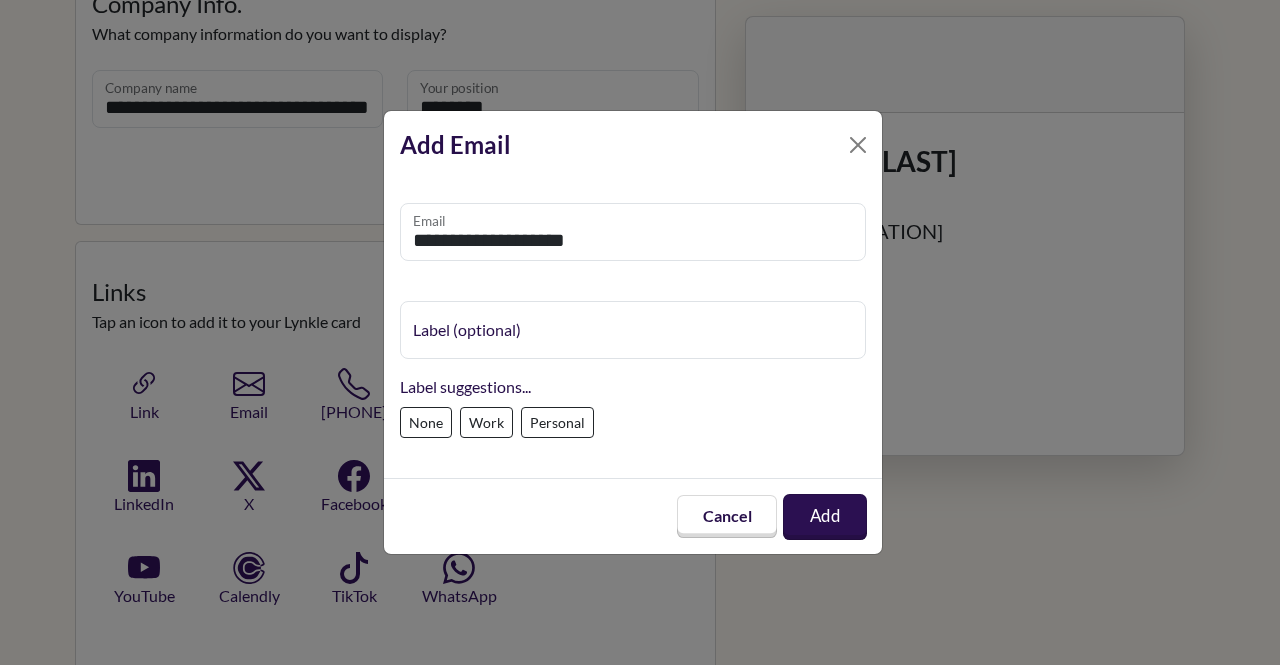 click on "Add" at bounding box center (825, 517) 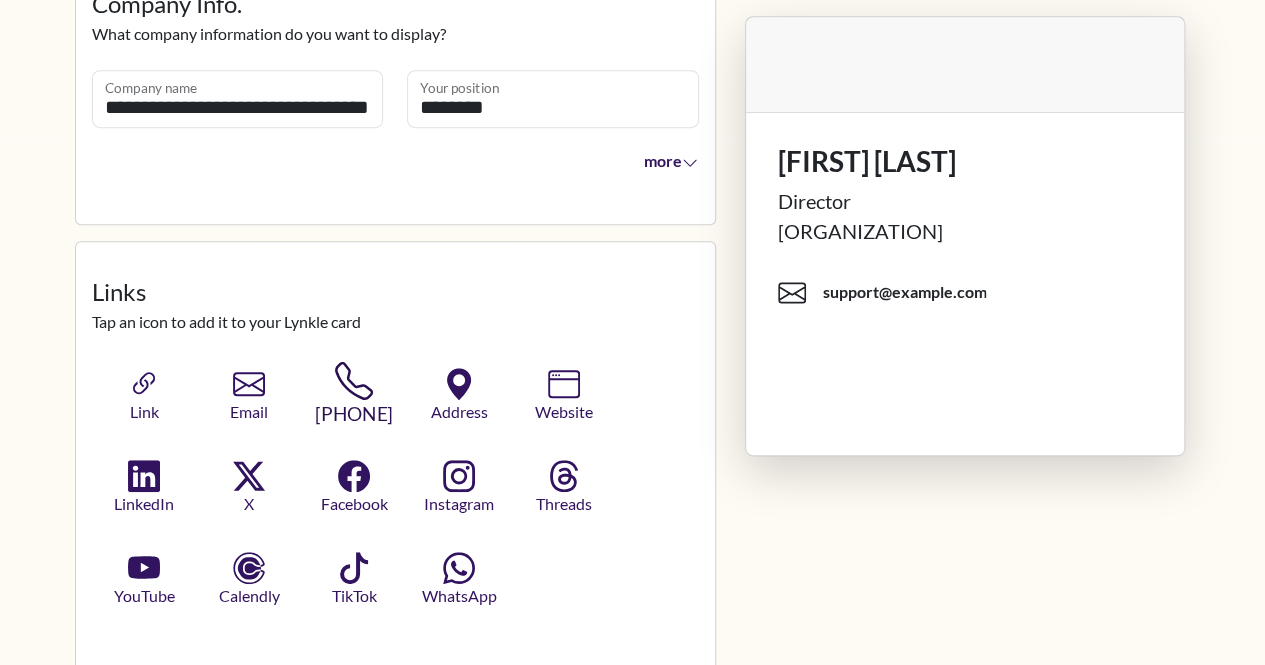 click 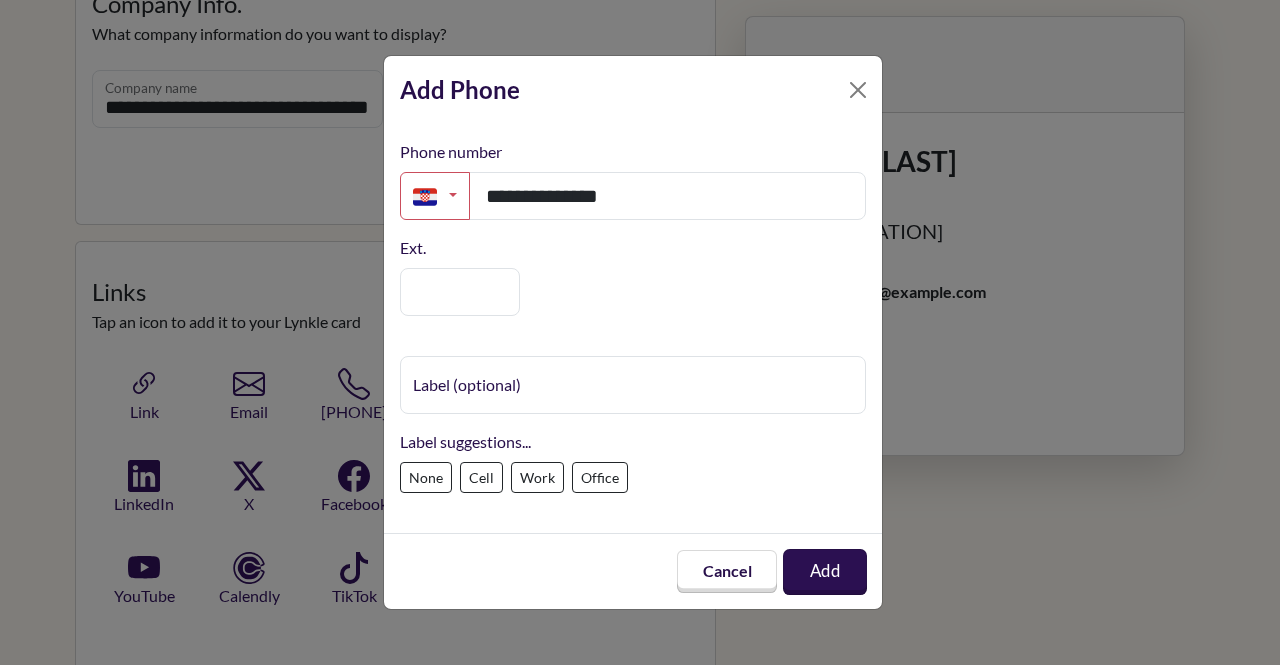type on "**********" 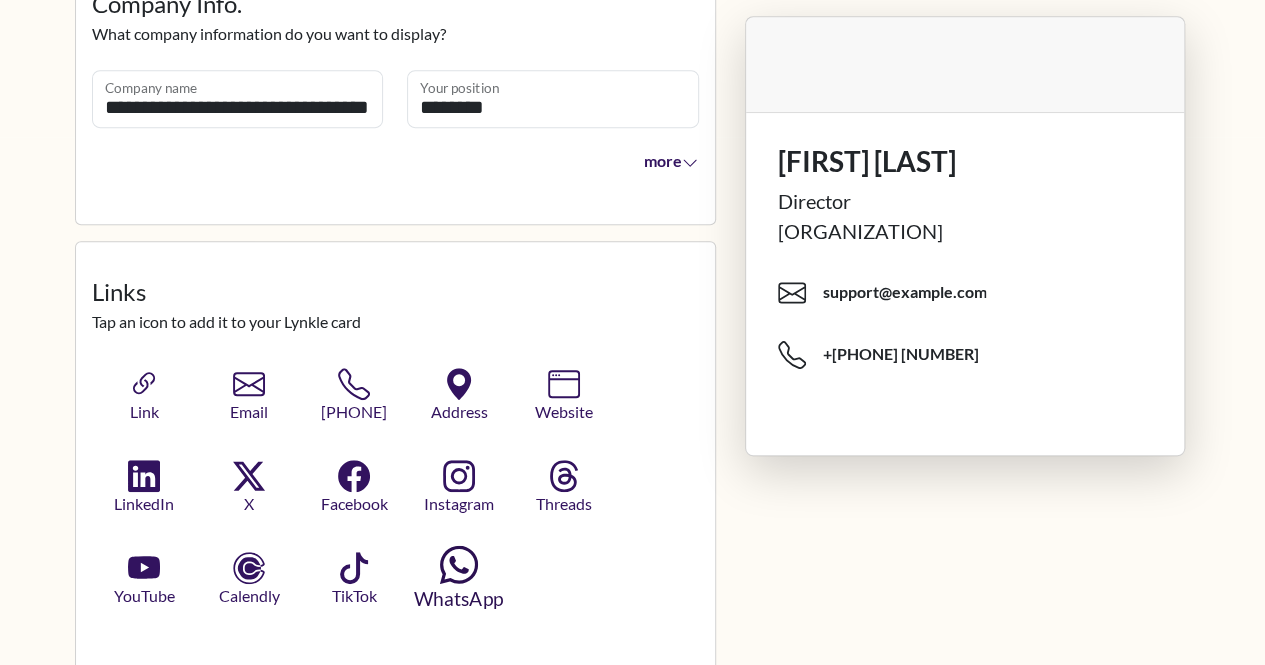 click on "WhatsApp" at bounding box center [458, 580] 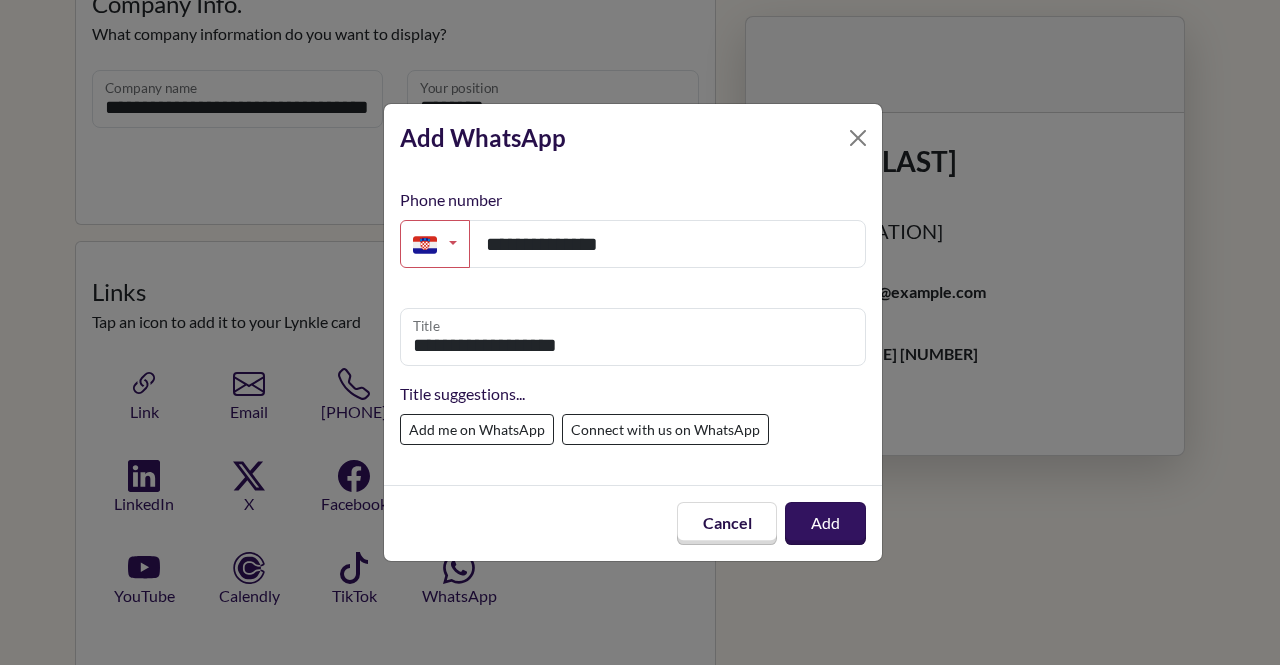 type on "**********" 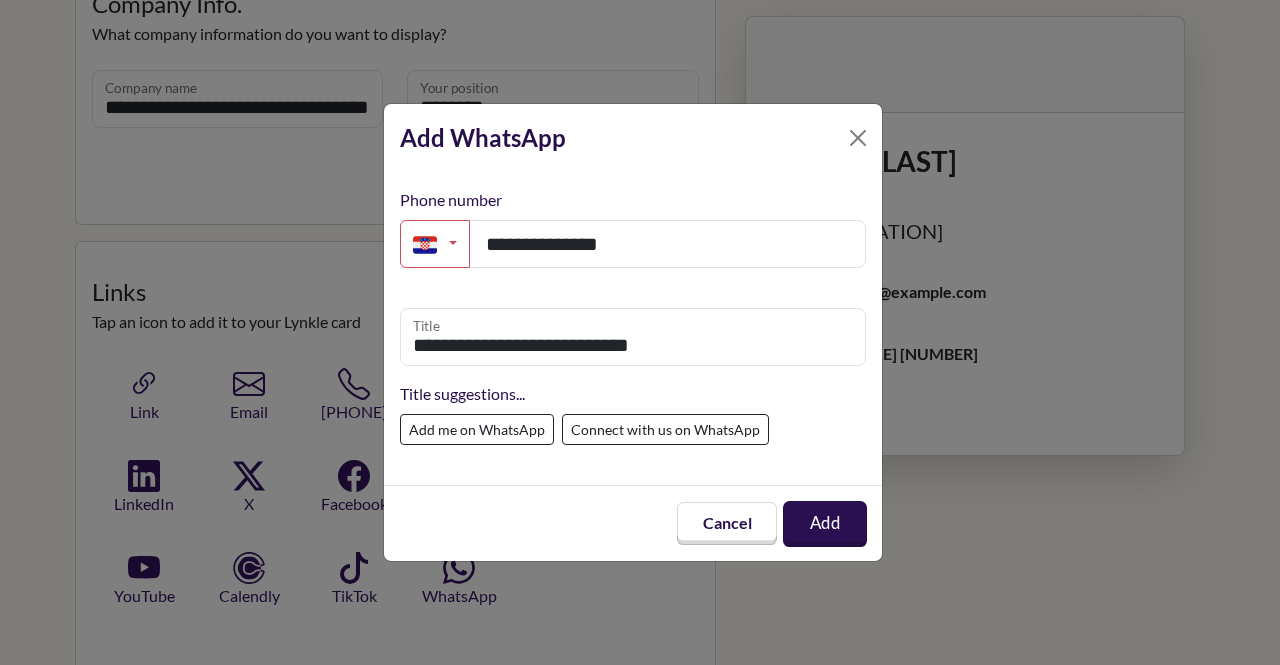 click on "Add" at bounding box center (825, 524) 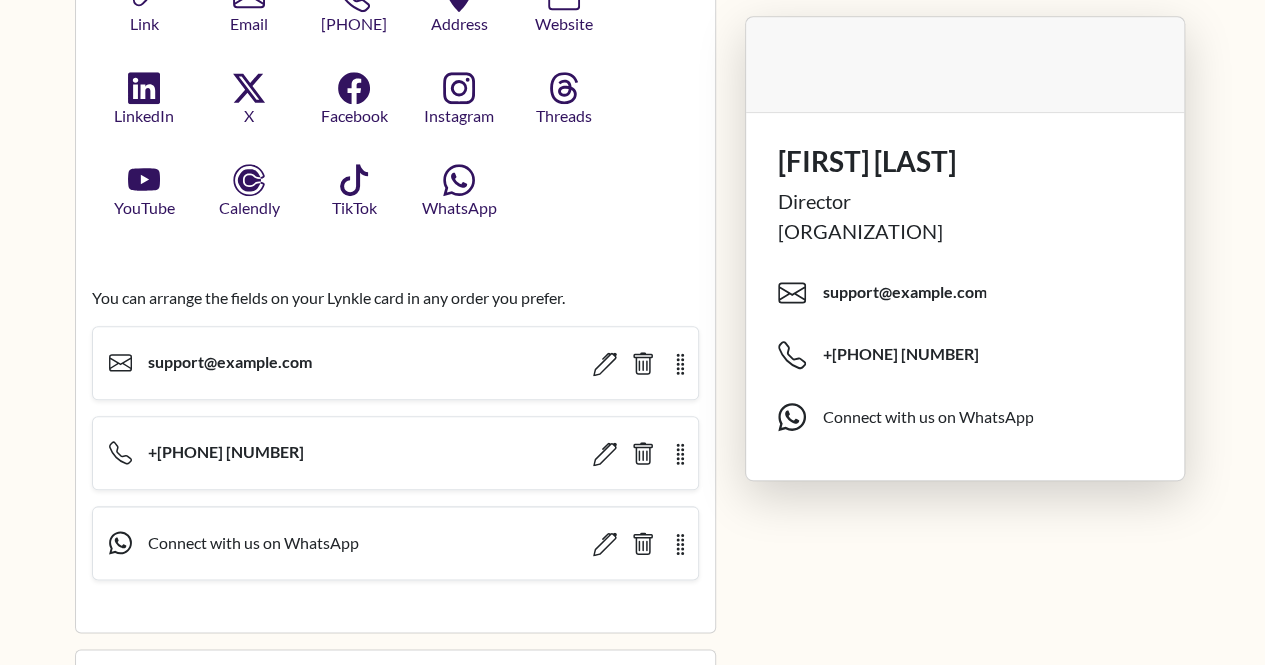 scroll, scrollTop: 928, scrollLeft: 0, axis: vertical 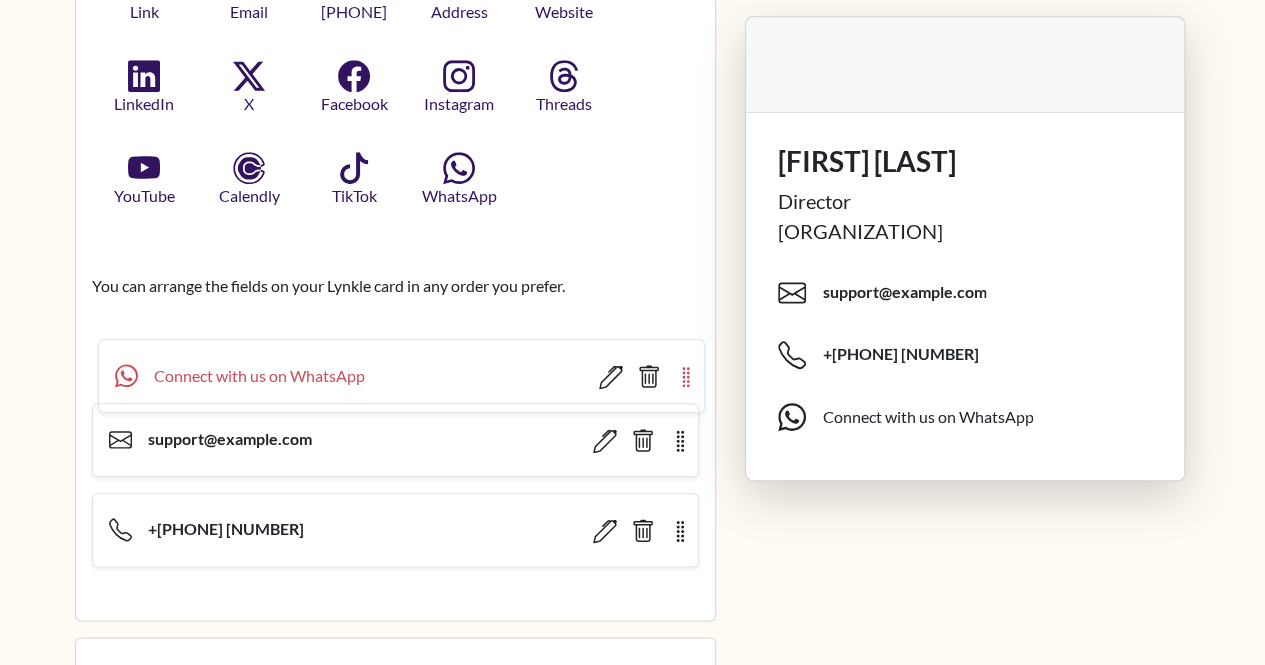 drag, startPoint x: 682, startPoint y: 516, endPoint x: 688, endPoint y: 361, distance: 155.11609 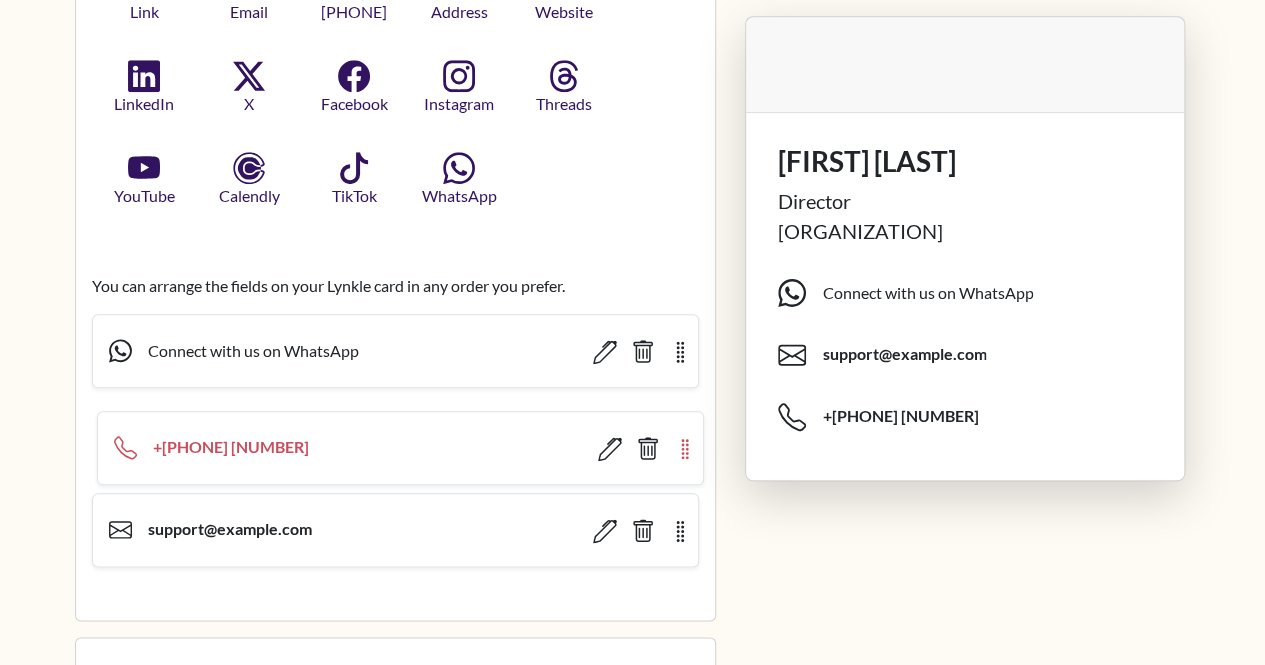drag, startPoint x: 677, startPoint y: 522, endPoint x: 682, endPoint y: 439, distance: 83.15047 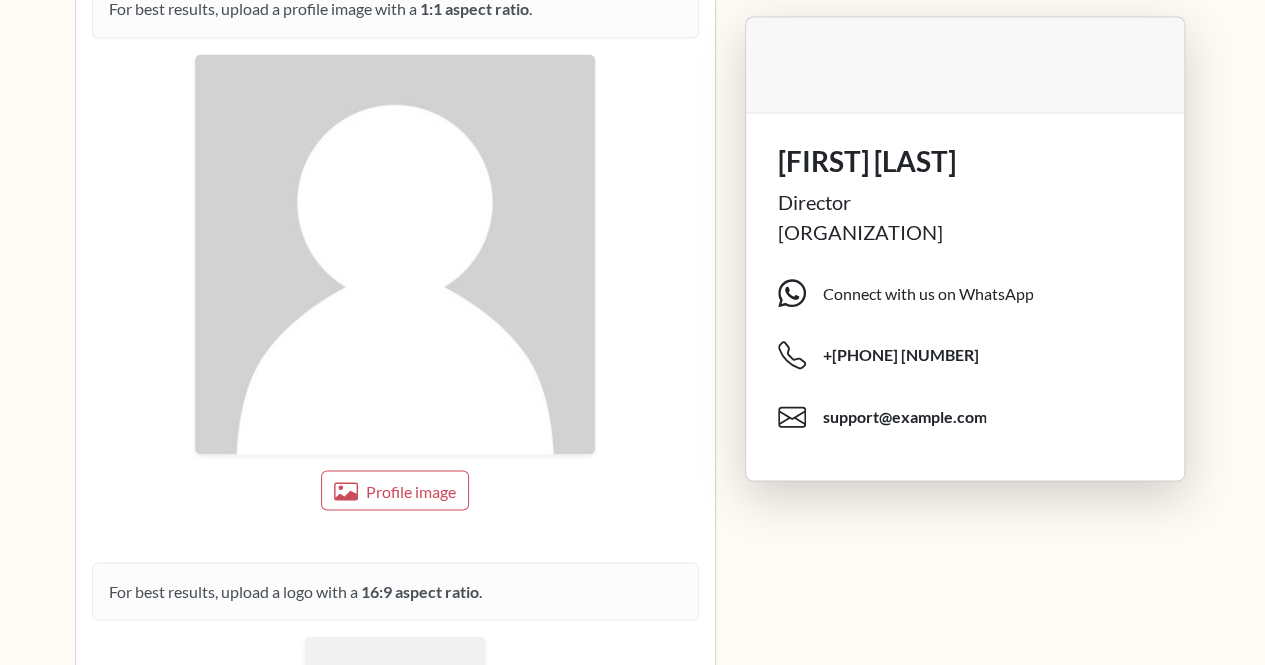 scroll, scrollTop: 1699, scrollLeft: 0, axis: vertical 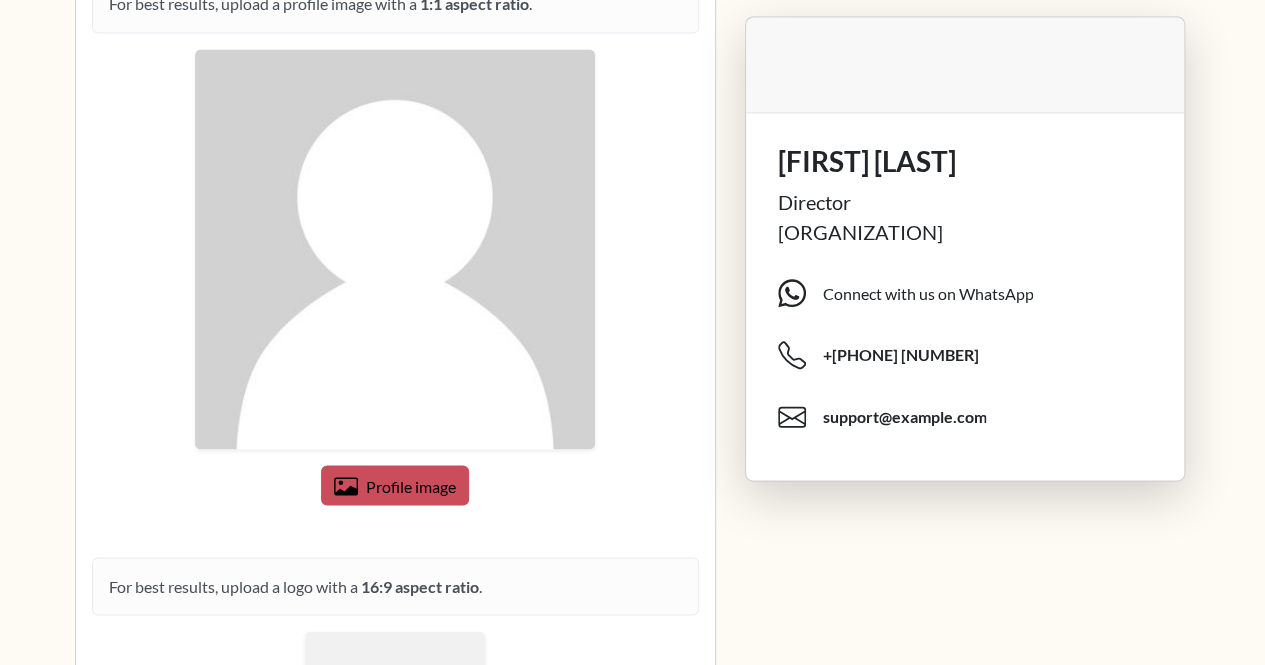 click on "Profile image" at bounding box center [395, 485] 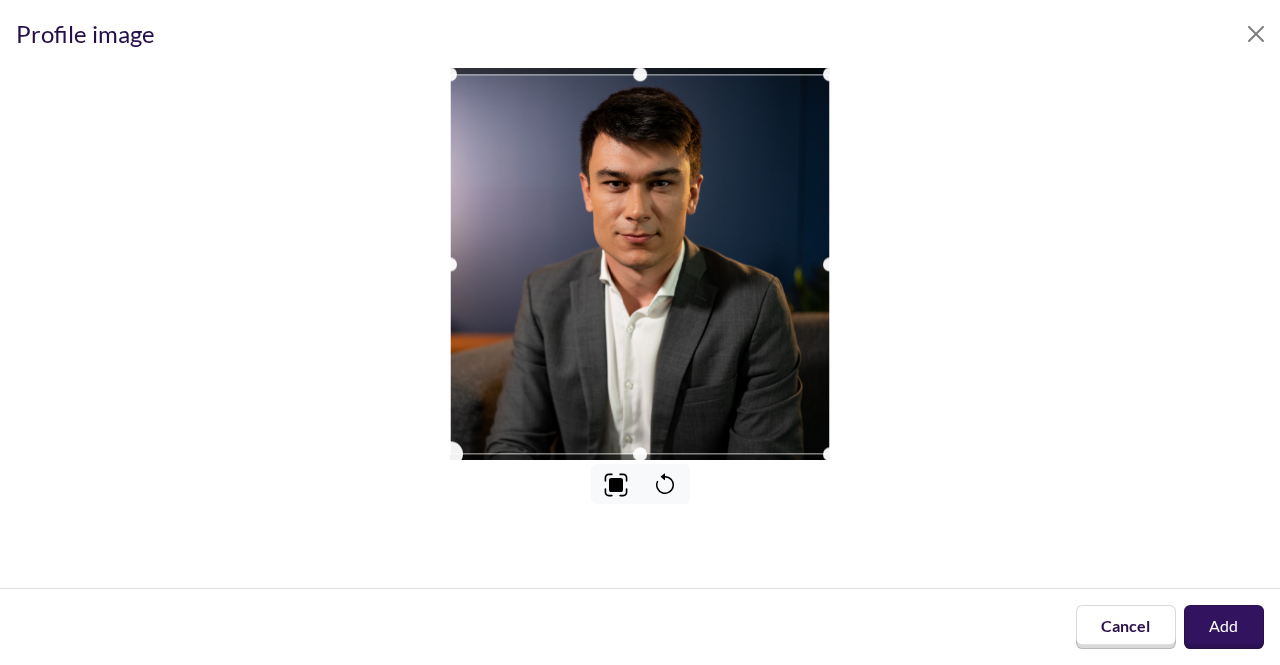 drag, startPoint x: 454, startPoint y: 456, endPoint x: 502, endPoint y: 394, distance: 78.40918 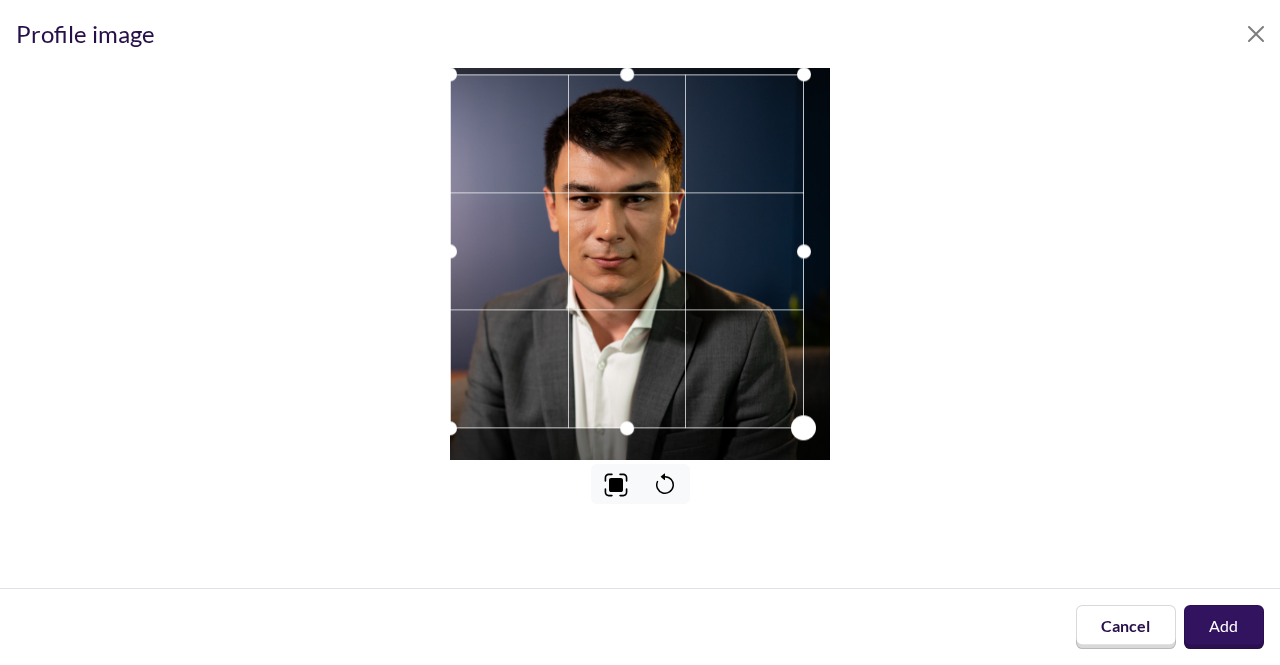 drag, startPoint x: 824, startPoint y: 451, endPoint x: 798, endPoint y: 415, distance: 44.407207 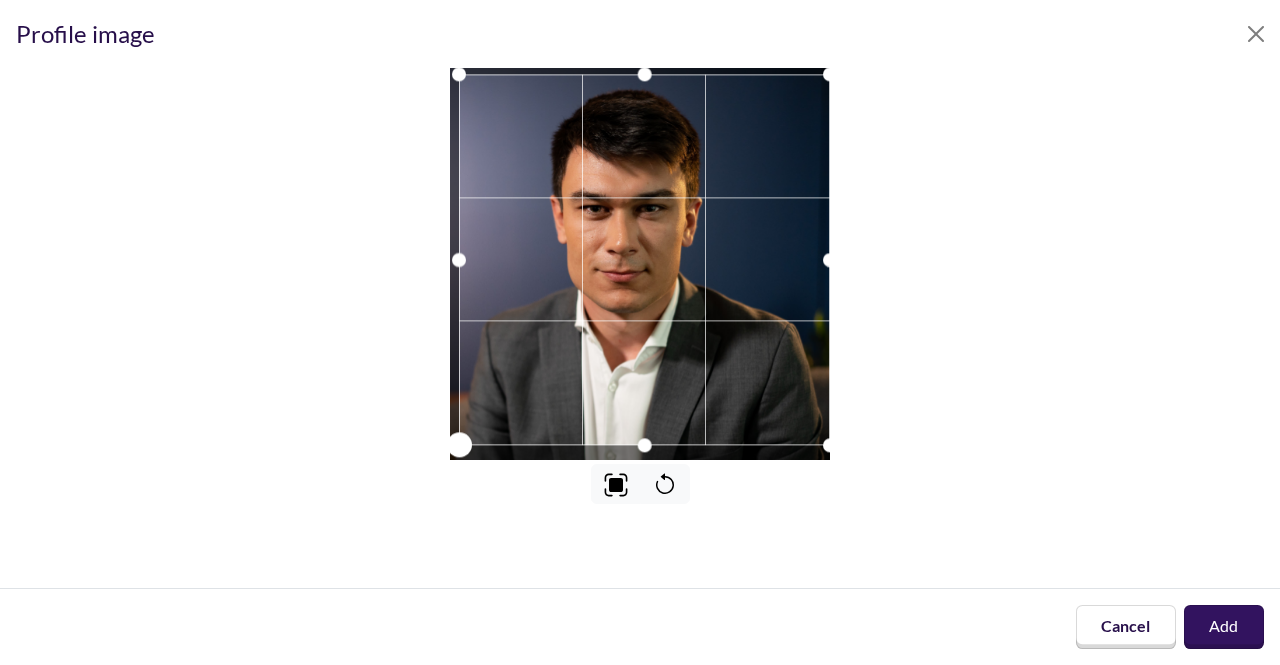 drag, startPoint x: 454, startPoint y: 447, endPoint x: 463, endPoint y: 442, distance: 10.29563 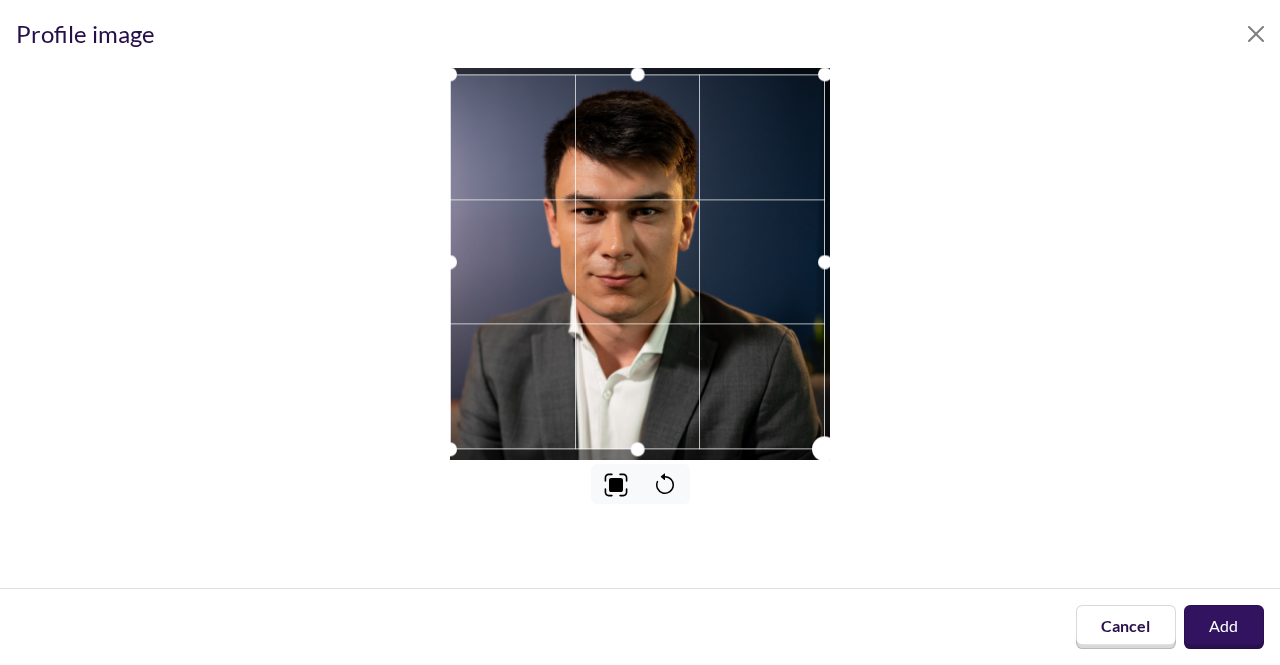 click at bounding box center (824, 448) 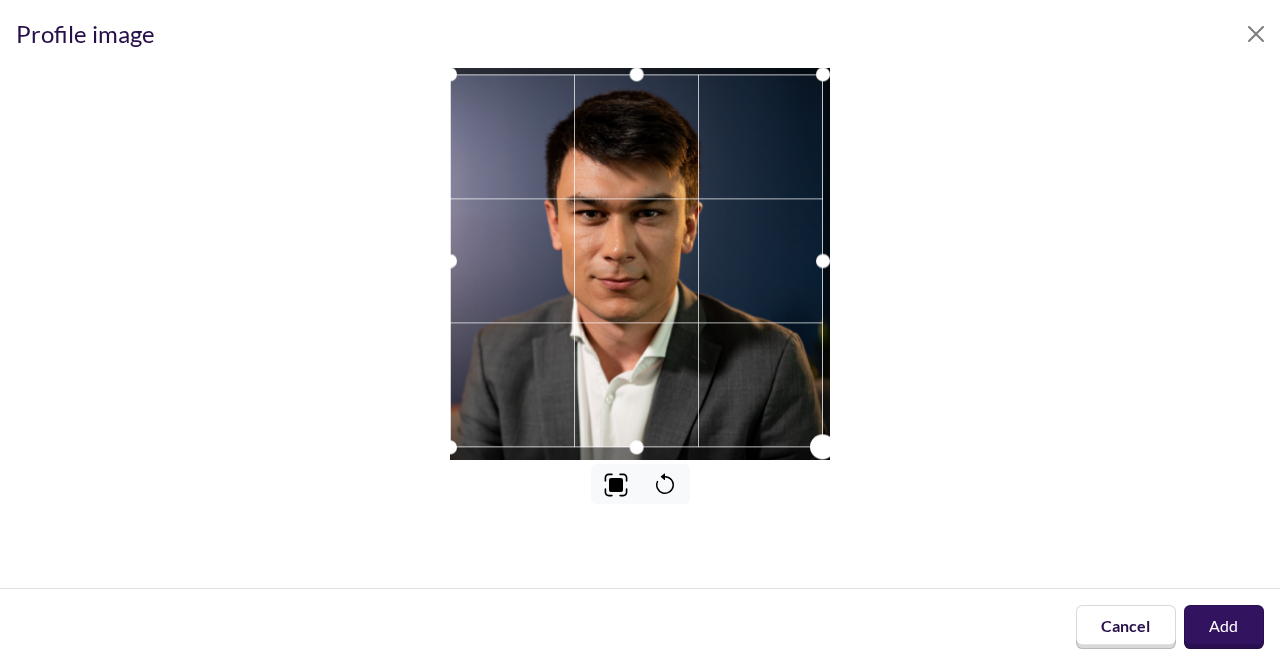 click at bounding box center (823, 447) 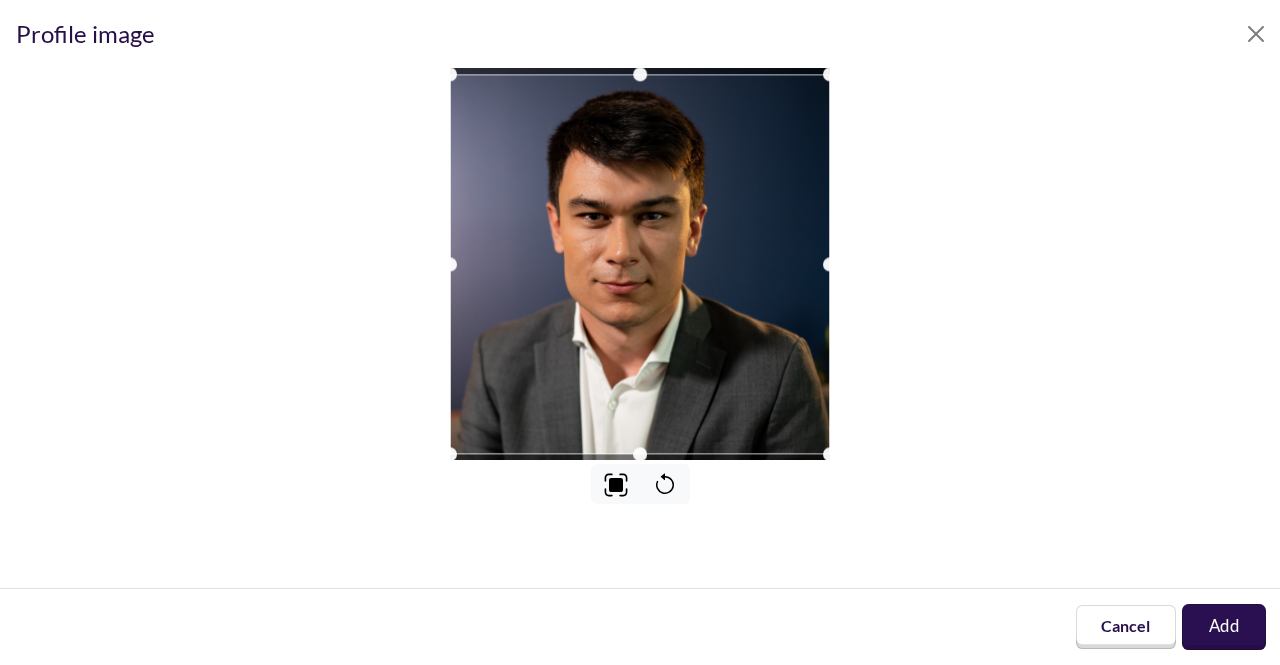 click on "Add" at bounding box center [1224, 627] 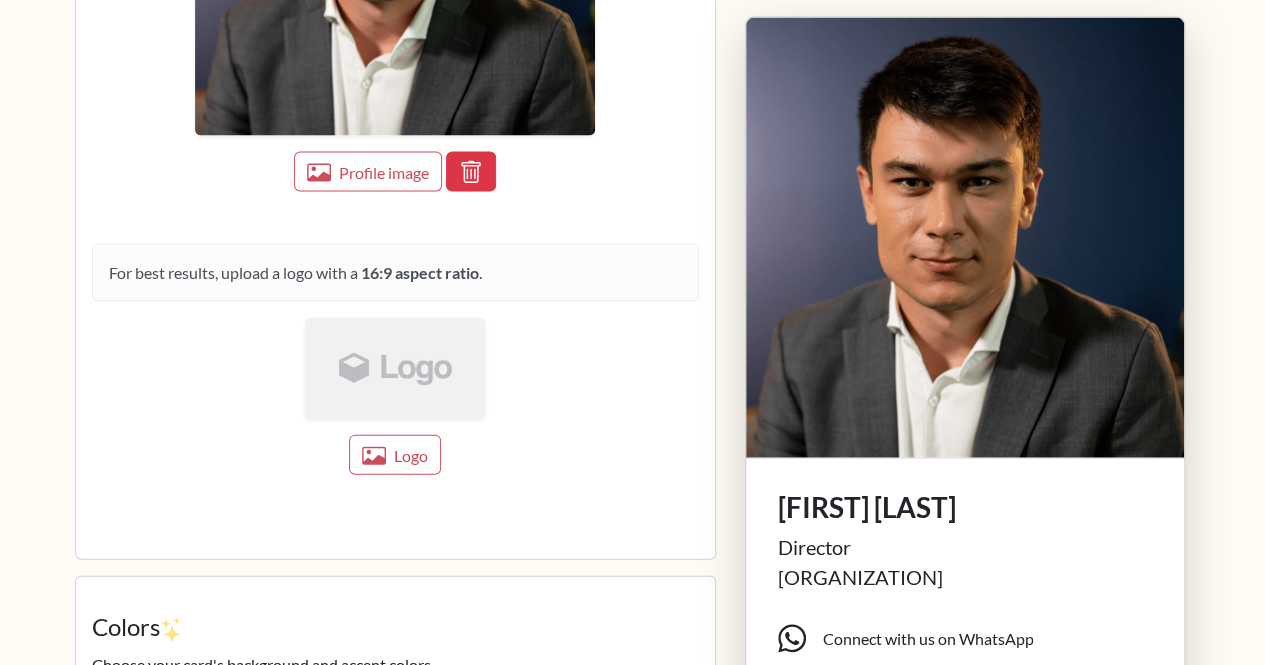 scroll, scrollTop: 2014, scrollLeft: 0, axis: vertical 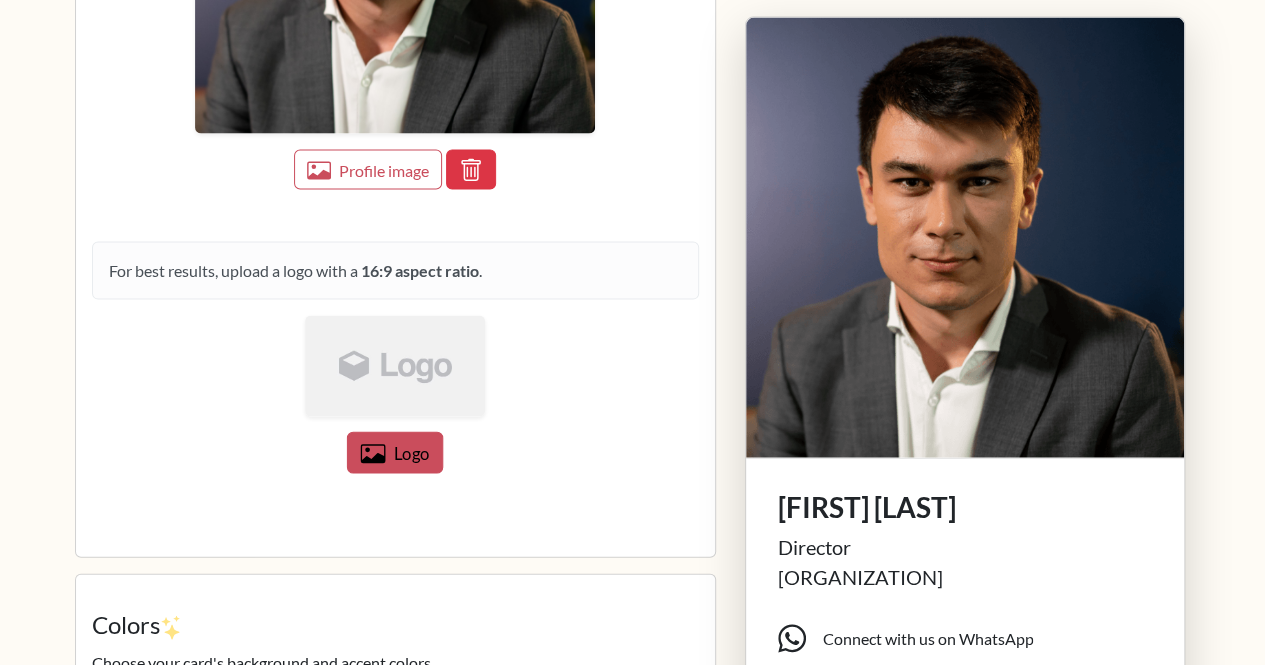 click on "Logo" at bounding box center [412, 454] 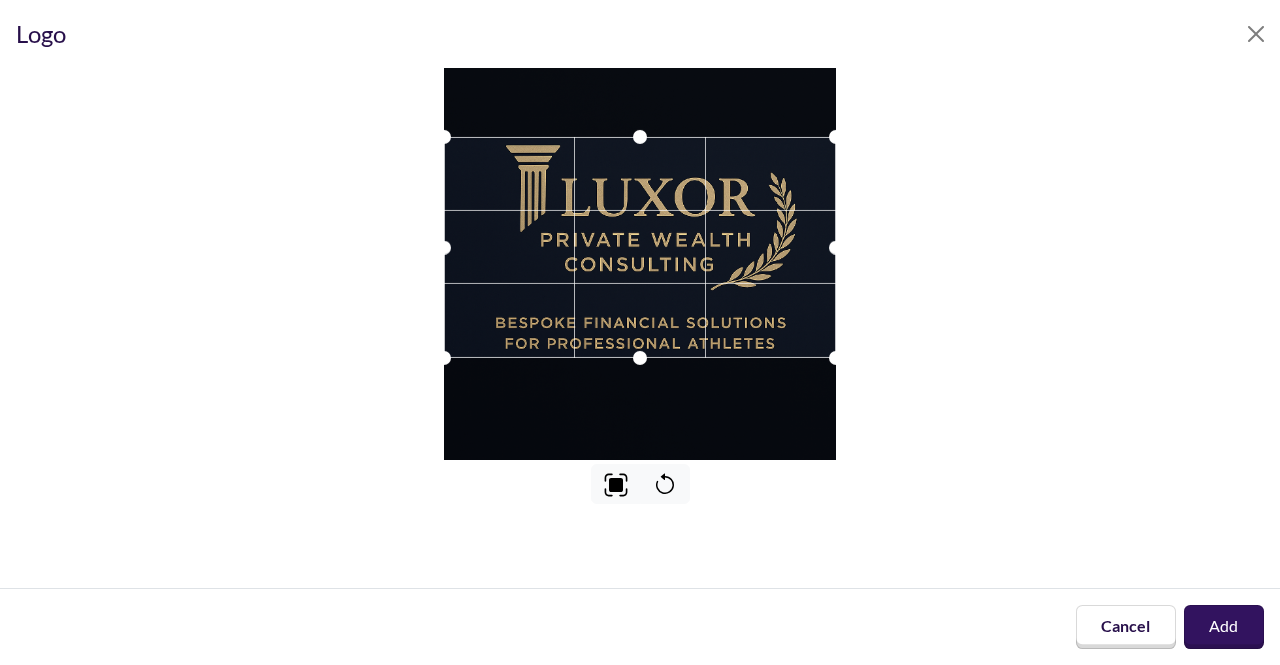 drag, startPoint x: 634, startPoint y: 265, endPoint x: 642, endPoint y: 248, distance: 18.788294 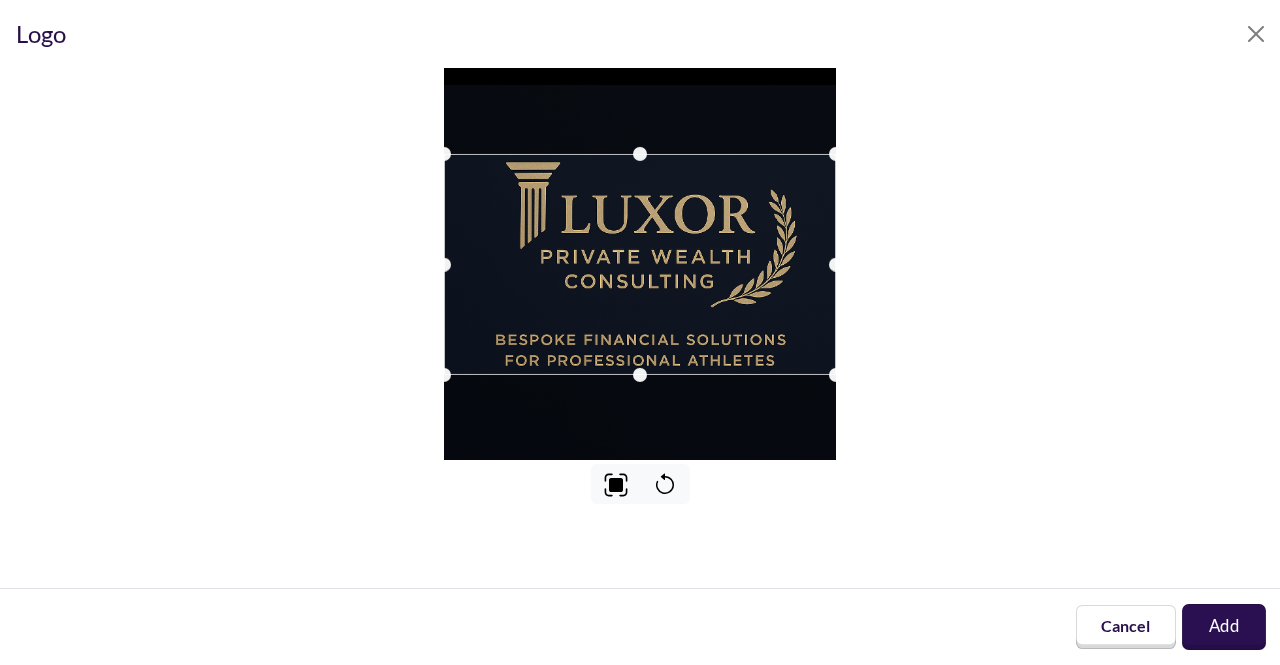 click on "Add" at bounding box center [1224, 627] 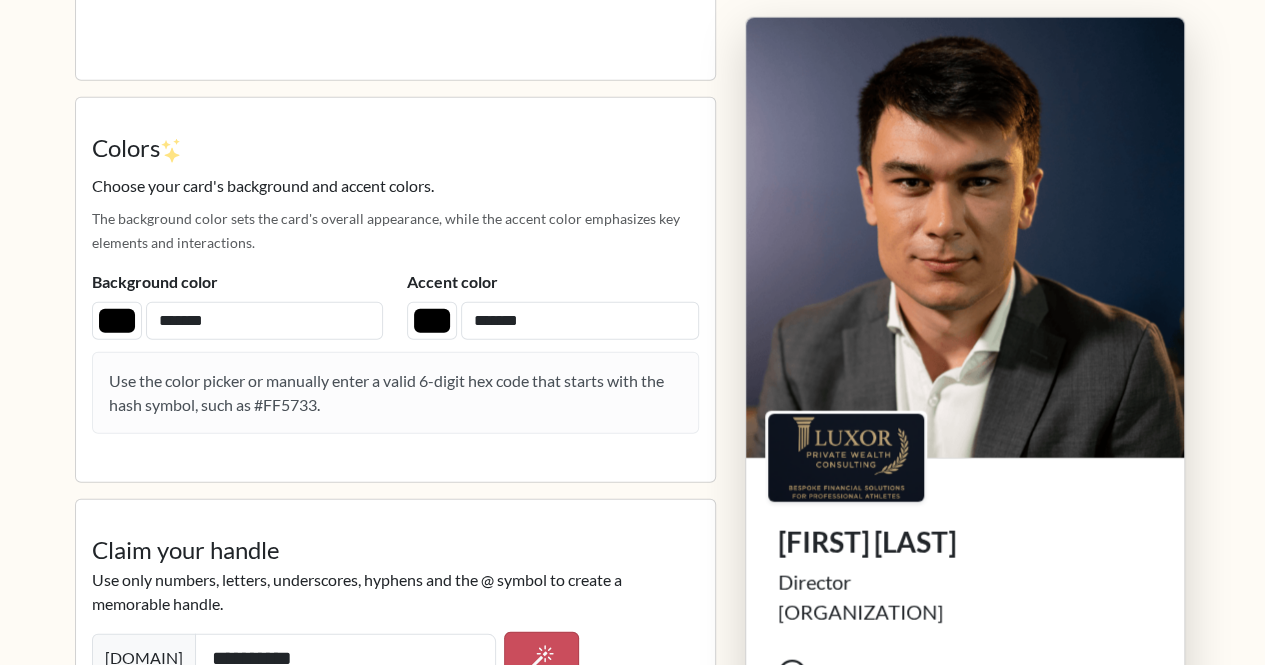 scroll, scrollTop: 2492, scrollLeft: 0, axis: vertical 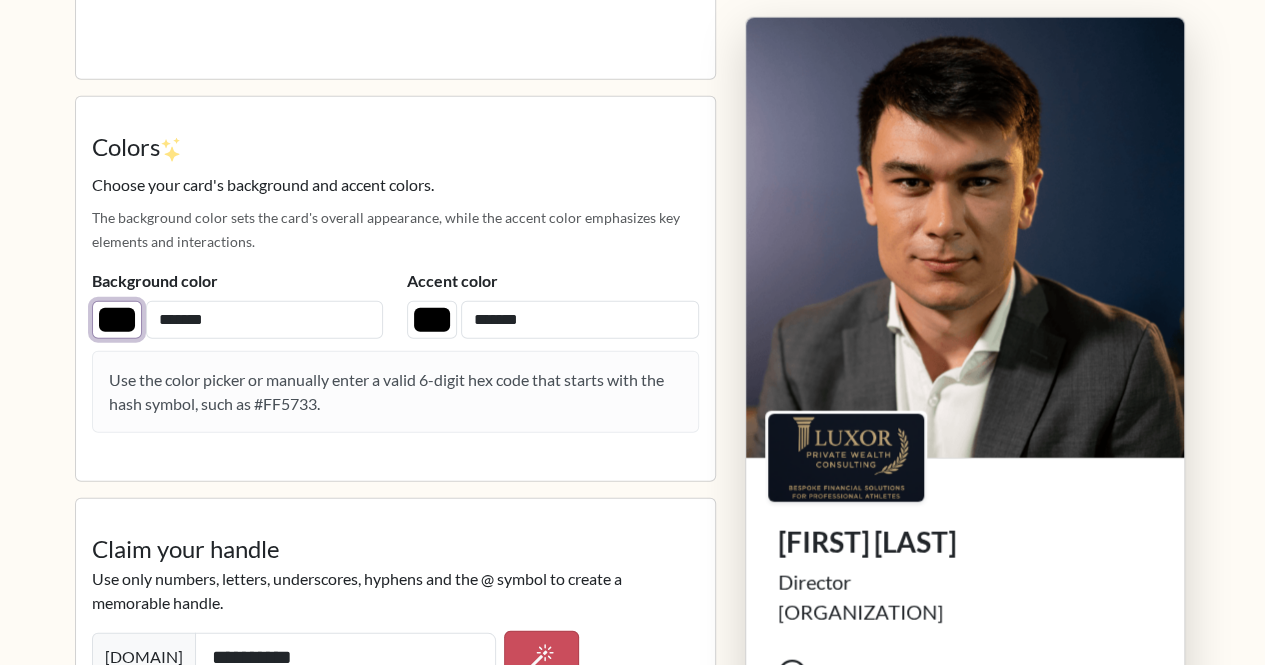 click on "*******" at bounding box center (117, 320) 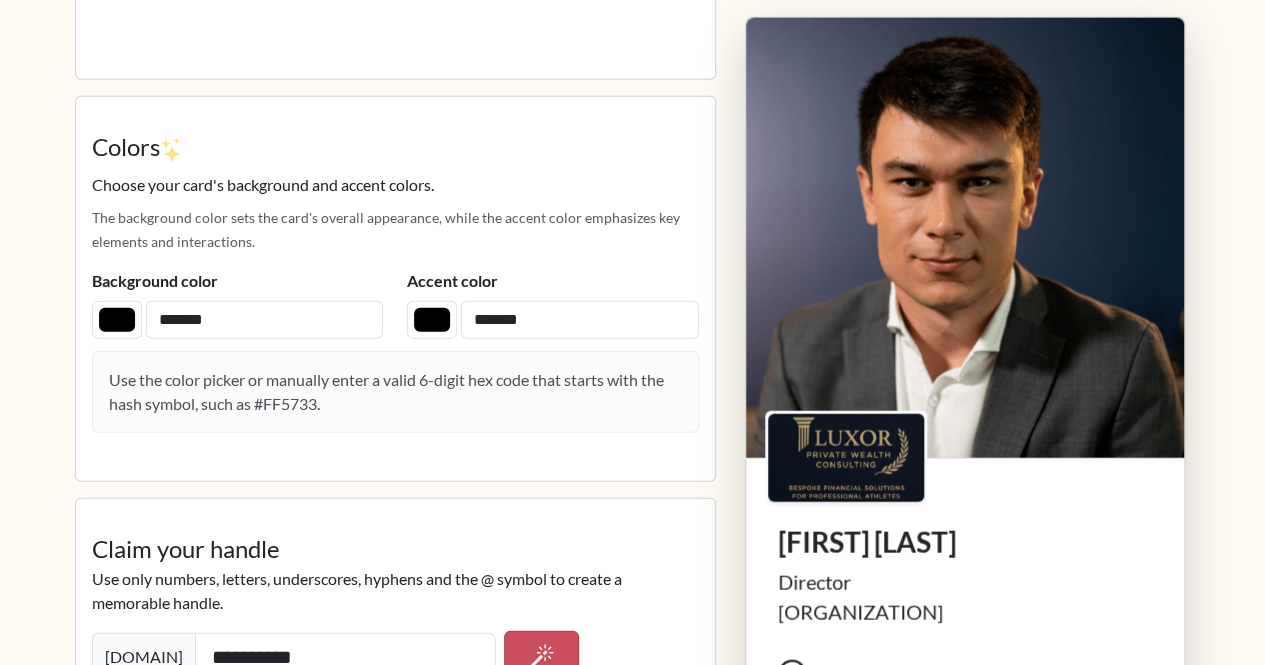 click on "Choose your card's background and accent colors. The background color sets the card's overall appearance, while the accent color emphasizes key elements and interactions." at bounding box center [395, 213] 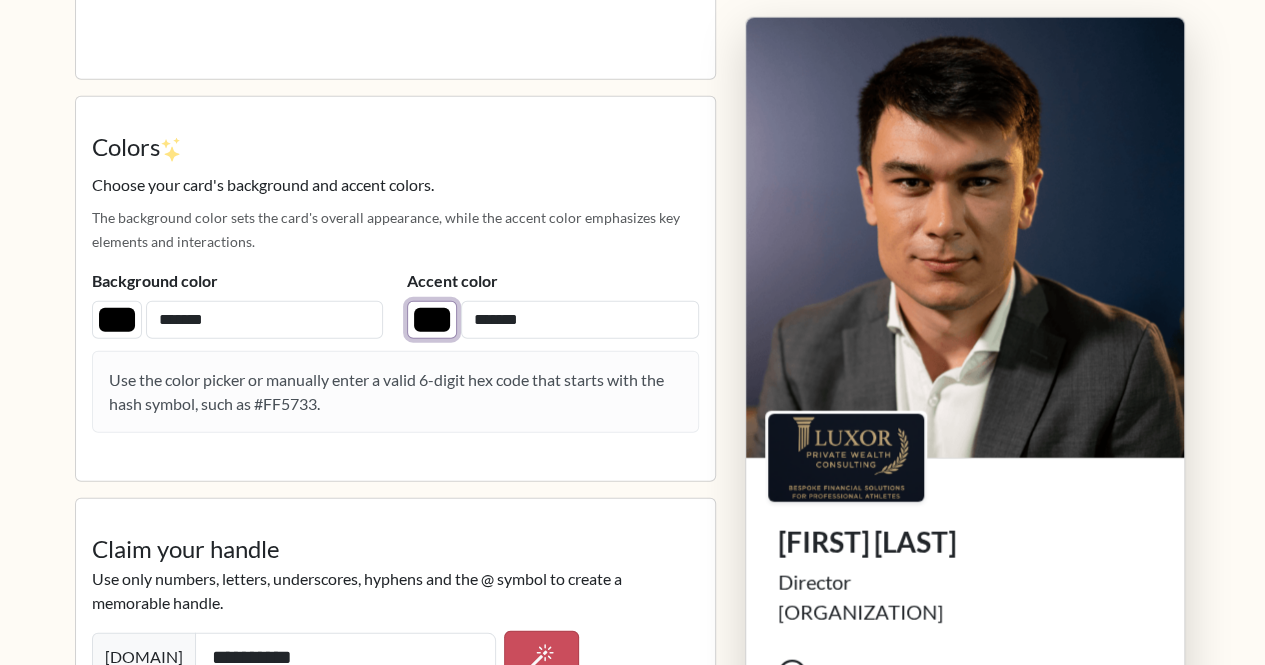 click on "*******" at bounding box center [432, 320] 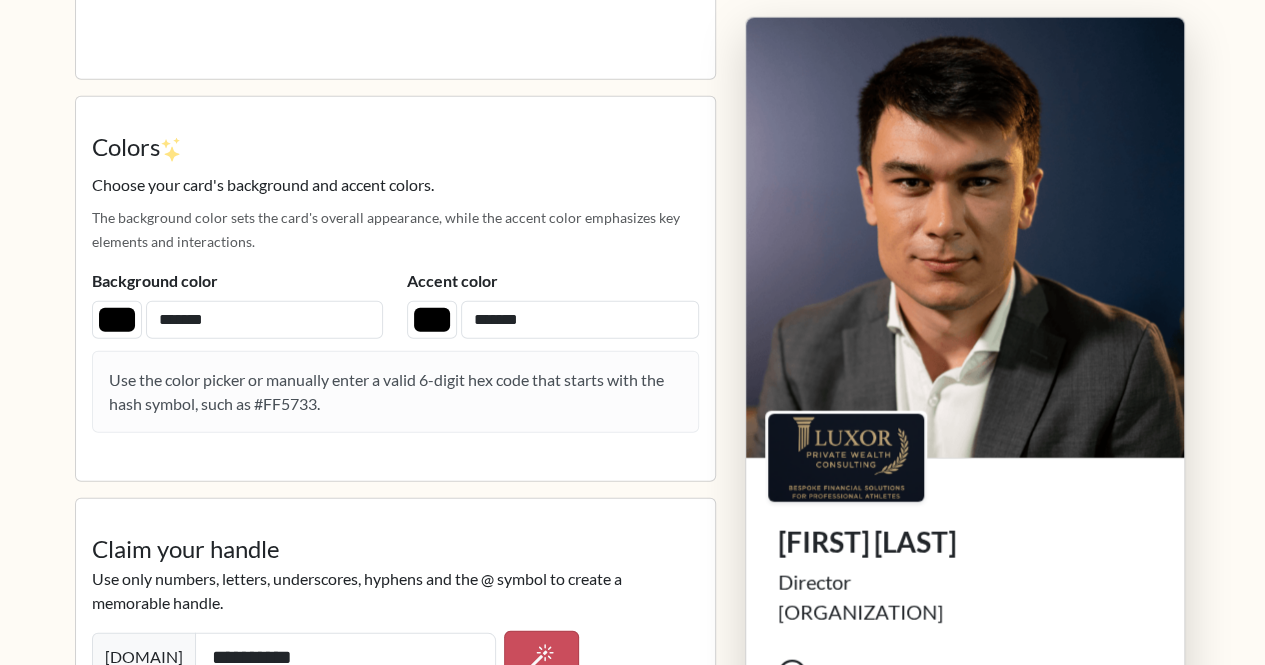 click on "Colors" at bounding box center [395, 151] 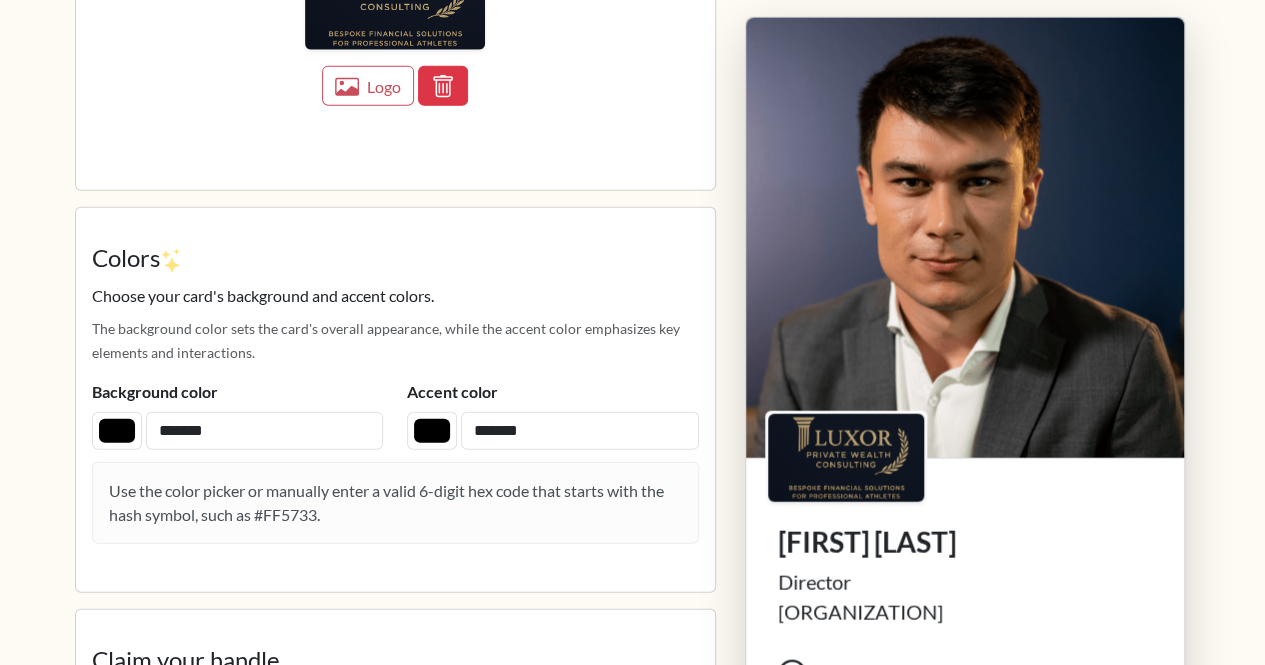 scroll, scrollTop: 2383, scrollLeft: 0, axis: vertical 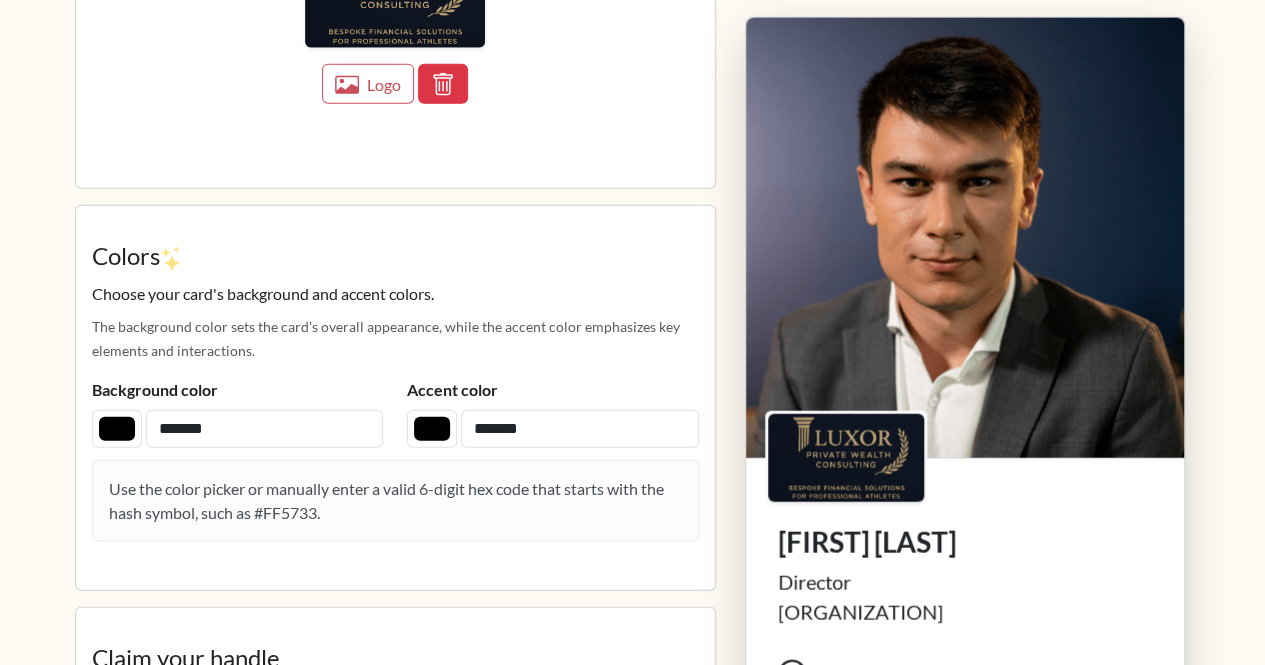click on "**********" at bounding box center (632, -2051) 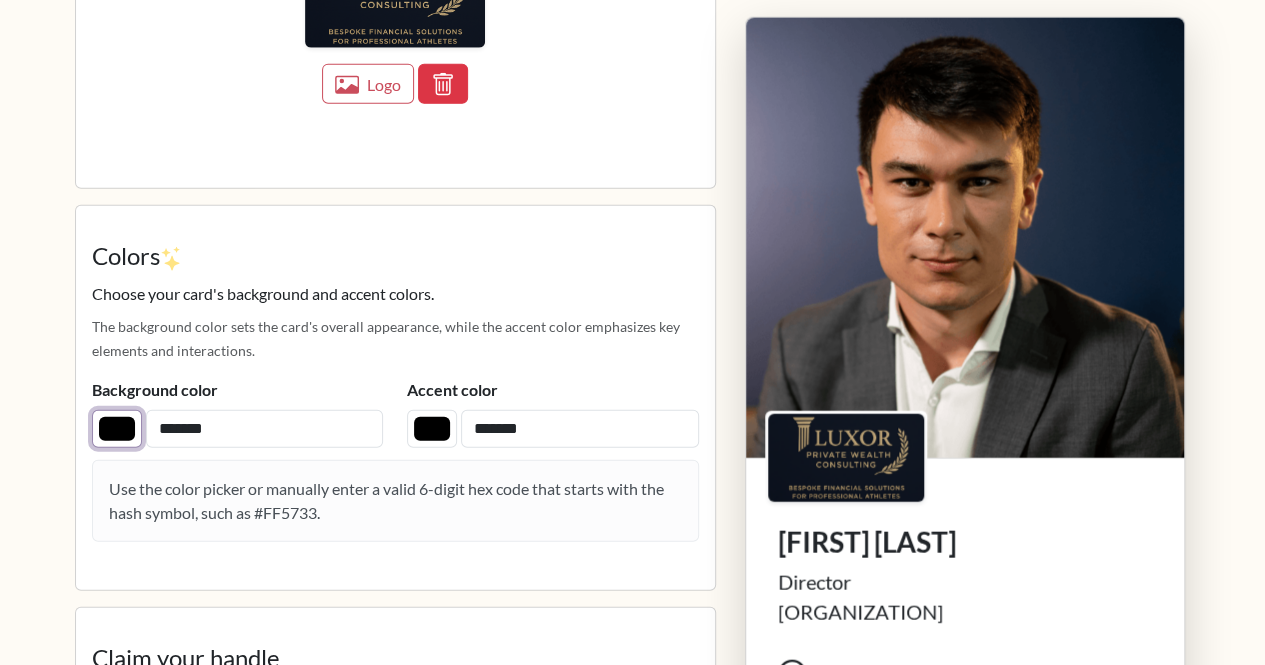 click on "*******" at bounding box center (117, 429) 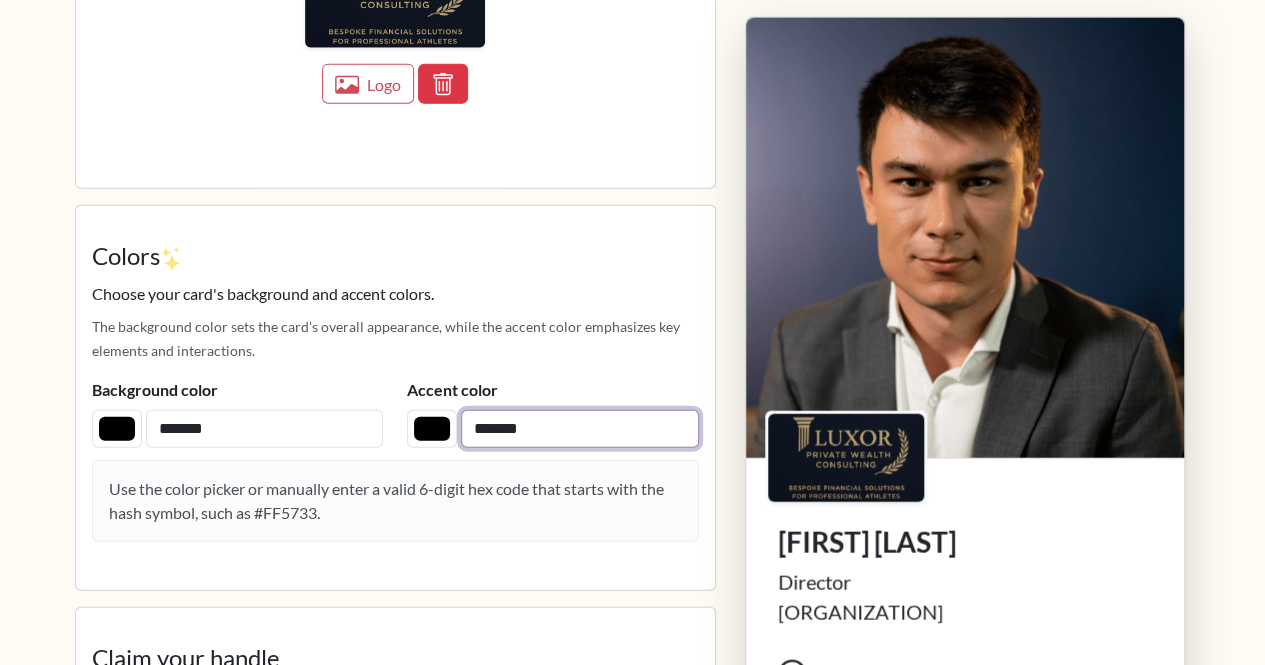 click on "*******" at bounding box center [580, 429] 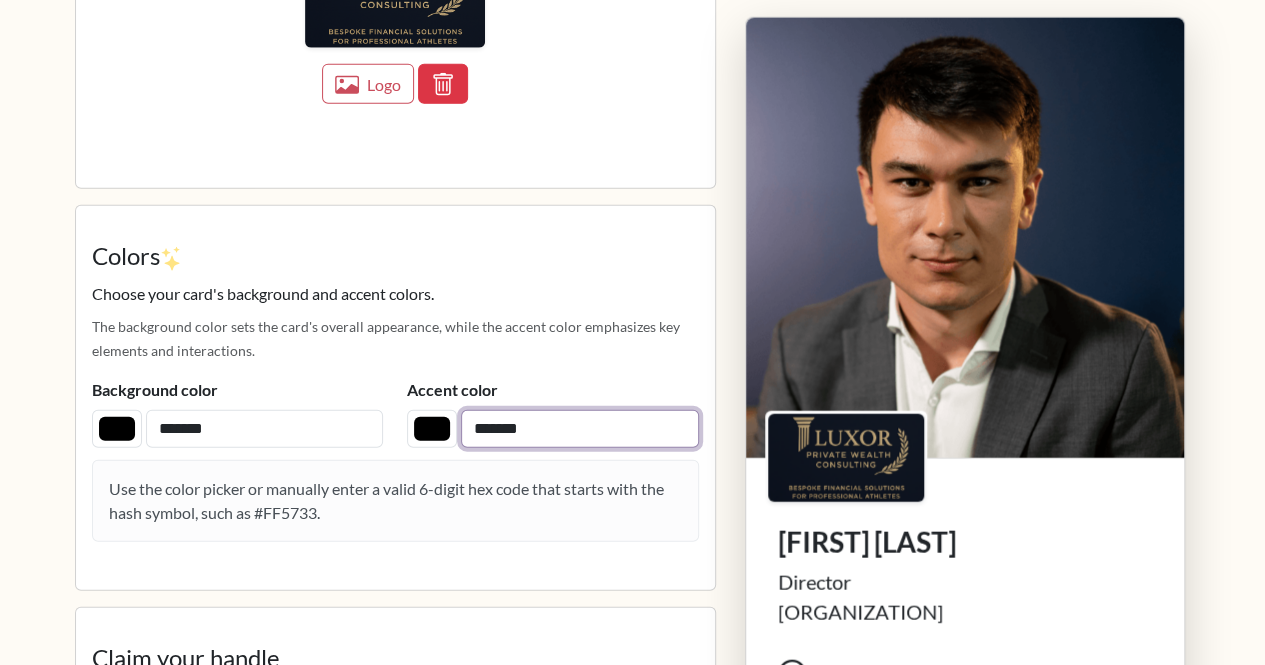 paste 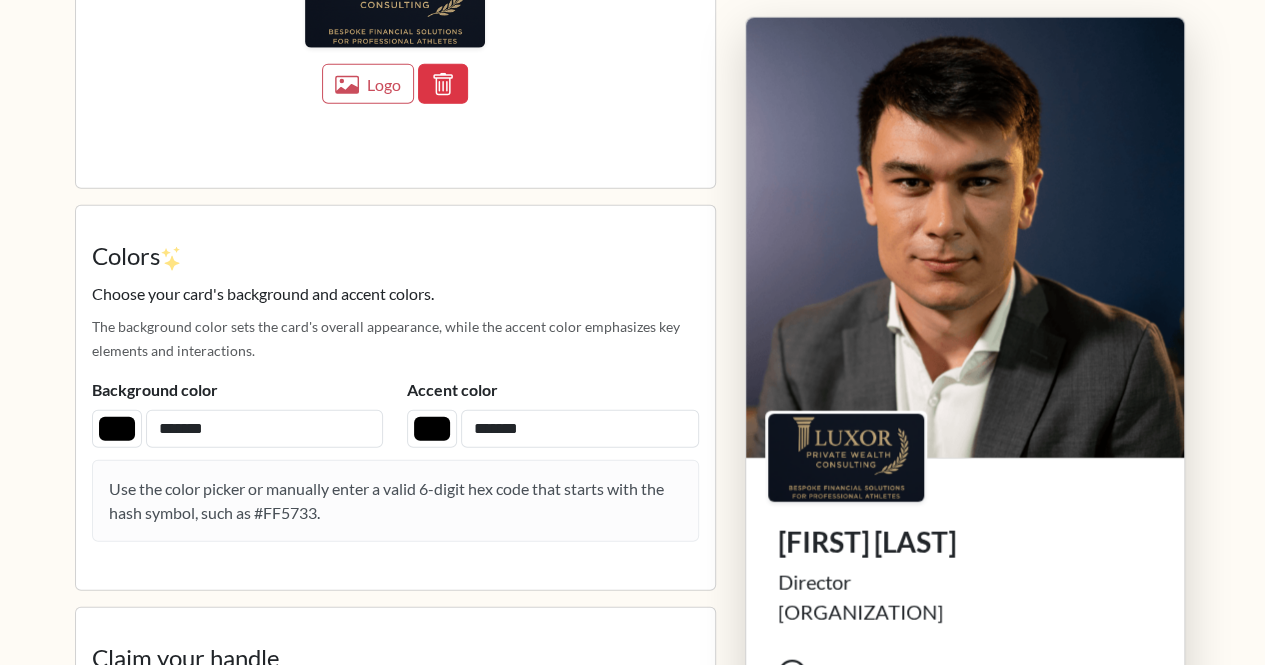 click on "Accent color" at bounding box center [553, 390] 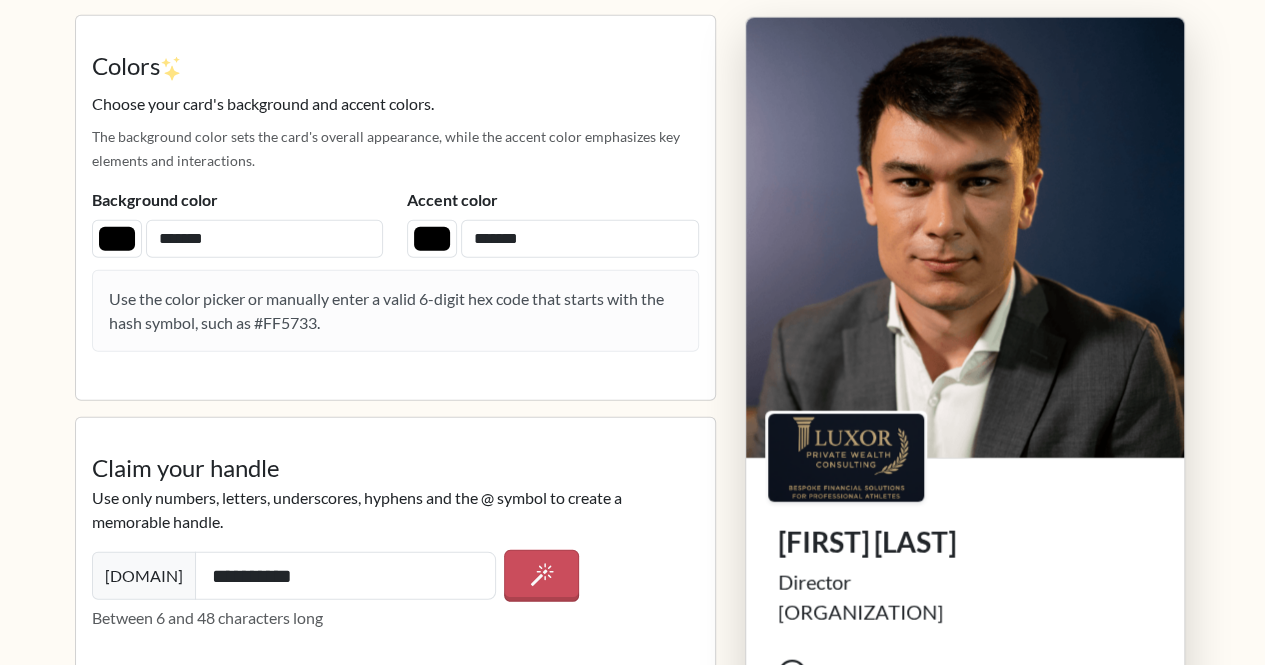 scroll, scrollTop: 2572, scrollLeft: 0, axis: vertical 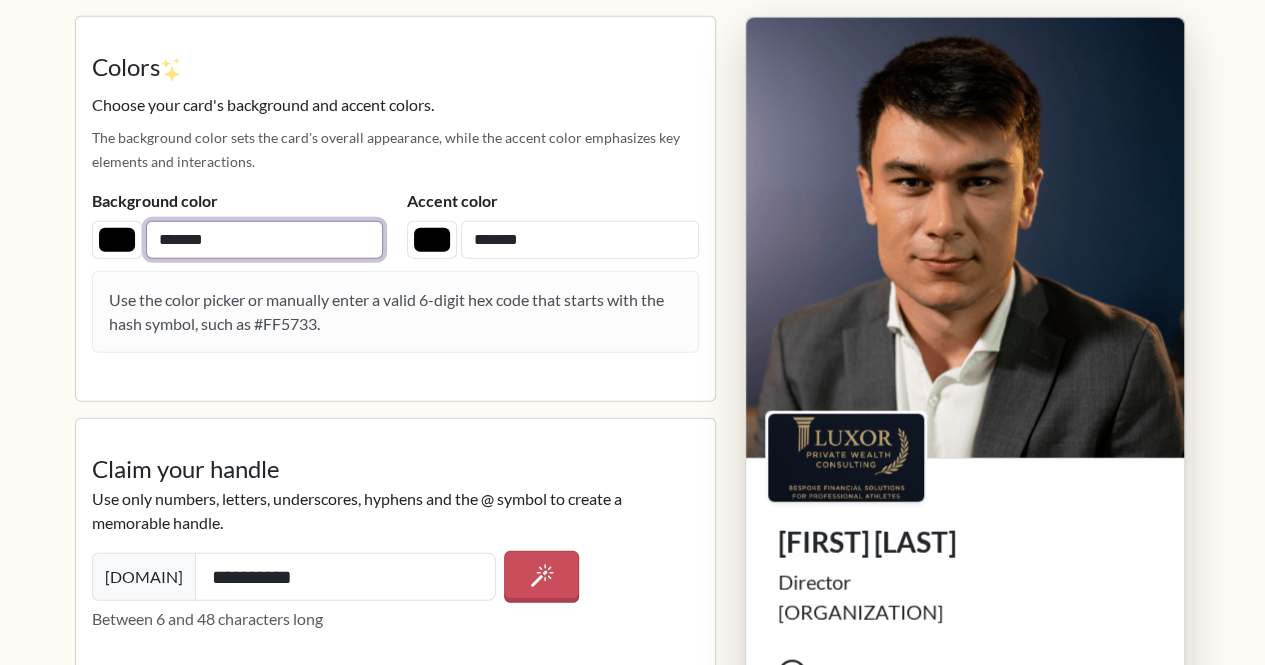 click on "*******" at bounding box center (265, 240) 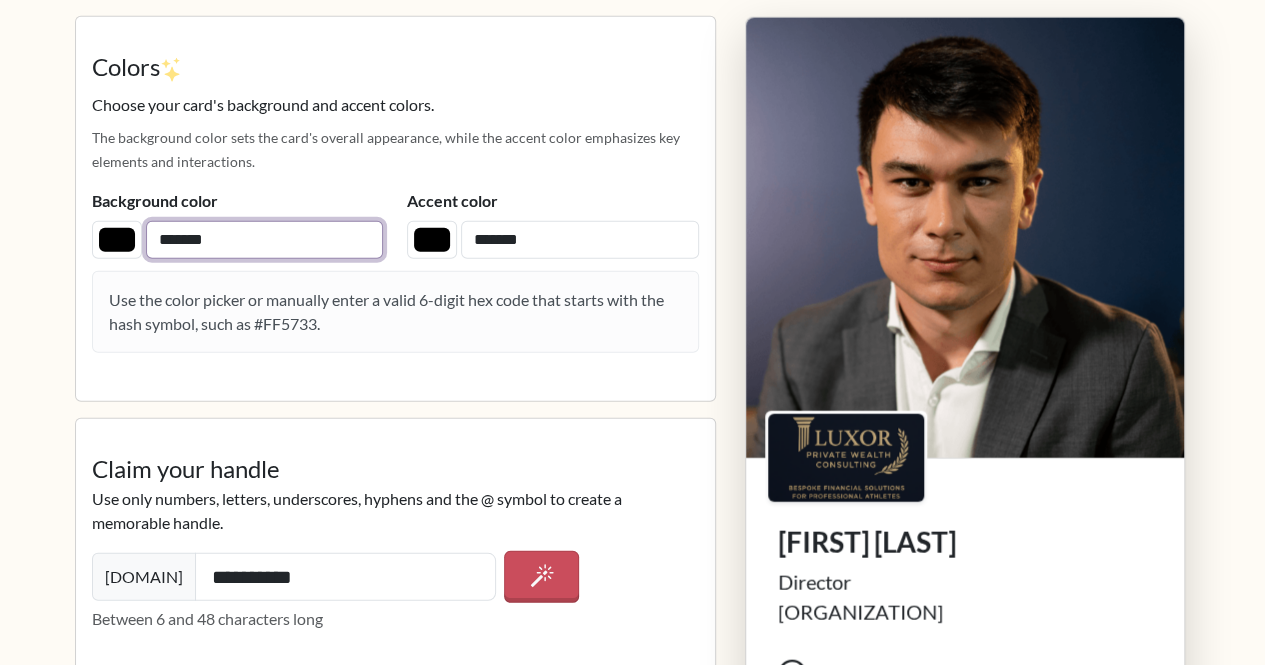 paste 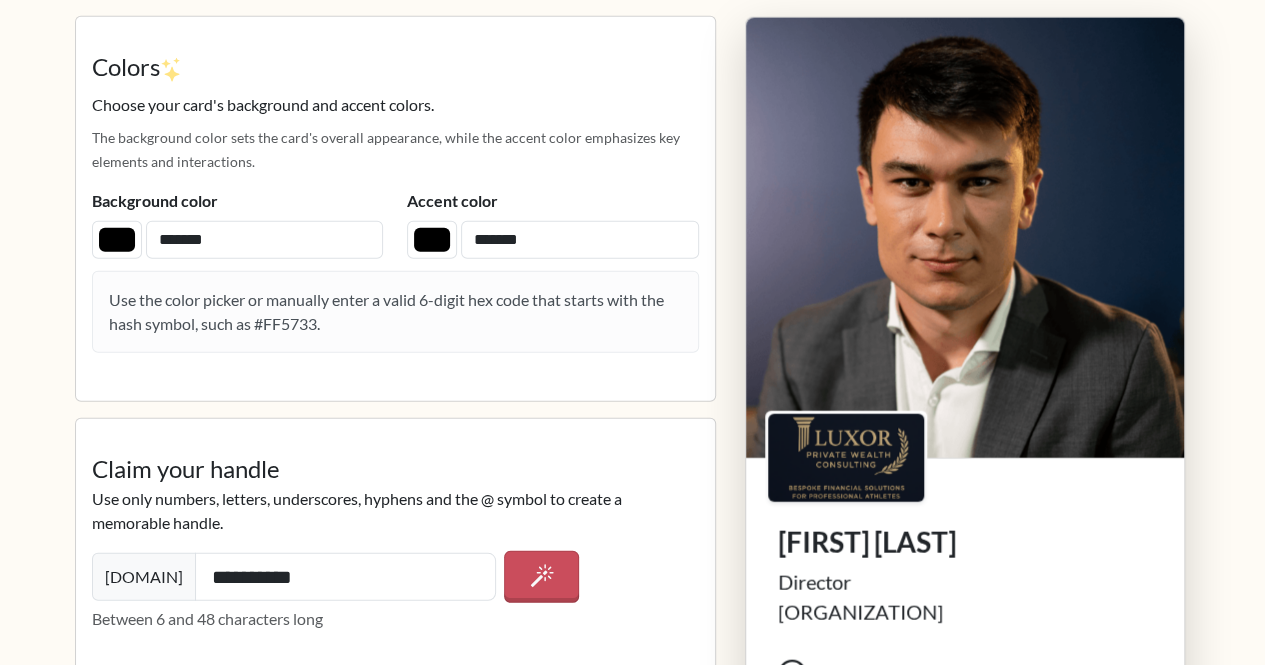 click on "Colors  Choose your card's background and accent colors. The background color sets the card's overall appearance, while the accent color emphasizes key elements and interactions. Background color ******* ******* Accent color ******* ******* Use the color picker or manually enter a valid 6-digit hex code that starts with the hash symbol, such as #FF5733." at bounding box center (395, 209) 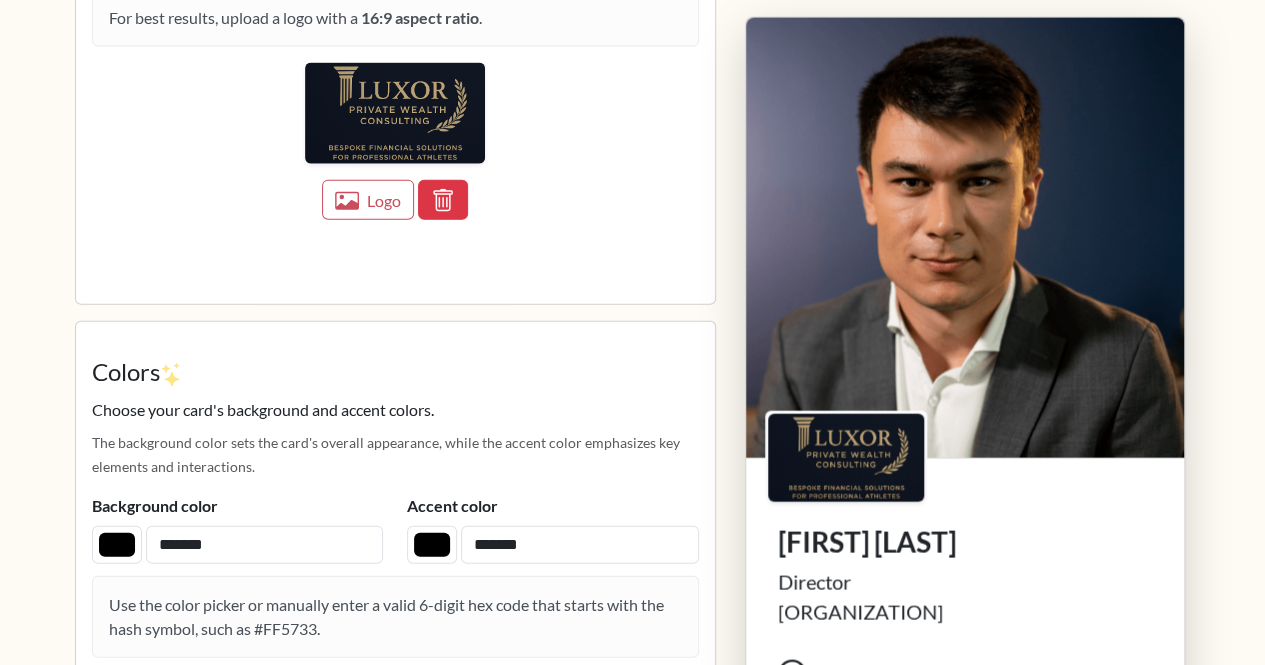 scroll, scrollTop: 2266, scrollLeft: 0, axis: vertical 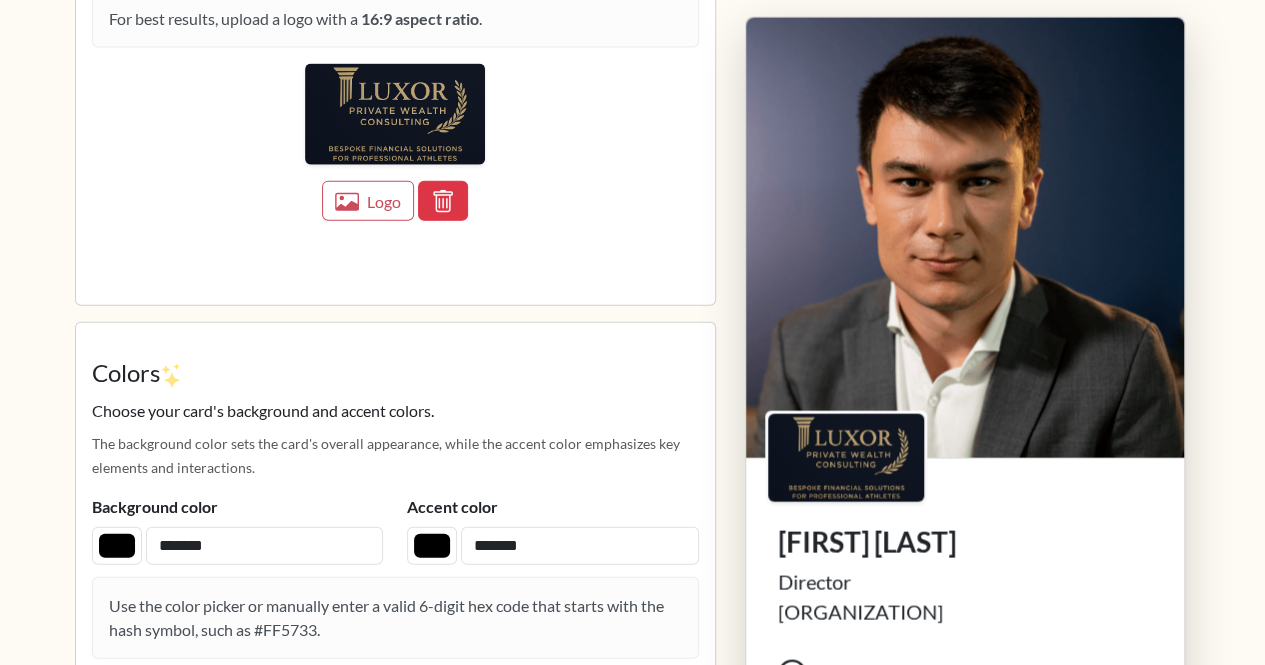 click on "**********" at bounding box center (632, -1934) 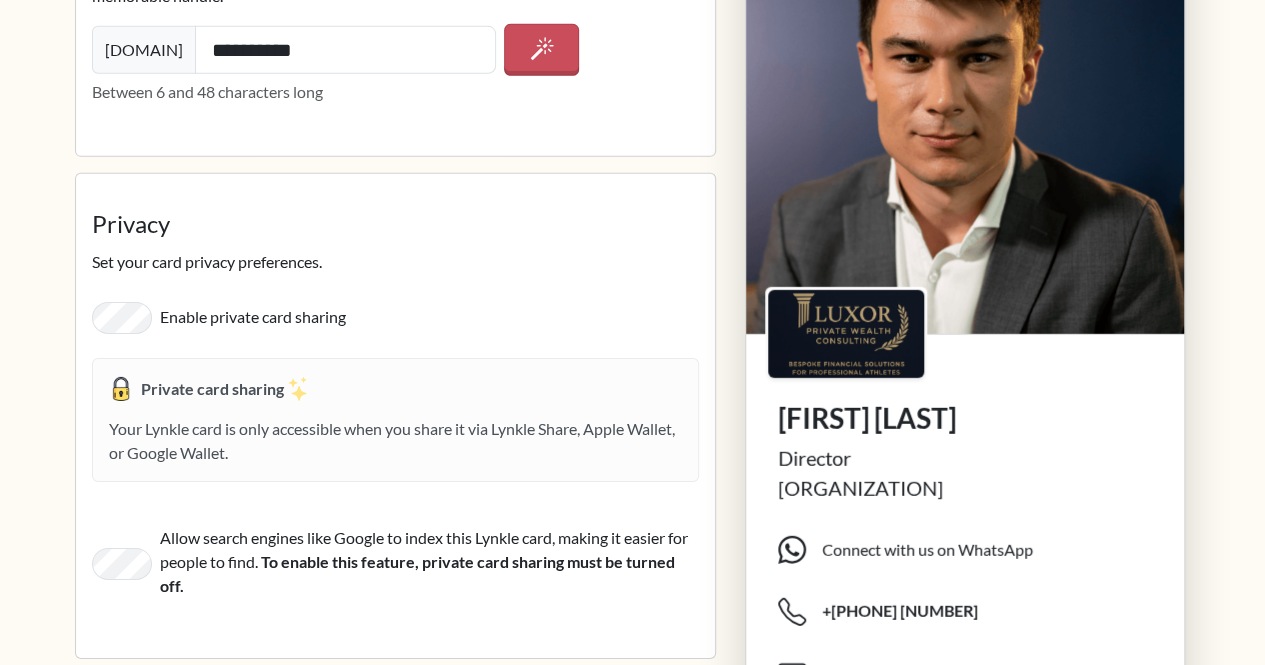 scroll, scrollTop: 3204, scrollLeft: 0, axis: vertical 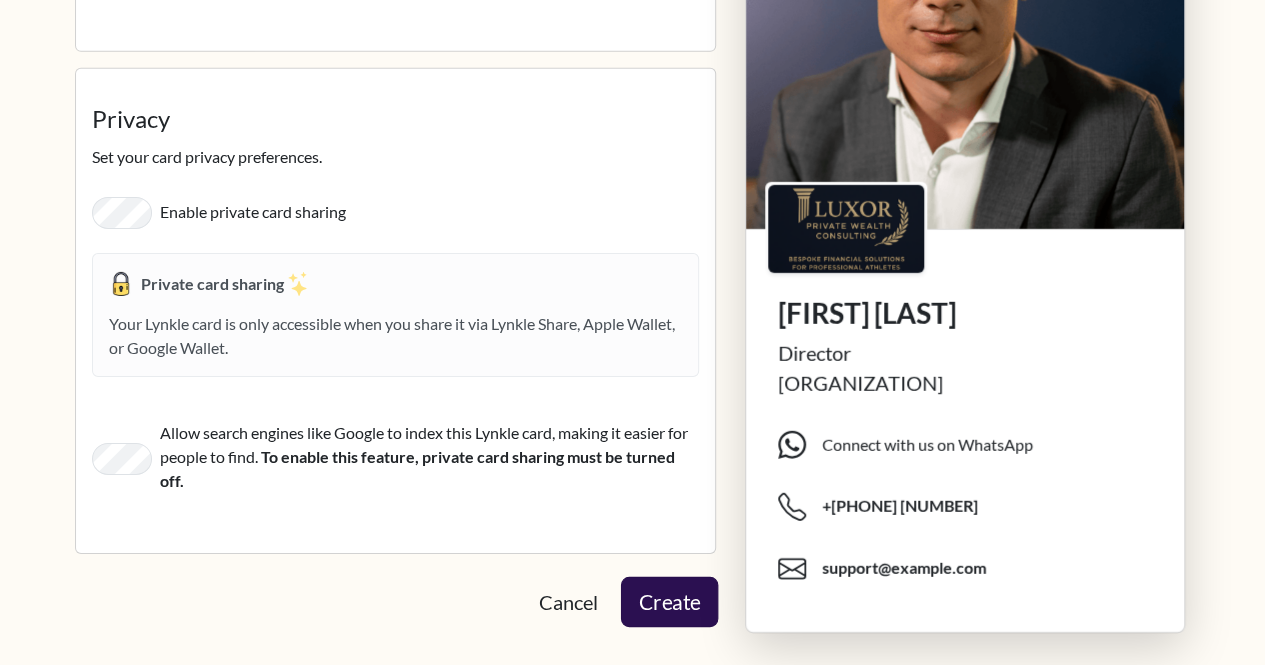 click on "Create" at bounding box center [668, 602] 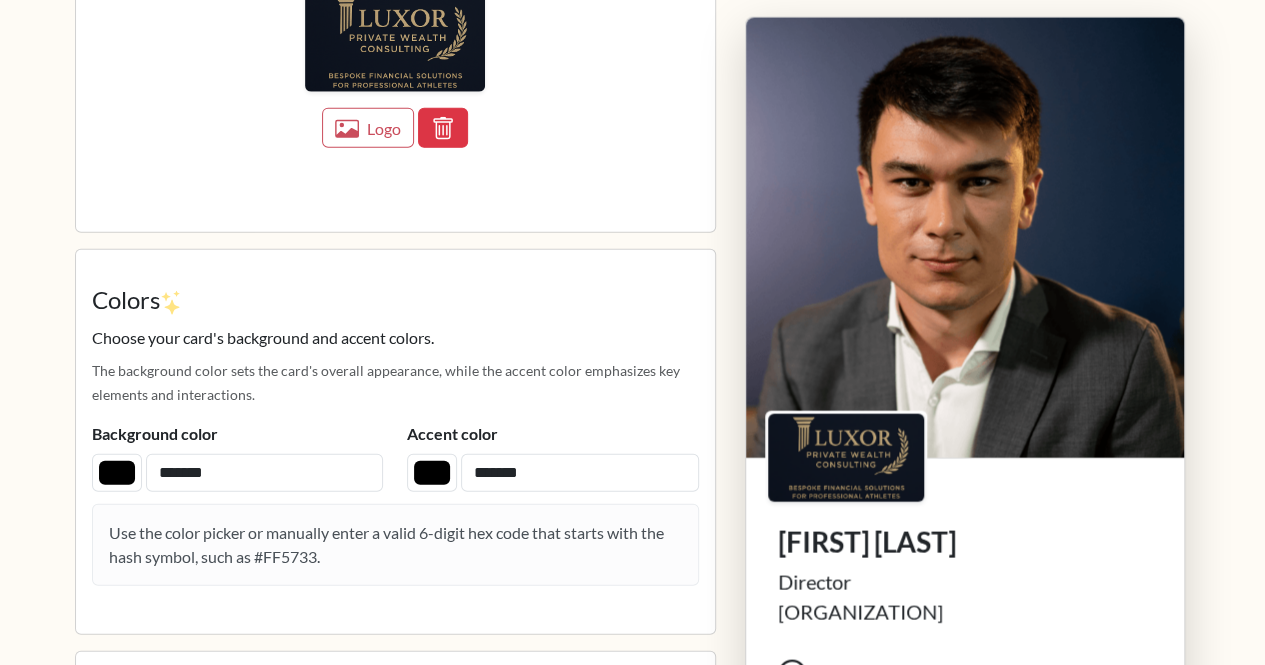 scroll, scrollTop: 2368, scrollLeft: 0, axis: vertical 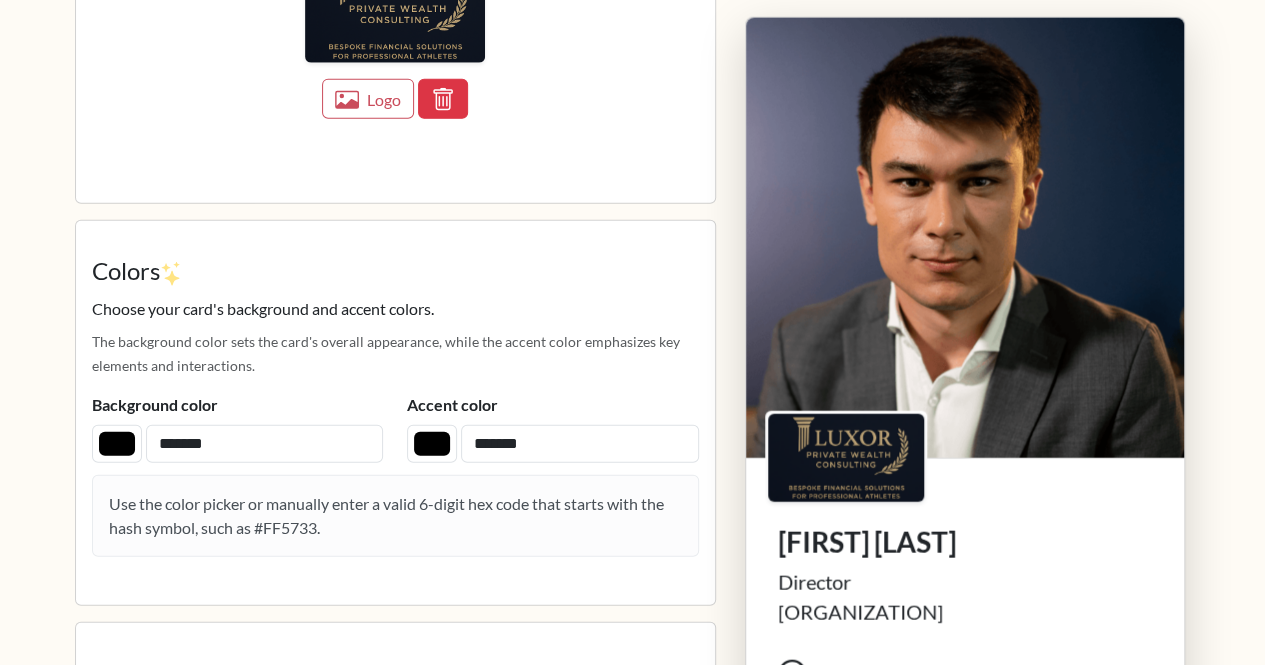 click on "Use the color picker or manually enter a valid 6-digit hex code that starts with the hash symbol, such as #FF5733." at bounding box center (395, 516) 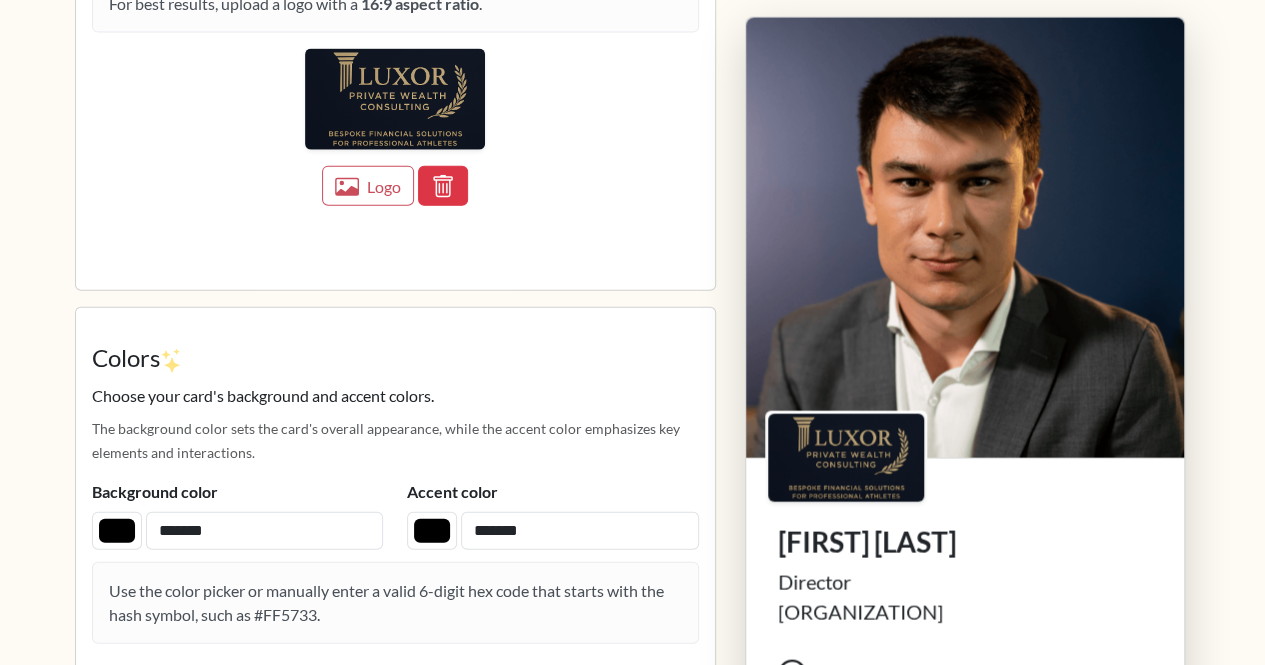 scroll, scrollTop: 2362, scrollLeft: 0, axis: vertical 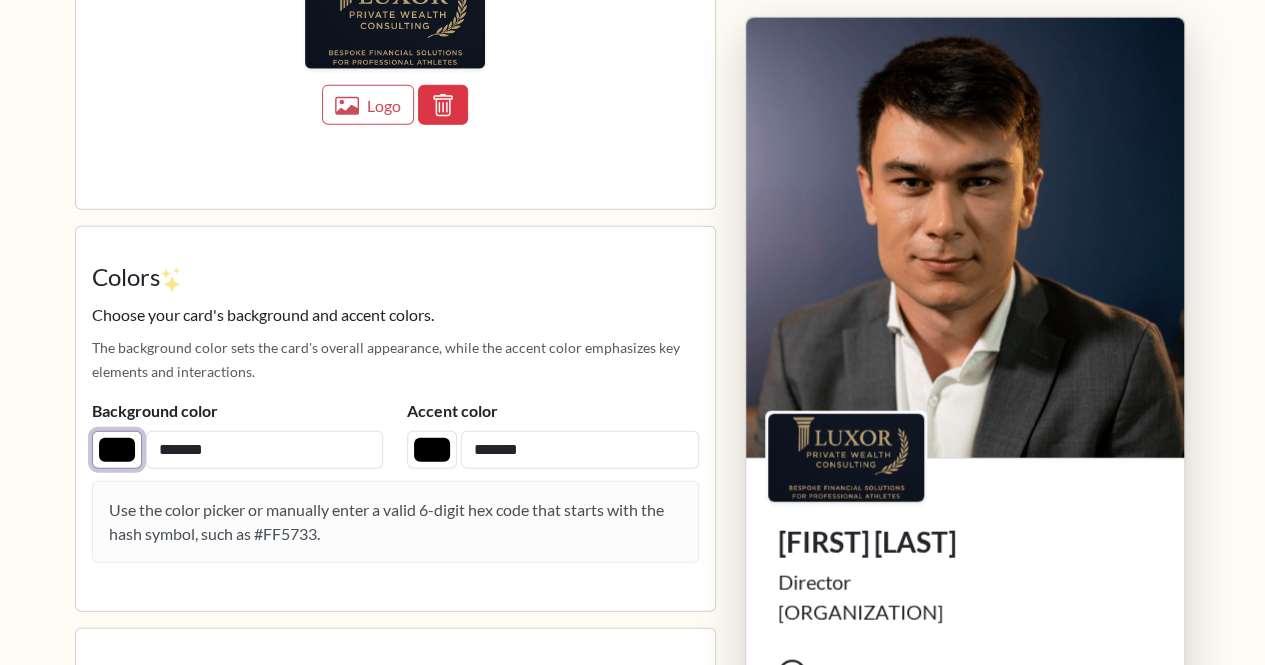 click on "*******" at bounding box center [117, 450] 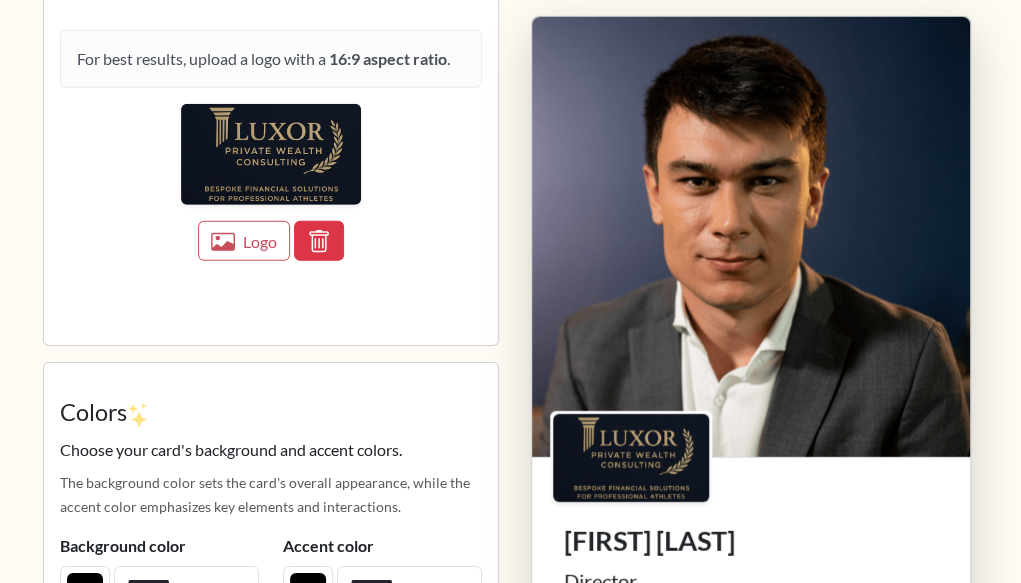 click on "Images Add your profile image and company logo For best results, upload a profile image with a   1:1 aspect ratio . Profile image For best results, upload a logo with a   16:9 aspect ratio . Logo" at bounding box center [271, -169] 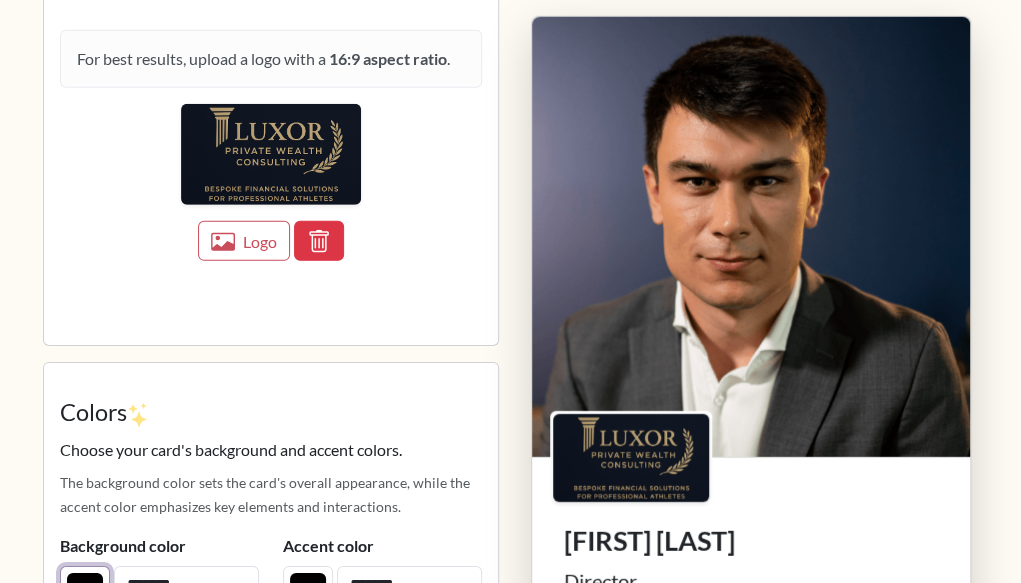 click on "*******" at bounding box center [85, 585] 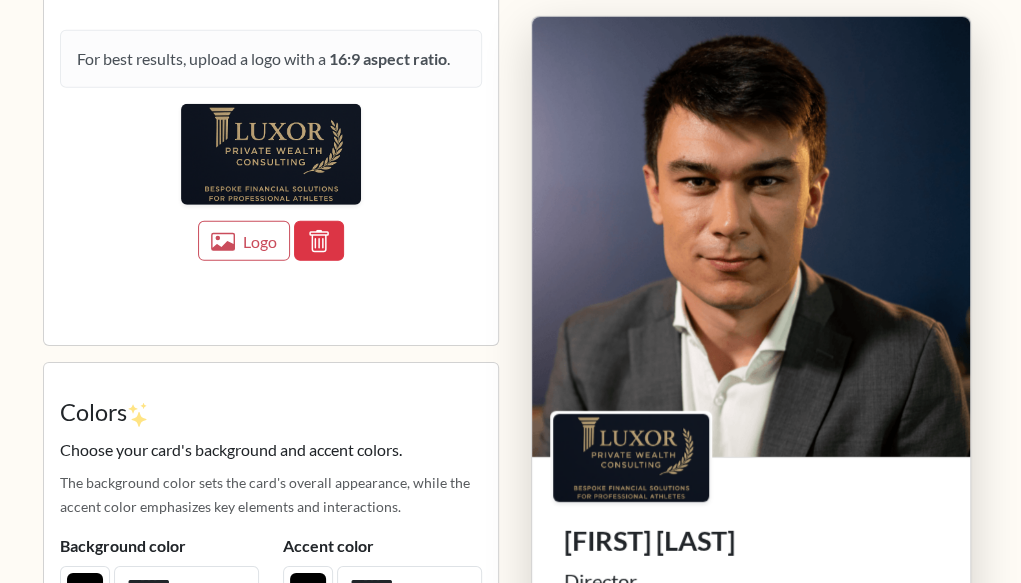 click on "Colors" at bounding box center (271, 416) 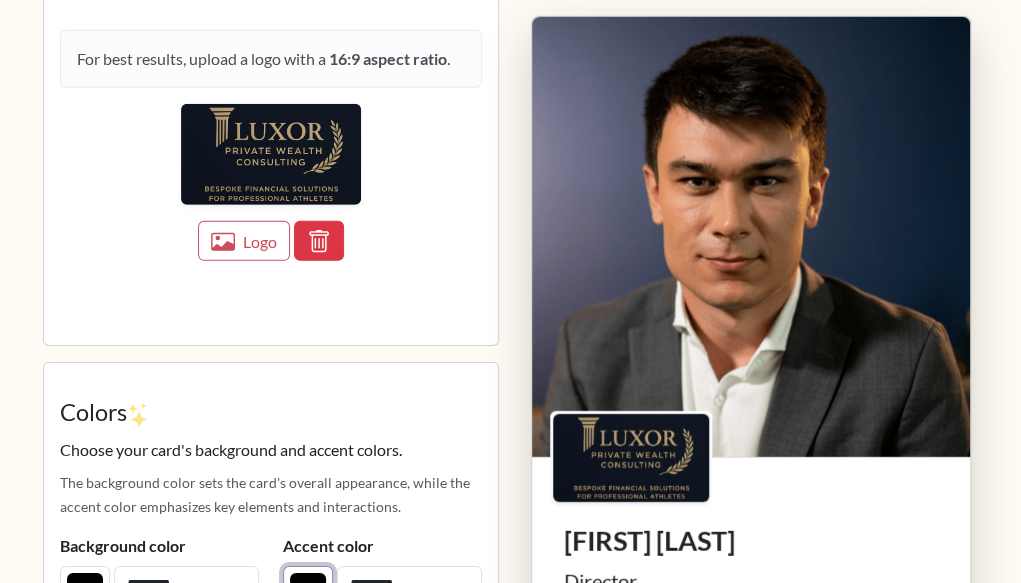 click on "*******" at bounding box center [308, 585] 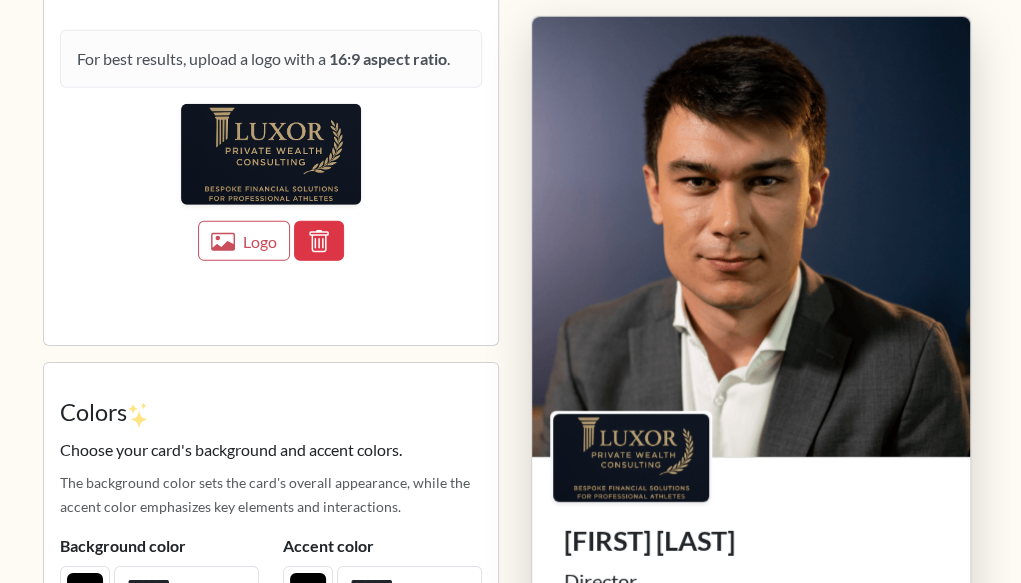click on "Colors" at bounding box center (271, 416) 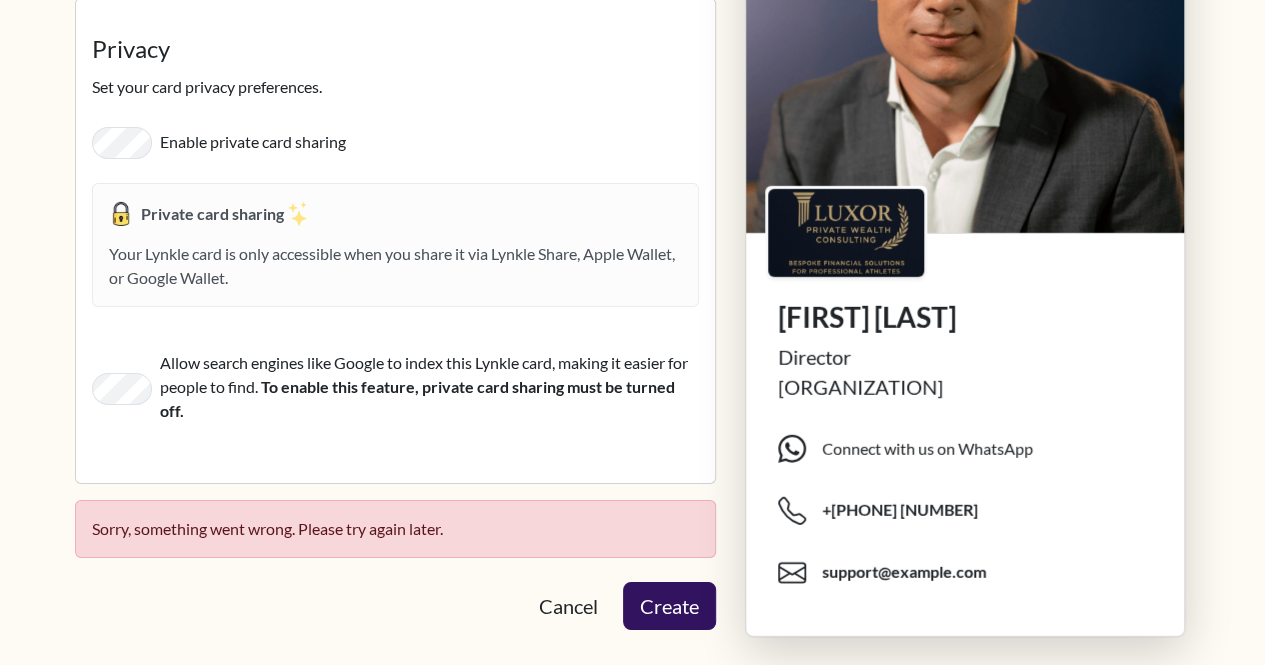 scroll, scrollTop: 3277, scrollLeft: 0, axis: vertical 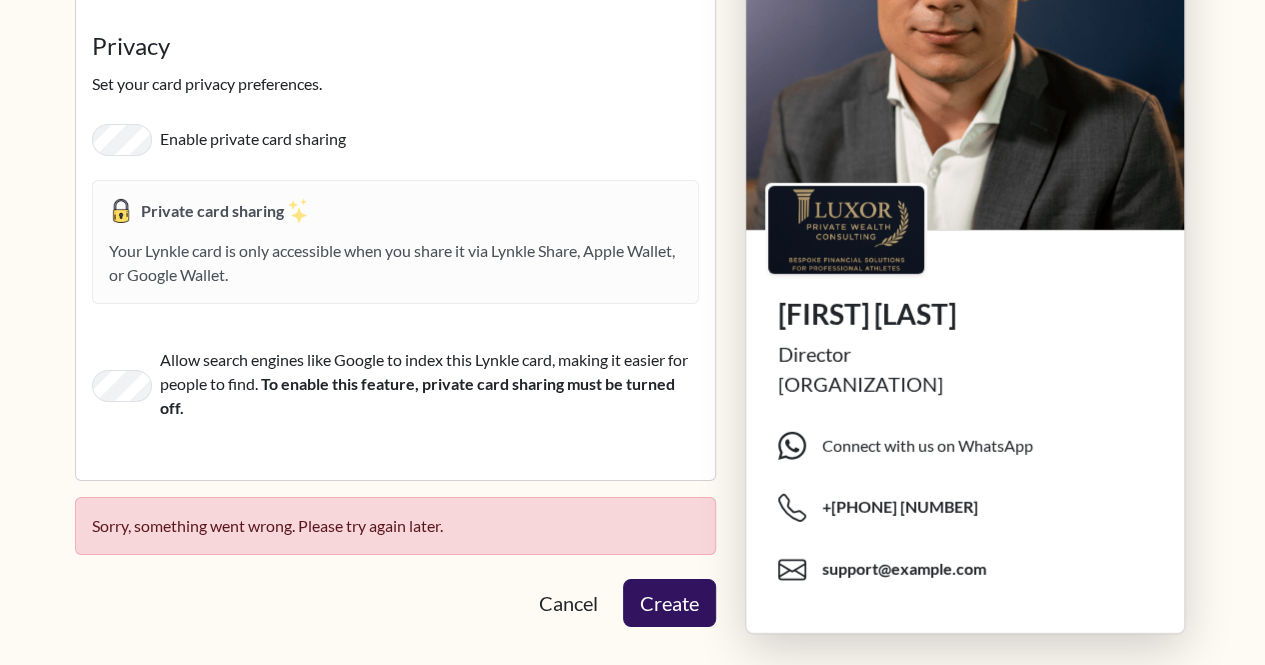 click on "Cancel Create" at bounding box center [395, 603] 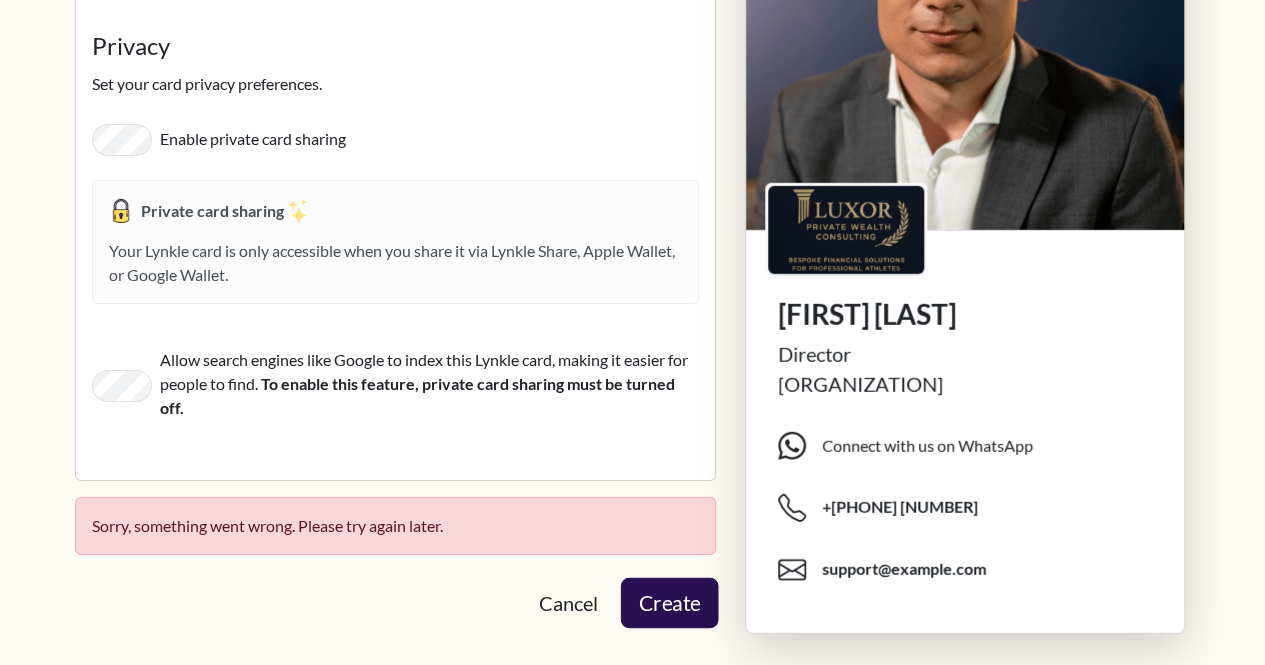 click on "Create" at bounding box center (669, 603) 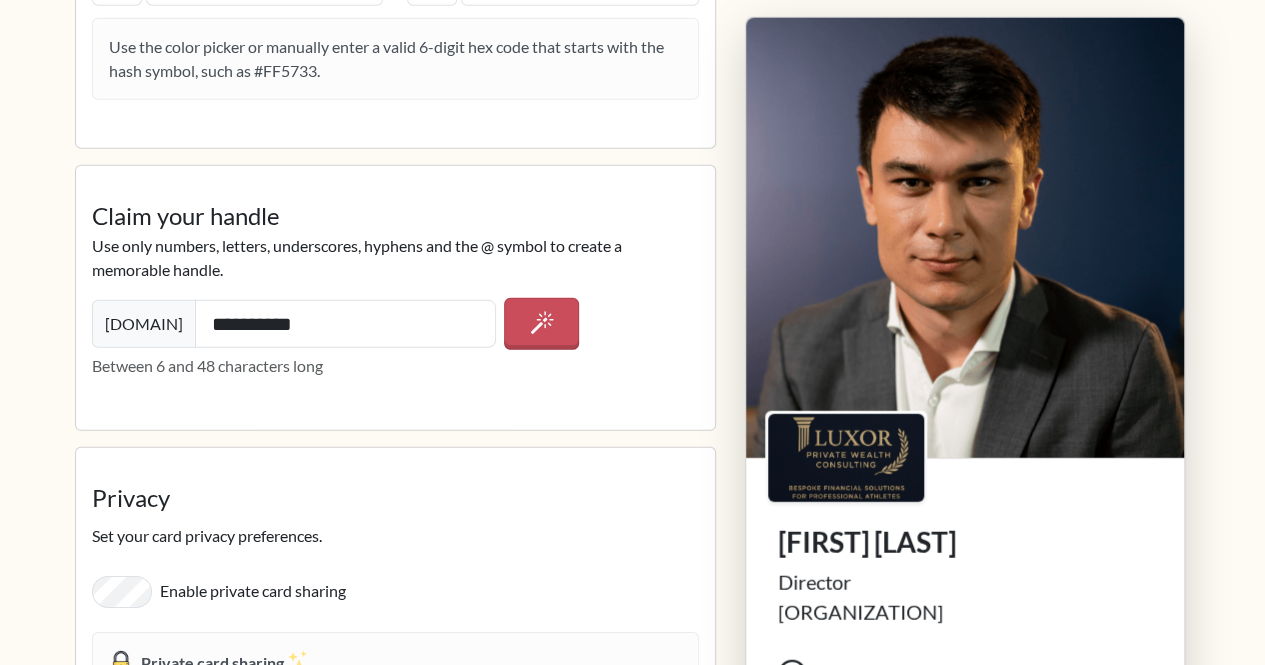 scroll, scrollTop: 2824, scrollLeft: 0, axis: vertical 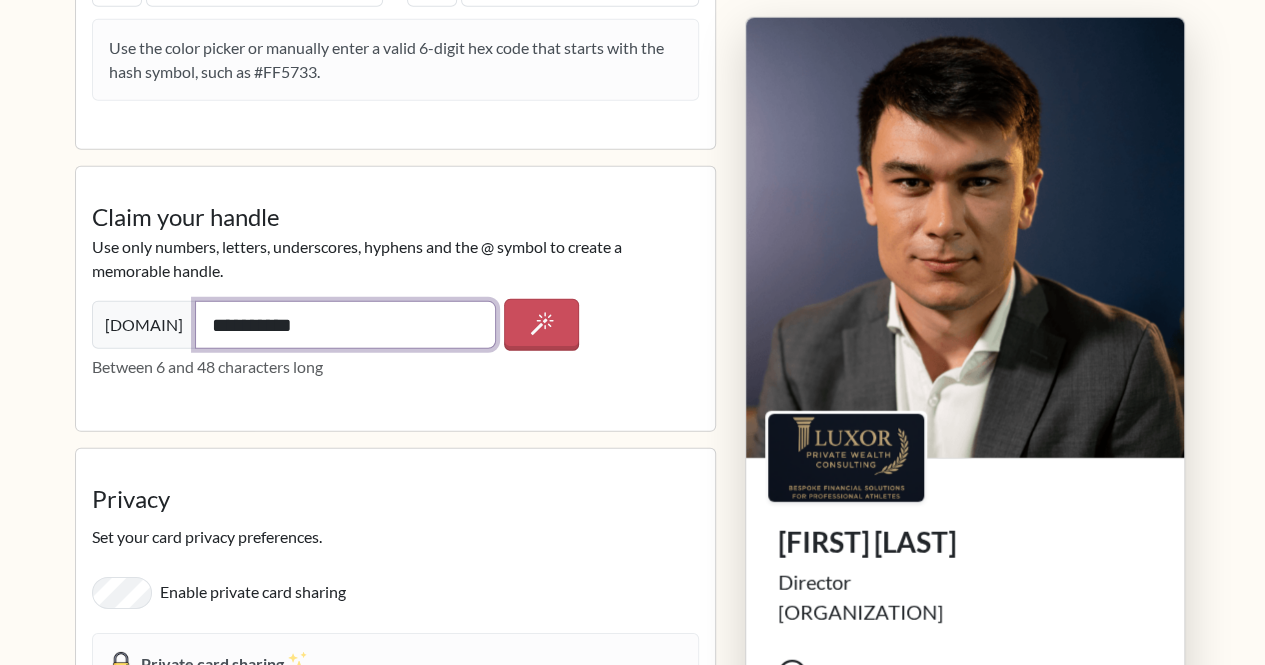 click on "**********" at bounding box center [346, 325] 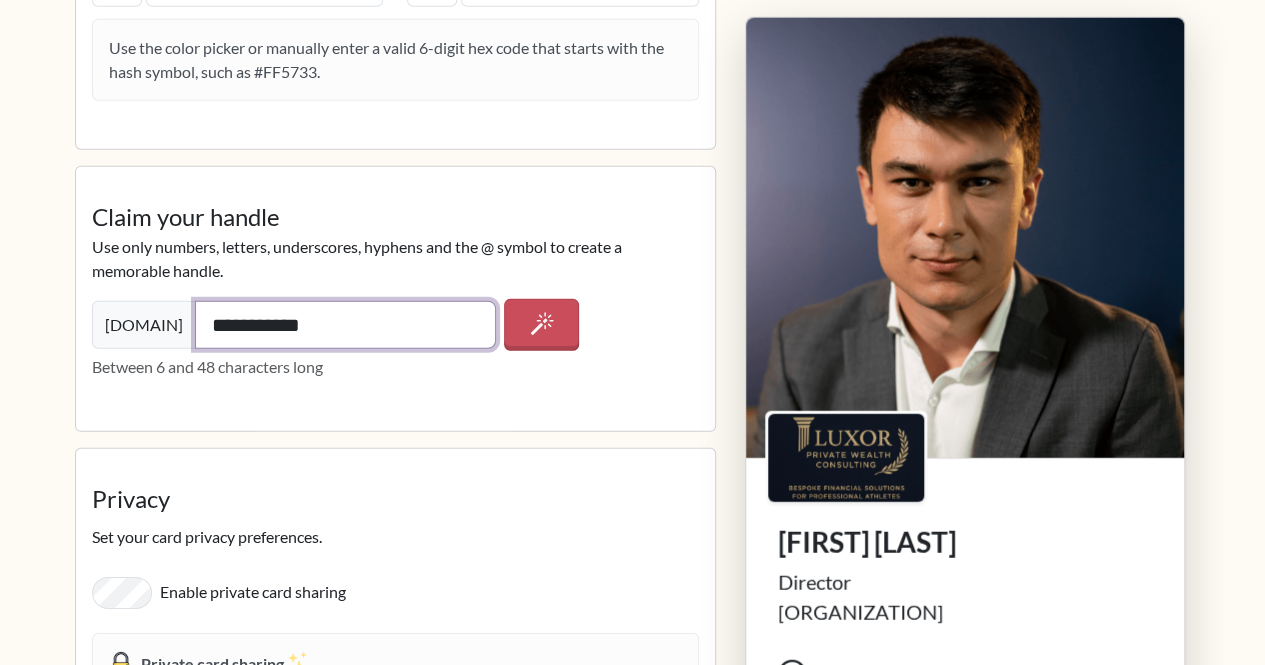 type on "**********" 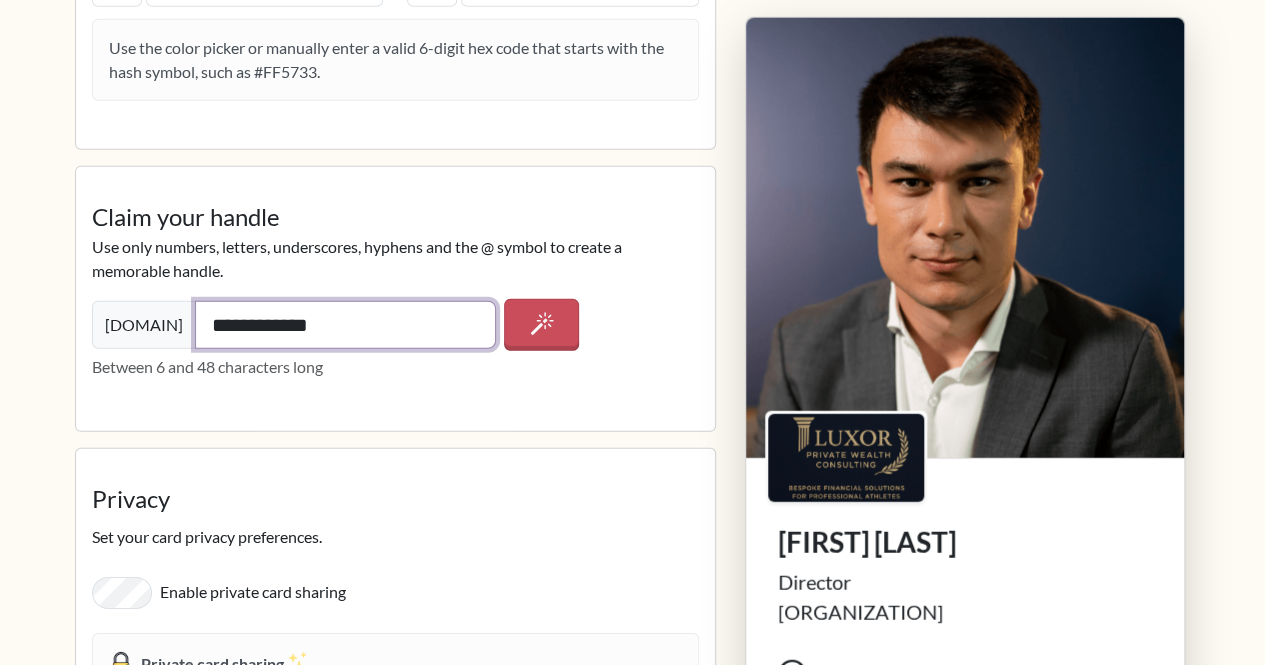 type on "**********" 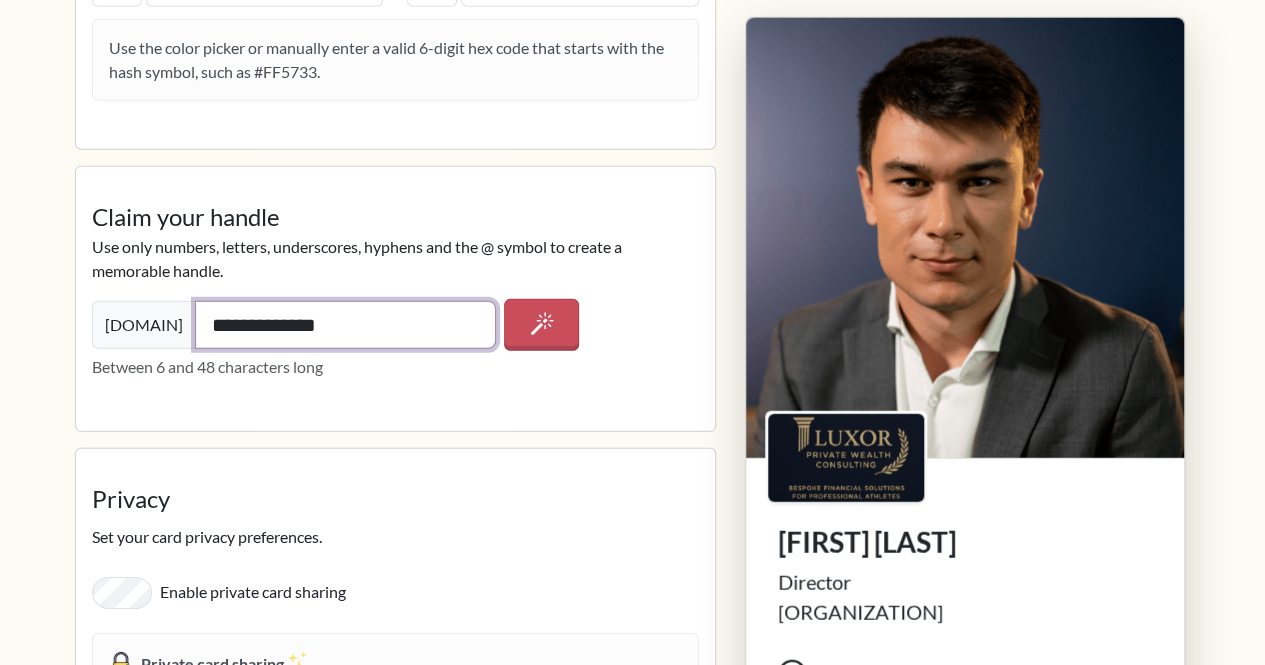 type on "**********" 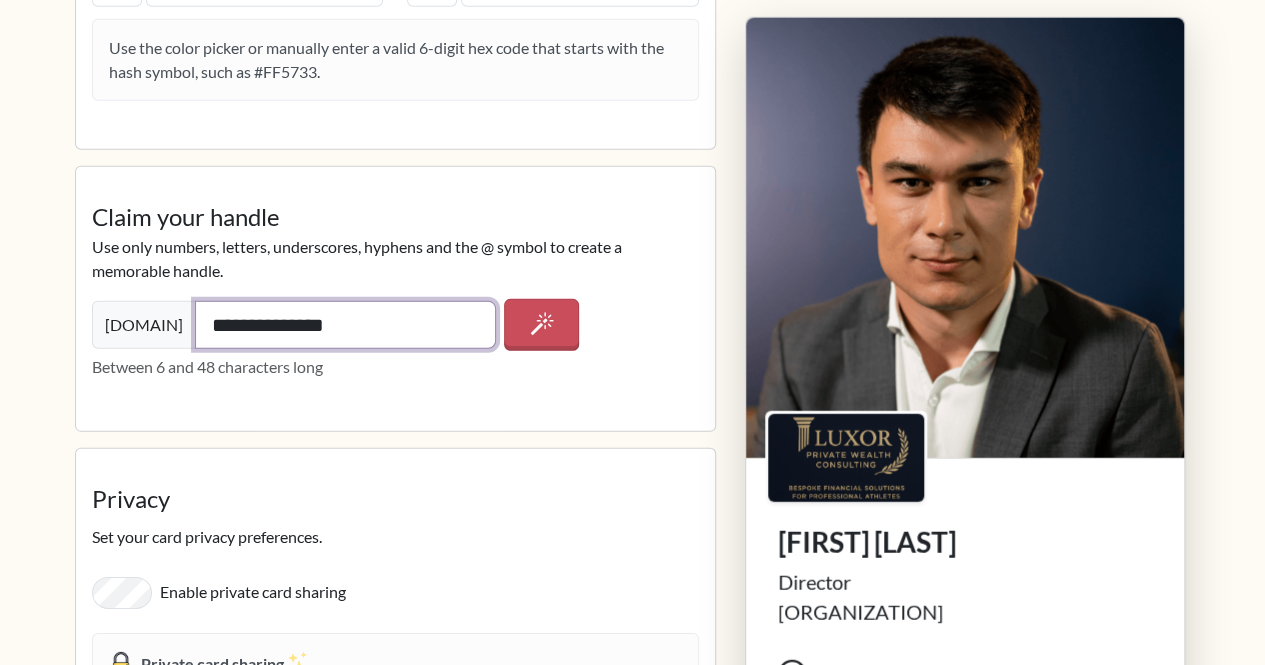 type on "**********" 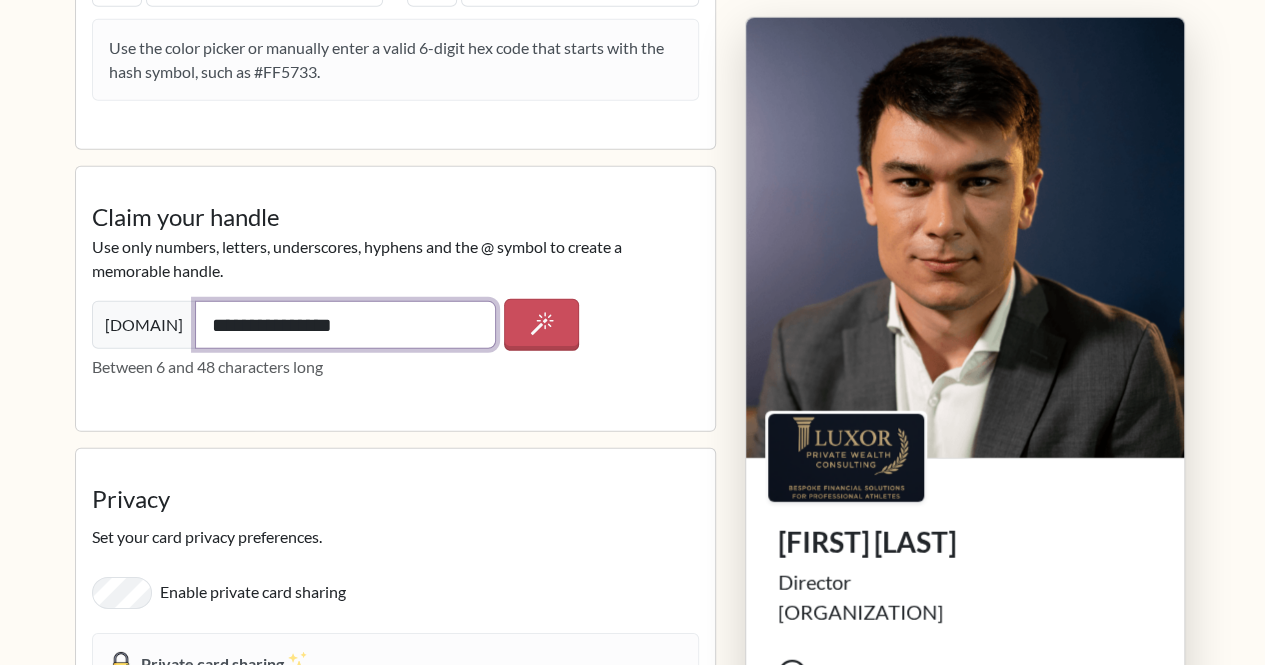 type on "**********" 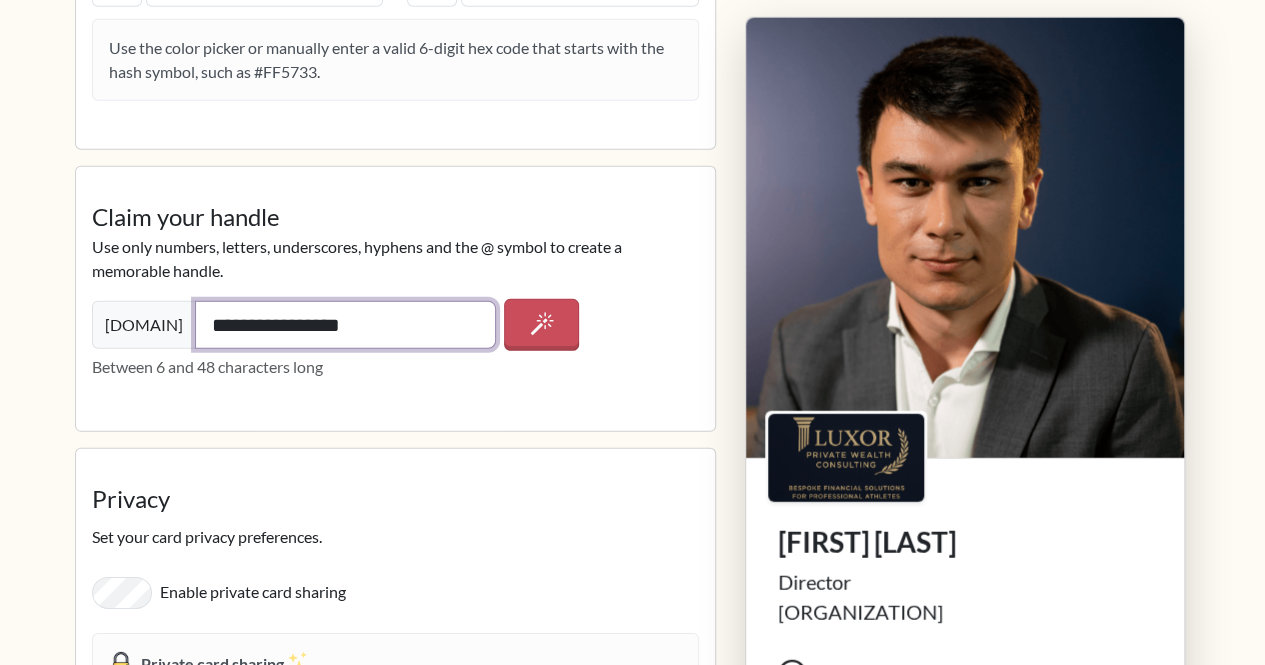 type on "*******" 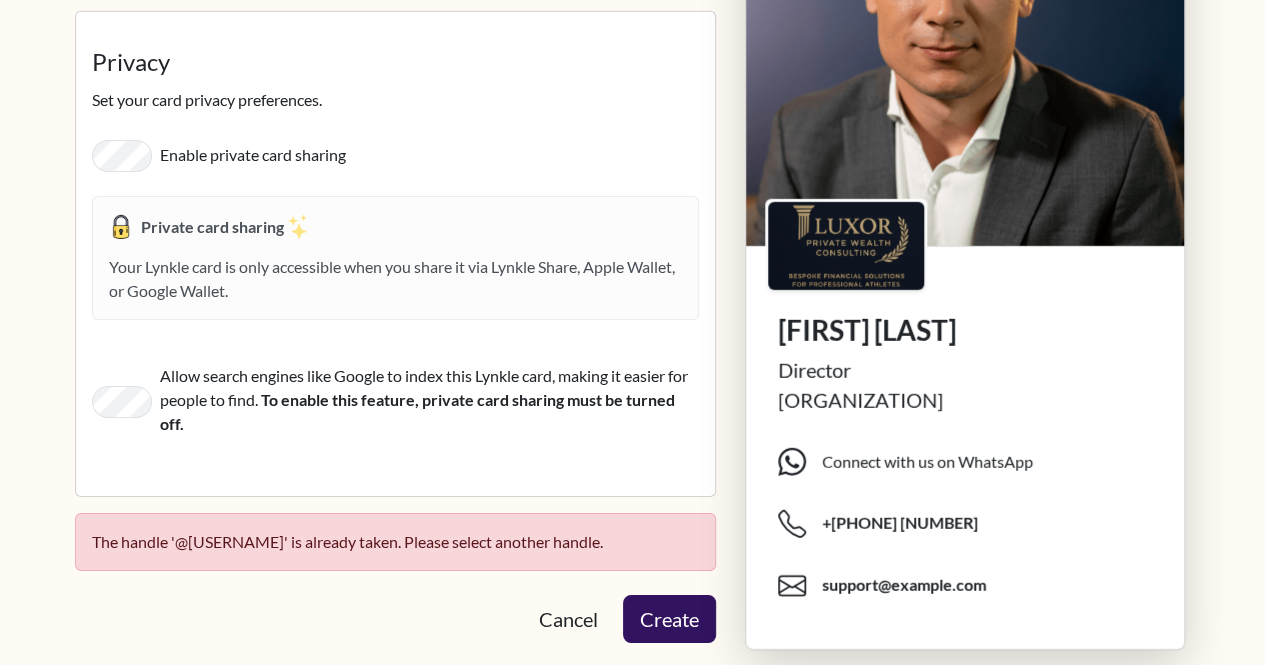 scroll, scrollTop: 3277, scrollLeft: 0, axis: vertical 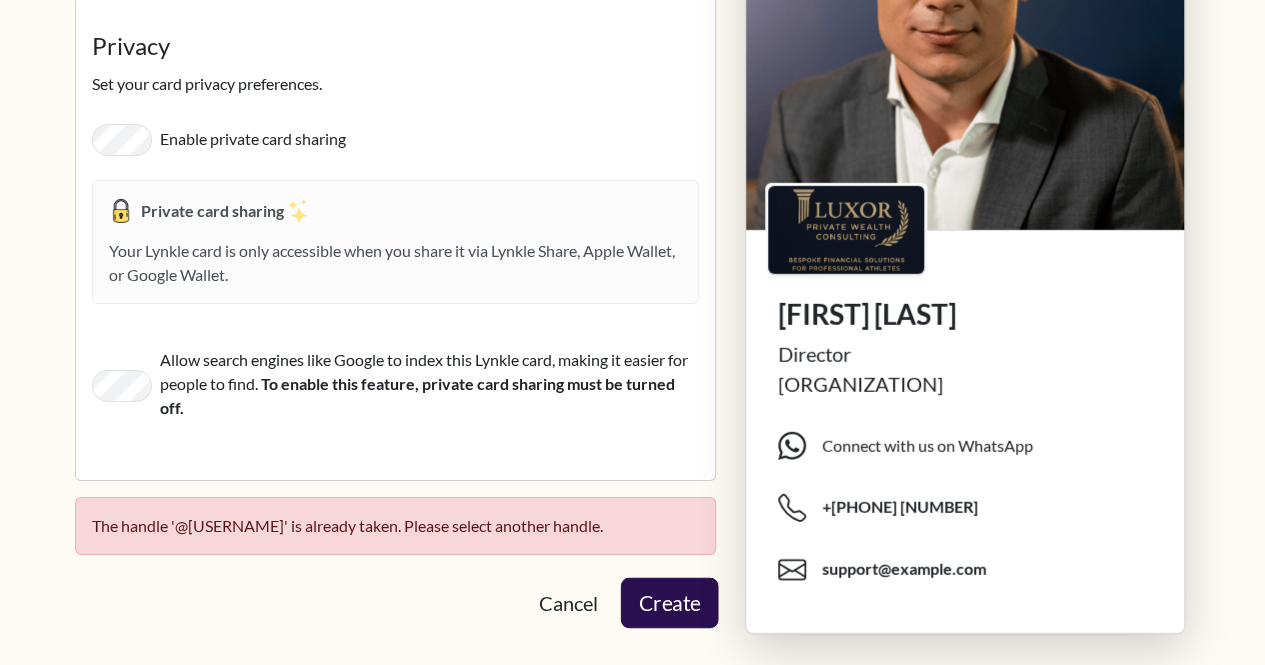 click on "Create" at bounding box center [669, 603] 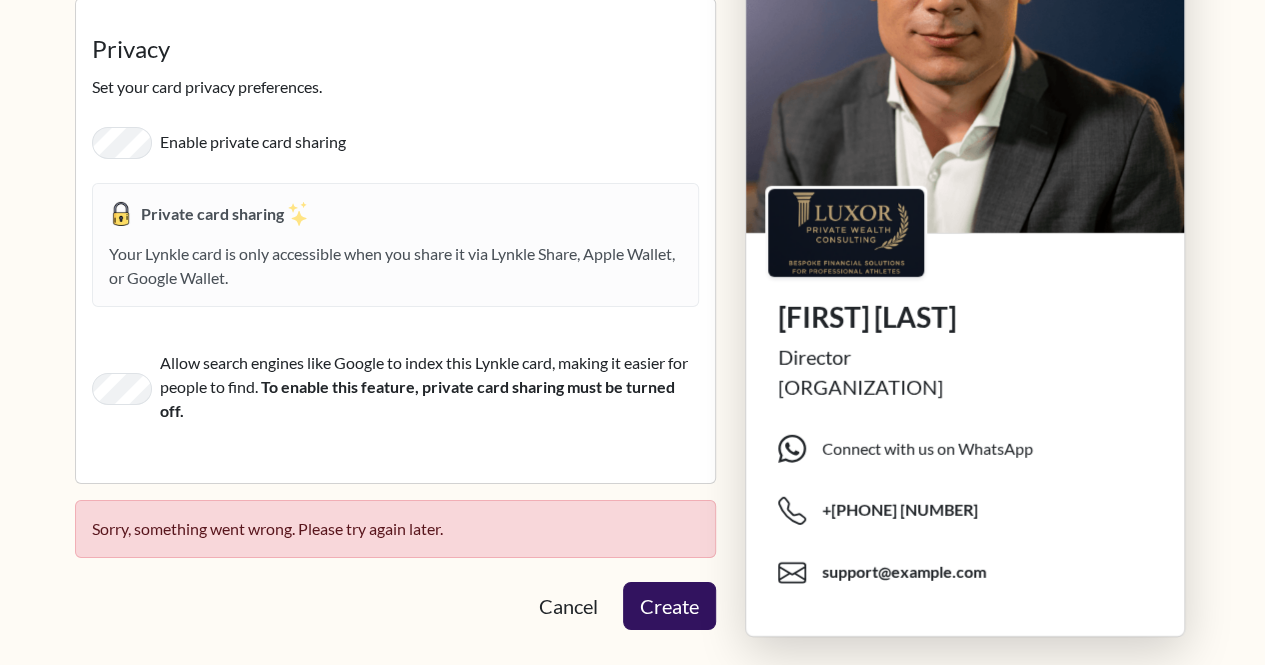 scroll, scrollTop: 3277, scrollLeft: 0, axis: vertical 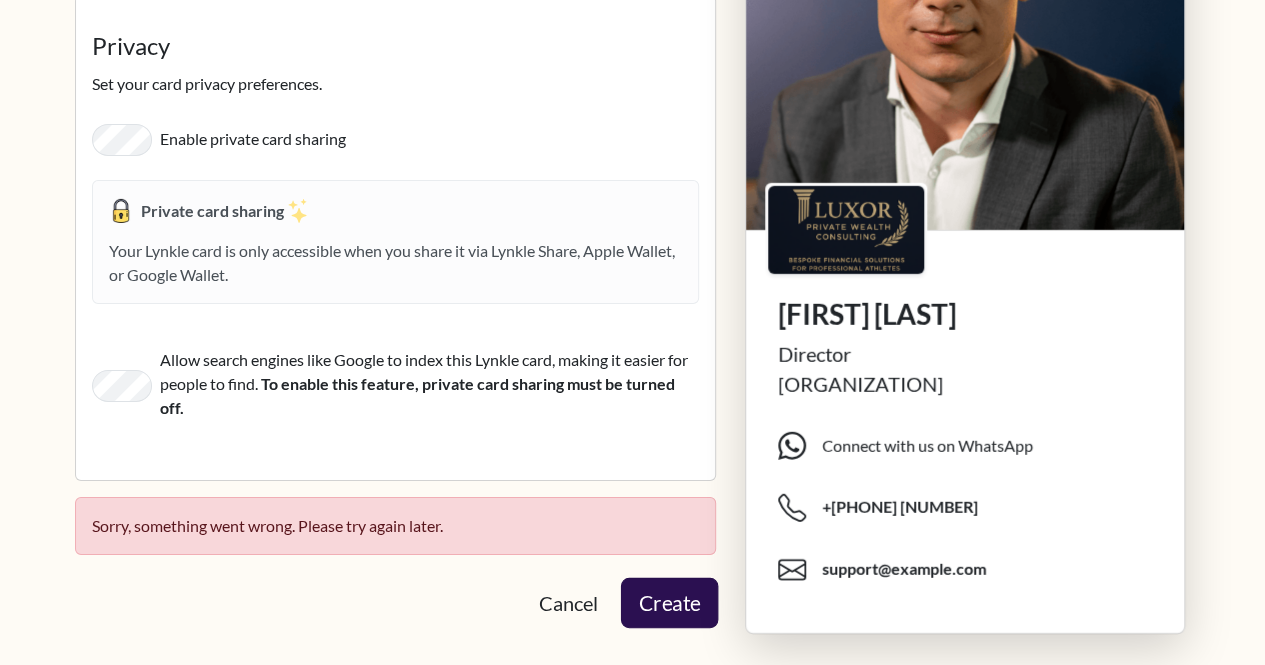 click on "Create" at bounding box center (668, 603) 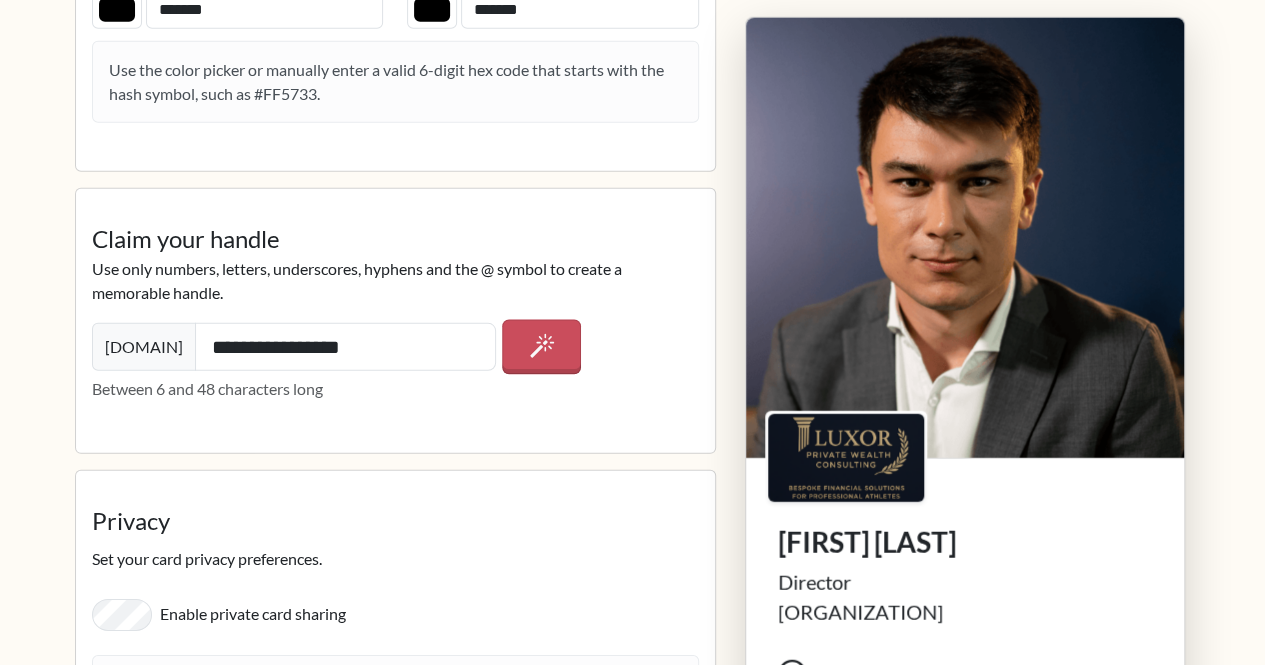 scroll, scrollTop: 2804, scrollLeft: 0, axis: vertical 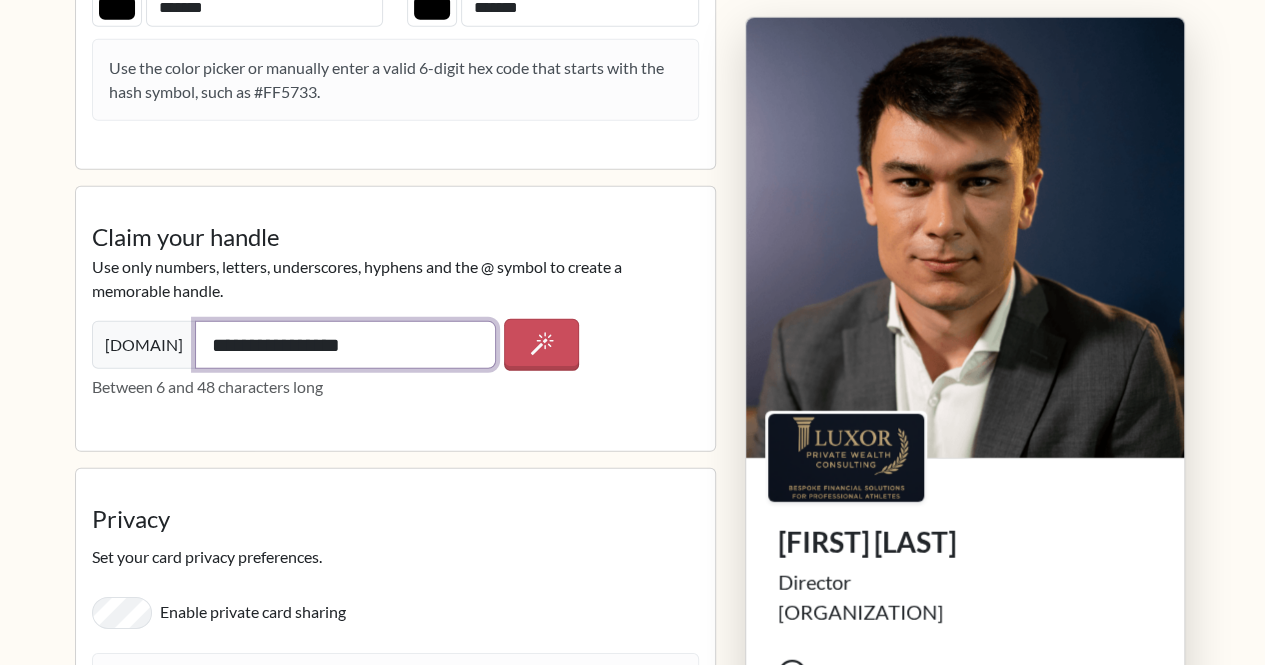 click on "**********" at bounding box center [346, 345] 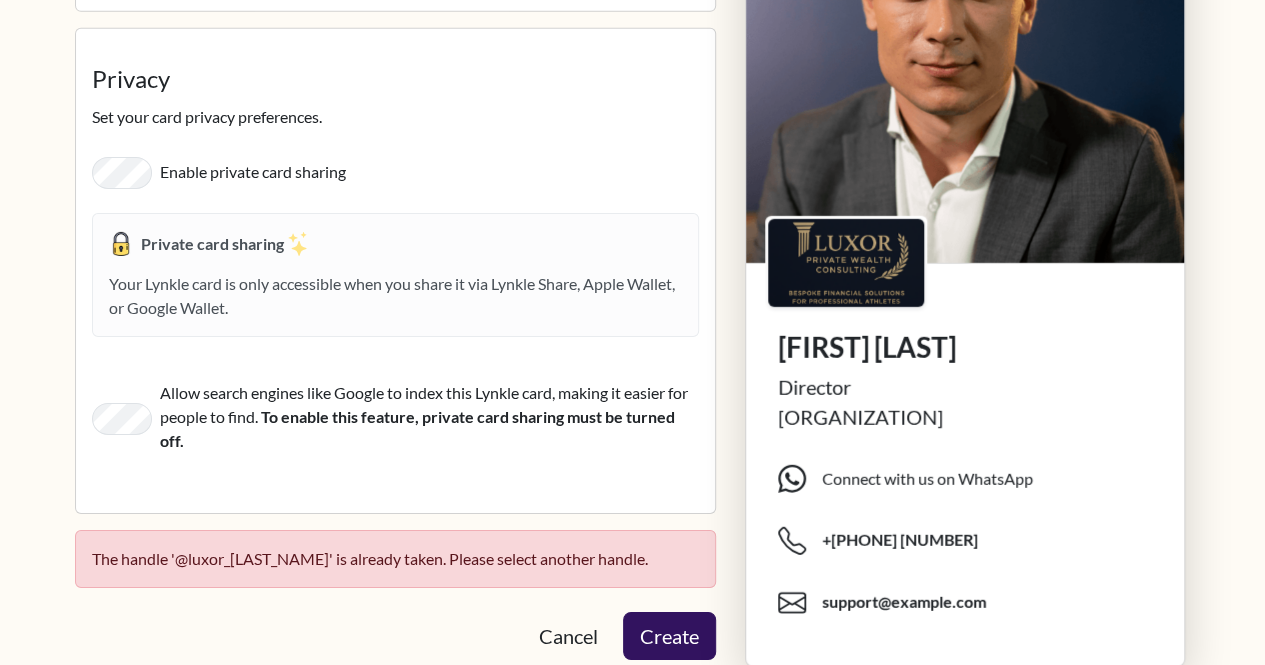 scroll, scrollTop: 3277, scrollLeft: 0, axis: vertical 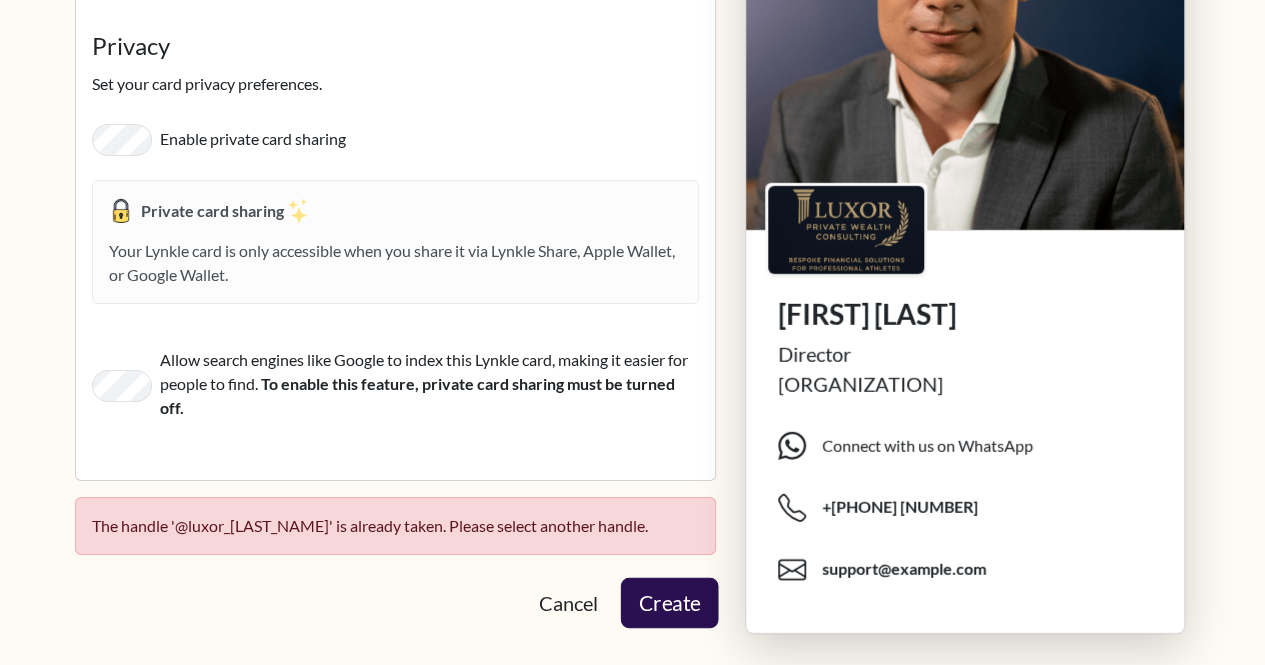 type on "**********" 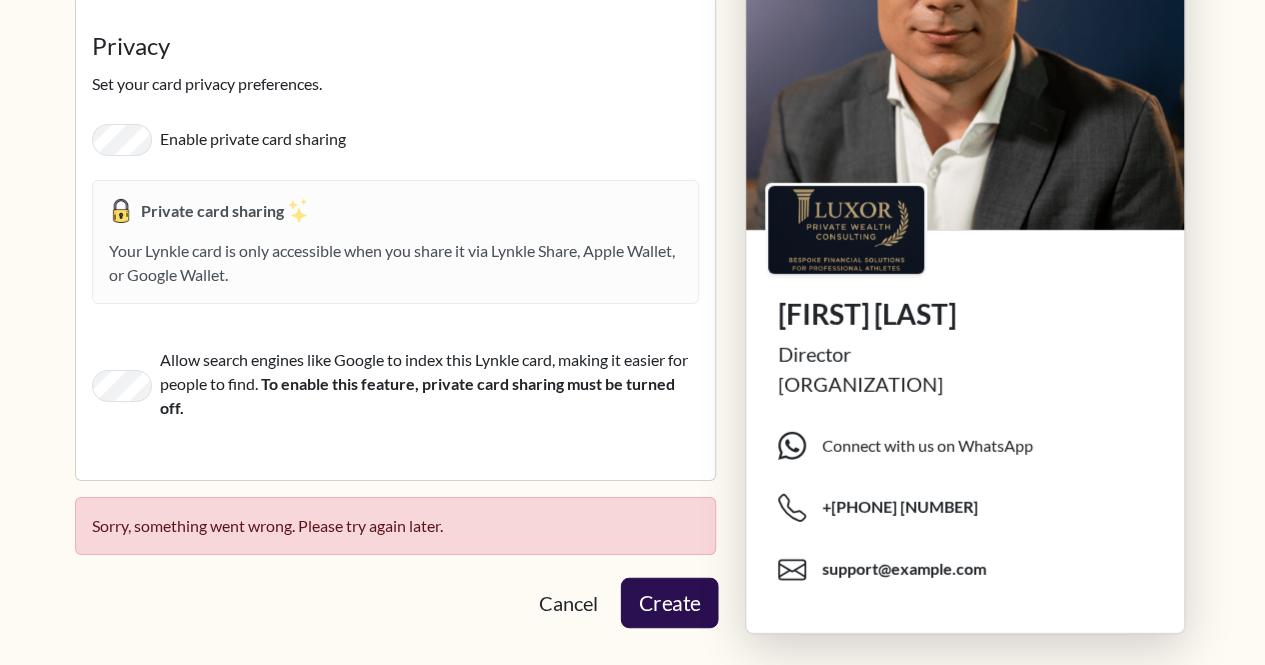 click on "Create" at bounding box center [669, 603] 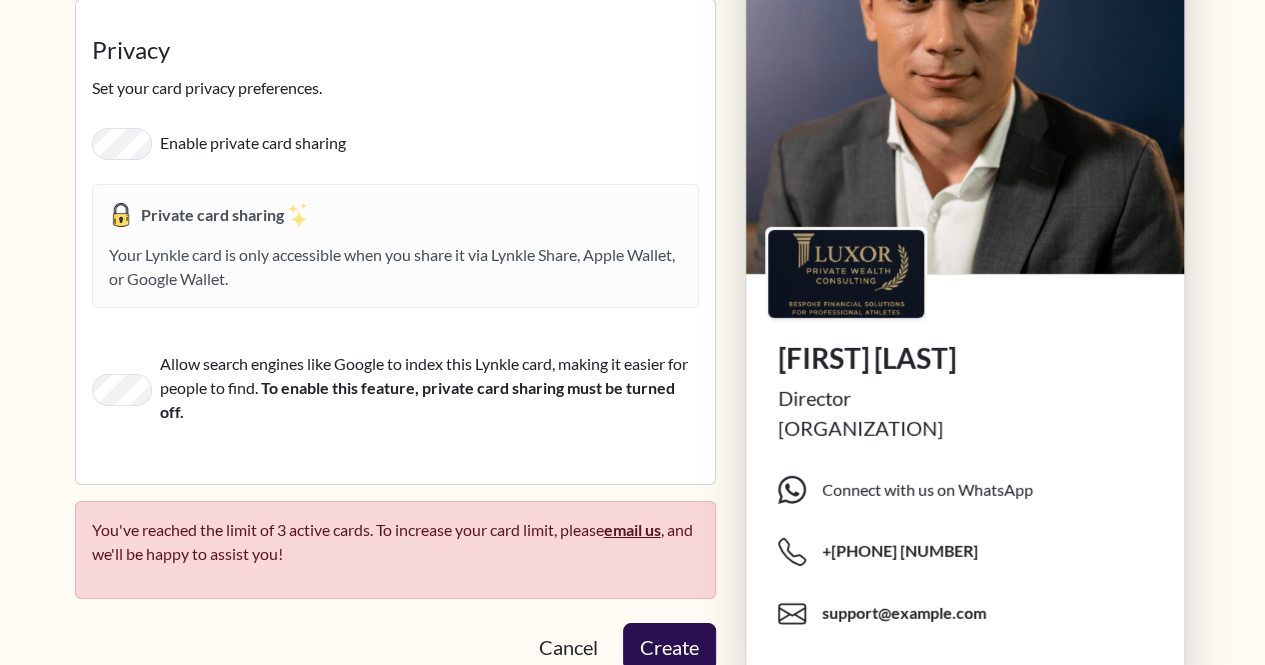 scroll, scrollTop: 3277, scrollLeft: 0, axis: vertical 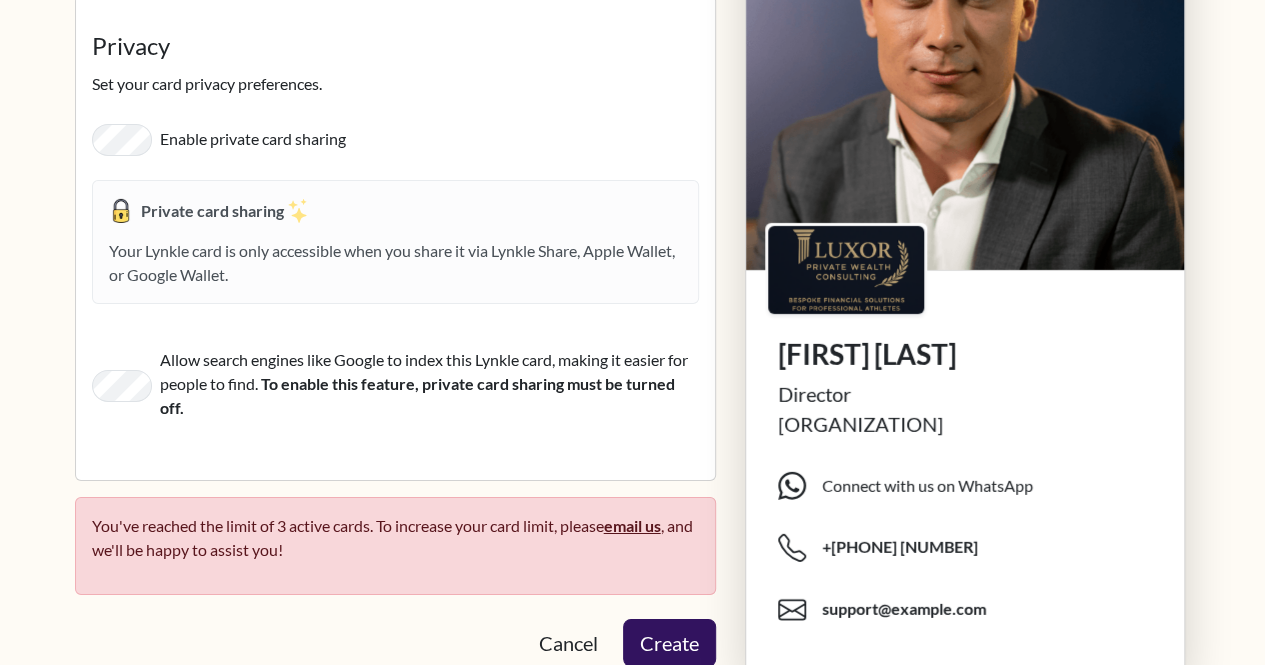 click on "You've reached the limit of 3 active cards. To increase your card limit, please  email us , and we'll be happy to assist you!" at bounding box center [395, 538] 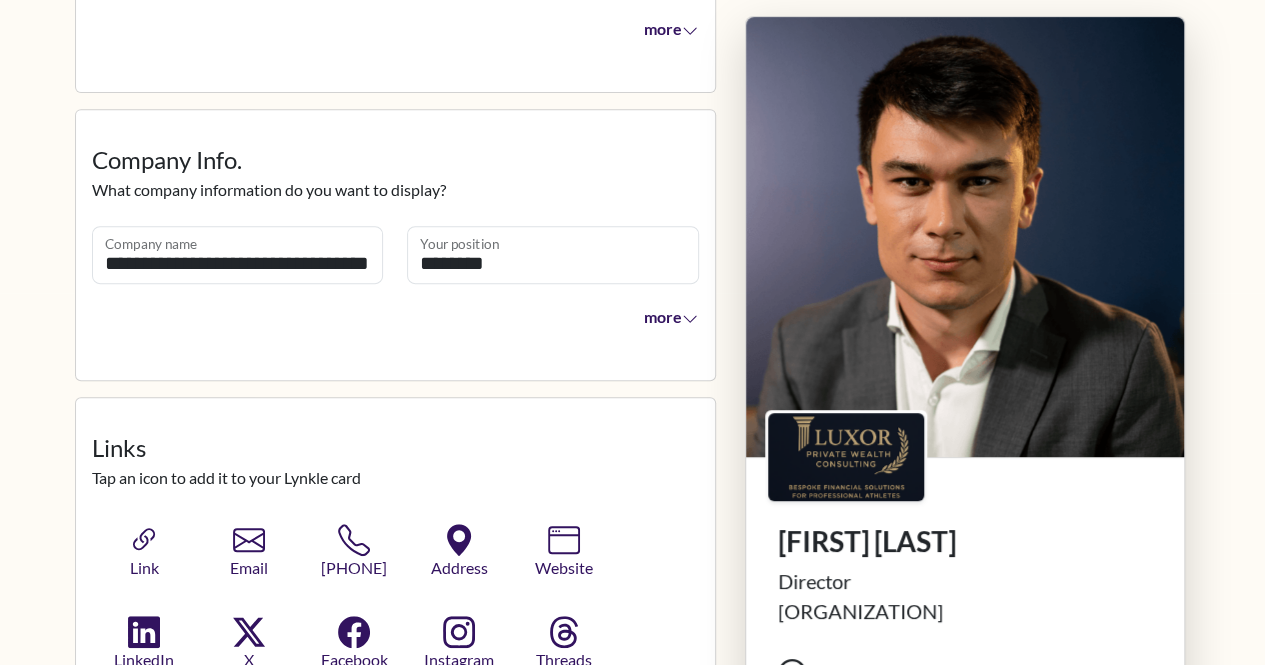 scroll, scrollTop: 0, scrollLeft: 0, axis: both 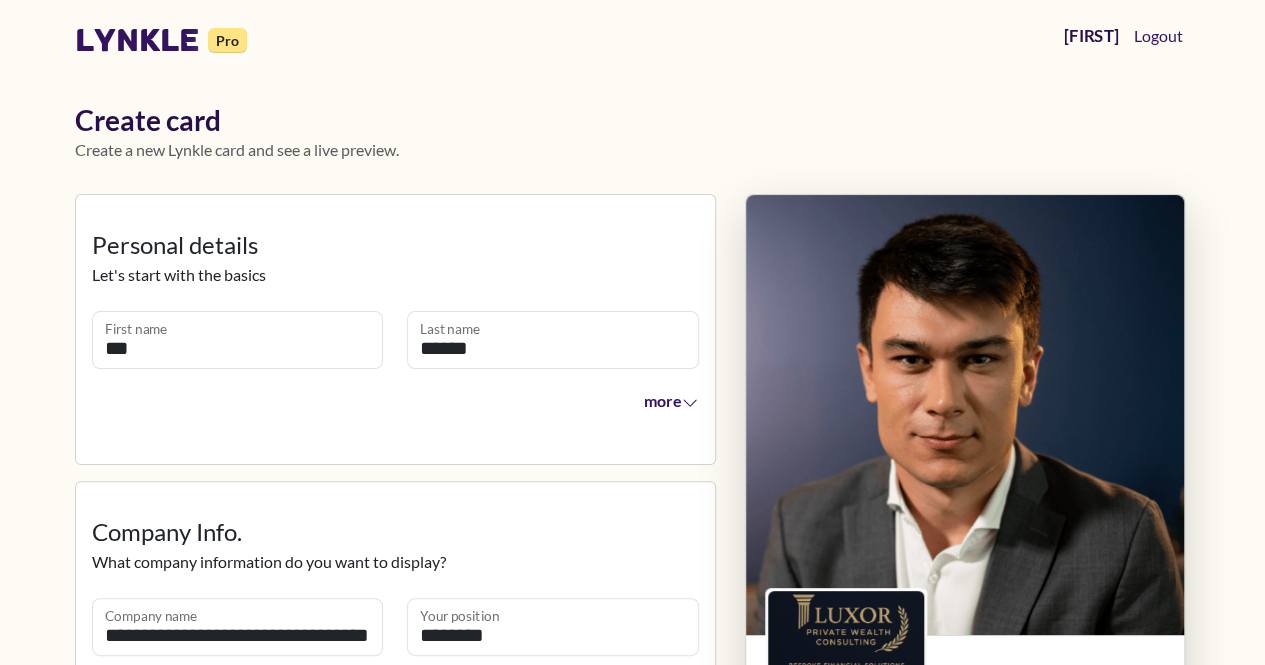 click on "[FIRST]" at bounding box center [1091, 36] 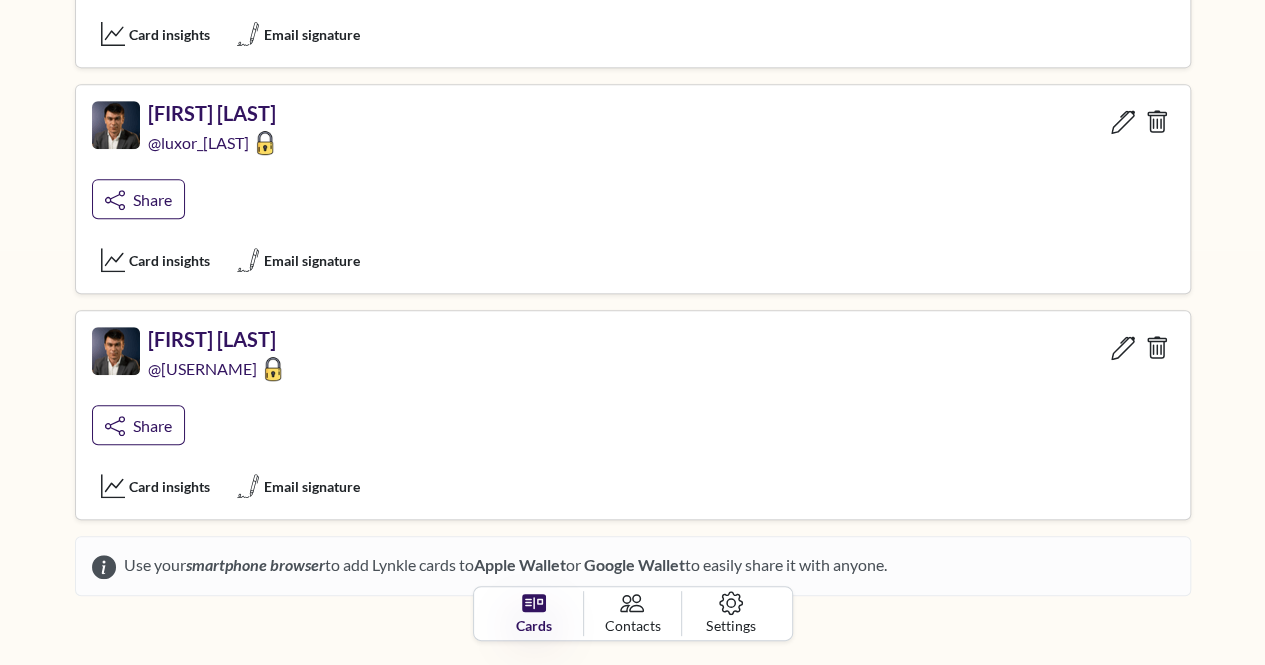 scroll, scrollTop: 418, scrollLeft: 0, axis: vertical 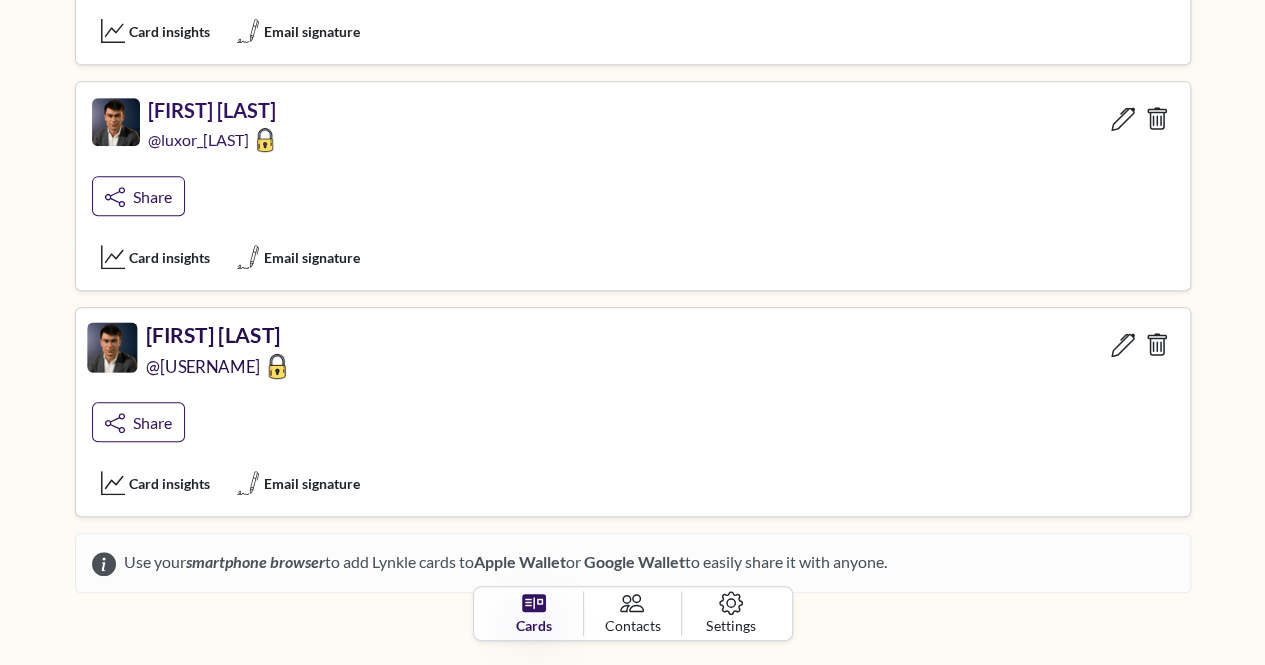 click on "[FIRST] [LAST]" at bounding box center (217, 335) 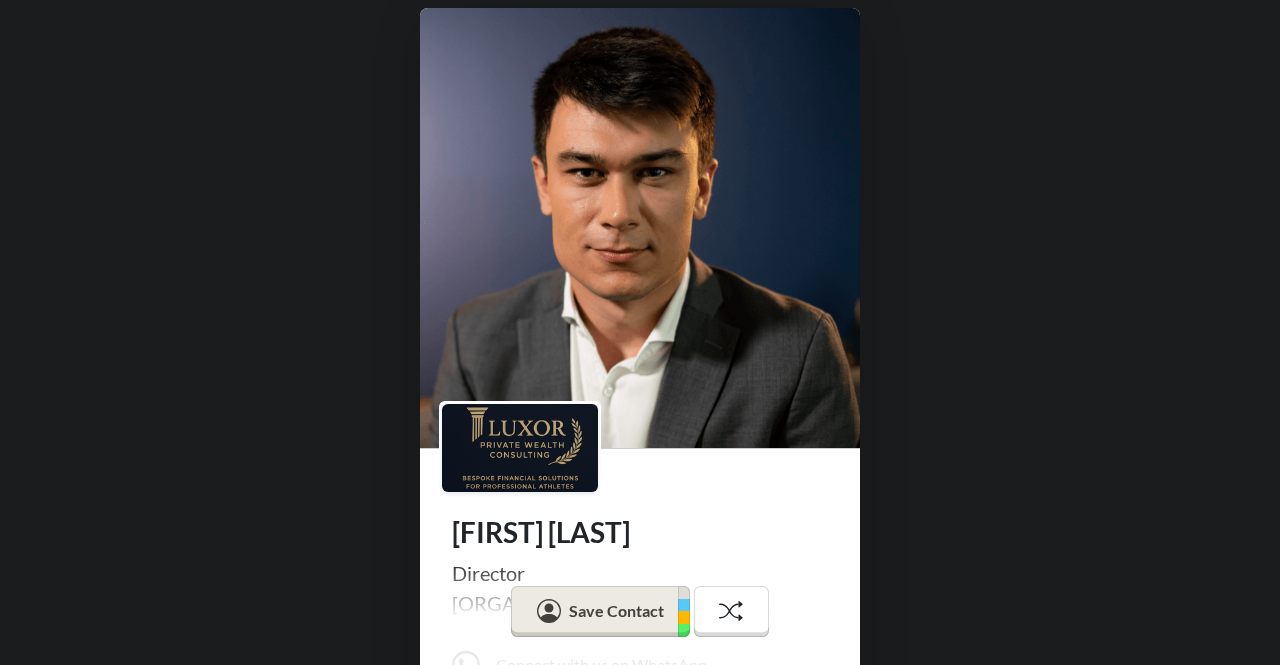 scroll, scrollTop: 357, scrollLeft: 0, axis: vertical 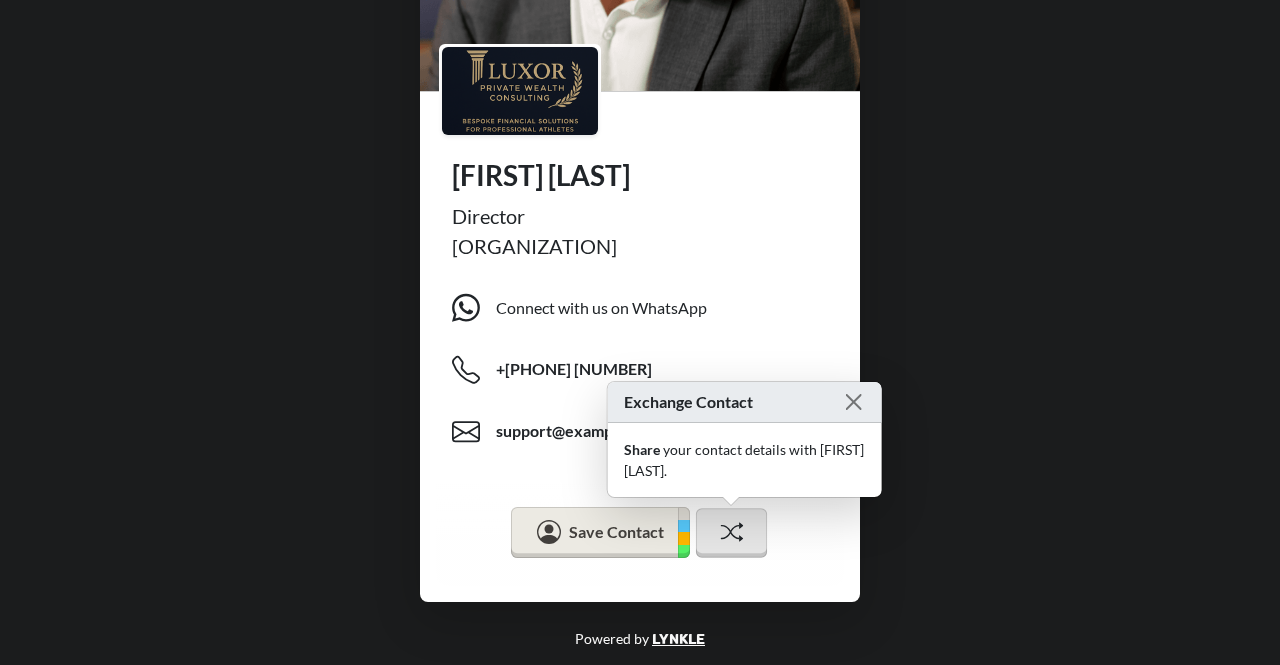 click at bounding box center (730, 532) 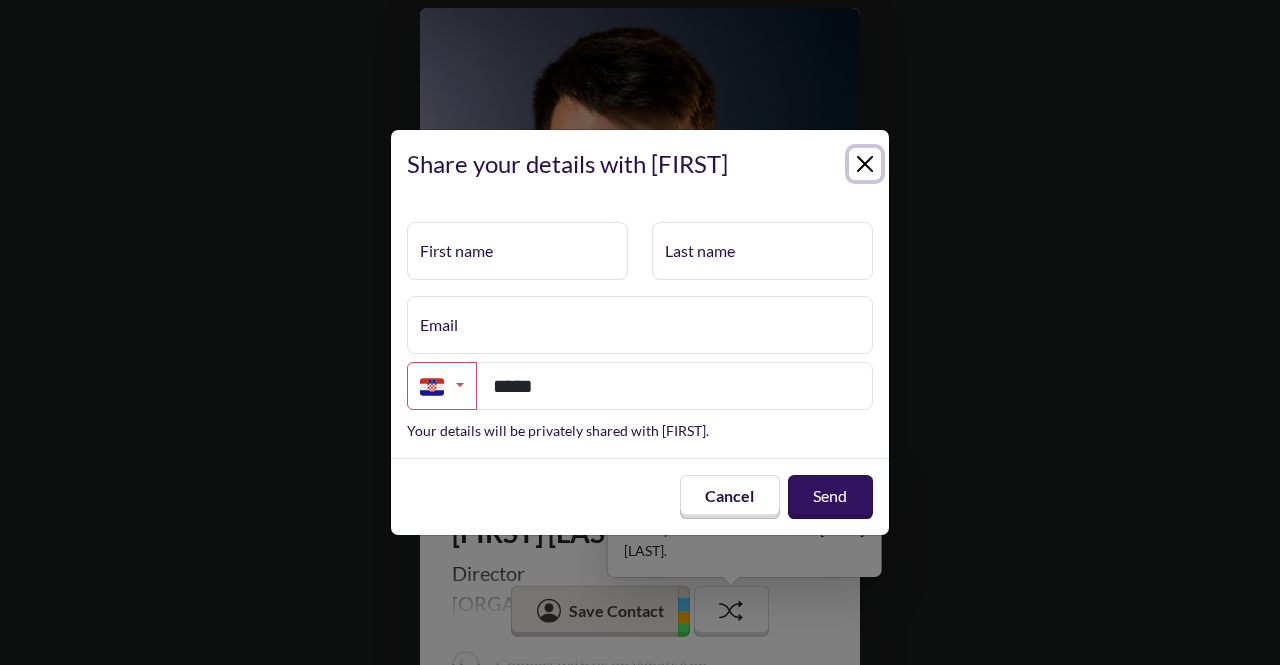 click at bounding box center (865, 164) 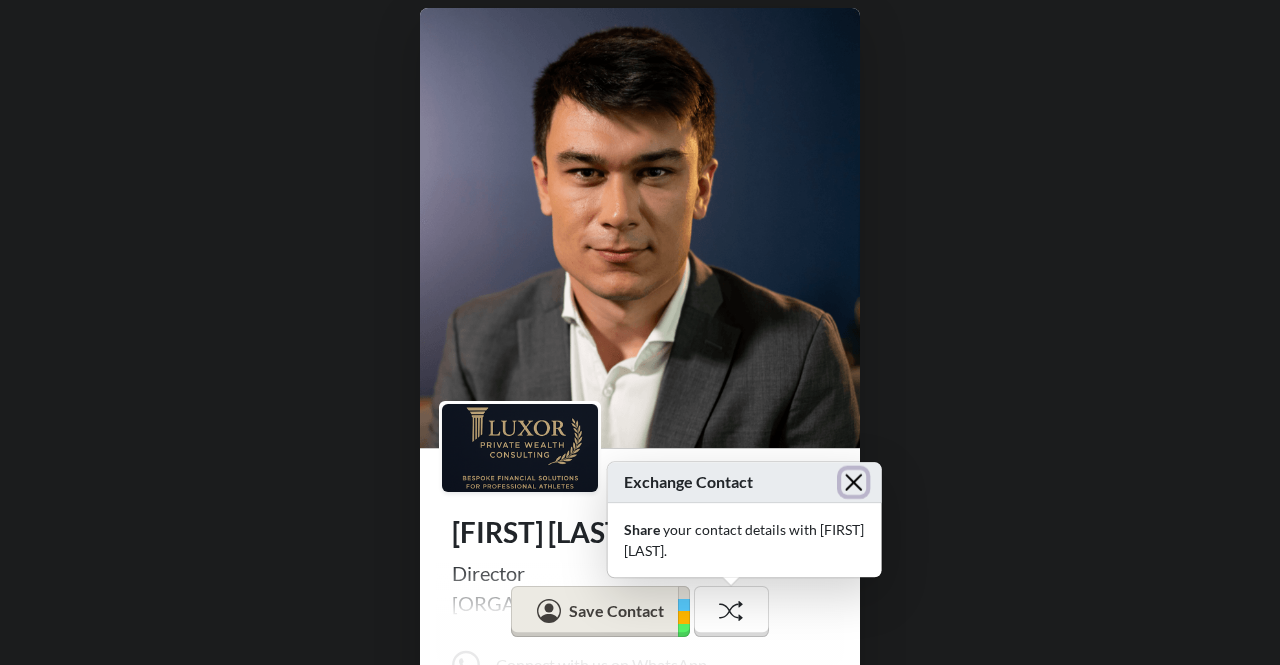 click at bounding box center [853, 482] 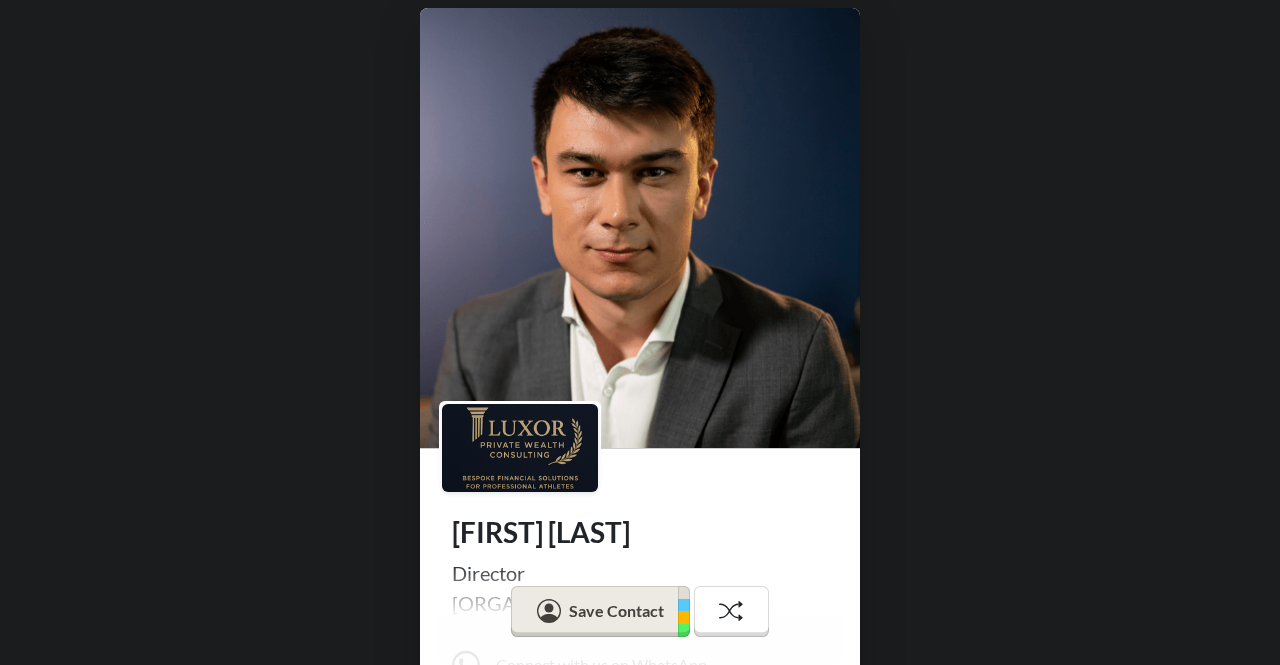 scroll, scrollTop: 357, scrollLeft: 0, axis: vertical 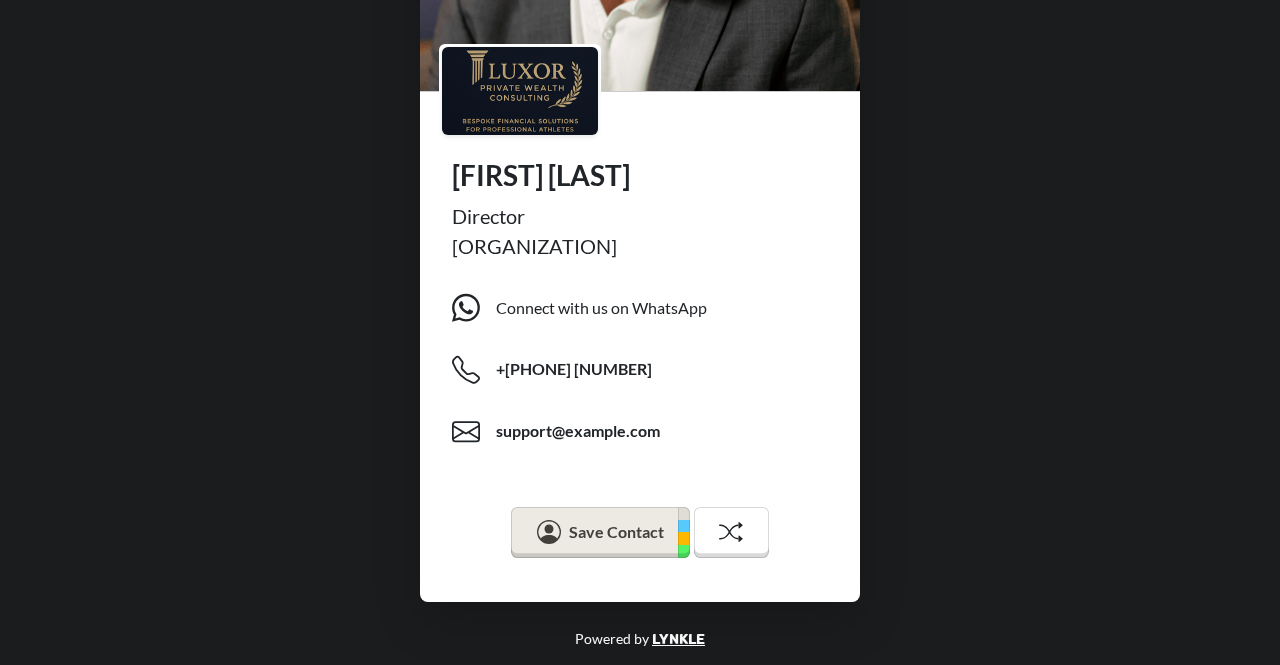 click on "[FIRST] [LAST] @[USERNAME] Director [ORGANIZATION] Connect with us on WhatsApp +[PHONE] [EMAIL] Save Contact" at bounding box center (640, 126) 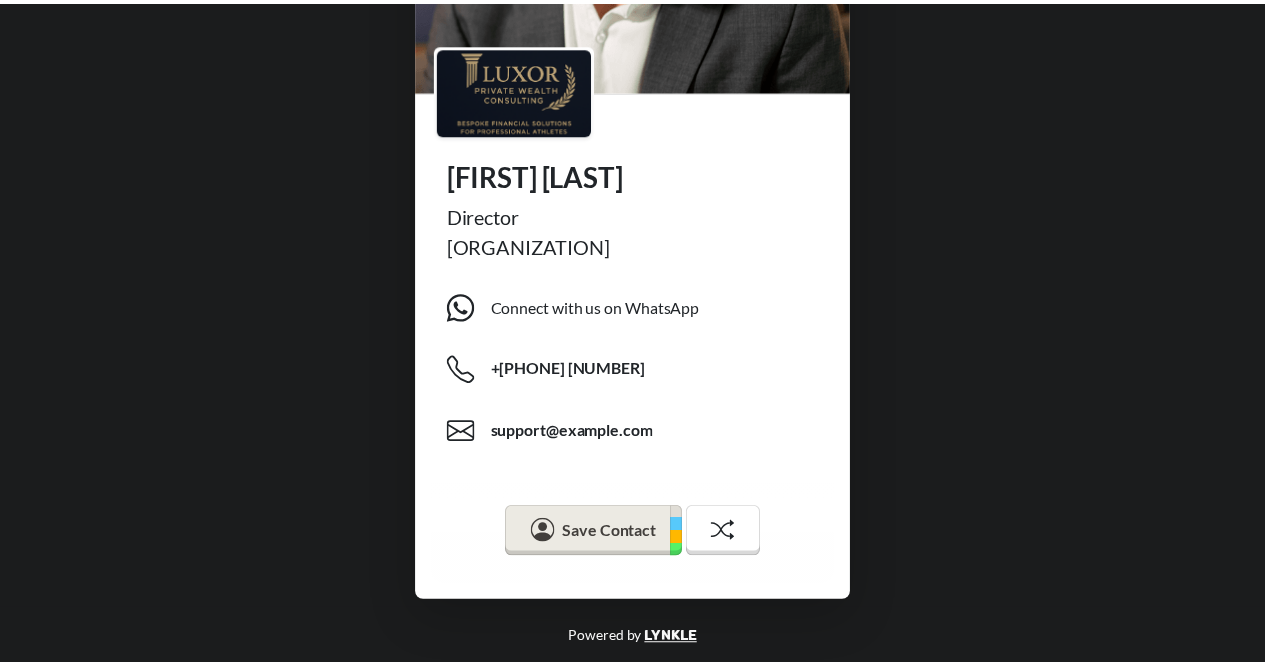 scroll, scrollTop: 0, scrollLeft: 0, axis: both 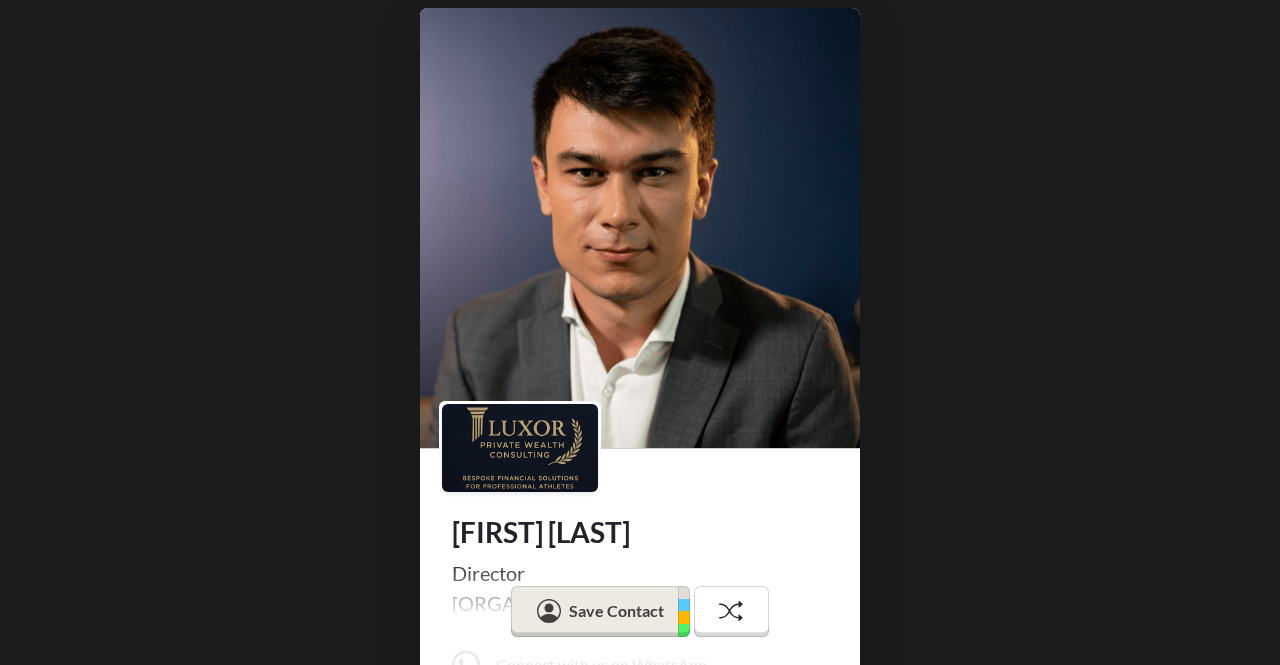 click on "[FIRST] [LAST] @[USERNAME] Director [ORGANIZATION] Connect with us on WhatsApp +[PHONE] [EMAIL] Save Contact" at bounding box center [640, 483] 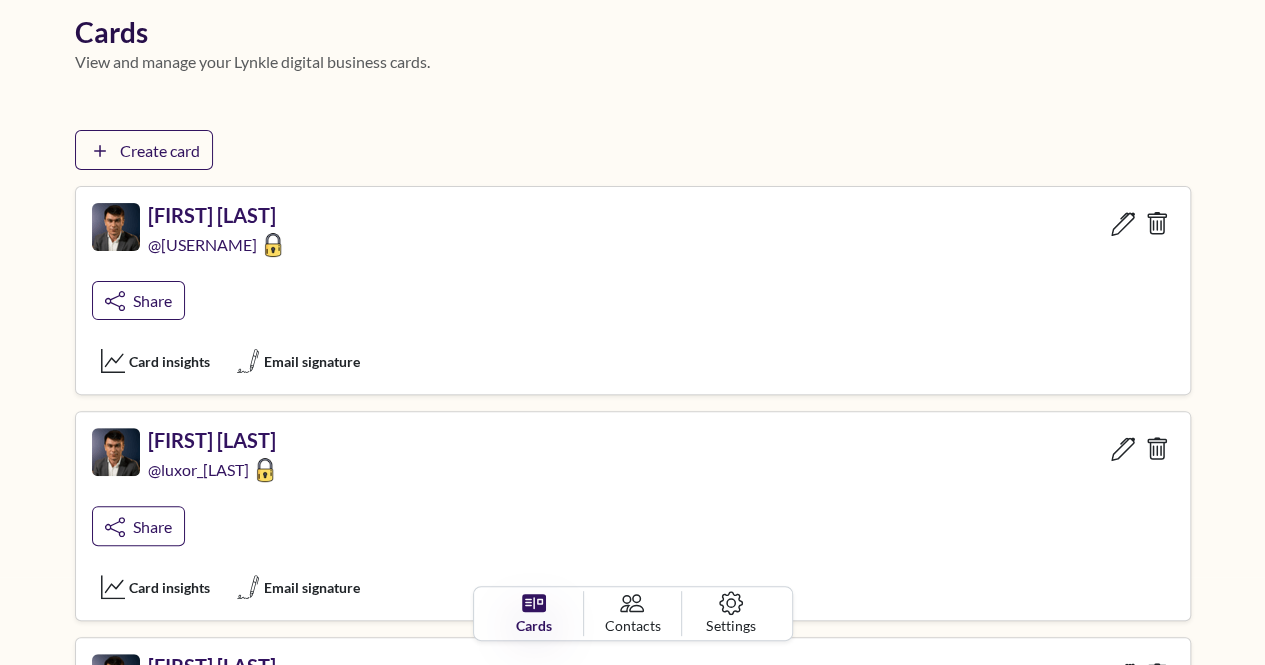 scroll, scrollTop: 90, scrollLeft: 0, axis: vertical 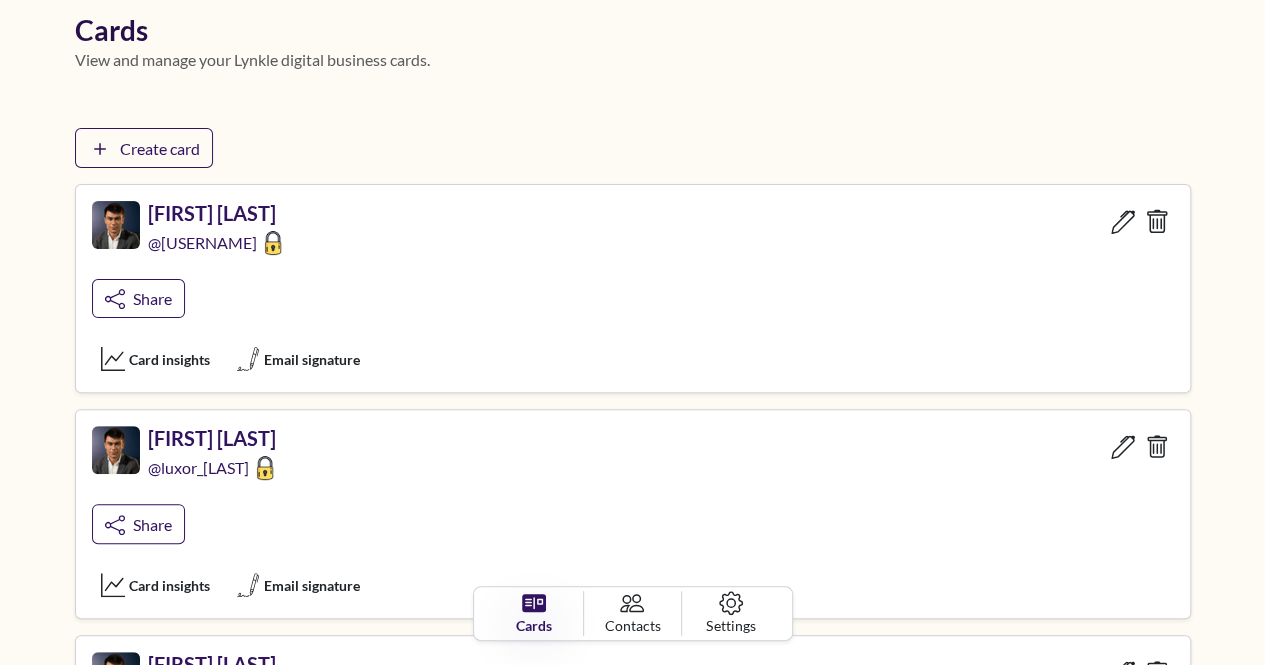 click 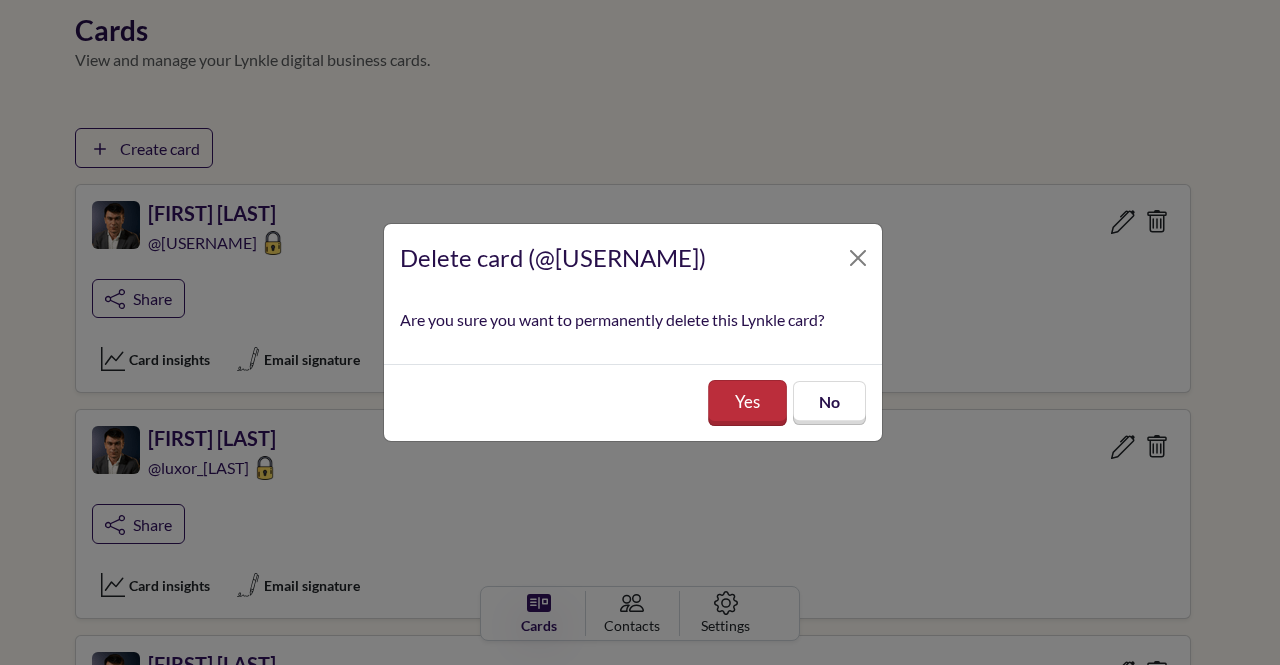 click on "Yes" at bounding box center (747, 403) 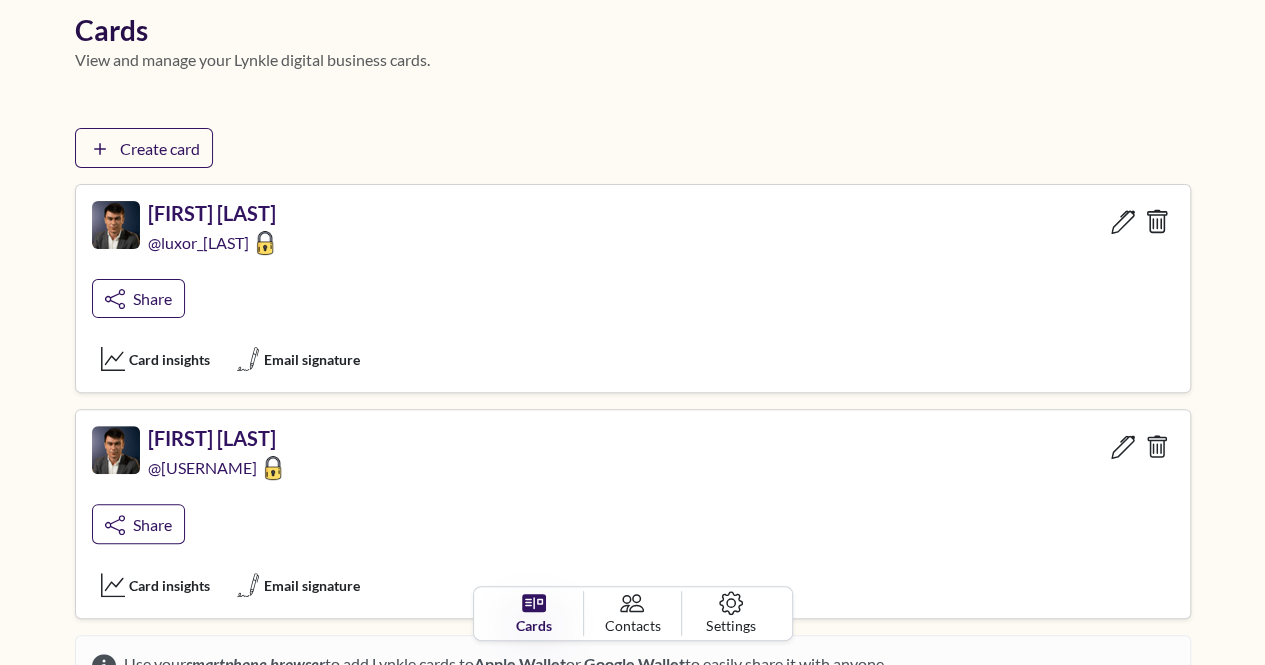 click 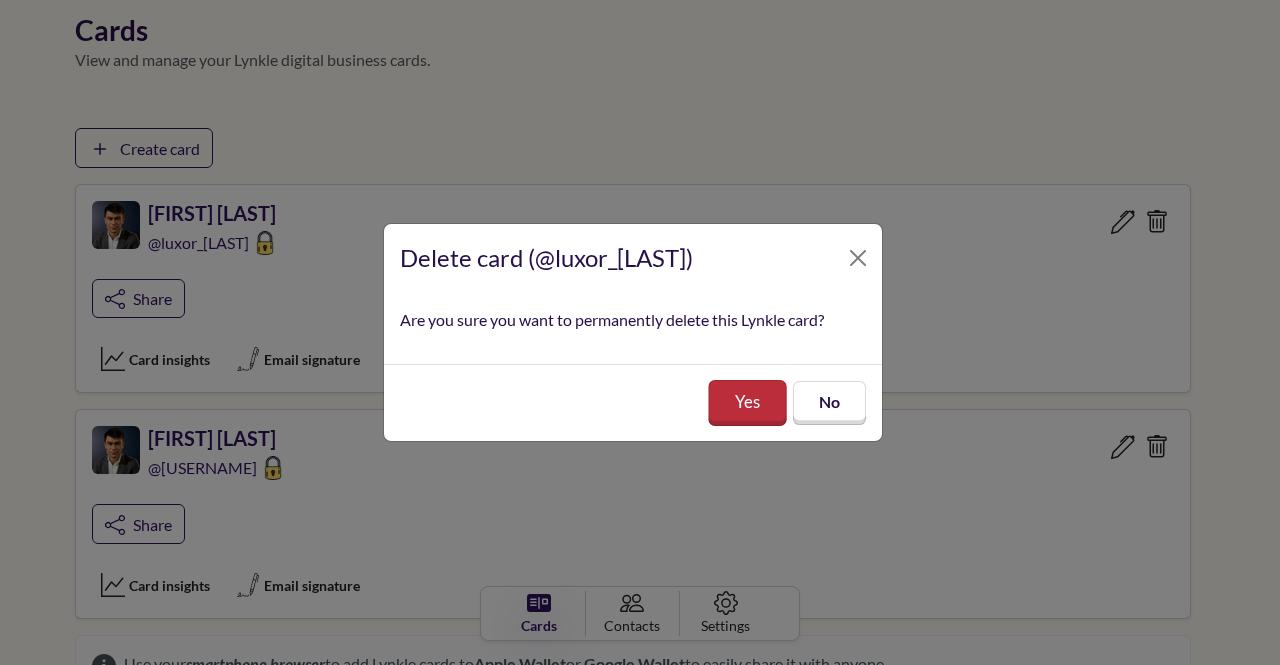click on "Yes" at bounding box center [747, 402] 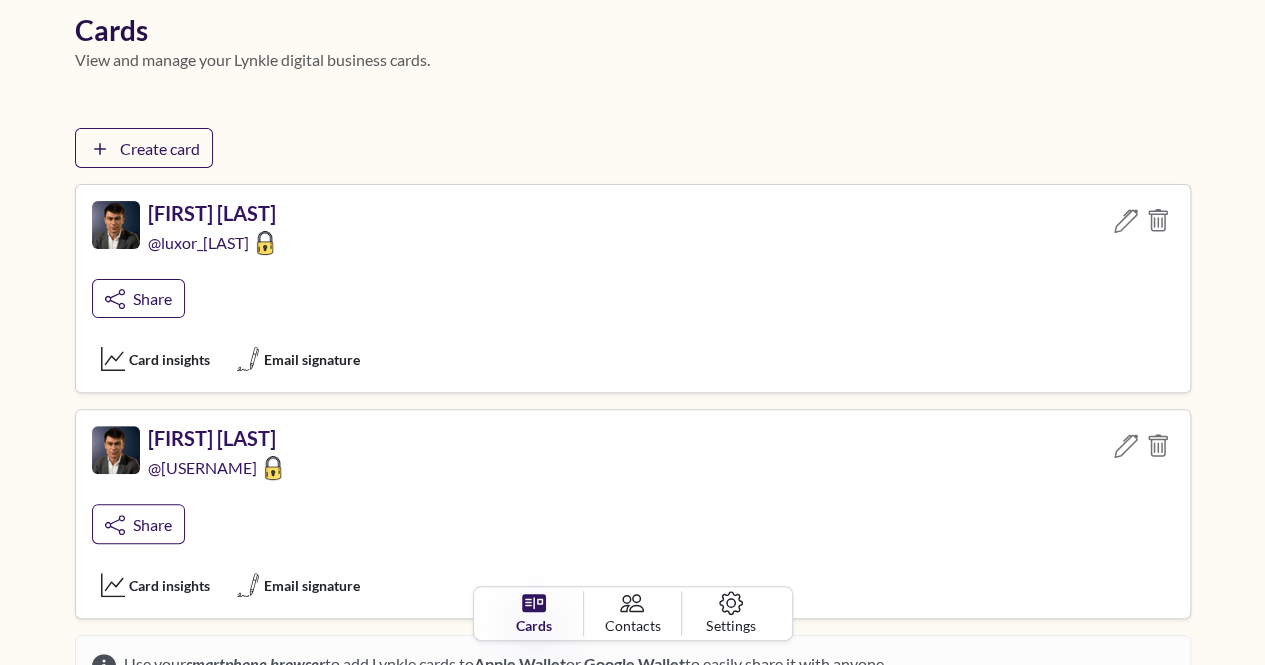 scroll, scrollTop: 28, scrollLeft: 0, axis: vertical 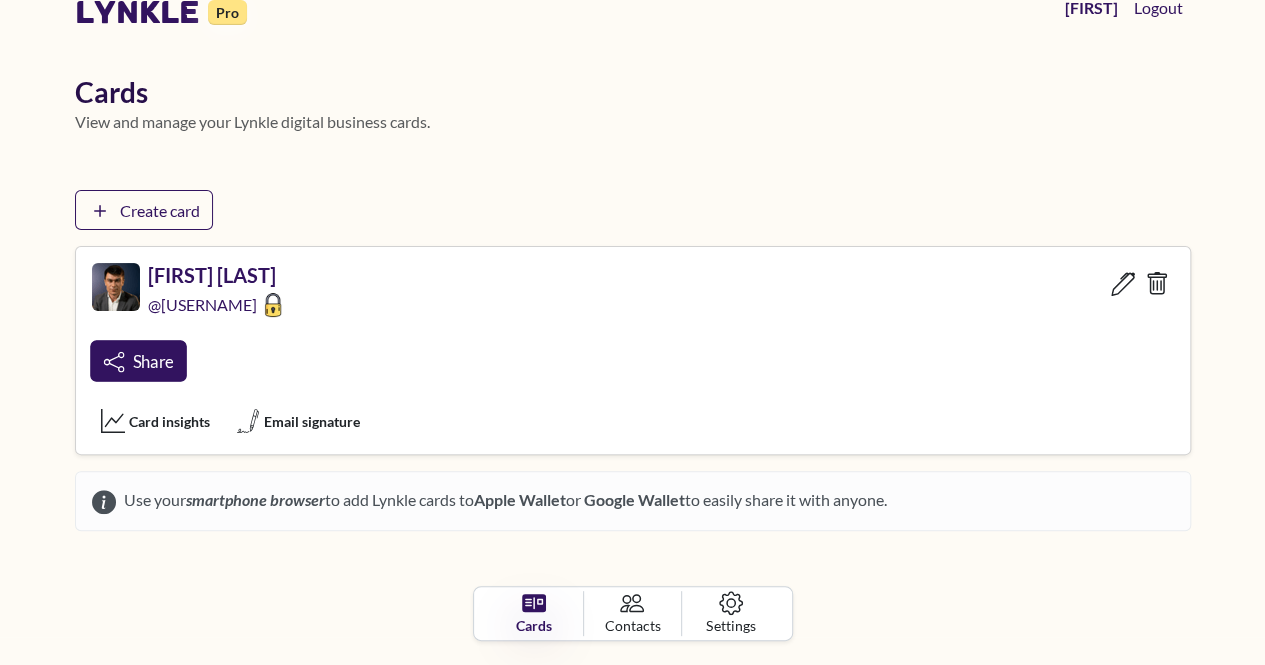 click on "Share" at bounding box center [138, 360] 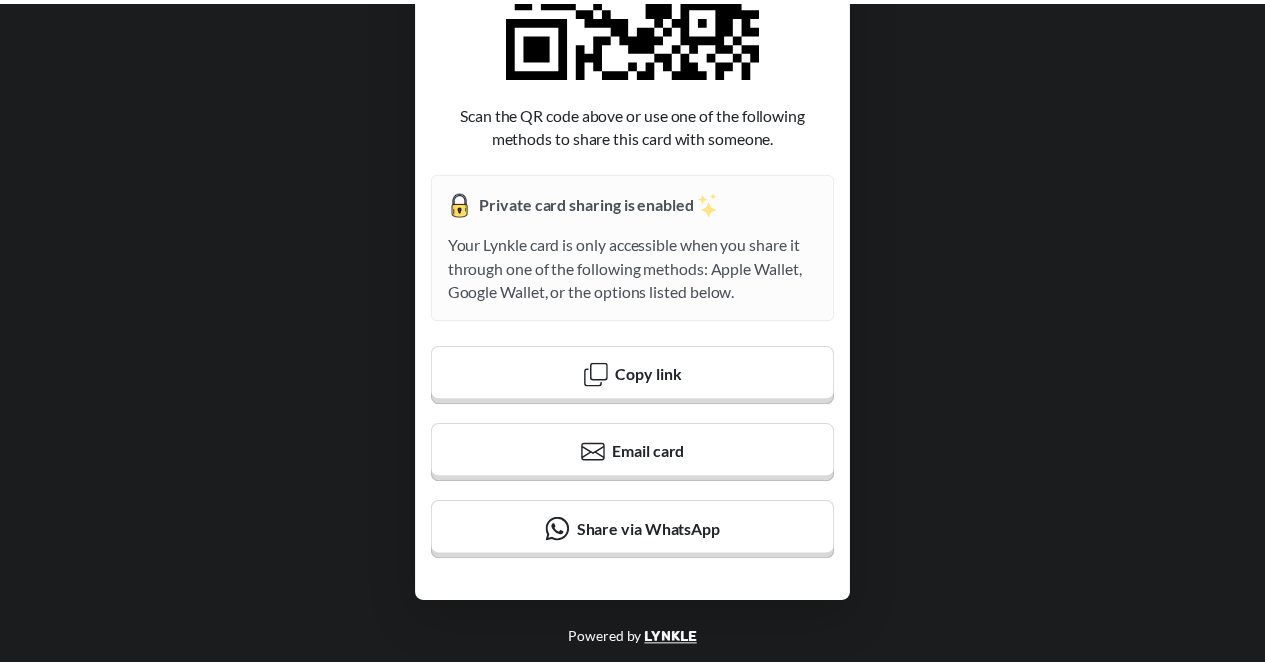scroll, scrollTop: 0, scrollLeft: 0, axis: both 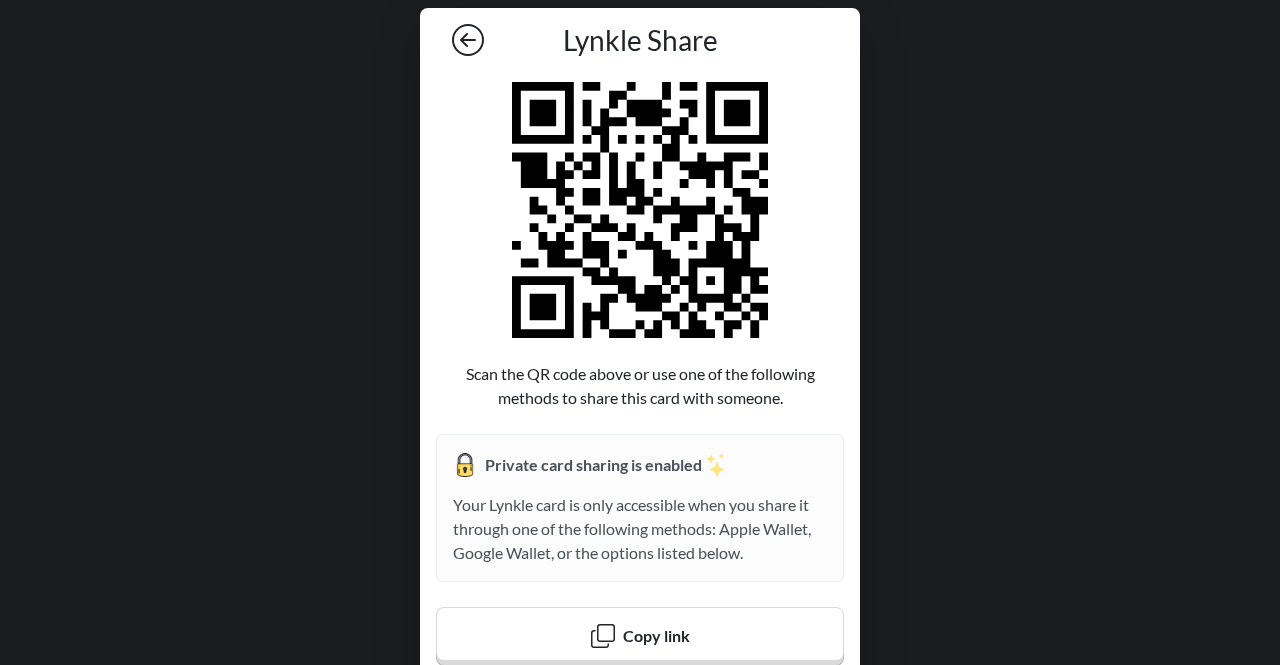 click 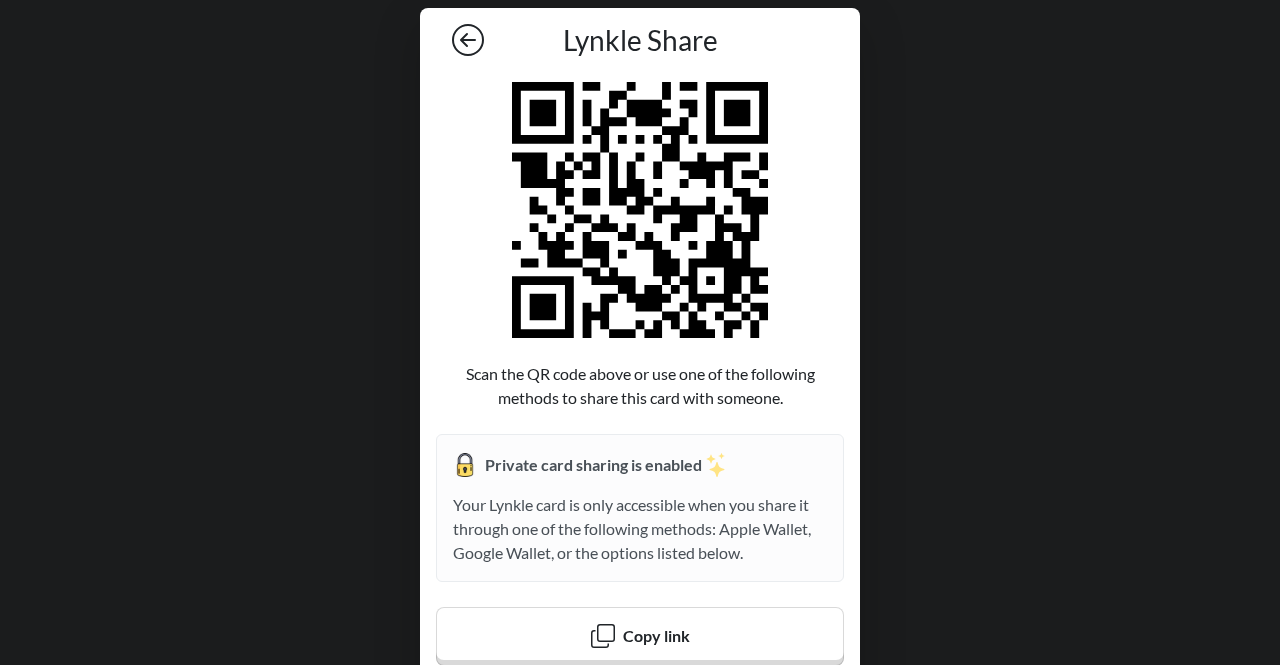 click on "Lynkle Share Scan the QR code above or use one of the following methods to share this card with someone. Private card sharing is enabled   Your Lynkle card is only accessible when you share it through one of the following methods: Apple Wallet, Google Wallet, or the options listed below. Copy link Email card Share via WhatsApp" at bounding box center [640, 436] 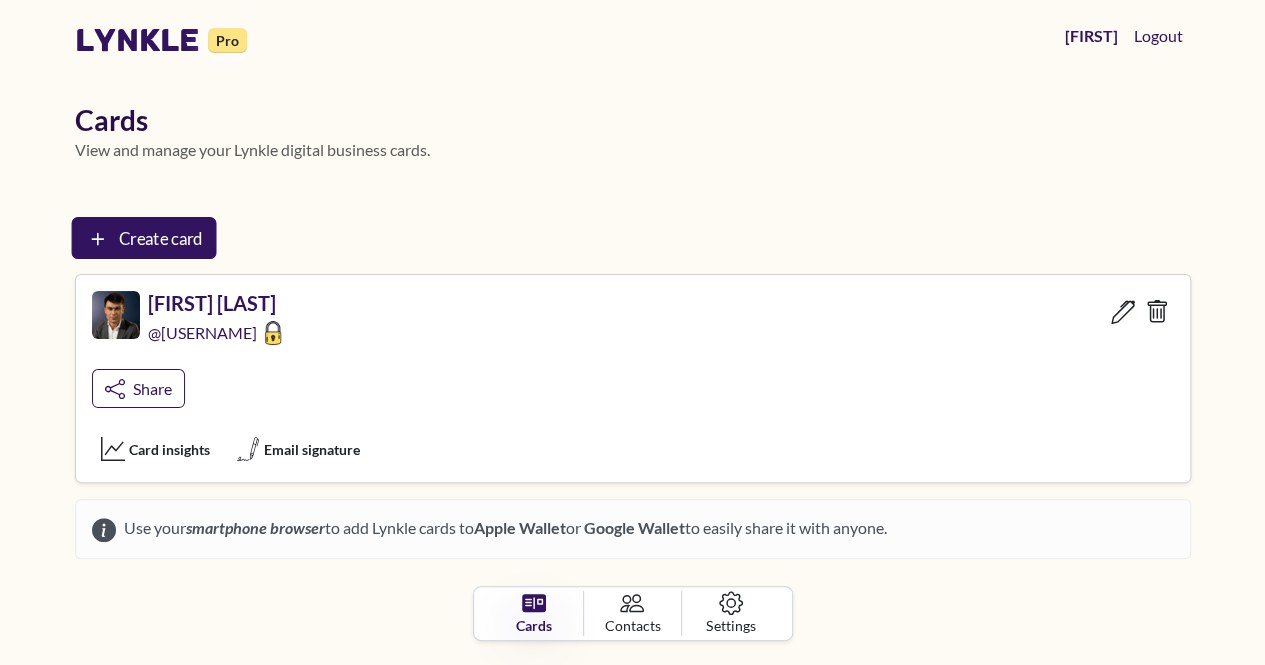scroll, scrollTop: 28, scrollLeft: 0, axis: vertical 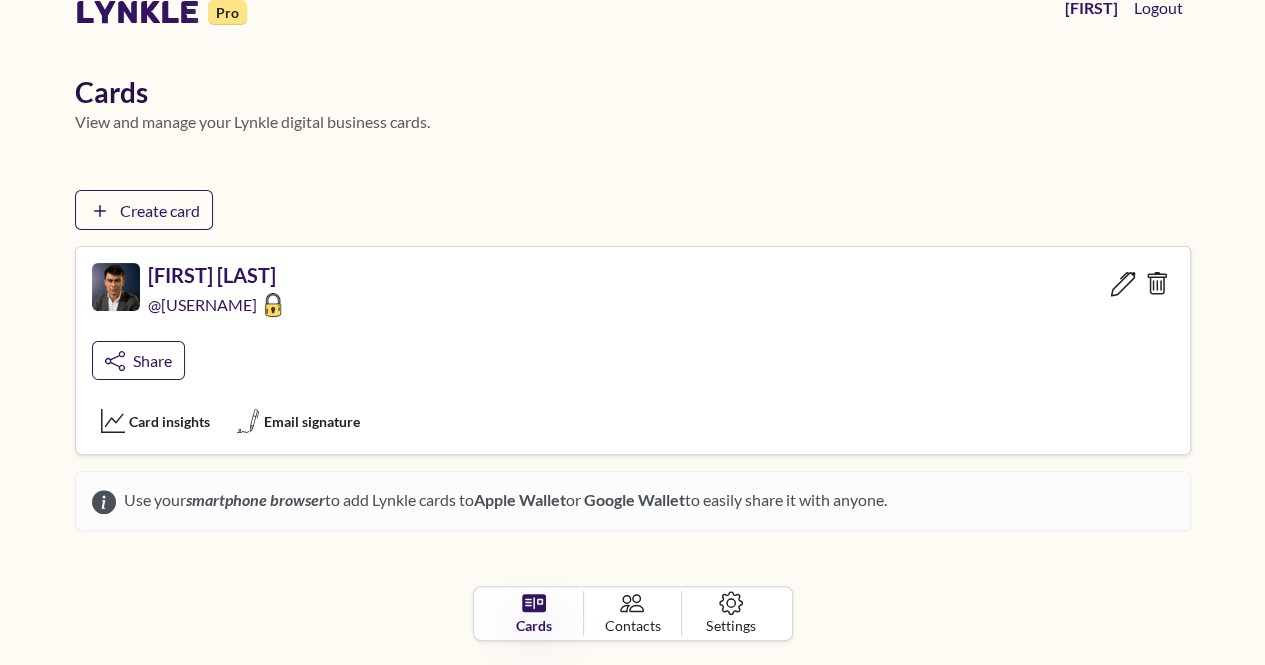 click 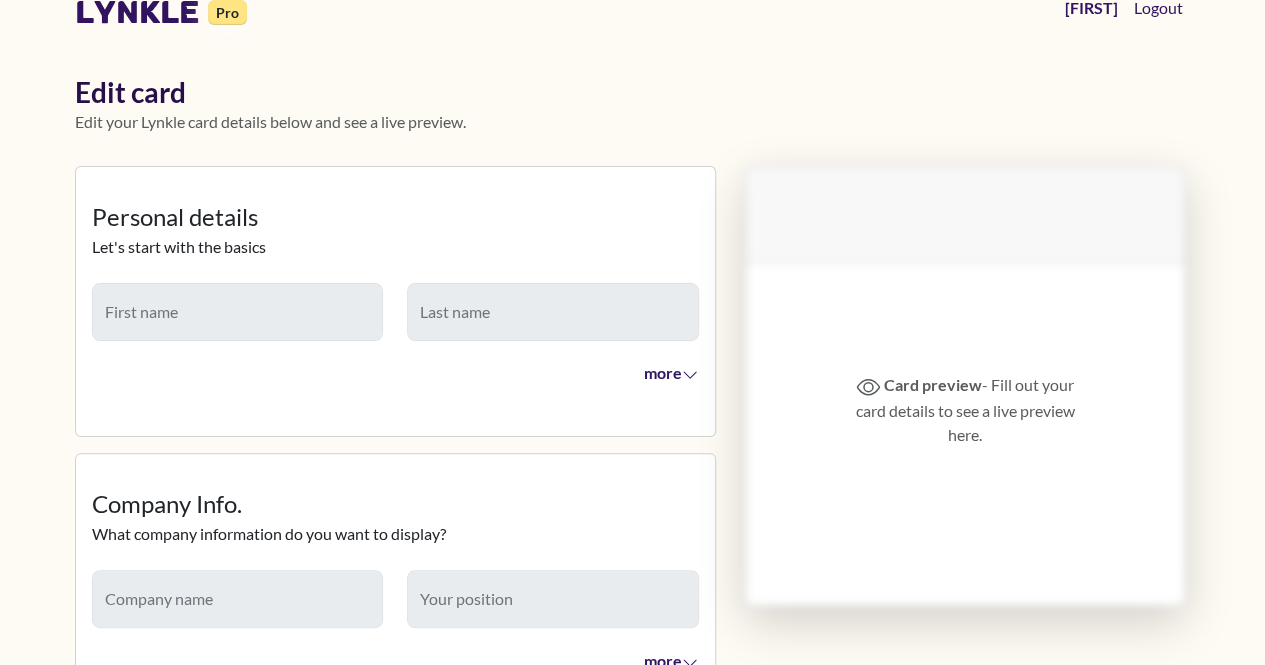 type on "***" 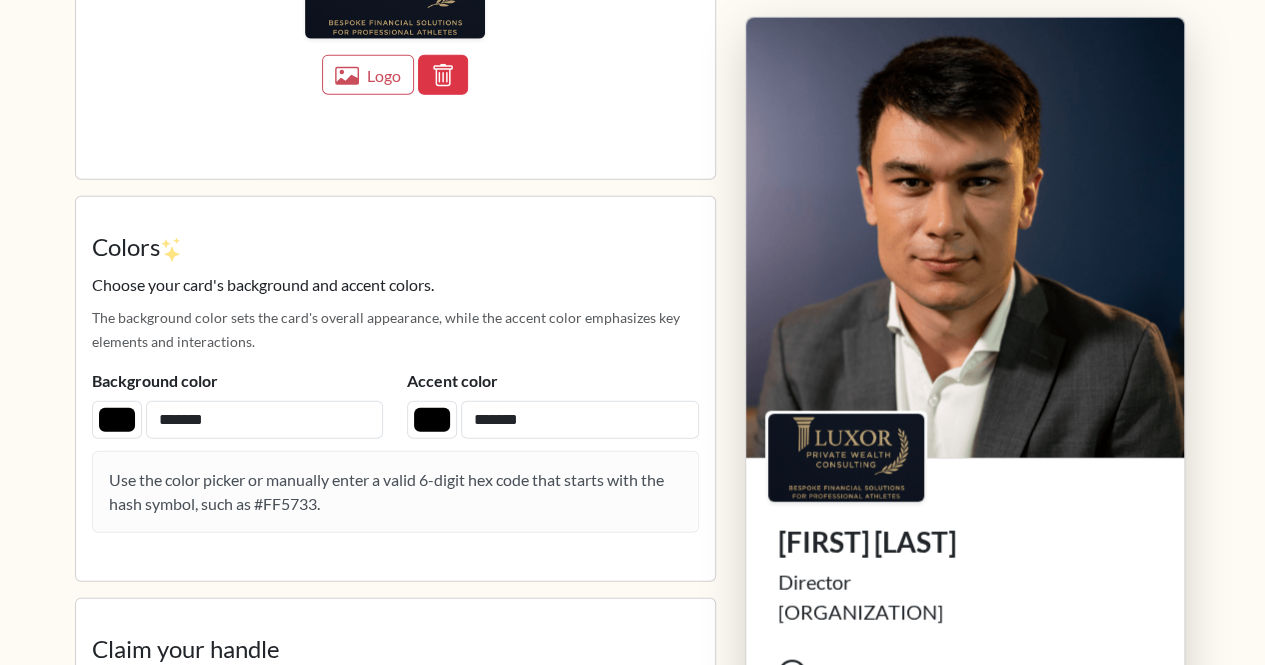 scroll, scrollTop: 2396, scrollLeft: 0, axis: vertical 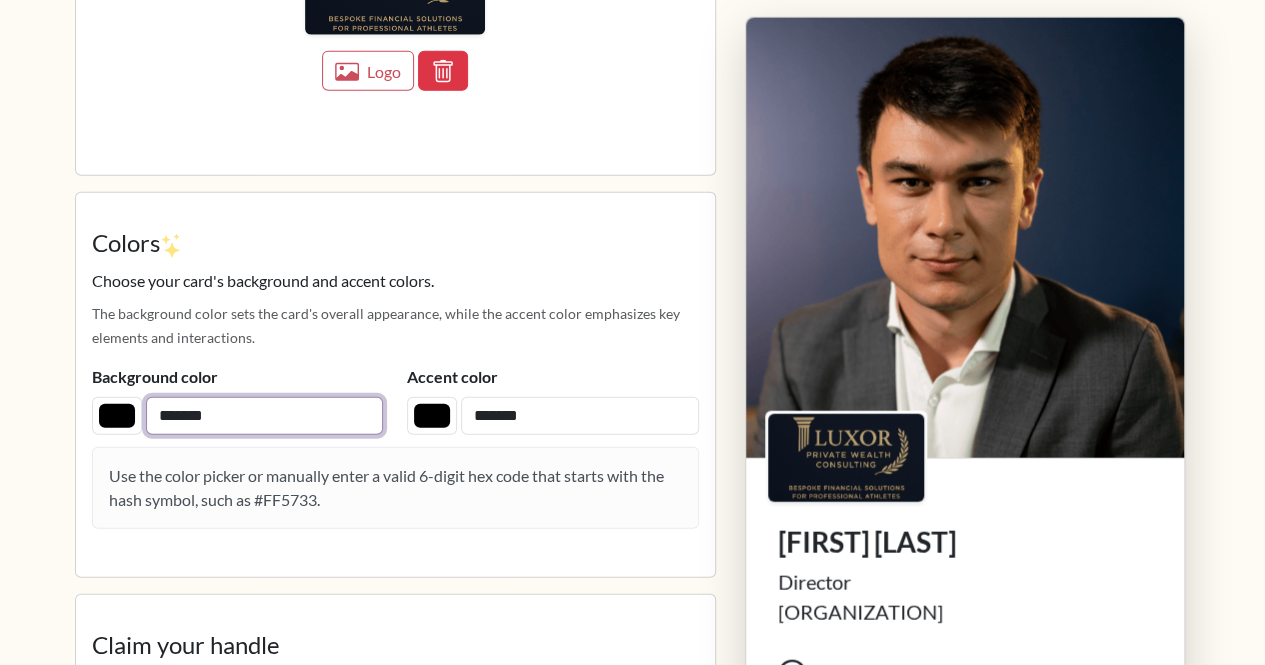 click on "*******" at bounding box center (265, 416) 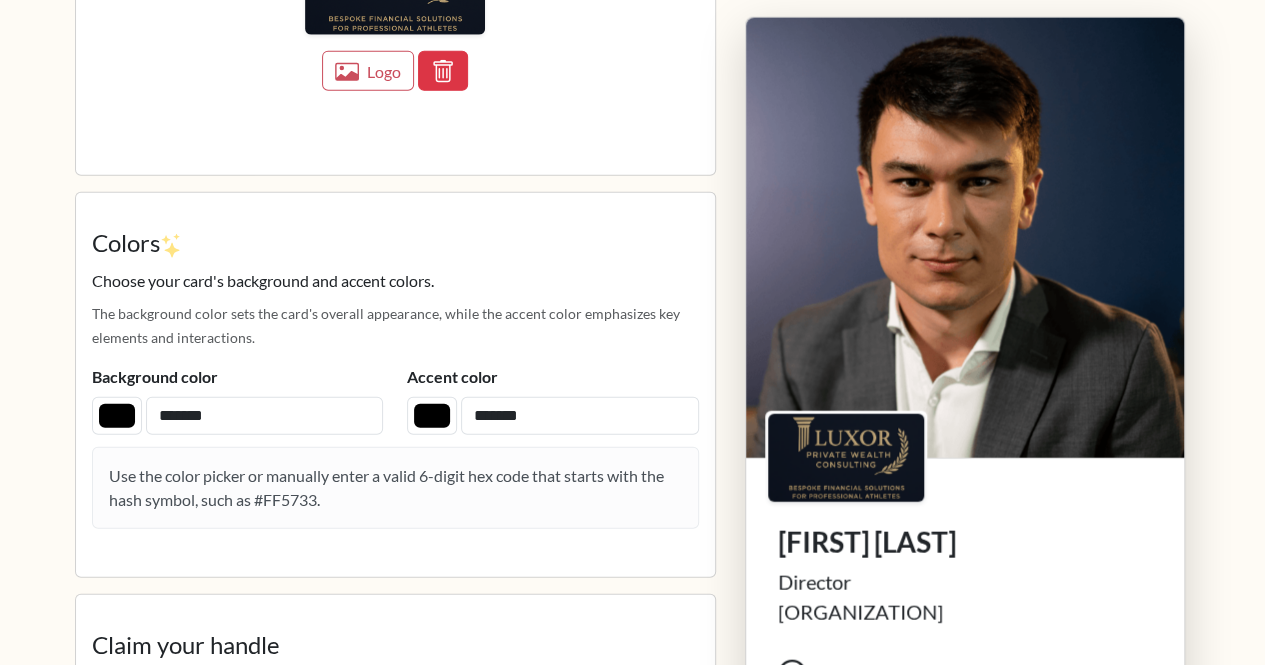 click on "**********" at bounding box center (632, -2064) 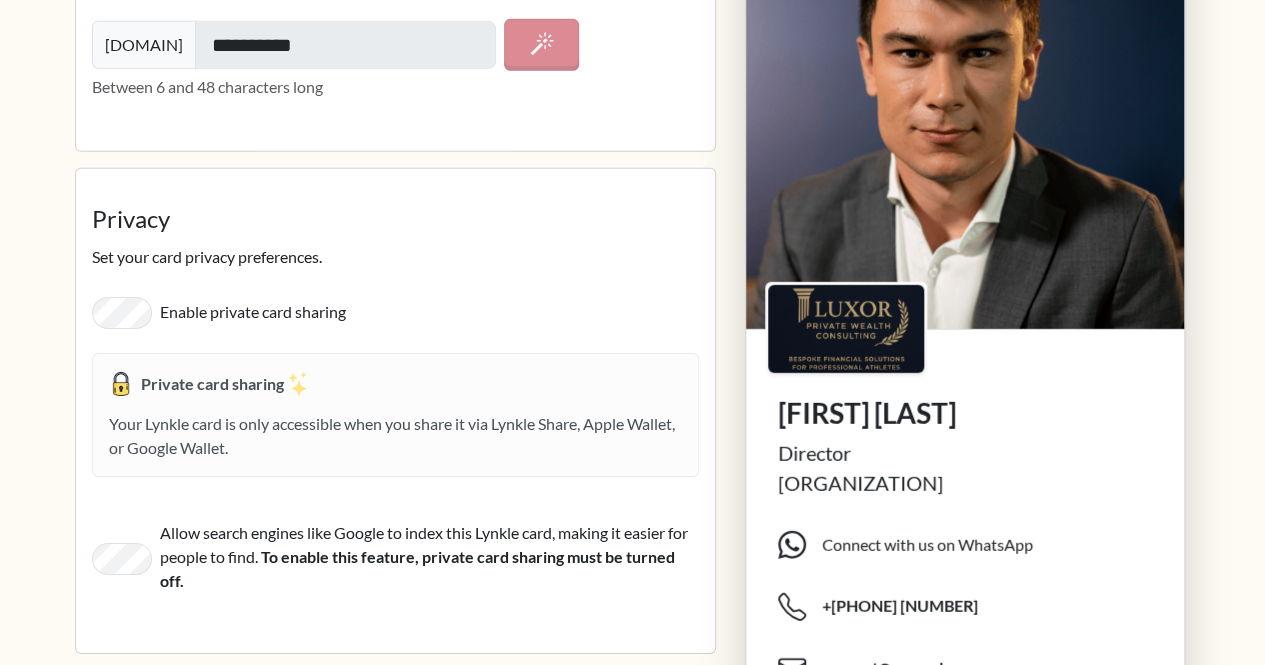 scroll, scrollTop: 3204, scrollLeft: 0, axis: vertical 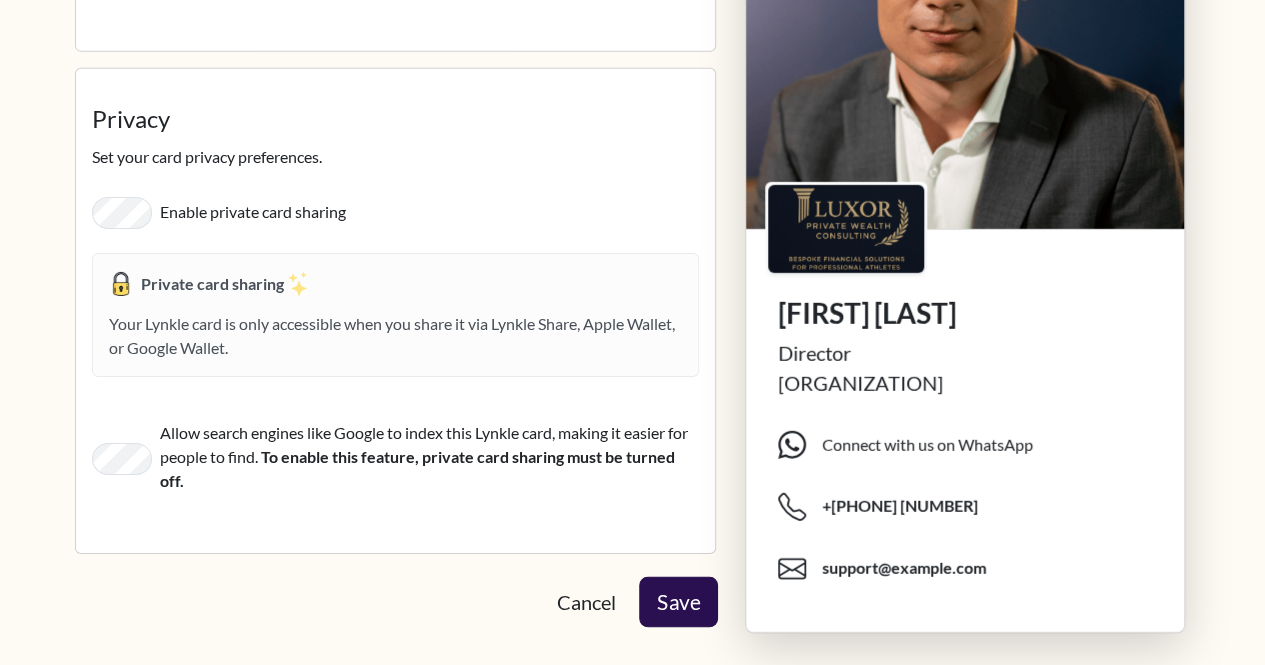 click on "Save" at bounding box center (678, 602) 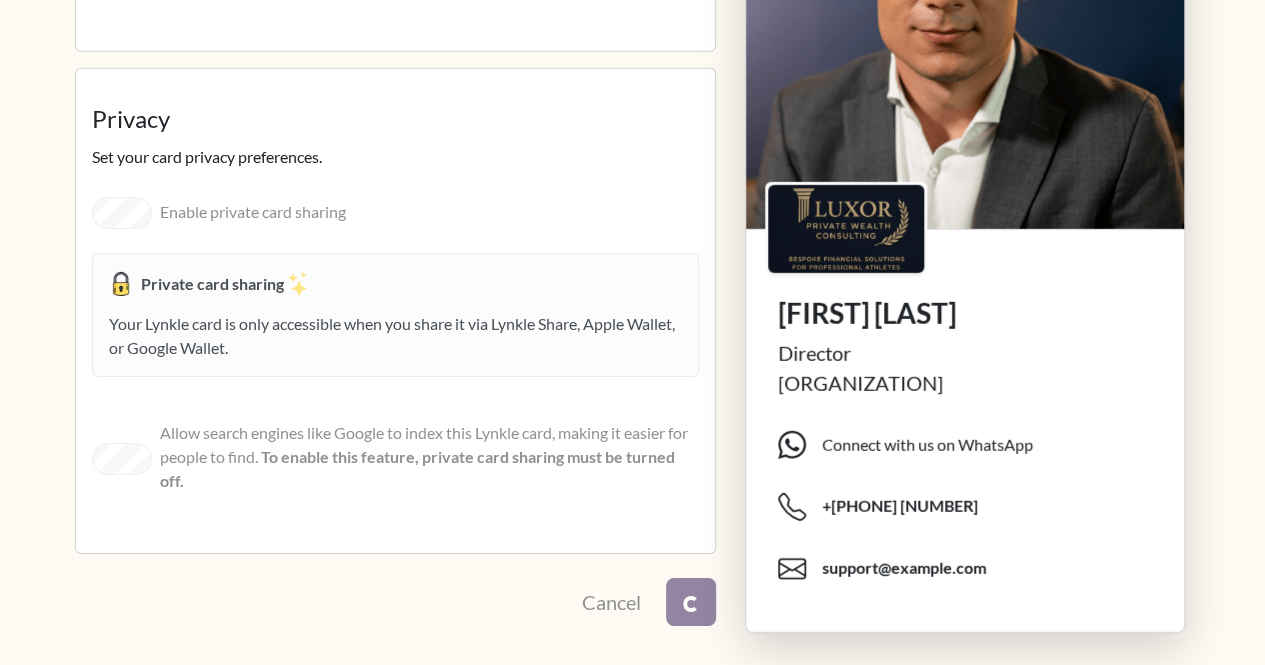 scroll, scrollTop: 0, scrollLeft: 0, axis: both 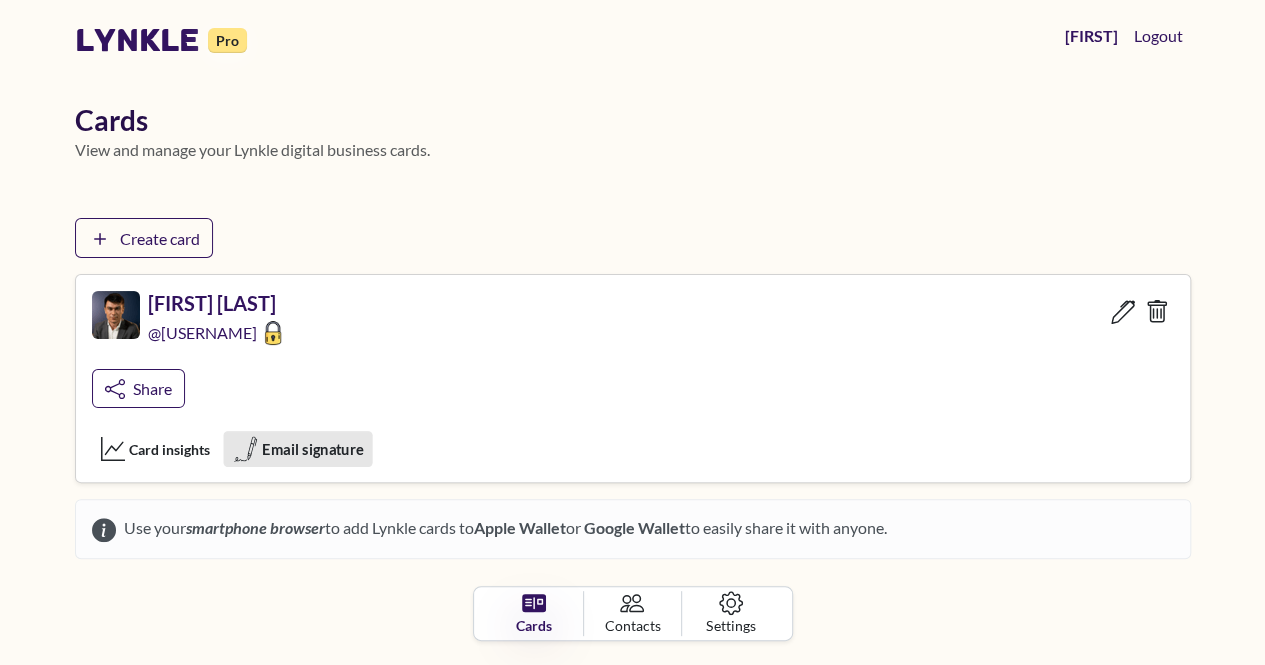 click on "Email signature" at bounding box center (312, 449) 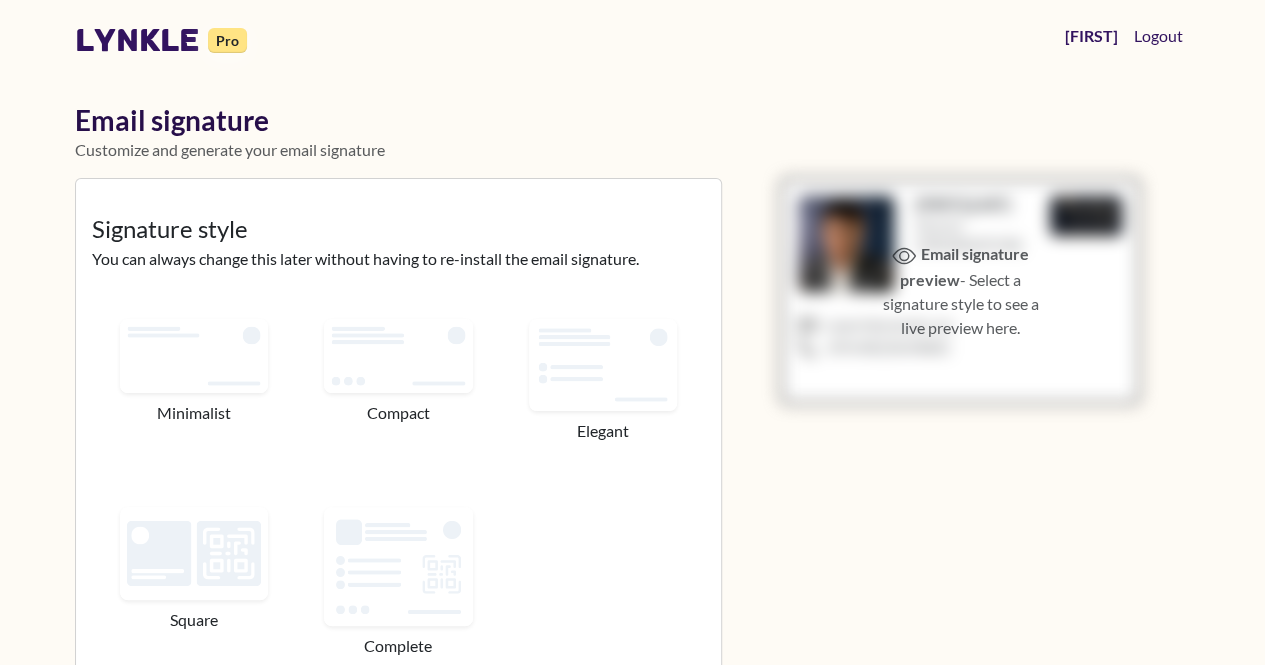 click on "Email signature preview  - Select a signature style to see a live preview here." at bounding box center (960, 290) 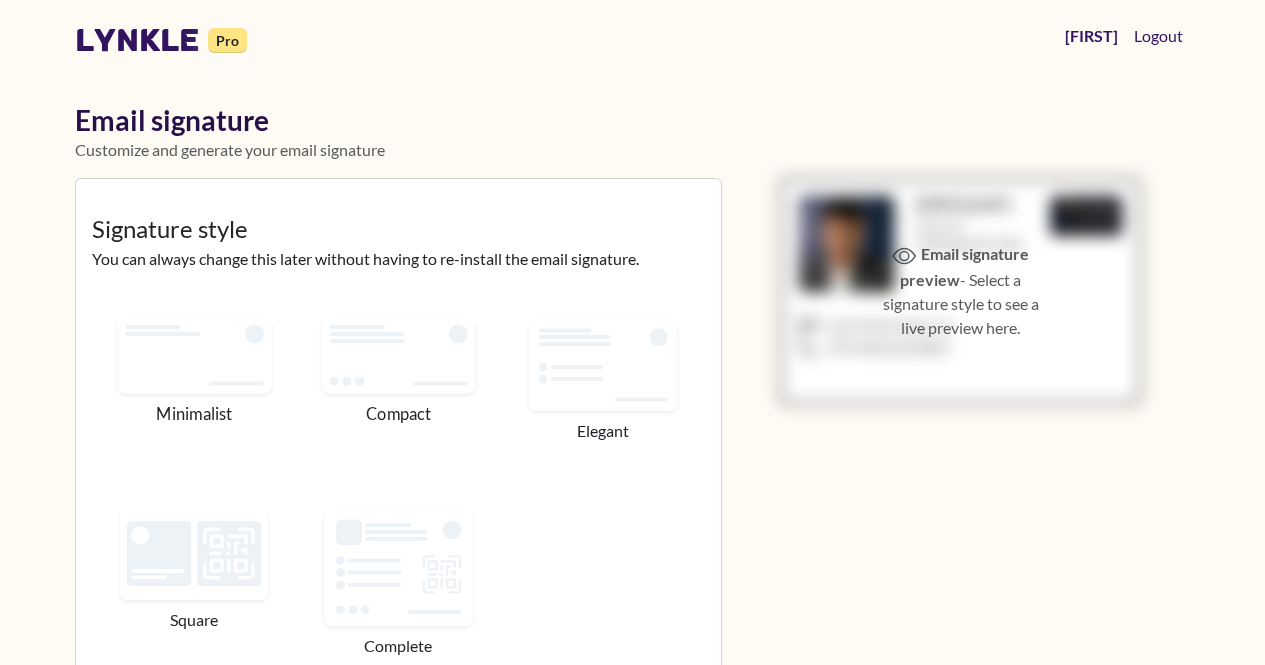 click at bounding box center [194, 354] 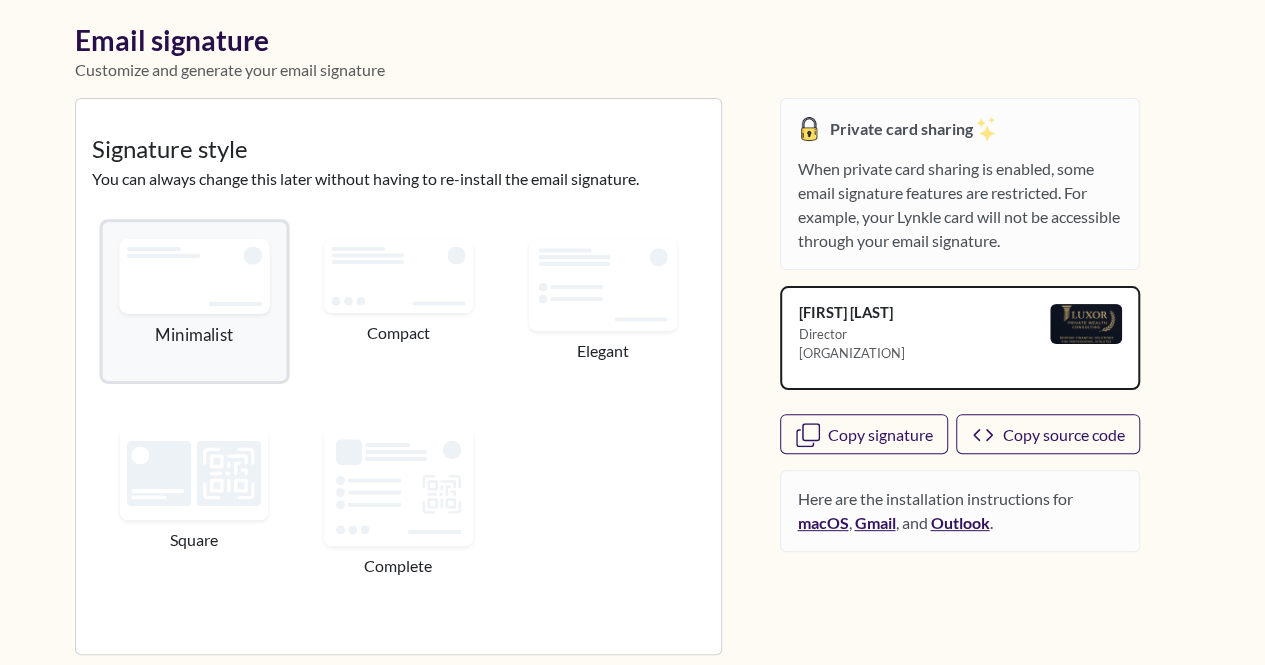 scroll, scrollTop: 84, scrollLeft: 0, axis: vertical 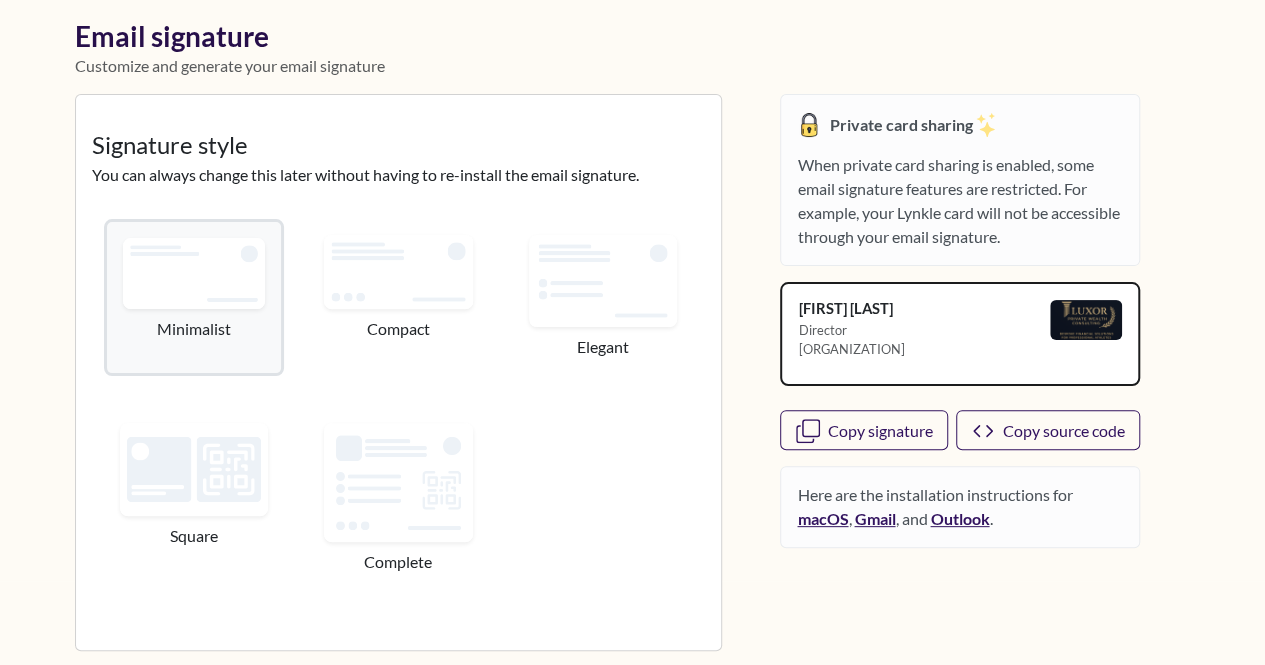 click at bounding box center [398, 271] 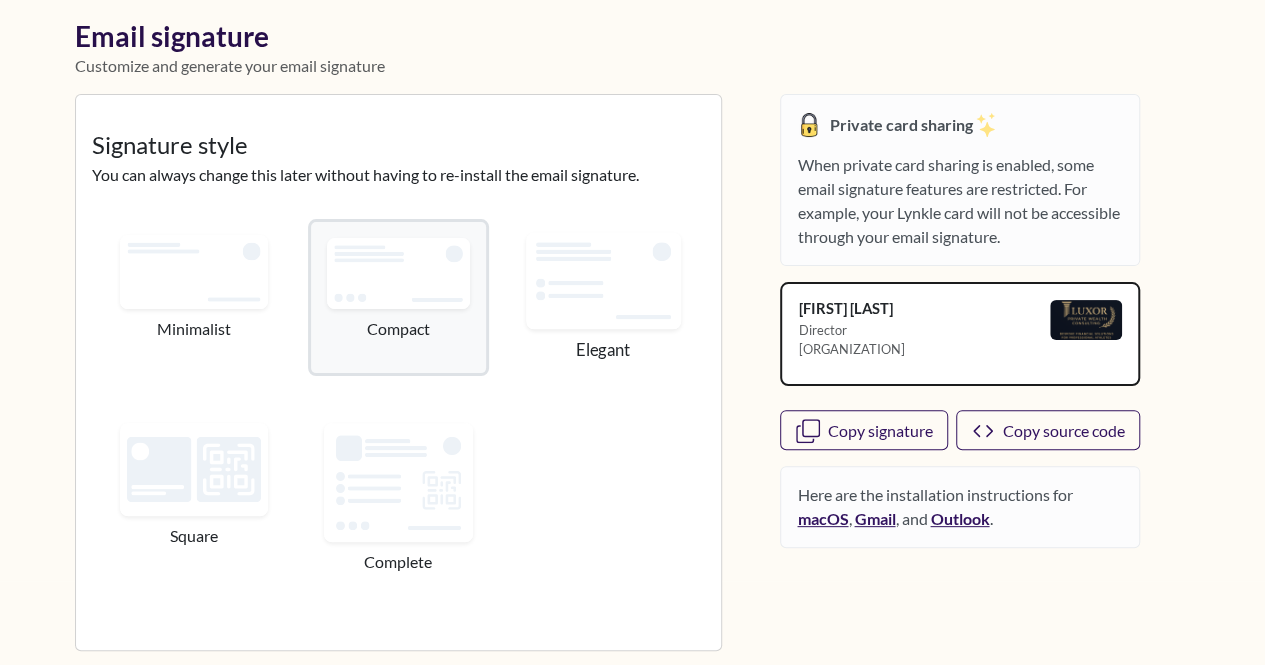 click at bounding box center [603, 280] 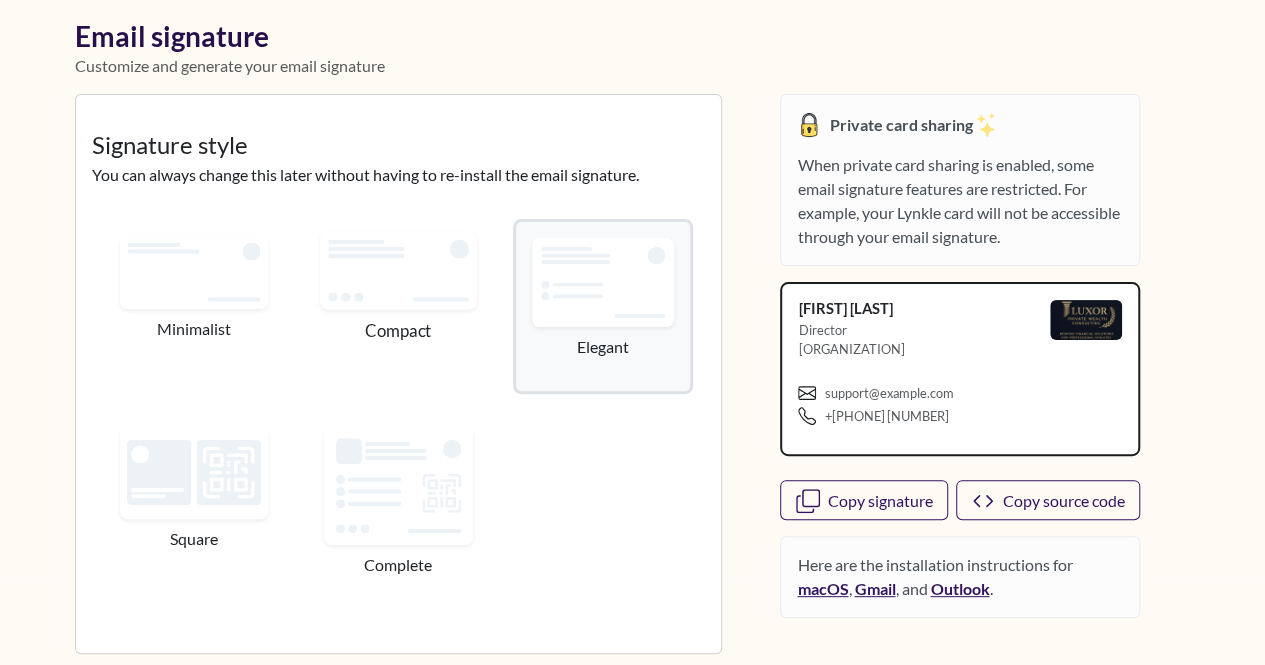 click at bounding box center [398, 270] 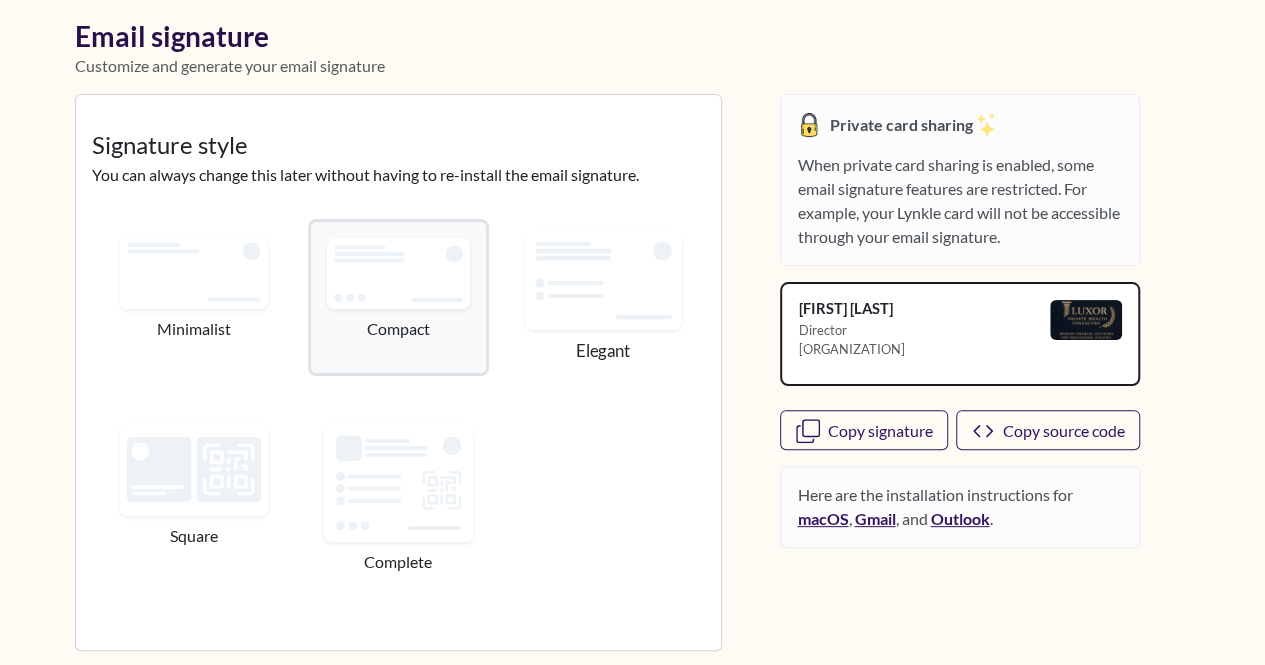 click at bounding box center [603, 279] 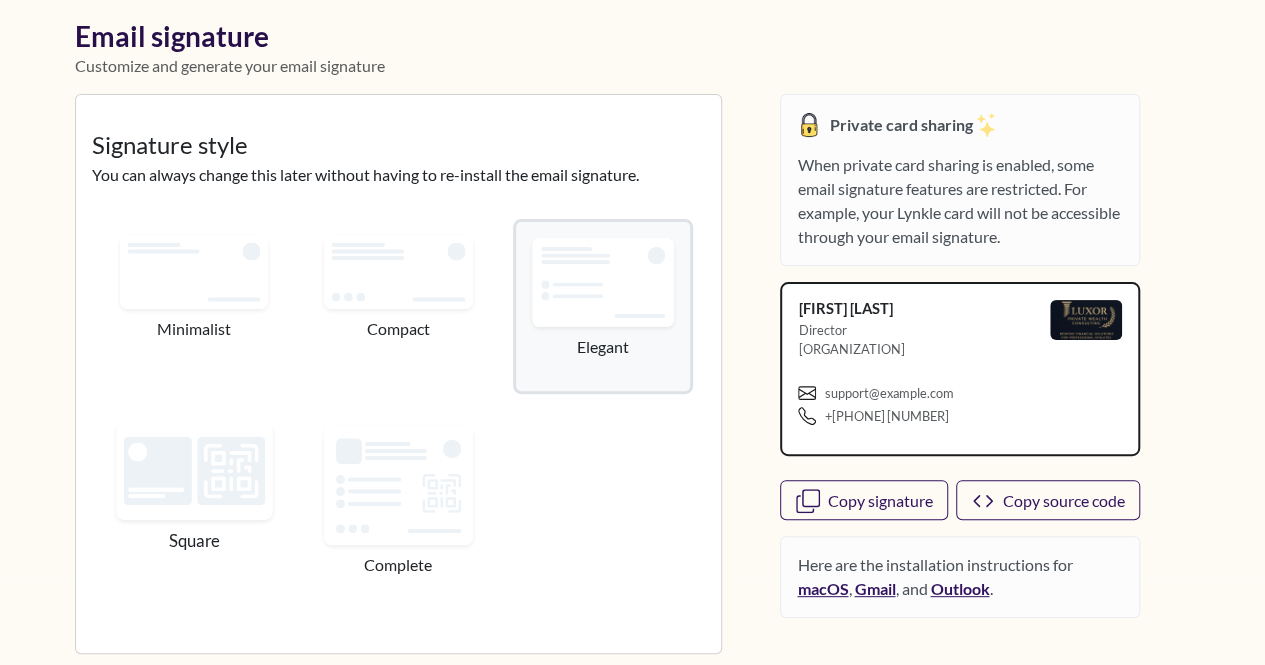 click at bounding box center (194, 470) 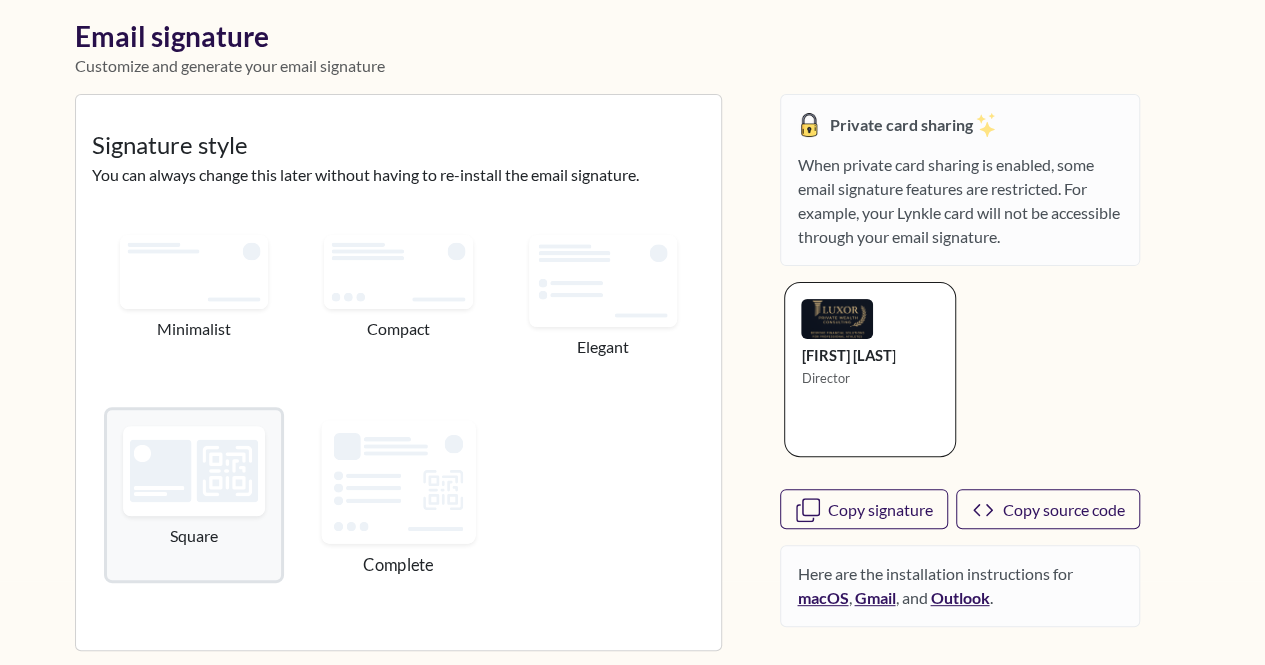 click at bounding box center (399, 482) 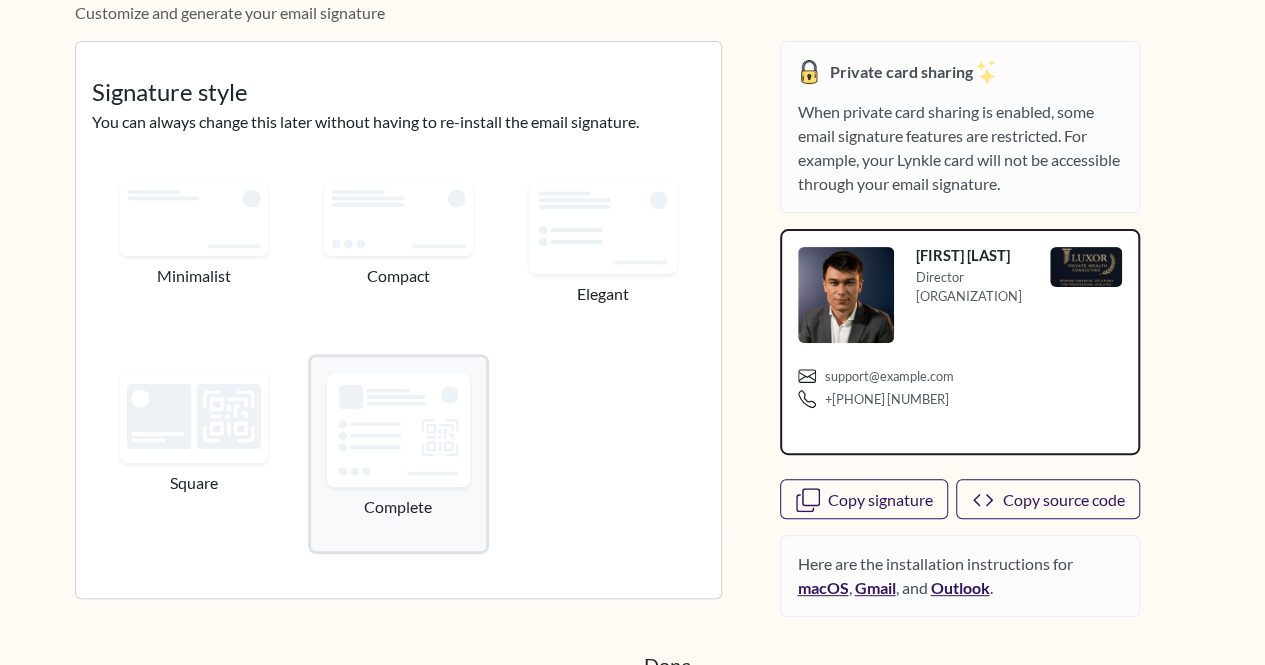 scroll, scrollTop: 166, scrollLeft: 0, axis: vertical 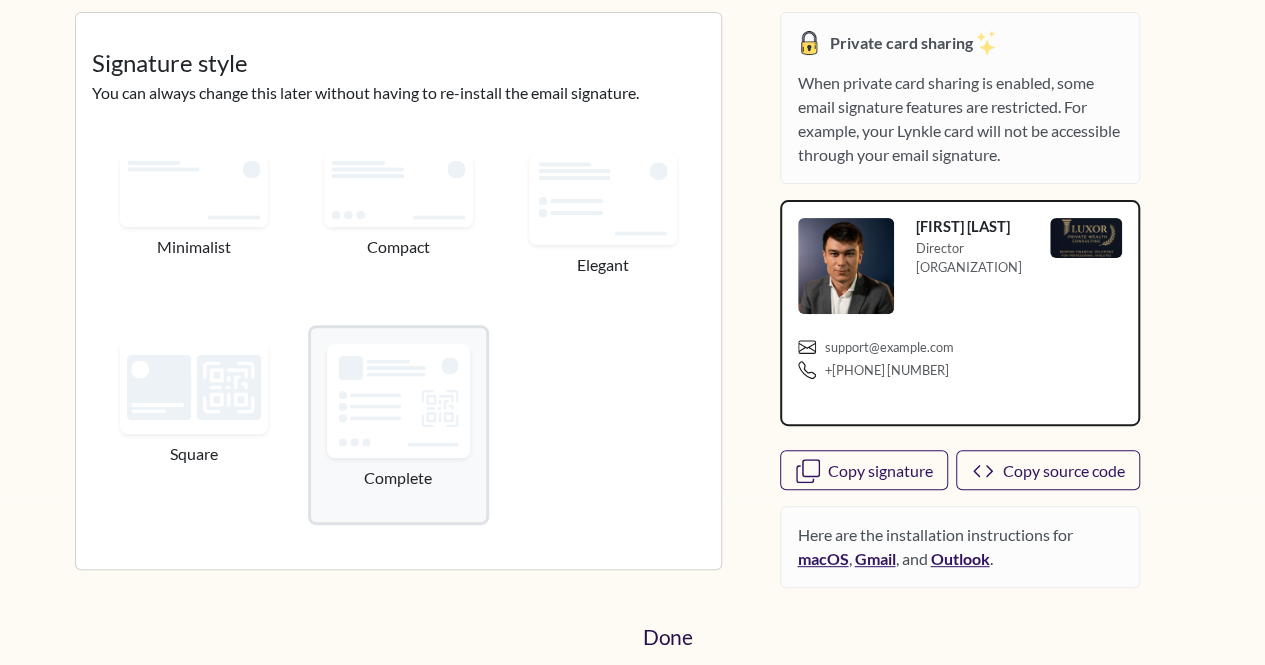 click on "Done" at bounding box center (666, 636) 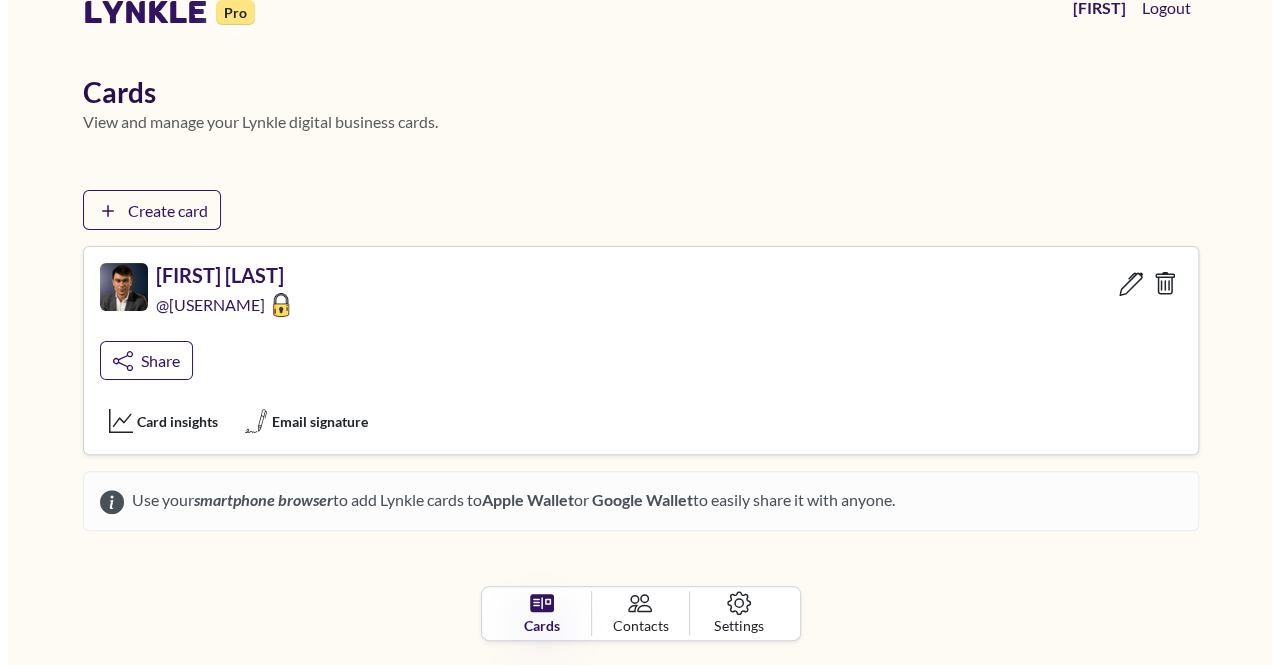 scroll, scrollTop: 0, scrollLeft: 0, axis: both 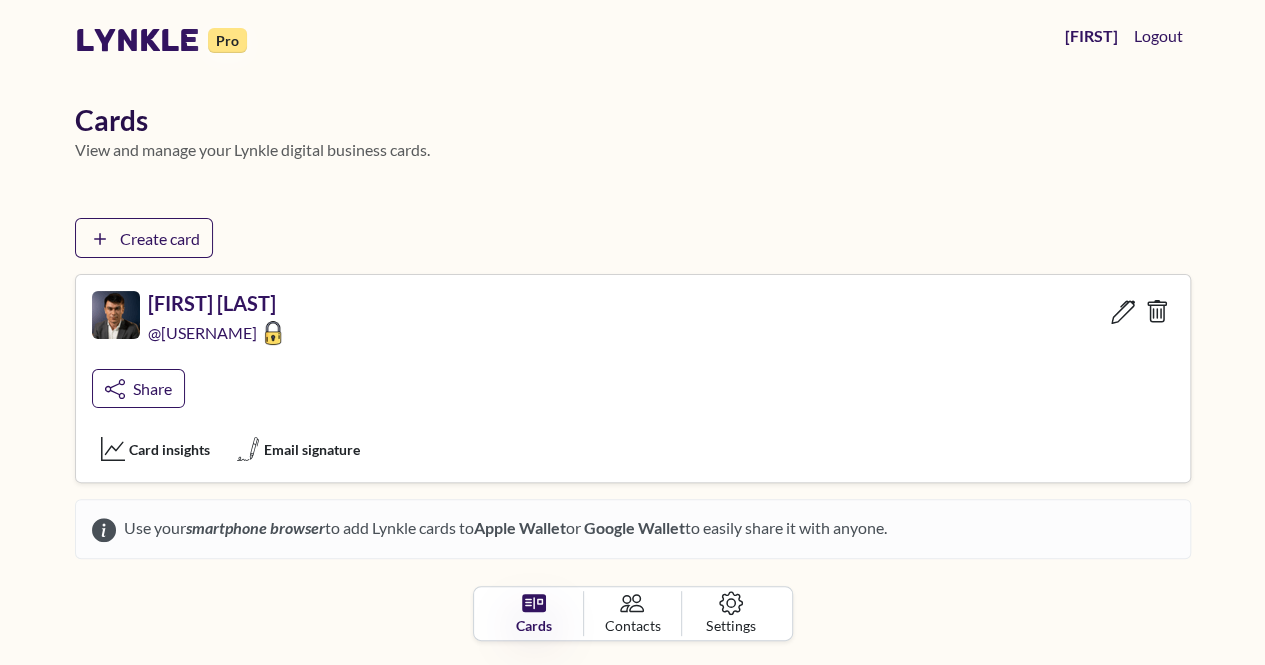 click on "Use your  smartphone browser  to add Lynkle cards to  Apple Wallet  or   Google Wallet  to easily share it with anyone." at bounding box center [501, 529] 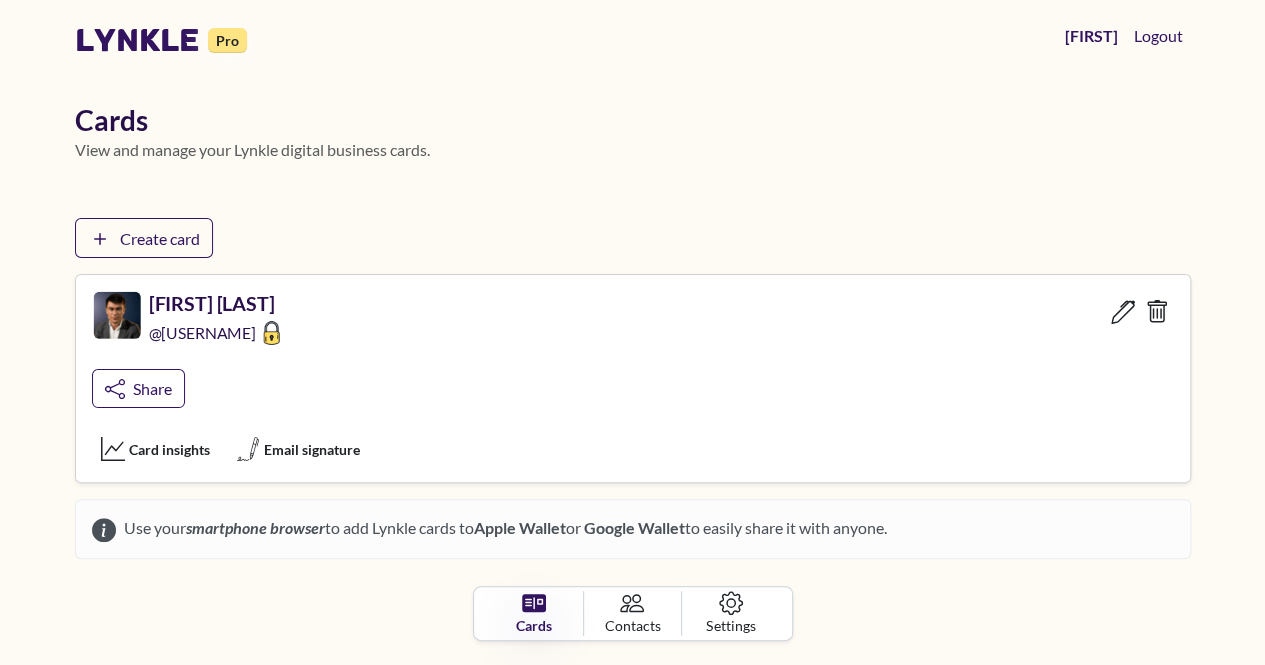 click on "@[USERNAME]" at bounding box center [203, 332] 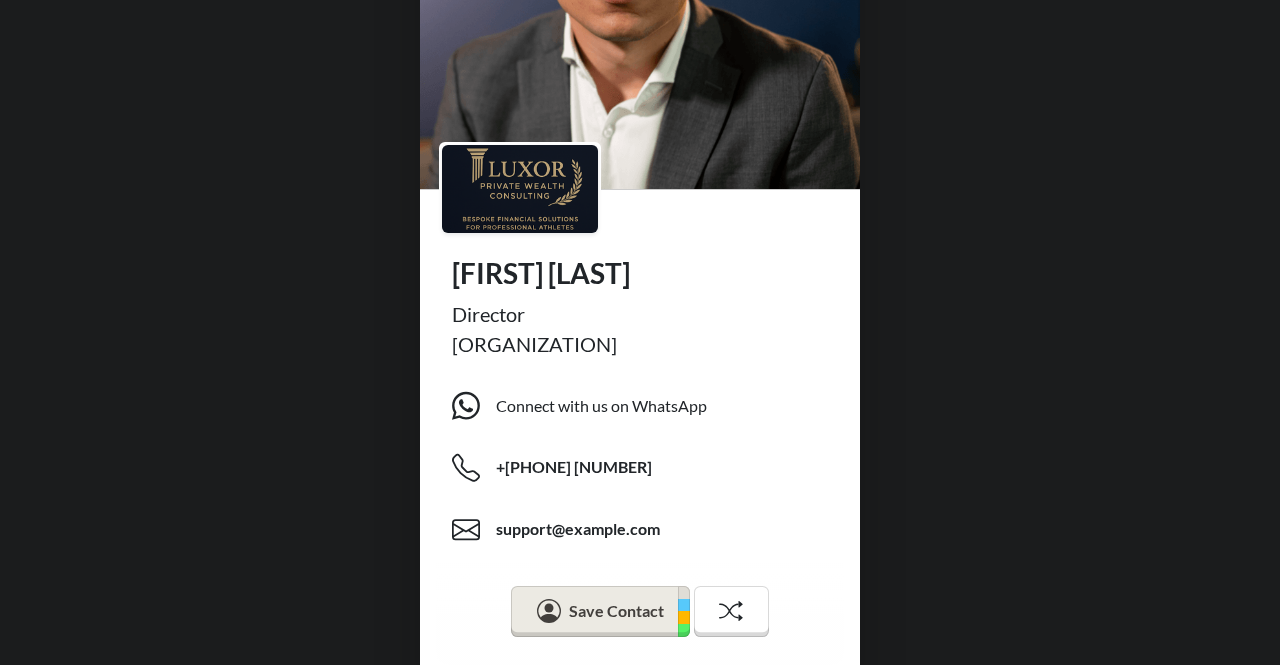 scroll, scrollTop: 357, scrollLeft: 0, axis: vertical 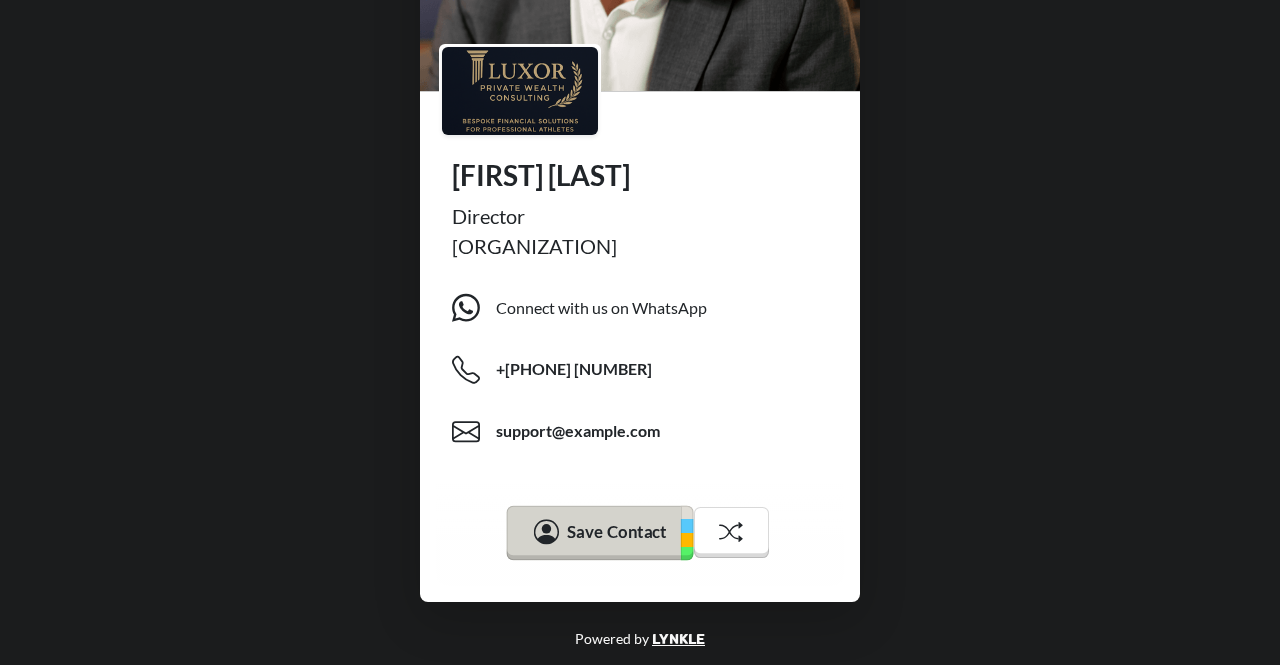 click 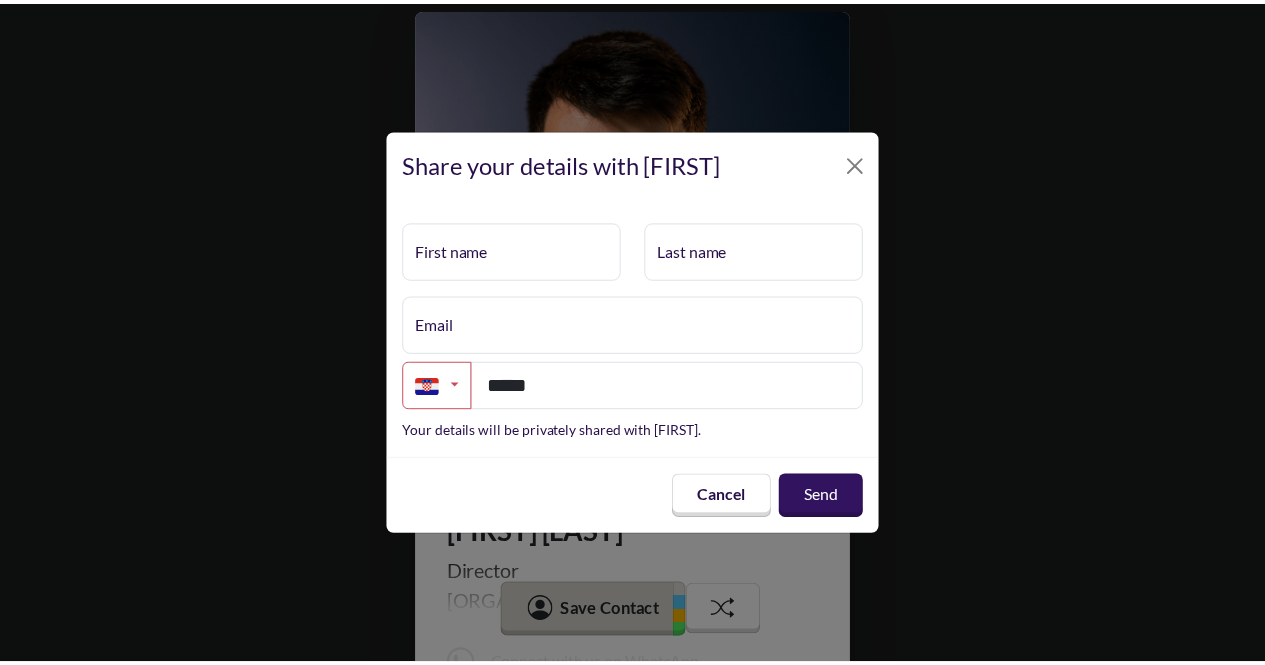 scroll, scrollTop: 0, scrollLeft: 0, axis: both 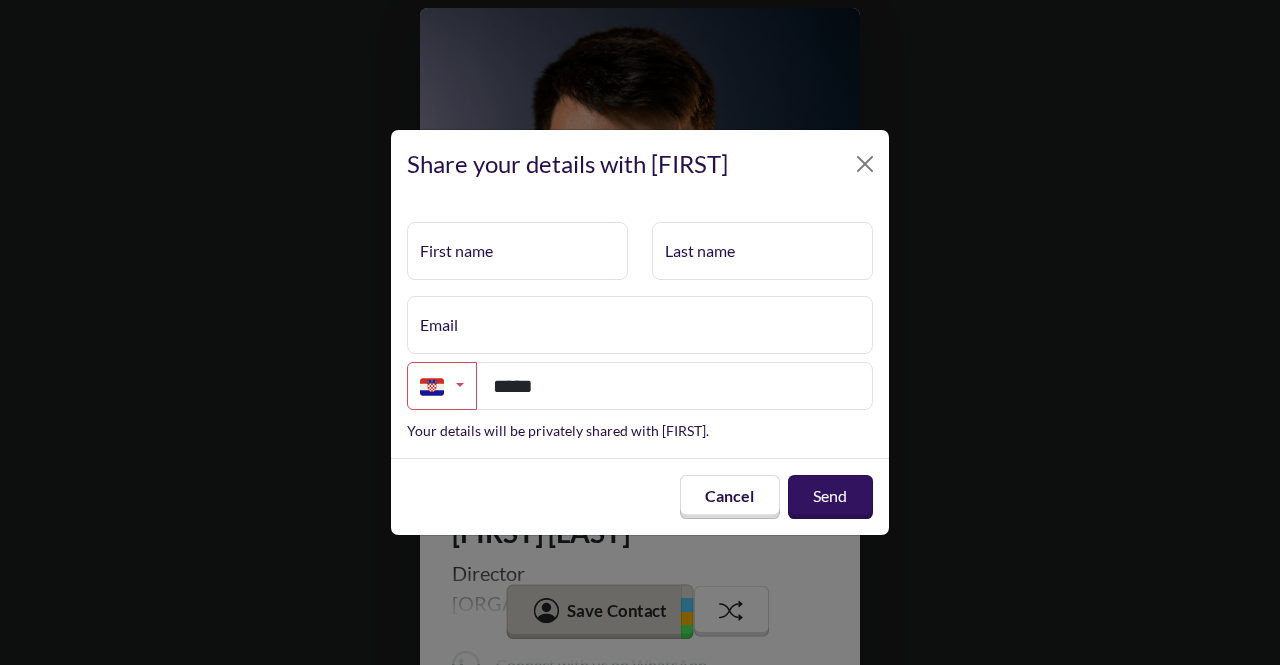 click on "Share your details with Tin First name Last name Email Afghanistan  + [PHONE] Albania  + [PHONE] Algeria  + [PHONE] Andorra  + [PHONE] Angola  + [PHONE] Antigua and Barbuda  + [PHONE] Argentina  + [PHONE] Armenia  + [PHONE] Aruba  + [PHONE] Australia  + [PHONE] Austria  + [PHONE] Azerbaijan  + [PHONE] Bahamas  + [PHONE] Bahrain  + [PHONE] Bangladesh  + [PHONE] Barbados  + [PHONE] Belarus  + [PHONE] Belgium  + [PHONE] Belize  + [PHONE] Benin  + [PHONE] Bhutan  + [PHONE] Bolivia  + [PHONE] Bosnia and Herzegovina  + [PHONE] Botswana  + [PHONE] Brazil  + [PHONE] British Indian Ocean Territory  + [PHONE] Brunei  + [PHONE] Bulgaria  + [PHONE] Burkina Faso  + [PHONE] Burundi  + [PHONE] Cambodia  + [PHONE] Cameroon  + [PHONE] Canada  + [PHONE] Cape Verde  + [PHONE] Caribbean Netherlands  + [PHONE] Cayman Islands  + [PHONE] Central African Republic  + [PHONE] Chad  + [PHONE] Chile  + [PHONE] China  + [PHONE] Colombia  + [PHONE] Comoros  + [PHONE] Congo  + [PHONE] Congo  + [PHONE] Costa Rica  + [PHONE] Côte d'Ivoire  + [PHONE] Croatia  + [PHONE] Cuba  + [PHONE] Curaçao  + [PHONE] Cyprus  + [PHONE] Czech Republic  + [PHONE] Denmark  + [PHONE] Djibouti  + [PHONE] Dominica  + [PHONE] Dominican Republic  + [PHONE] Ecuador  + [PHONE] Egypt  + [PHONE]  + [PHONE]" at bounding box center (640, 332) 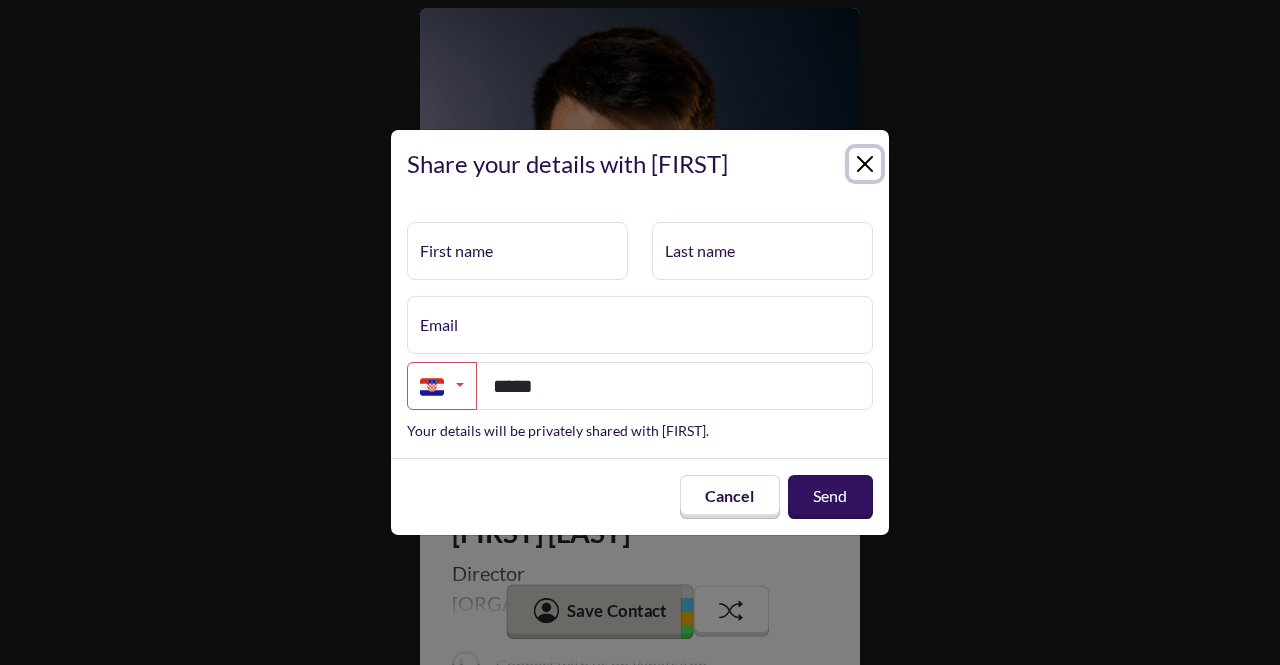 click at bounding box center [865, 164] 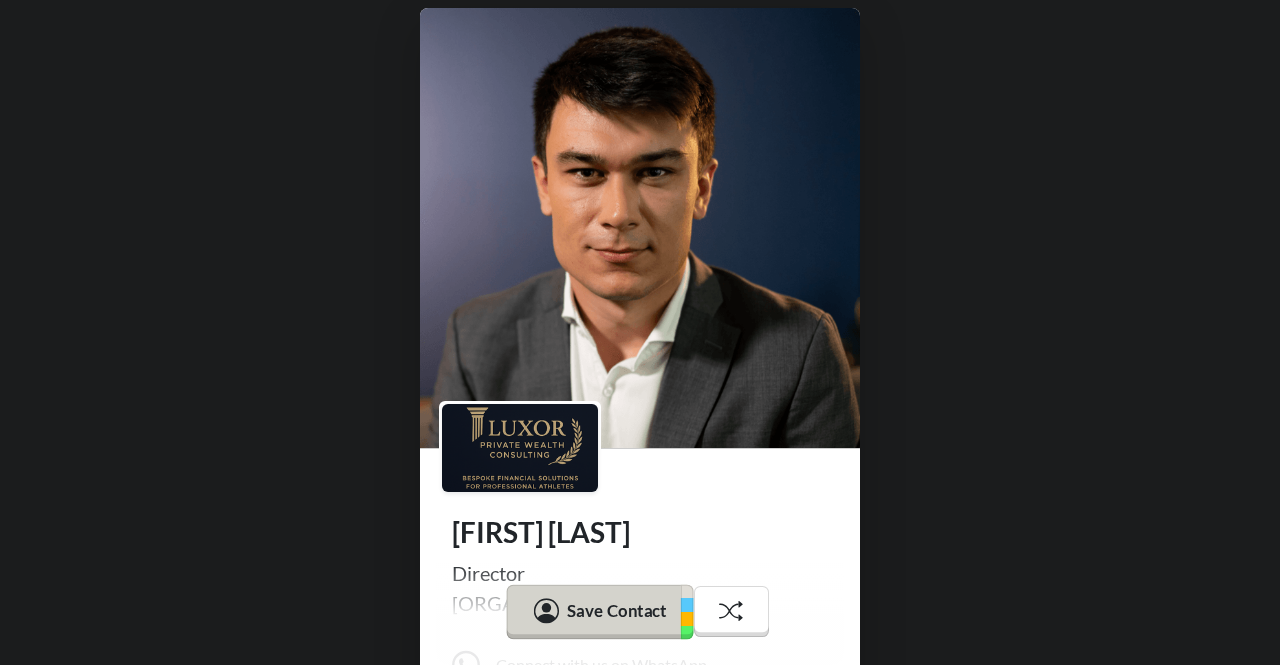 click on "[FIRST] [LAST] @[USERNAME] Director [ORGANIZATION] Connect with us on WhatsApp +[PHONE] [EMAIL] Save Contact" at bounding box center (640, 483) 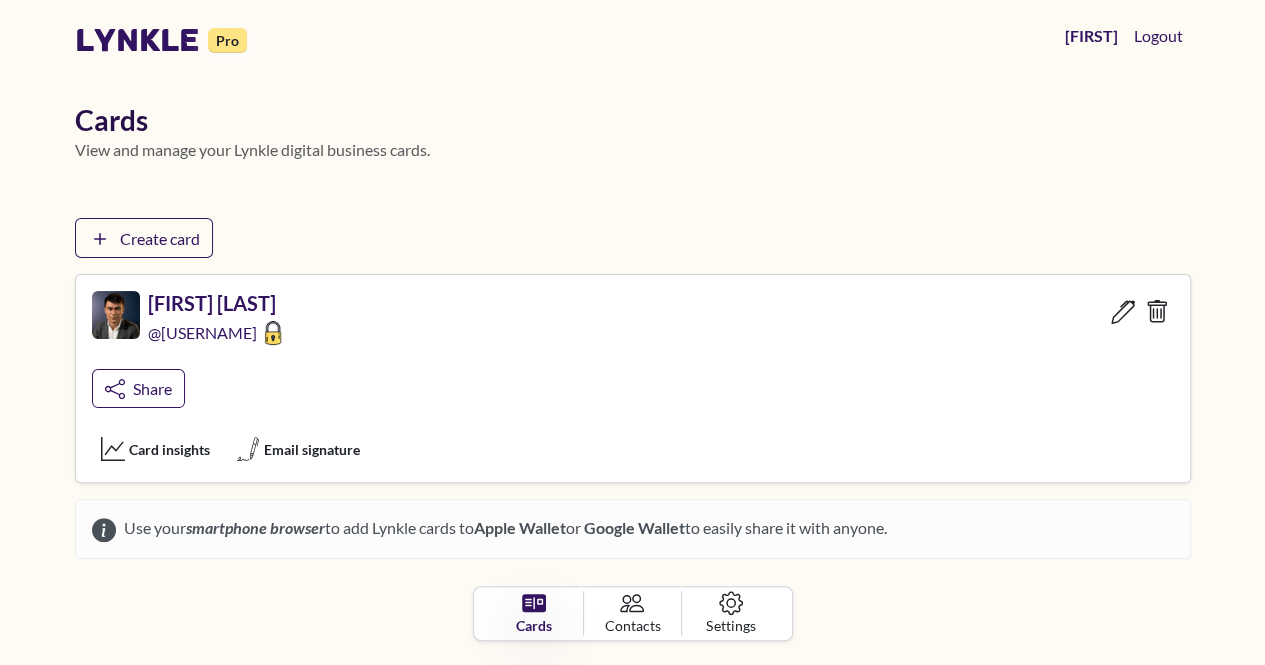 scroll, scrollTop: 28, scrollLeft: 0, axis: vertical 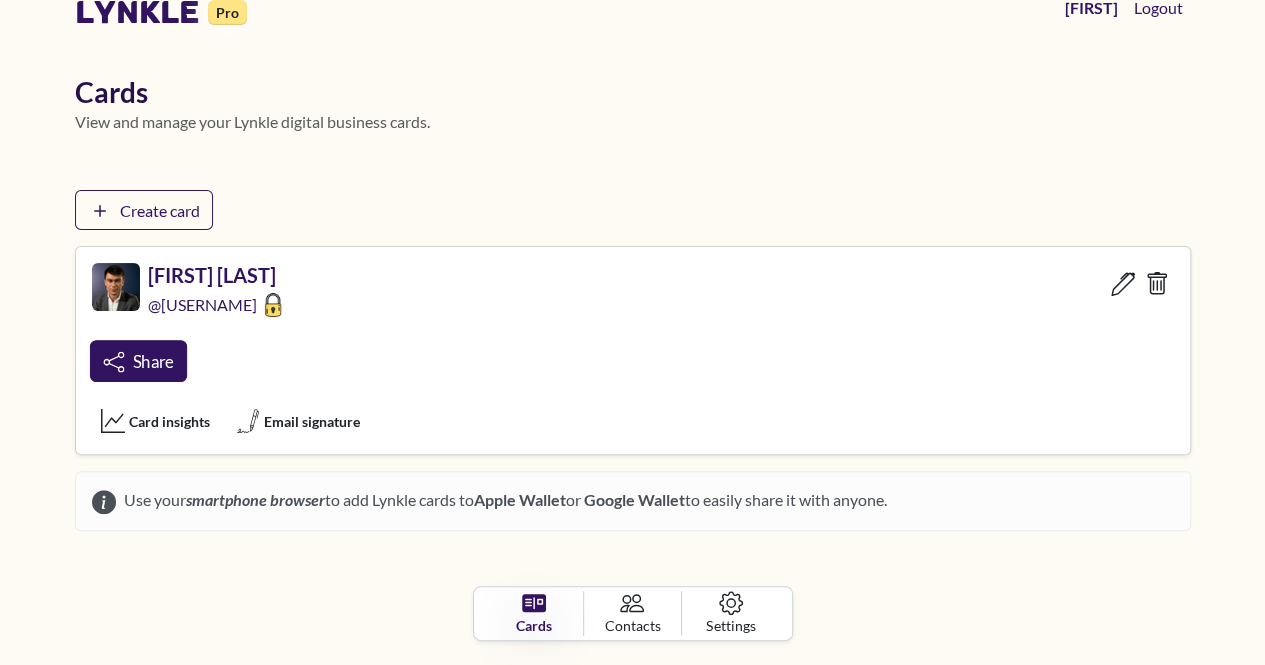 click on "Share" at bounding box center (137, 361) 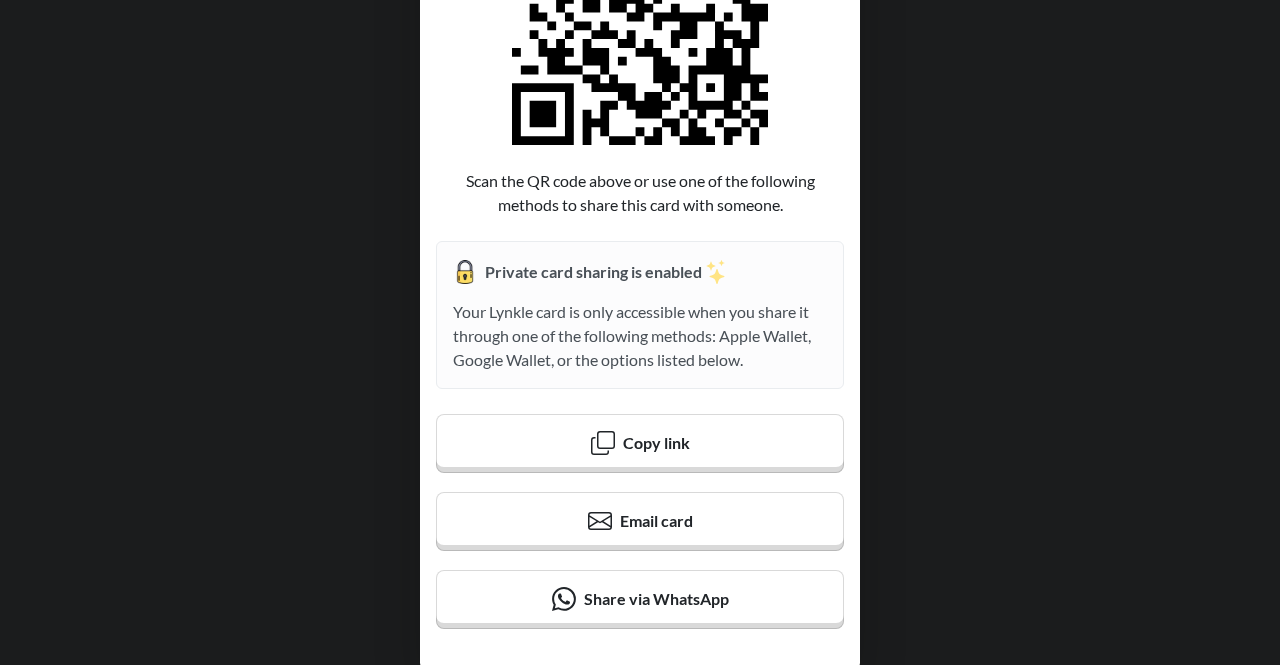 scroll, scrollTop: 261, scrollLeft: 0, axis: vertical 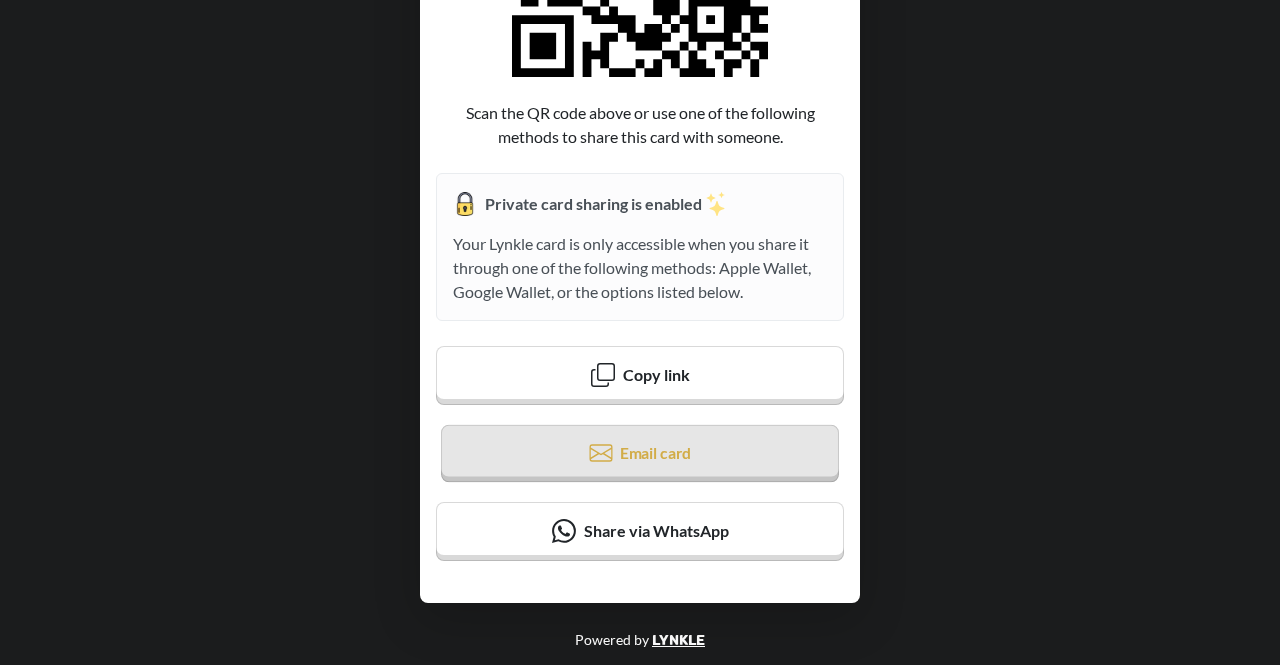 click 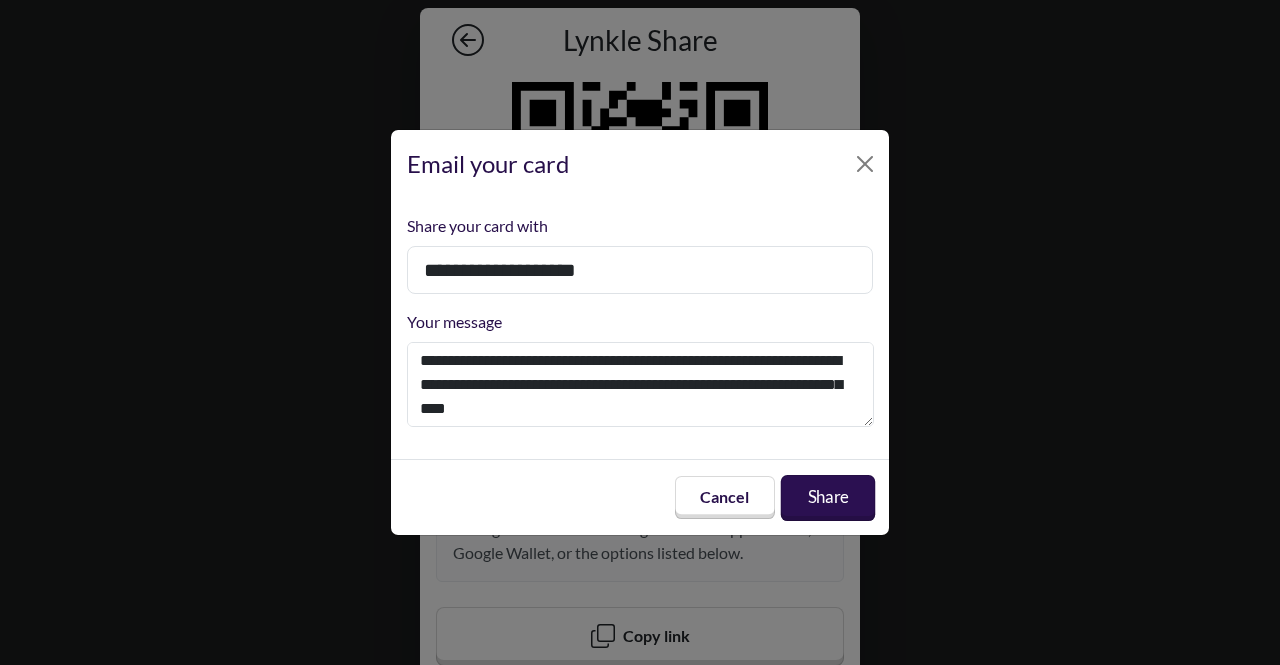 type on "**********" 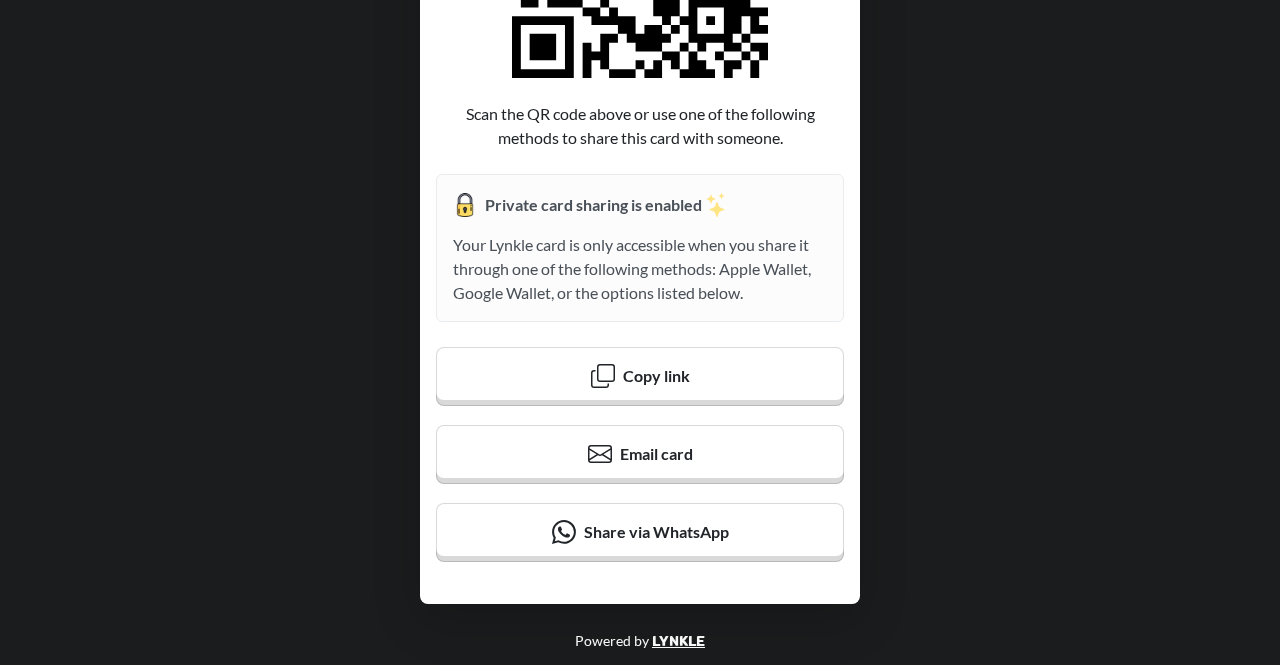scroll, scrollTop: 261, scrollLeft: 0, axis: vertical 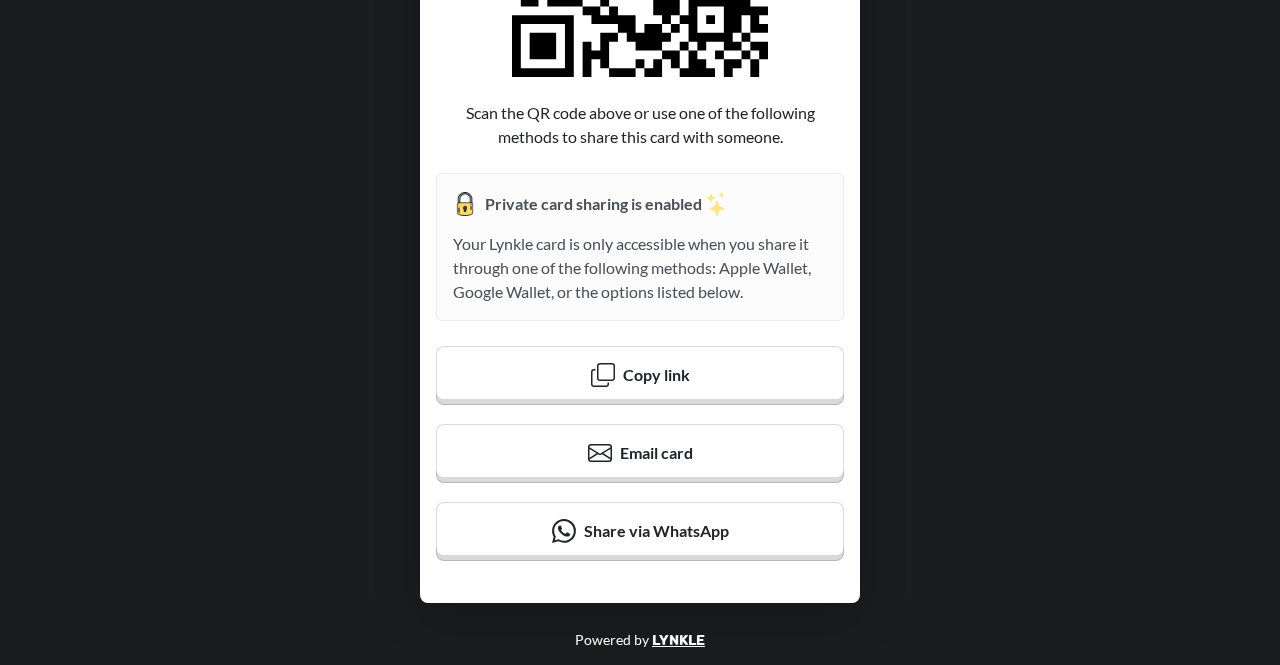 click on "Lynkle Share Scan the QR code above or use one of the following methods to share this card with someone. Private card sharing is enabled   Your Lynkle card is only accessible when you share it through one of the following methods: Apple Wallet, Google Wallet, or the options listed below. Copy link Email card Share via WhatsApp" at bounding box center [640, 175] 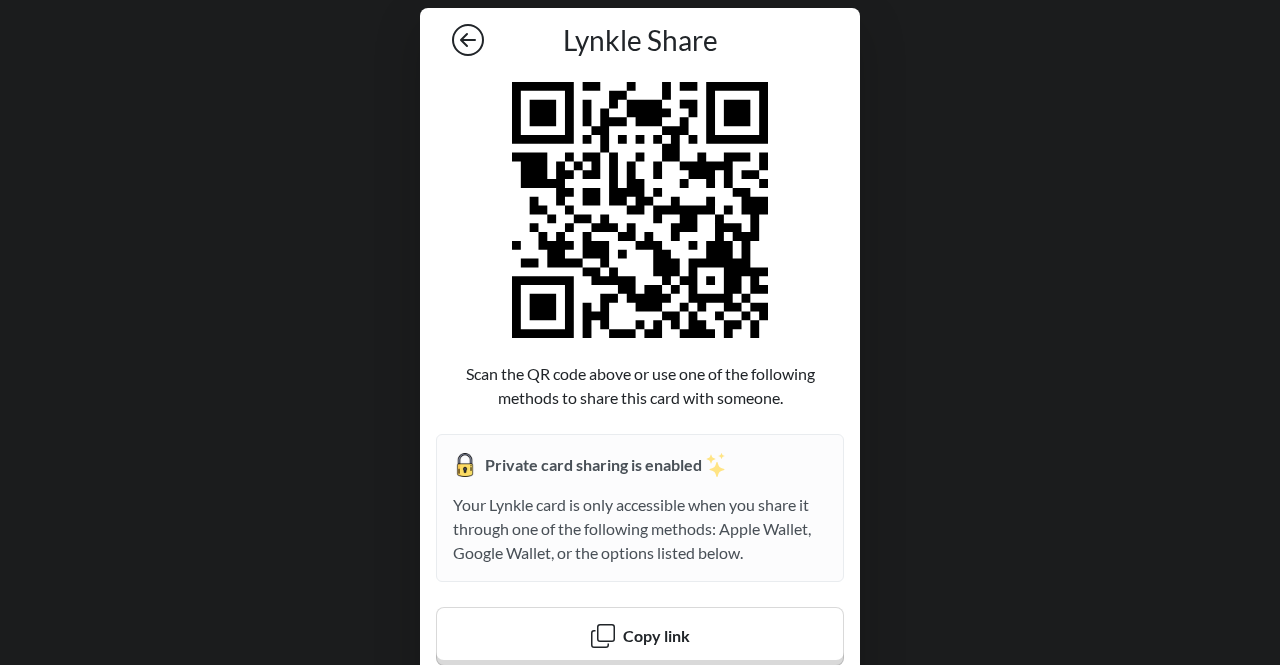 click 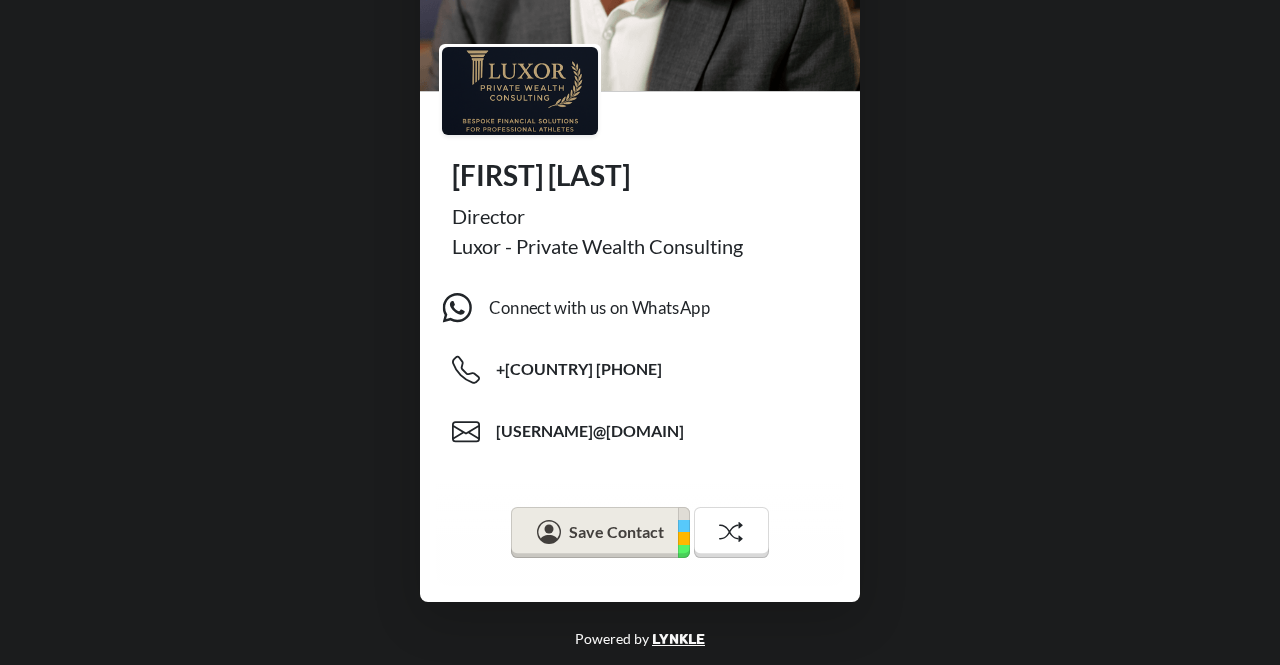 scroll, scrollTop: 0, scrollLeft: 0, axis: both 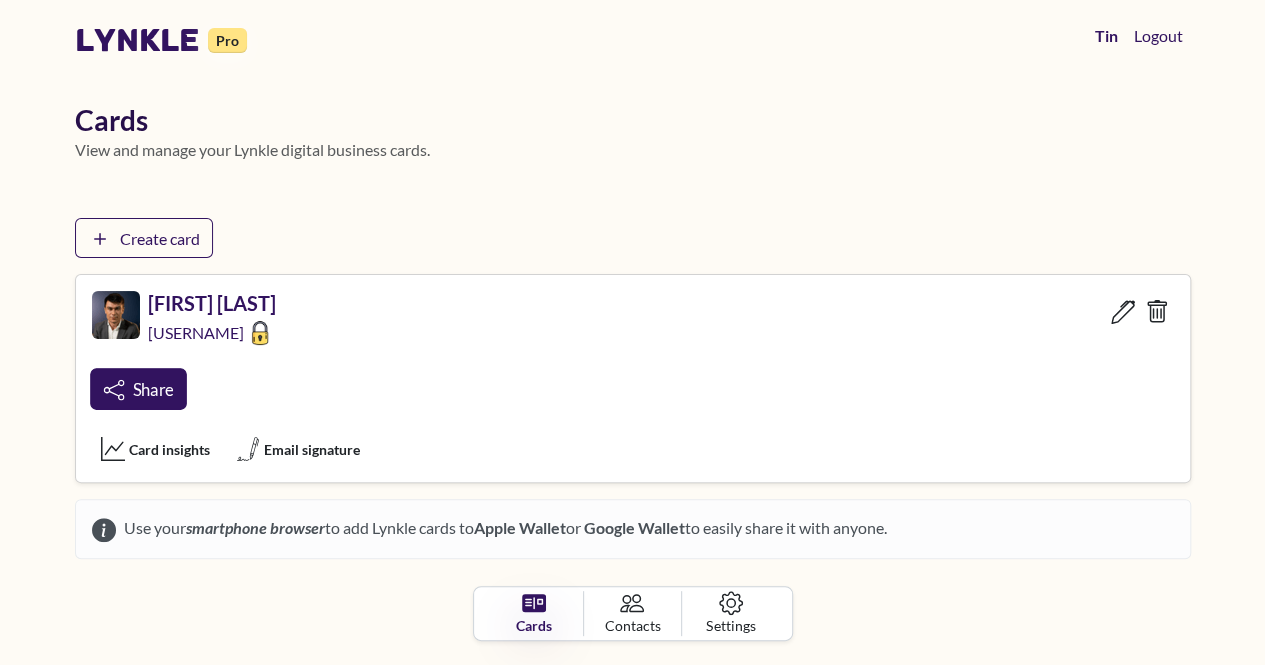 click on "Share" at bounding box center [152, 389] 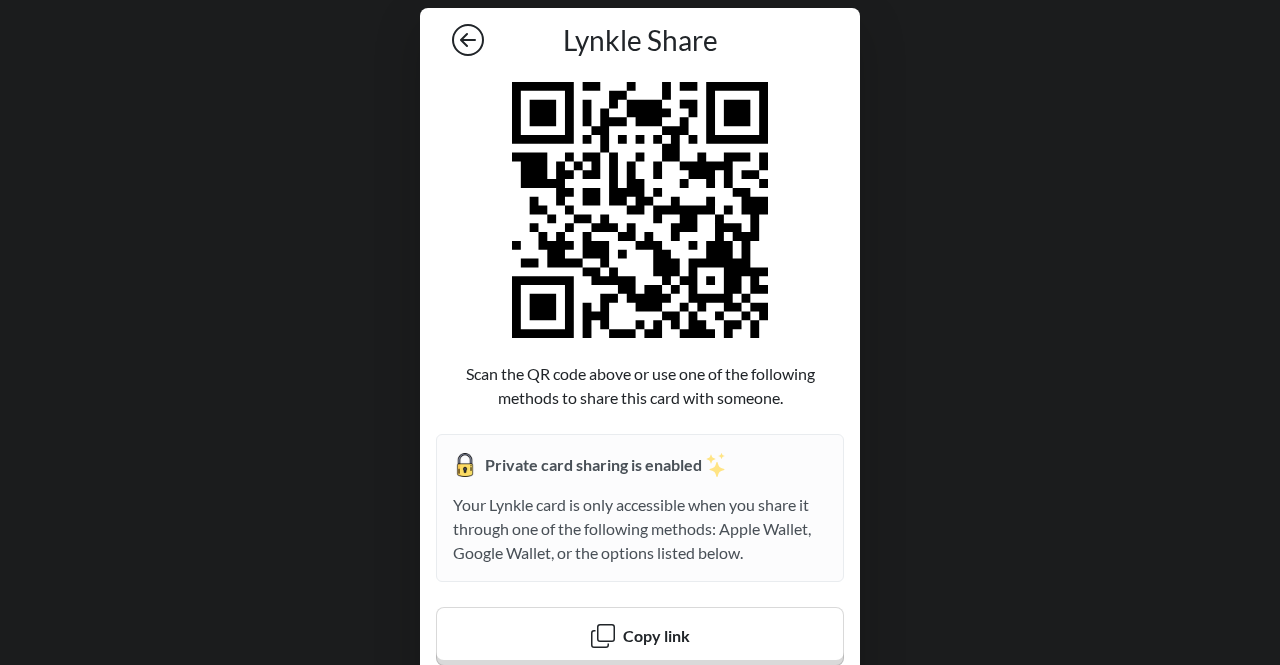 scroll, scrollTop: 261, scrollLeft: 0, axis: vertical 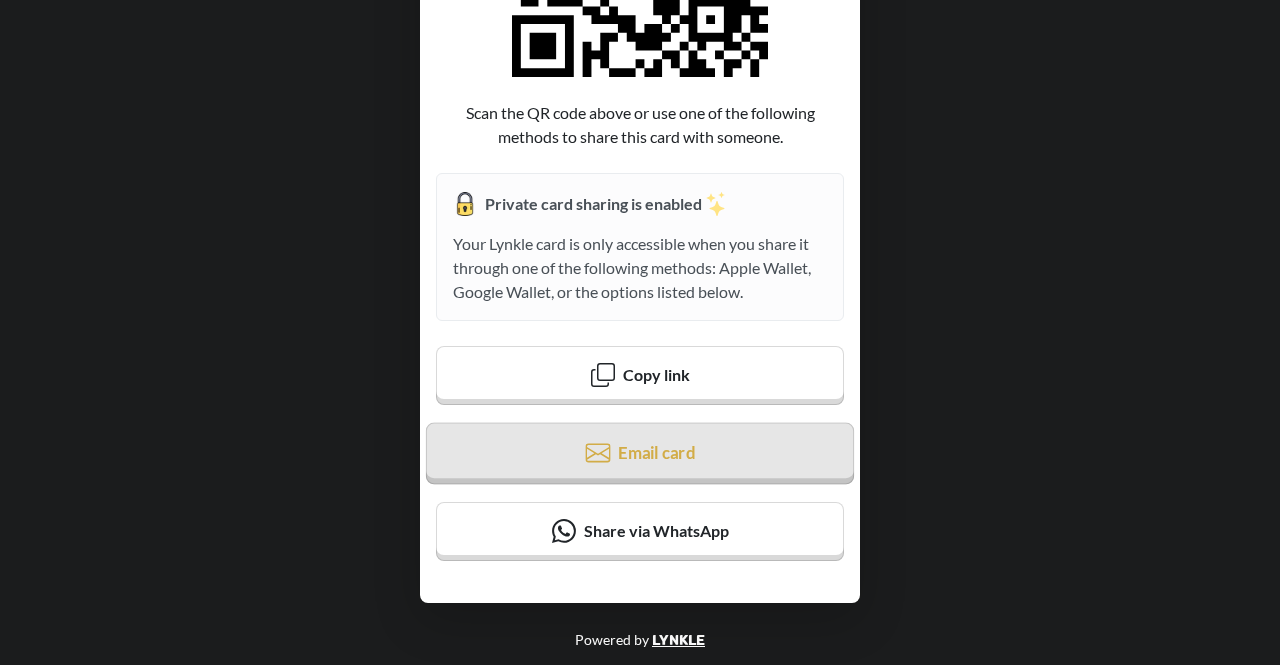 click on "Email card" at bounding box center [640, 453] 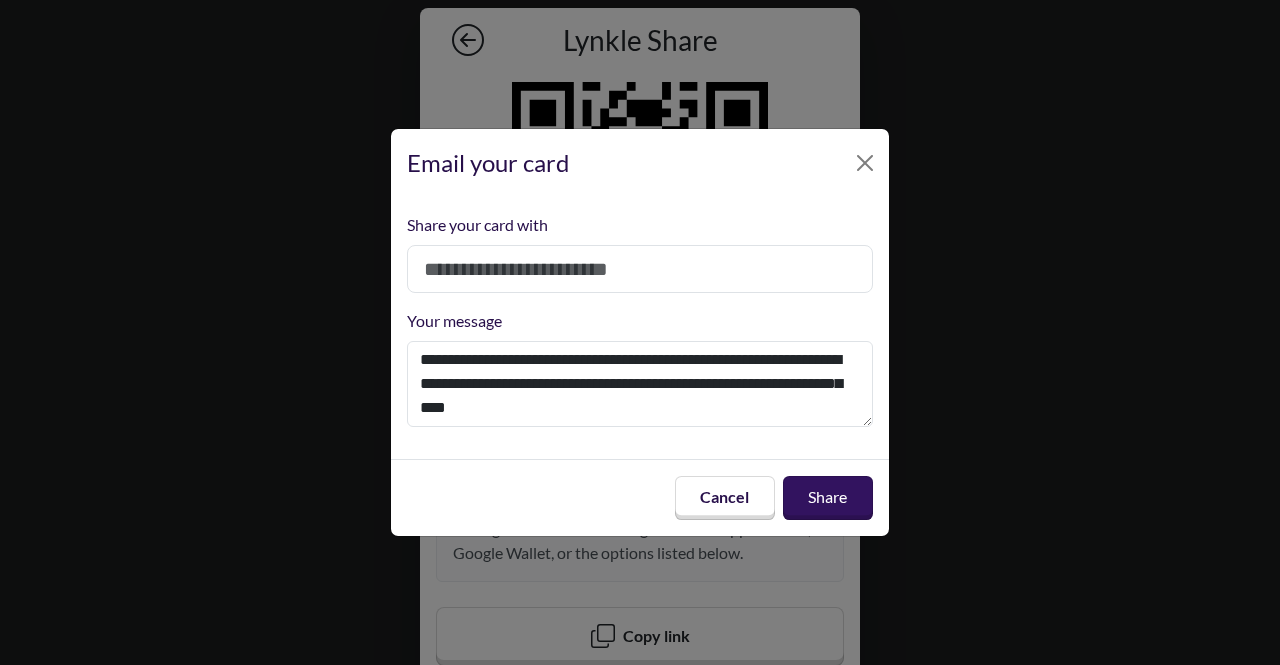 scroll, scrollTop: 0, scrollLeft: 0, axis: both 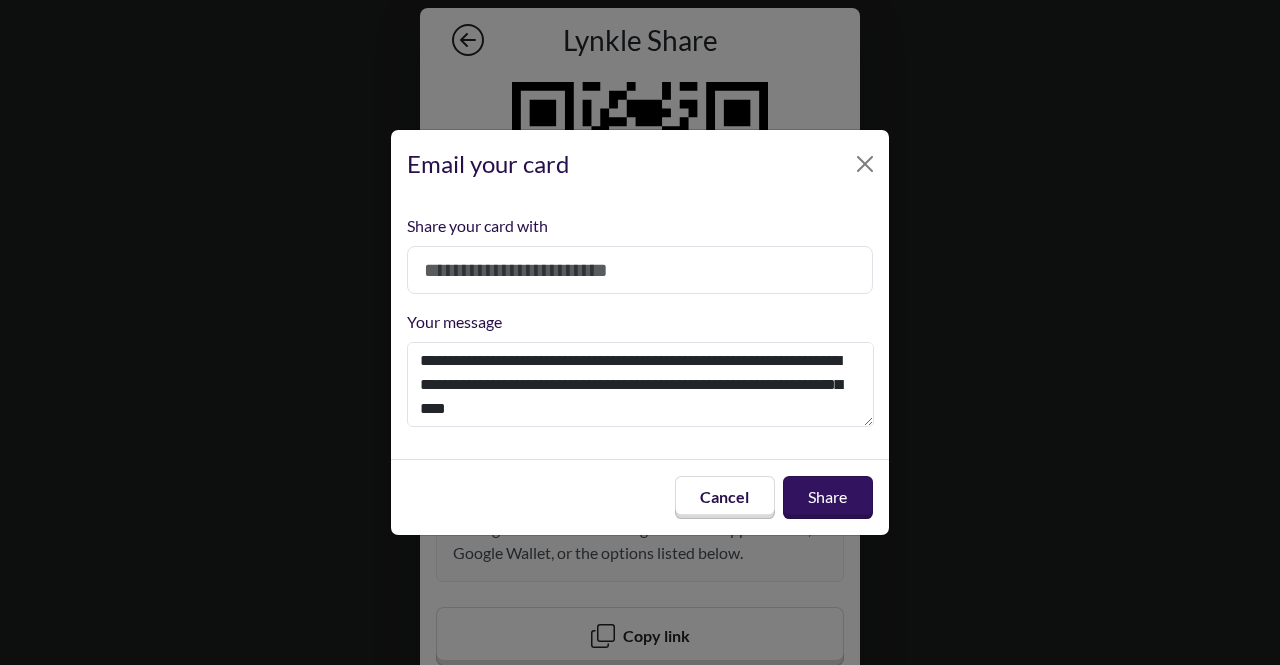 click at bounding box center [640, 270] 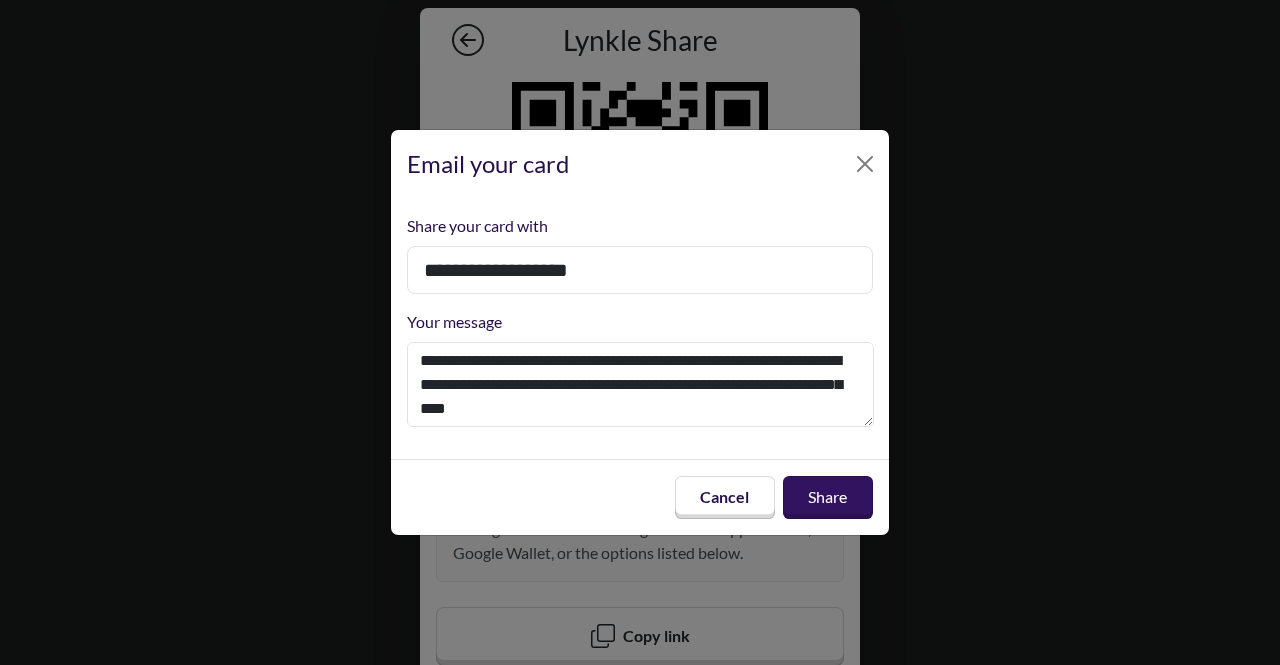 type on "**********" 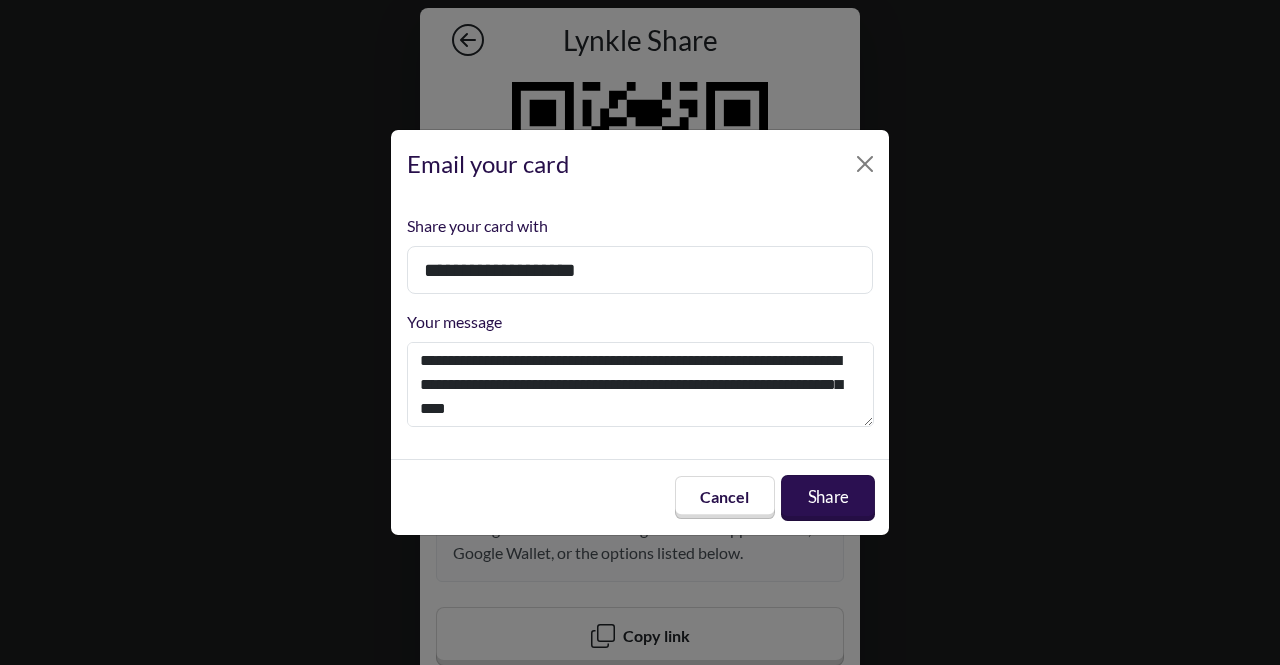 click on "Share" at bounding box center (828, 497) 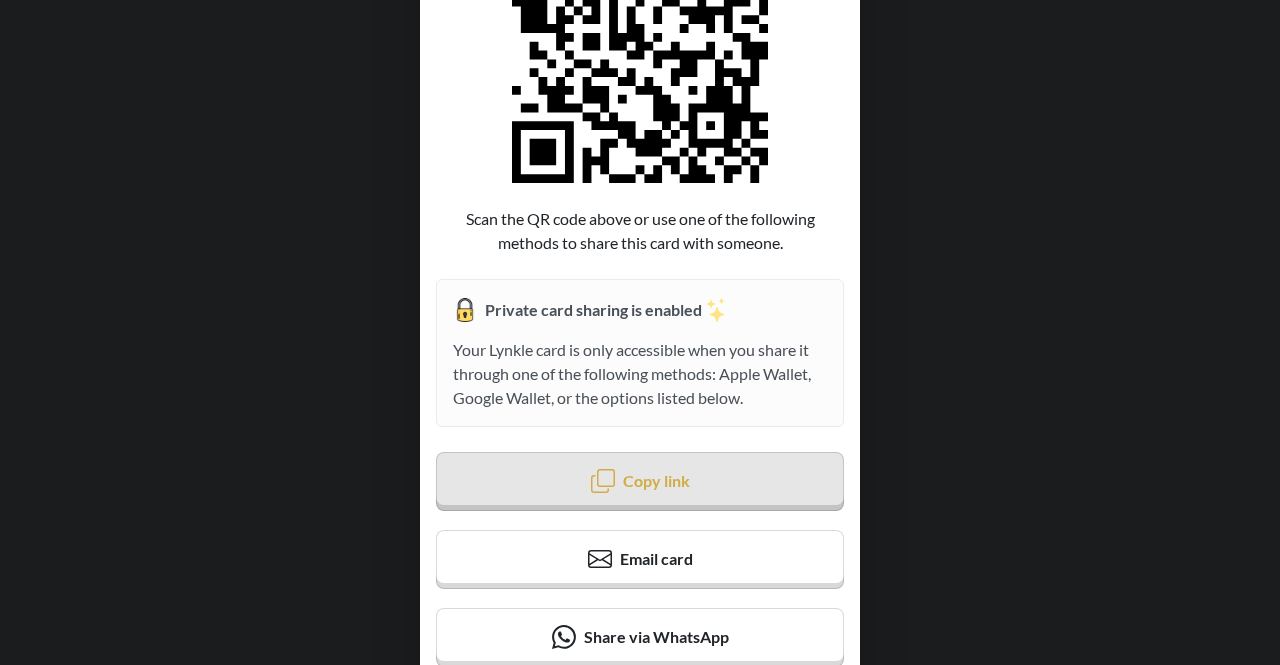scroll, scrollTop: 261, scrollLeft: 0, axis: vertical 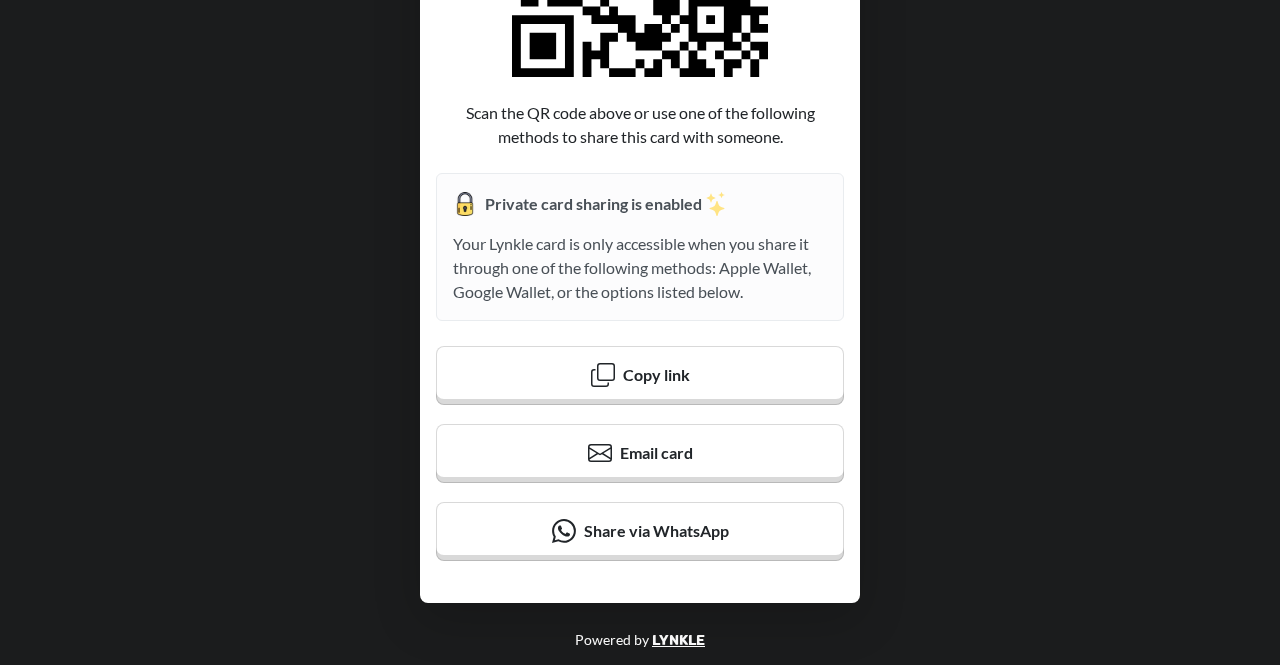 click on "Lynkle Share Scan the QR code above or use one of the following methods to share this card with someone. Private card sharing is enabled   Your Lynkle card is only accessible when you share it through one of the following methods: Apple Wallet, Google Wallet, or the options listed below. Copy link Email card Share via WhatsApp" at bounding box center [640, 175] 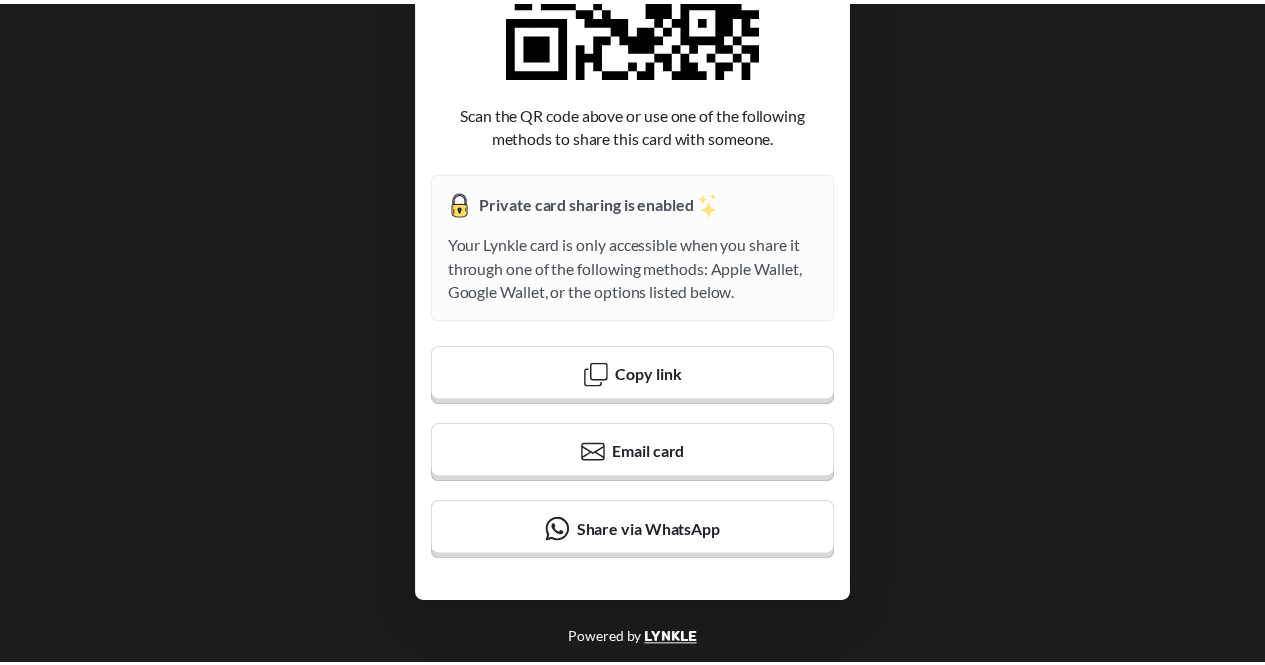 scroll, scrollTop: 0, scrollLeft: 0, axis: both 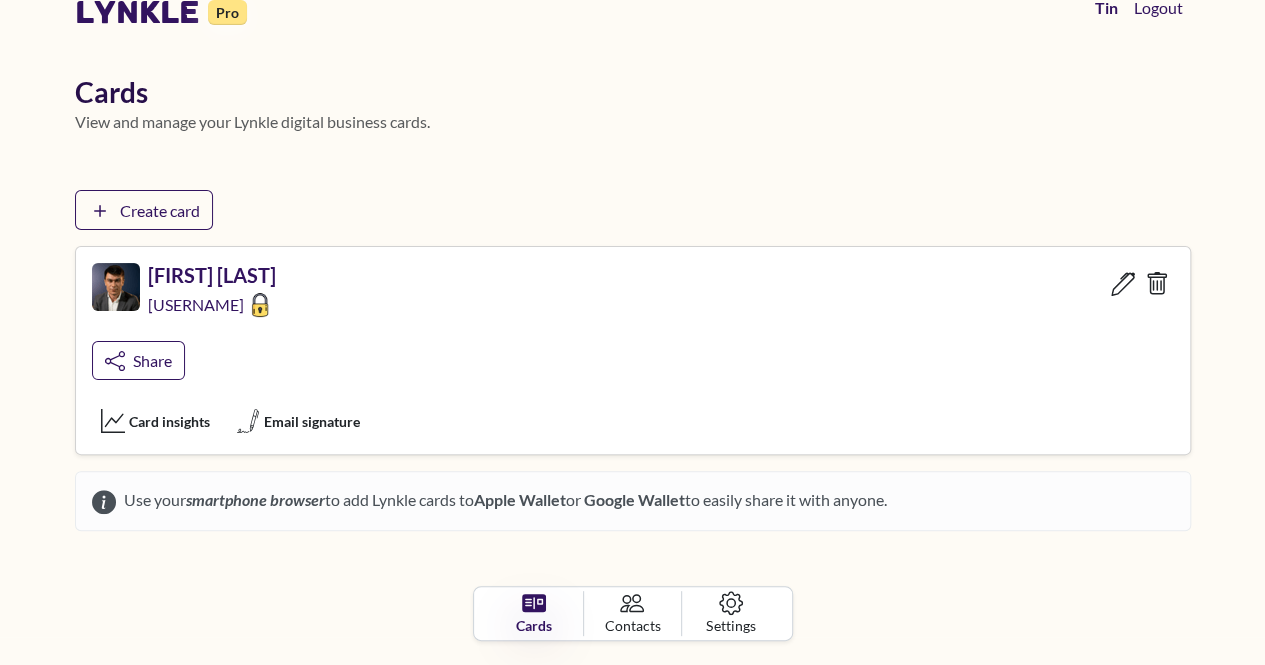 click on "Use your  smartphone browser  to add Lynkle cards to  Apple Wallet  or   Google Wallet  to easily share it with anyone." at bounding box center (501, 501) 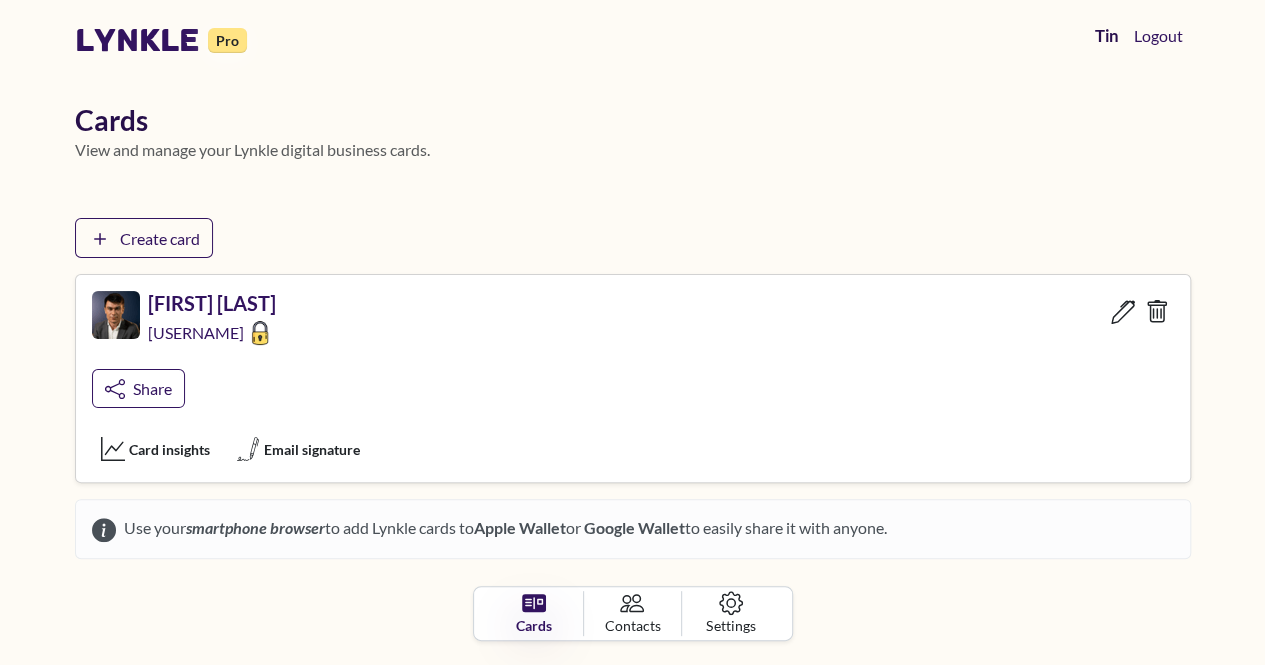 click on "Tin" at bounding box center [1106, 36] 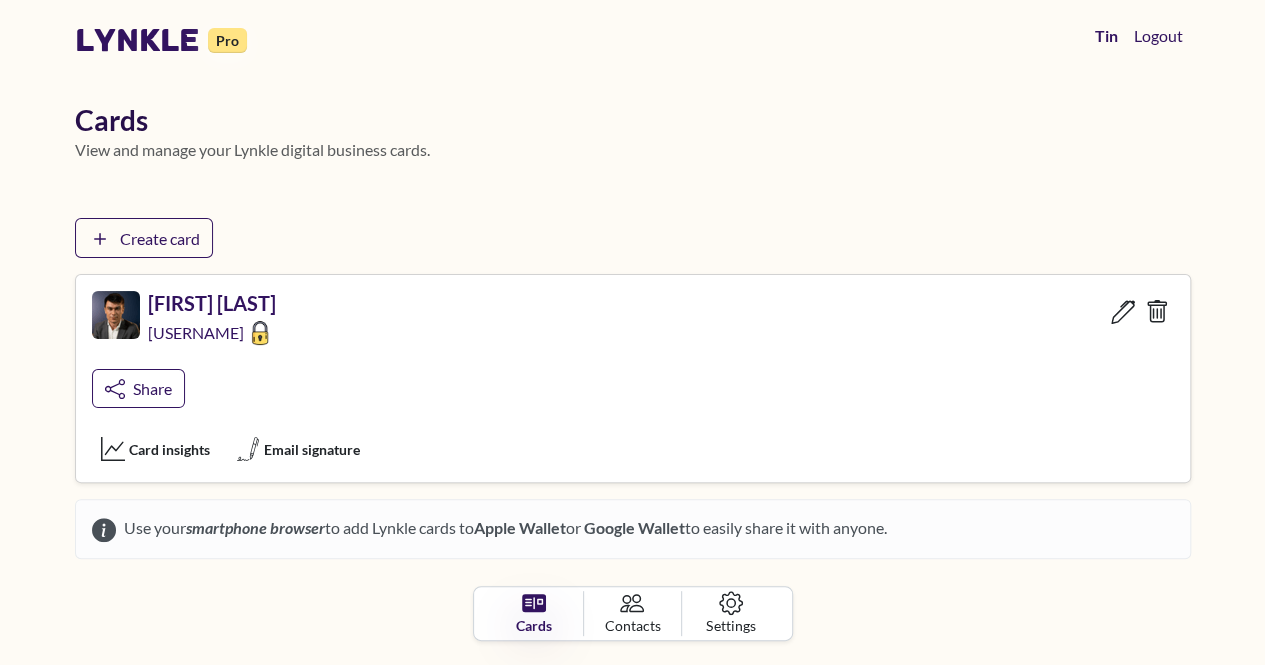 scroll, scrollTop: 28, scrollLeft: 0, axis: vertical 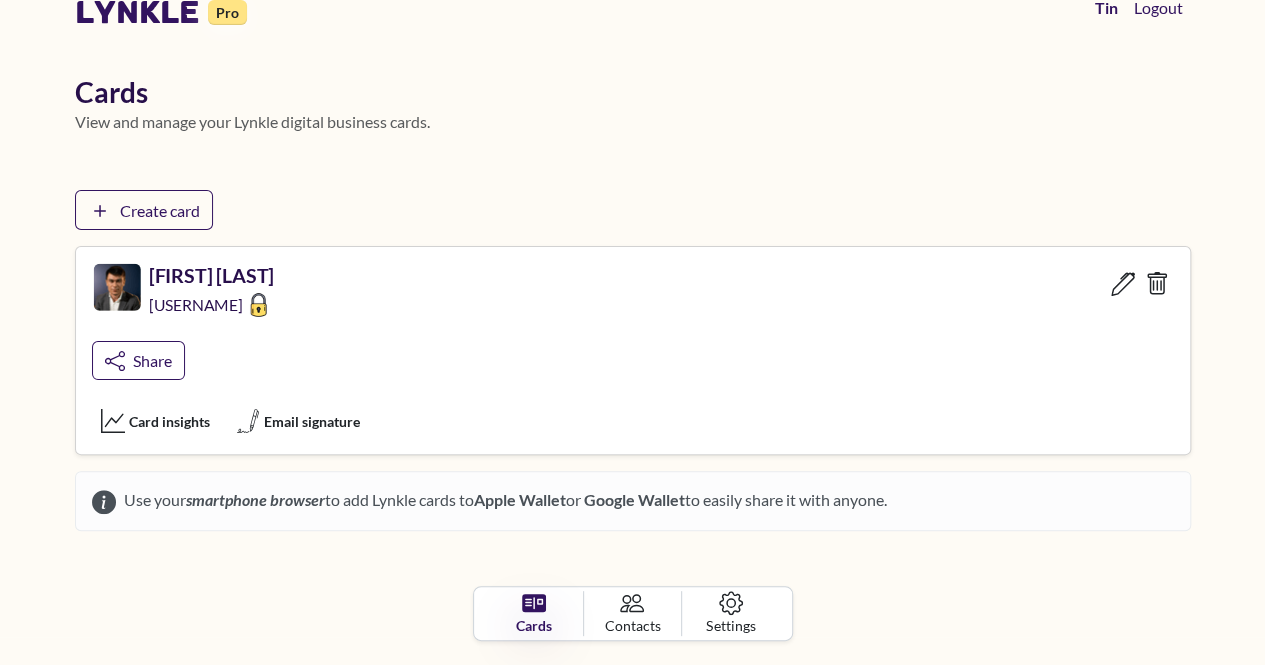click on "[FIRST] [LAST]" at bounding box center [211, 275] 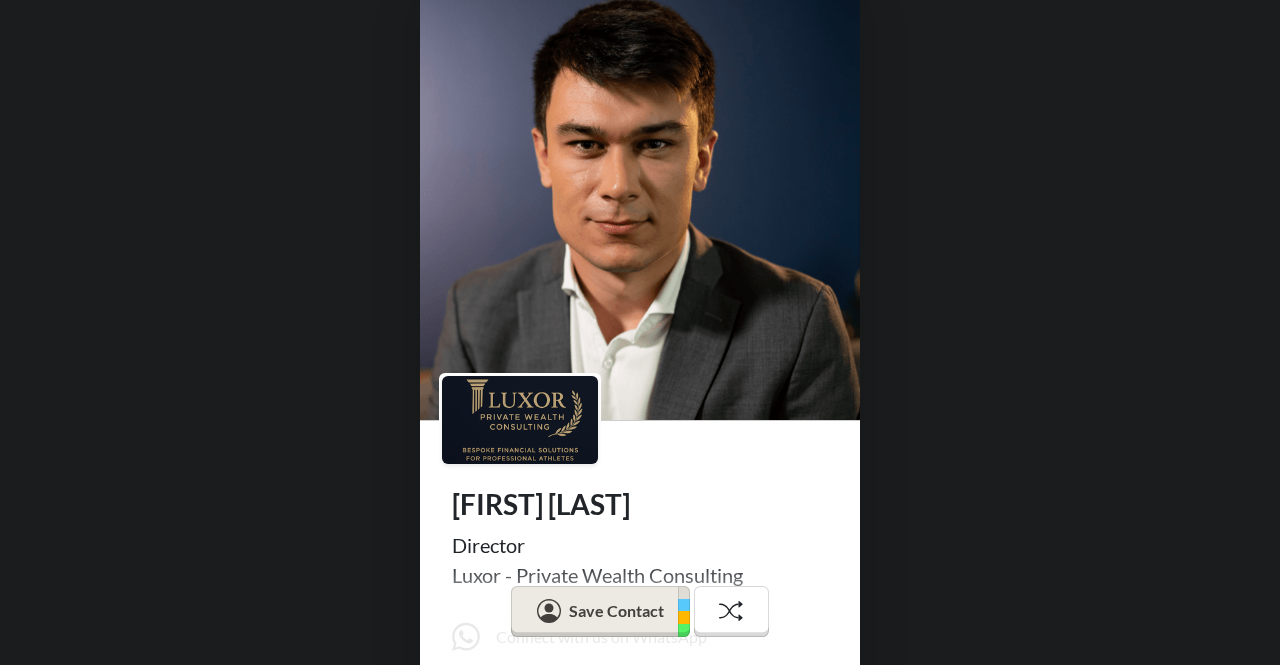 scroll, scrollTop: 357, scrollLeft: 0, axis: vertical 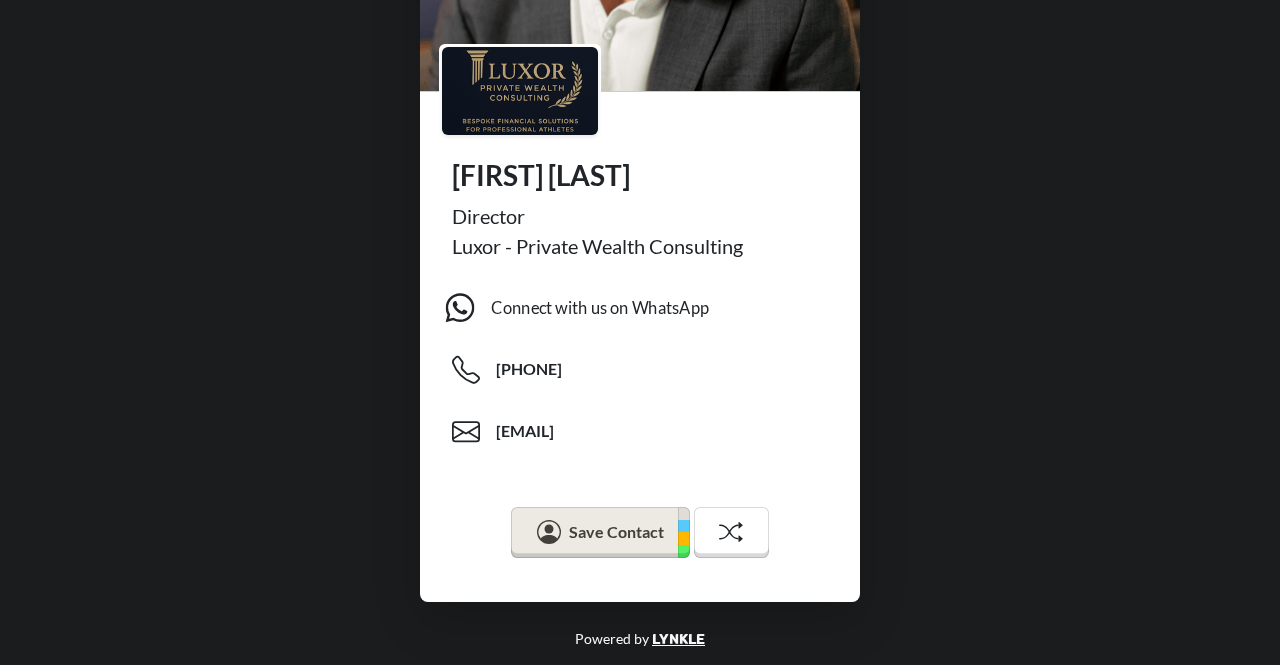 click on "[FIRST] [LAST] Director Luxor - Private Wealth Consulting Connect with us on WhatsApp [PHONE] [EMAIL] Save Contact" at bounding box center (640, 126) 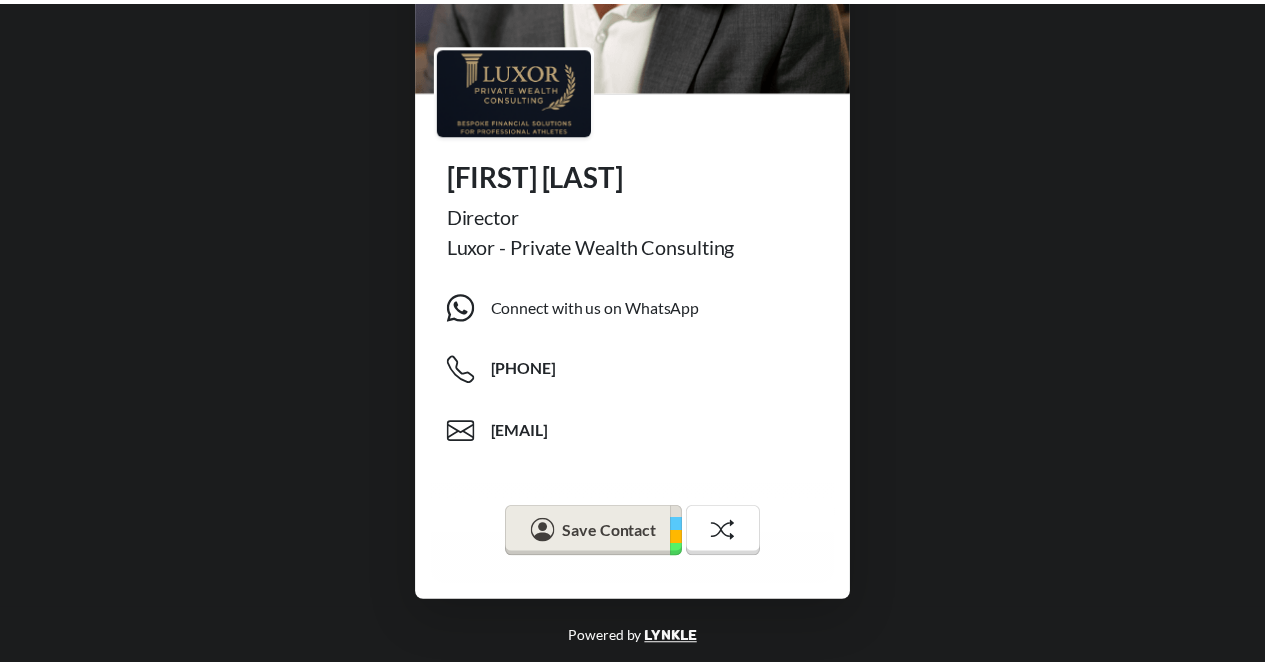 scroll, scrollTop: 0, scrollLeft: 0, axis: both 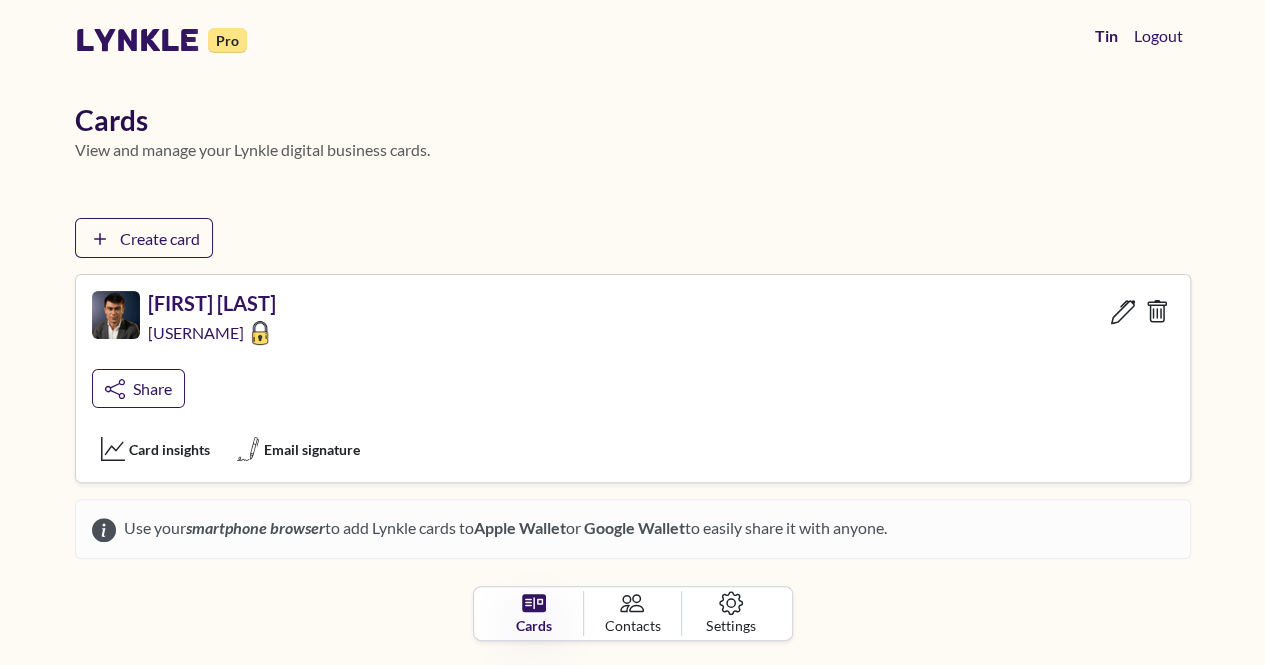 click 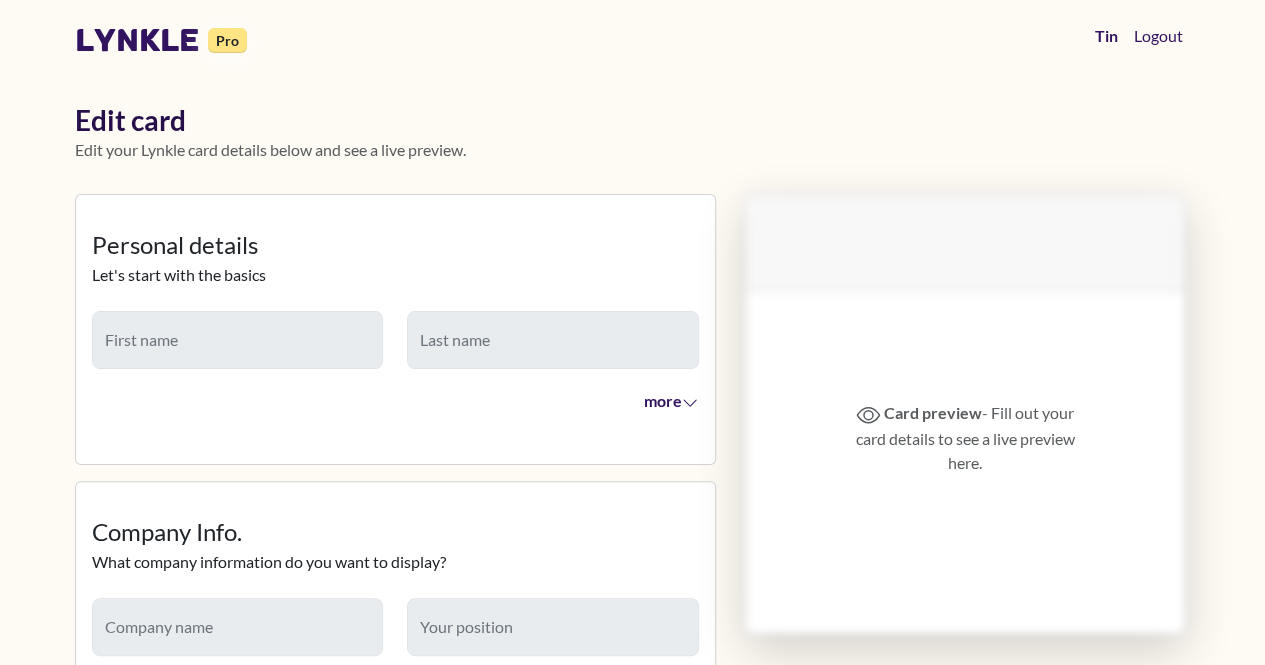 type on "***" 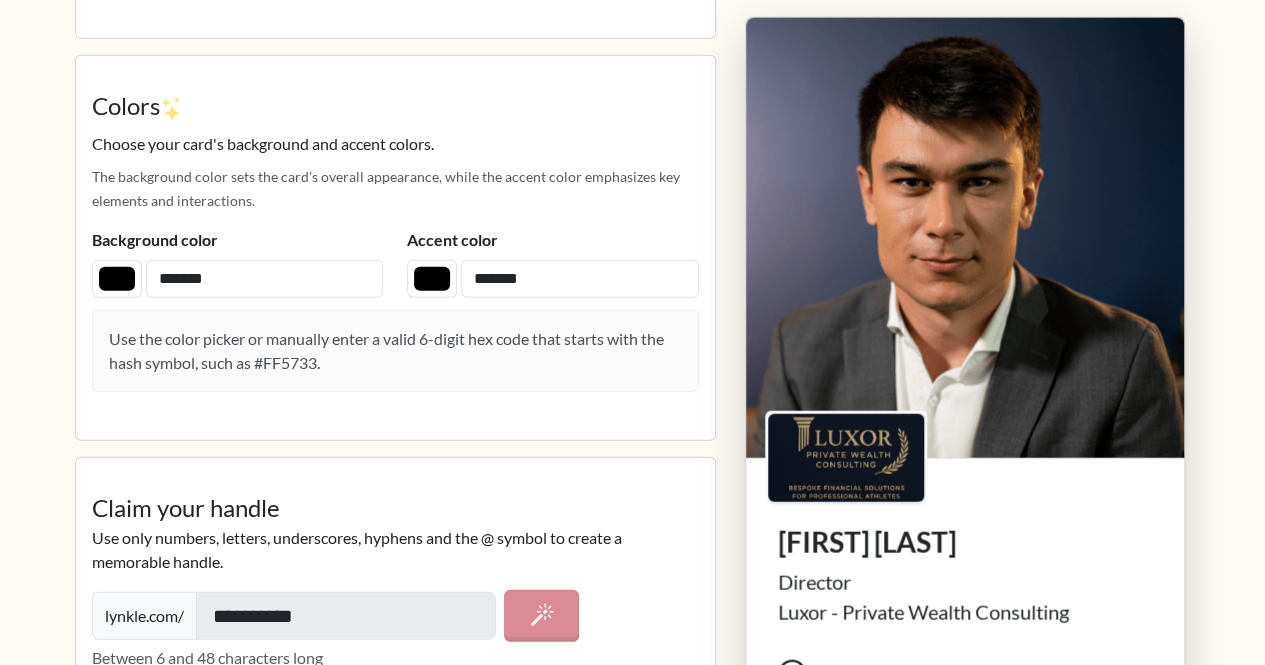 scroll, scrollTop: 2531, scrollLeft: 0, axis: vertical 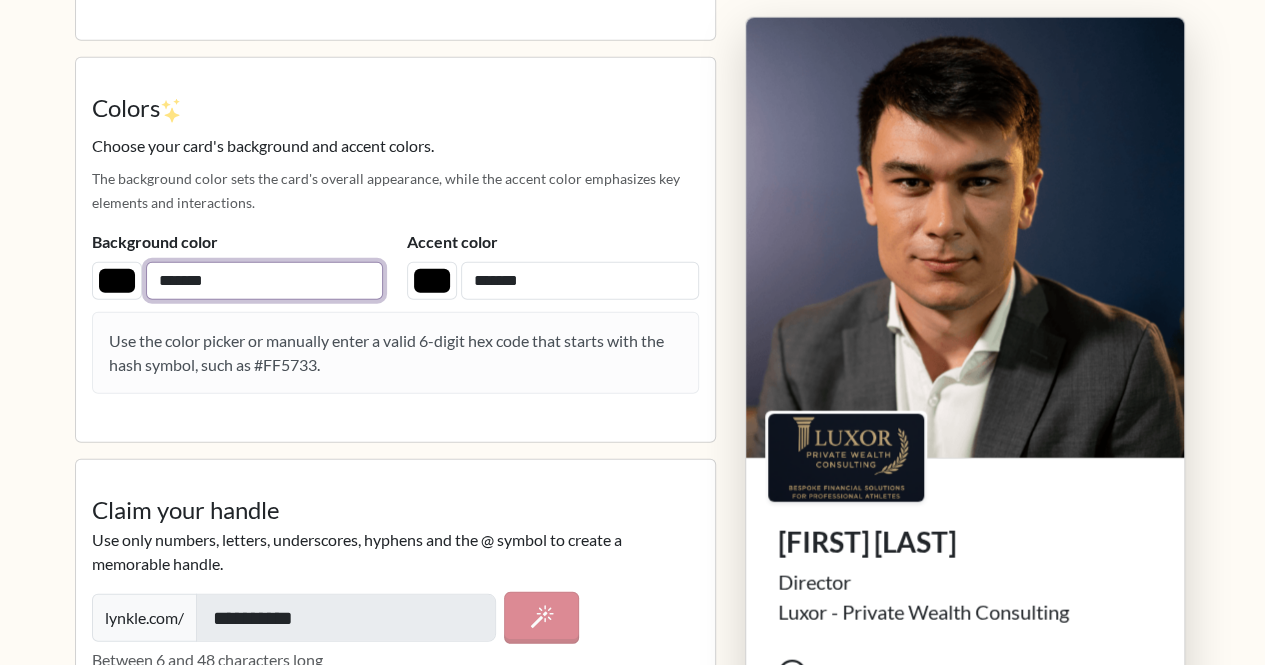 click on "*******" at bounding box center [265, 281] 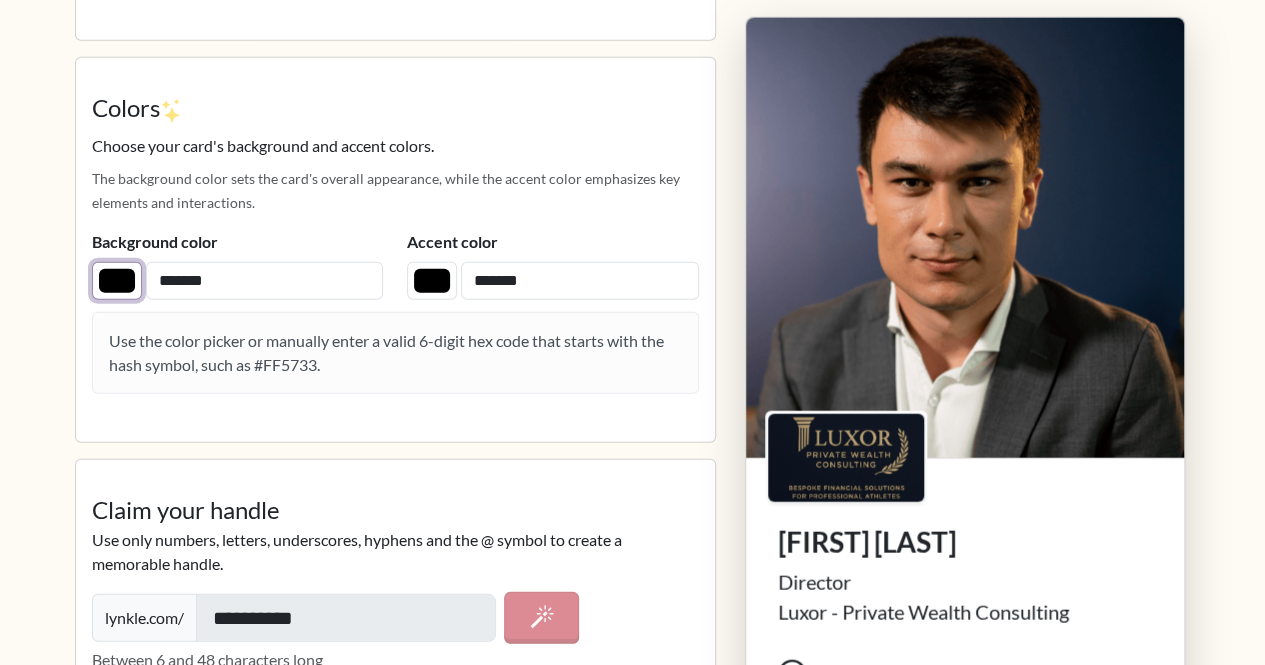 click on "*******" at bounding box center (117, 281) 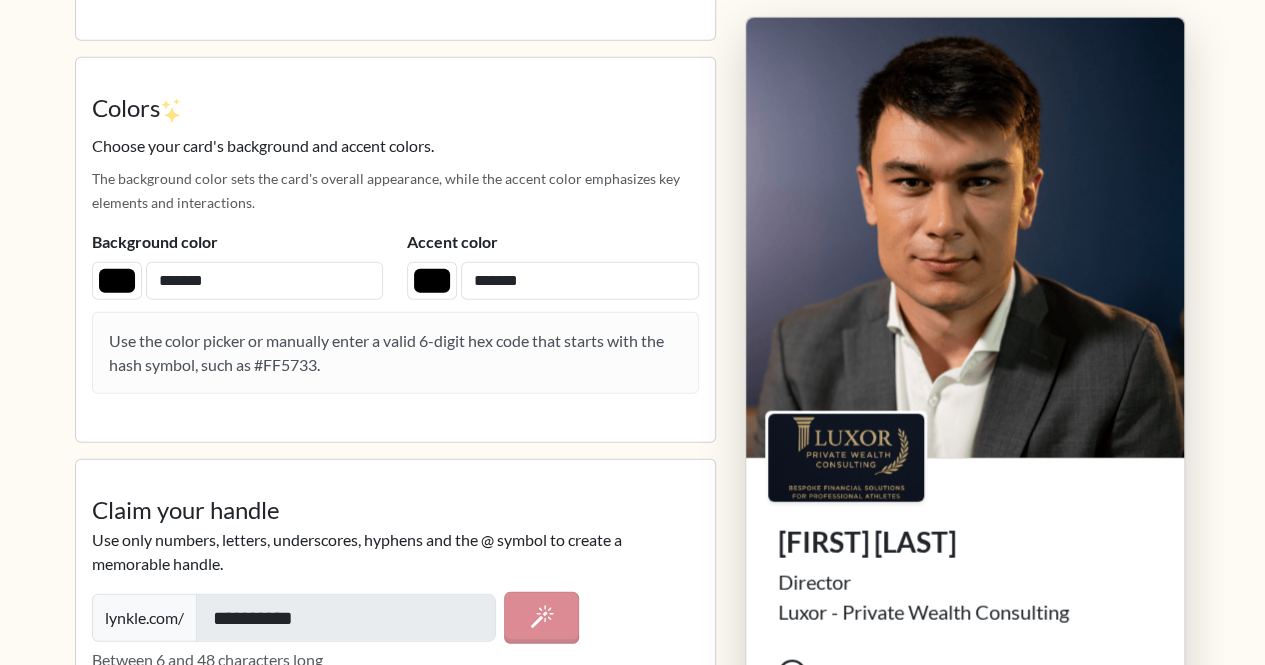 type on "*******" 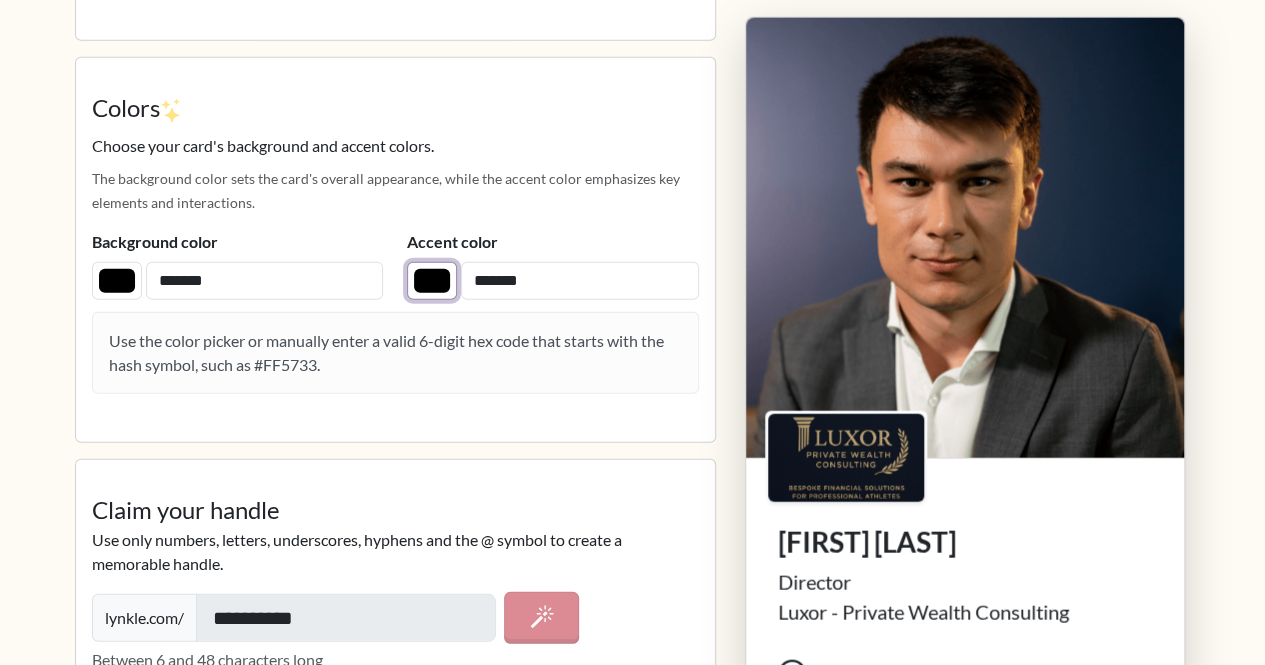 click on "*******" at bounding box center [432, 281] 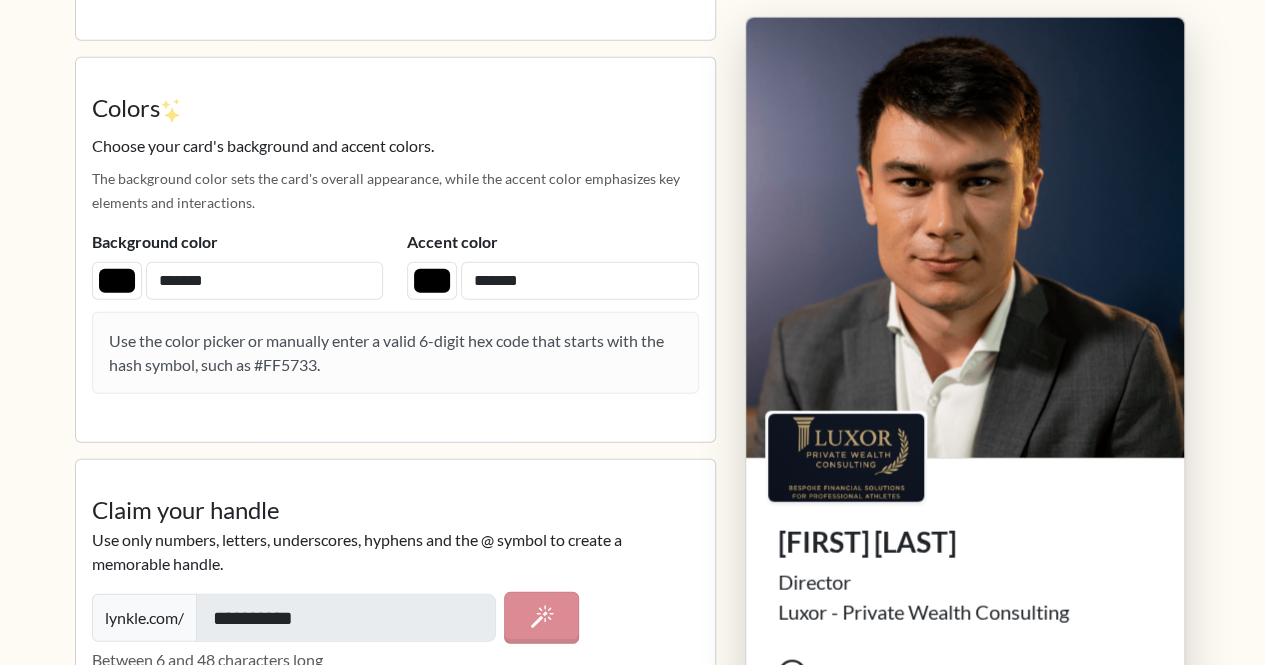 type on "*******" 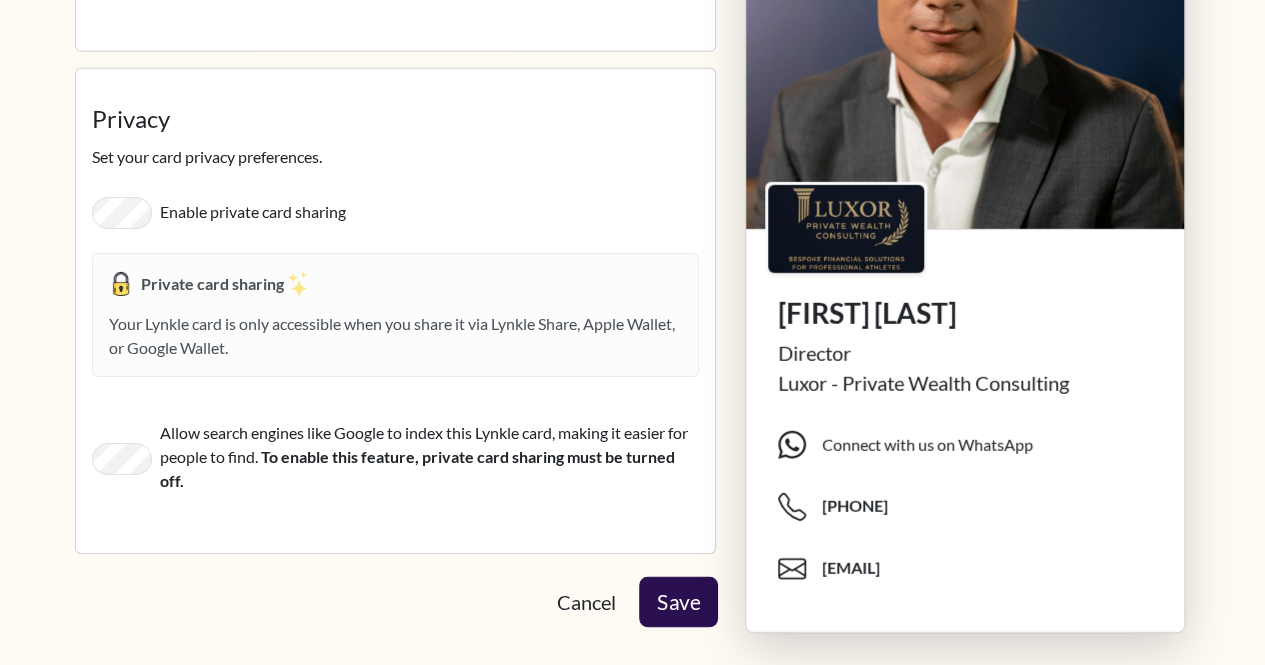 click on "Save" at bounding box center [678, 602] 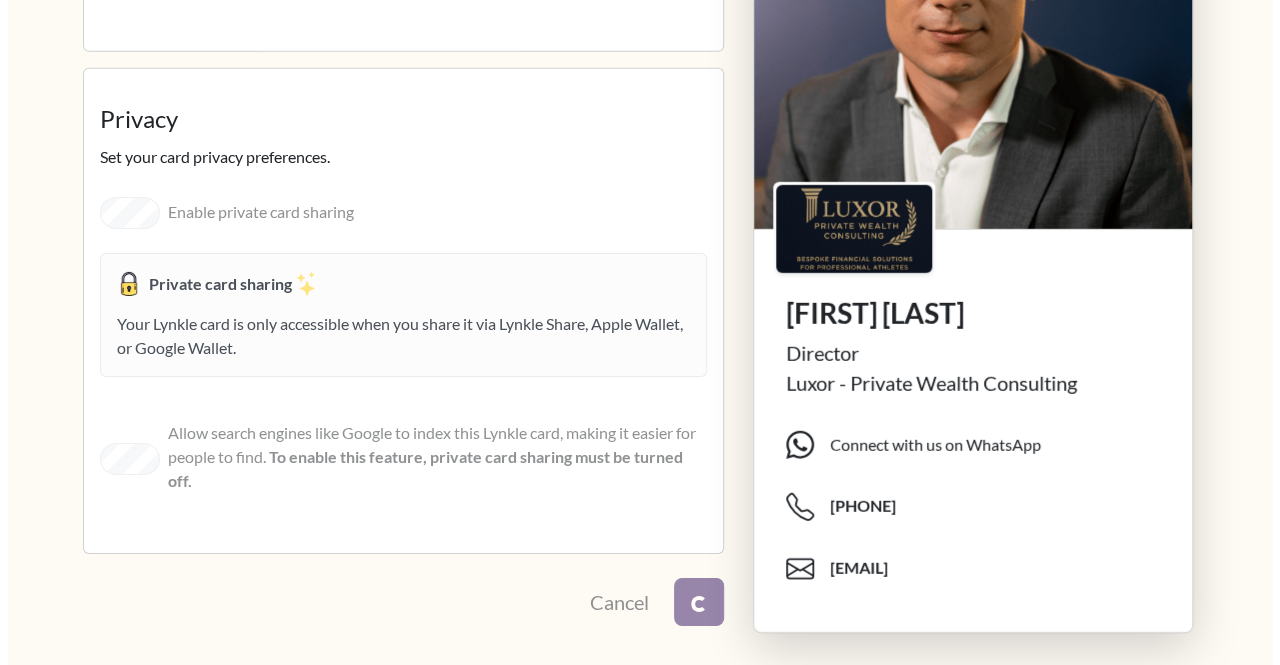 scroll, scrollTop: 0, scrollLeft: 0, axis: both 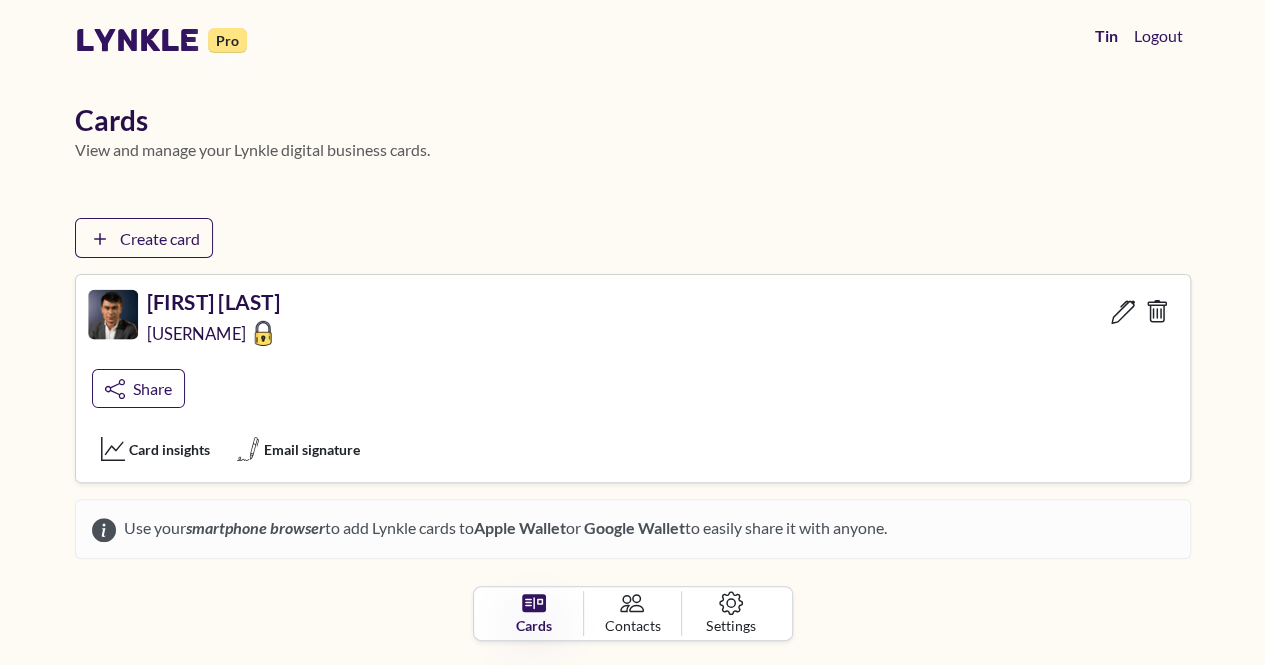 click on "[FIRST] [LAST]" at bounding box center [212, 301] 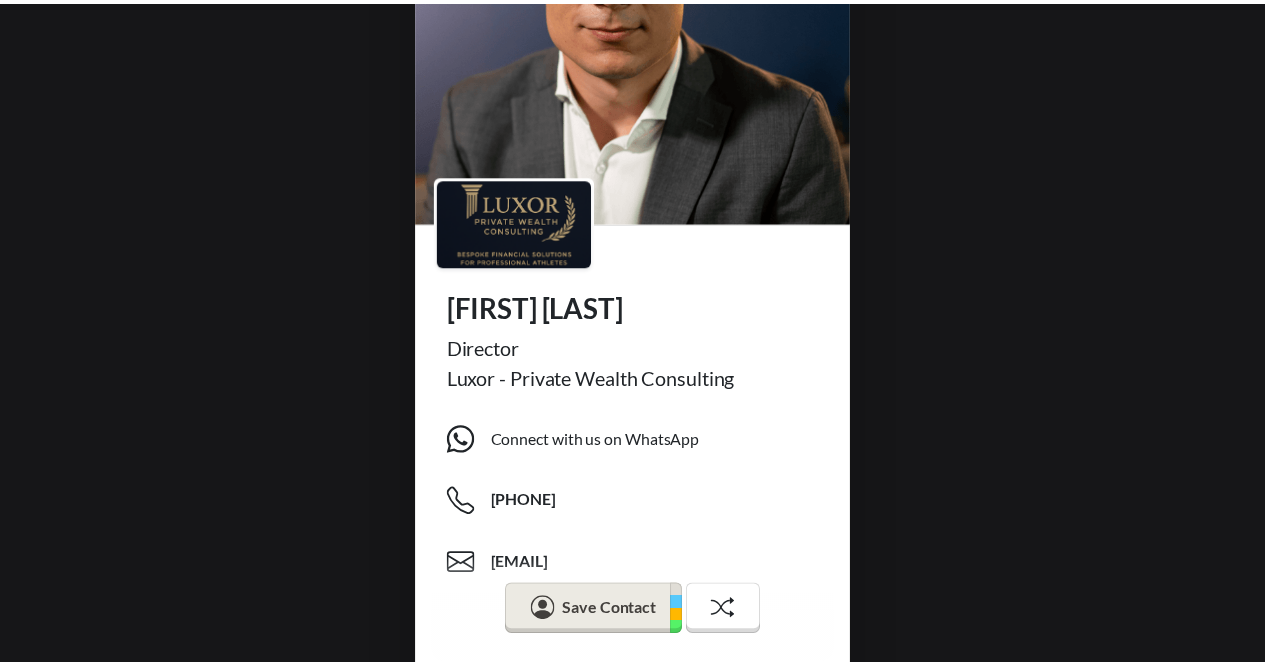 scroll, scrollTop: 0, scrollLeft: 0, axis: both 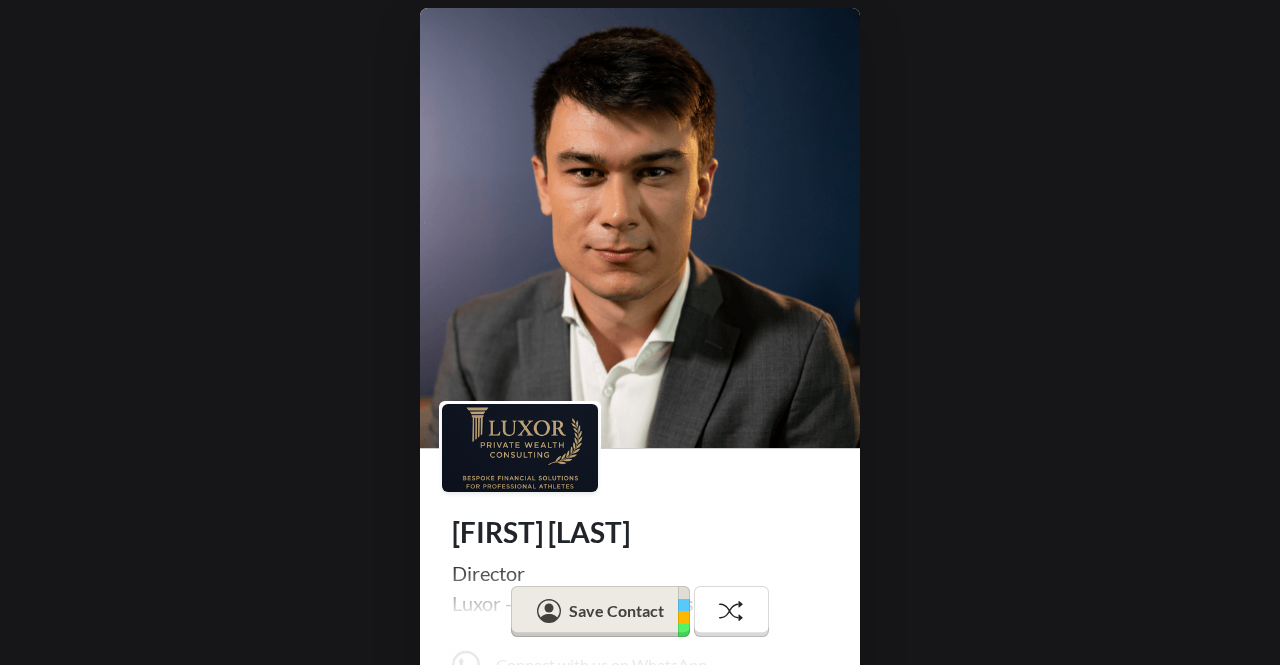 click on "[FIRST] [LAST] @[USERNAME] Director [ORGANIZATION] Connect with us on WhatsApp +[PHONE] [EMAIL] Save Contact" at bounding box center (640, 483) 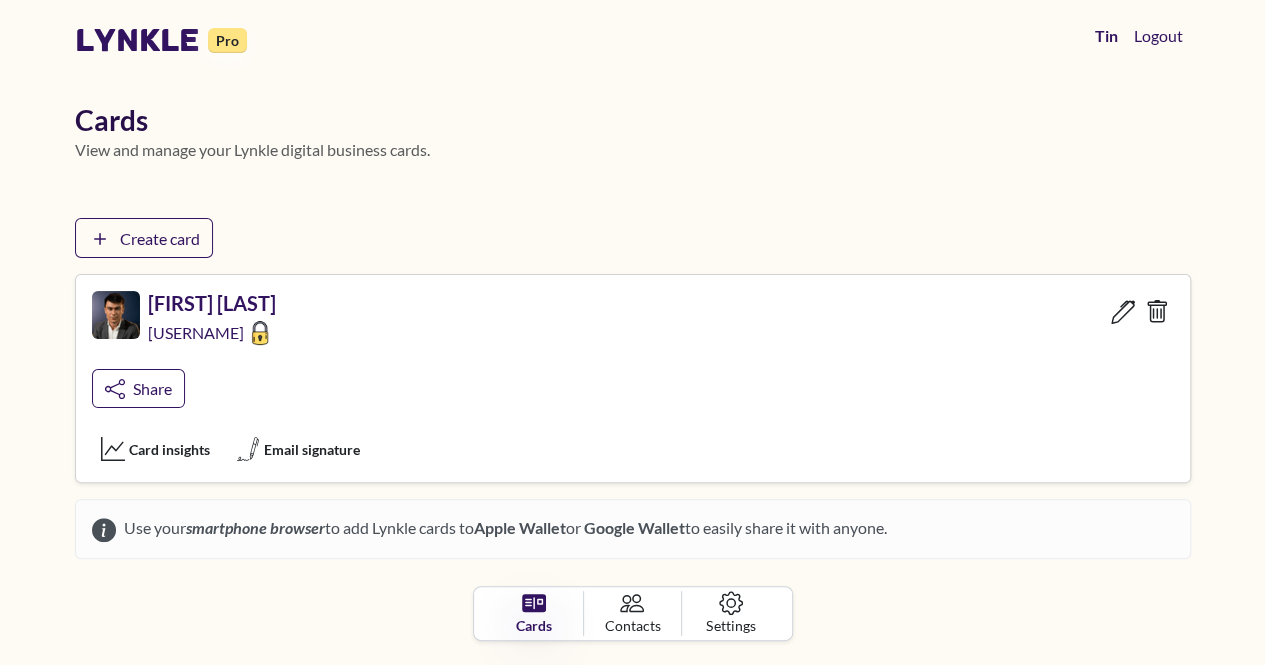 scroll, scrollTop: 28, scrollLeft: 0, axis: vertical 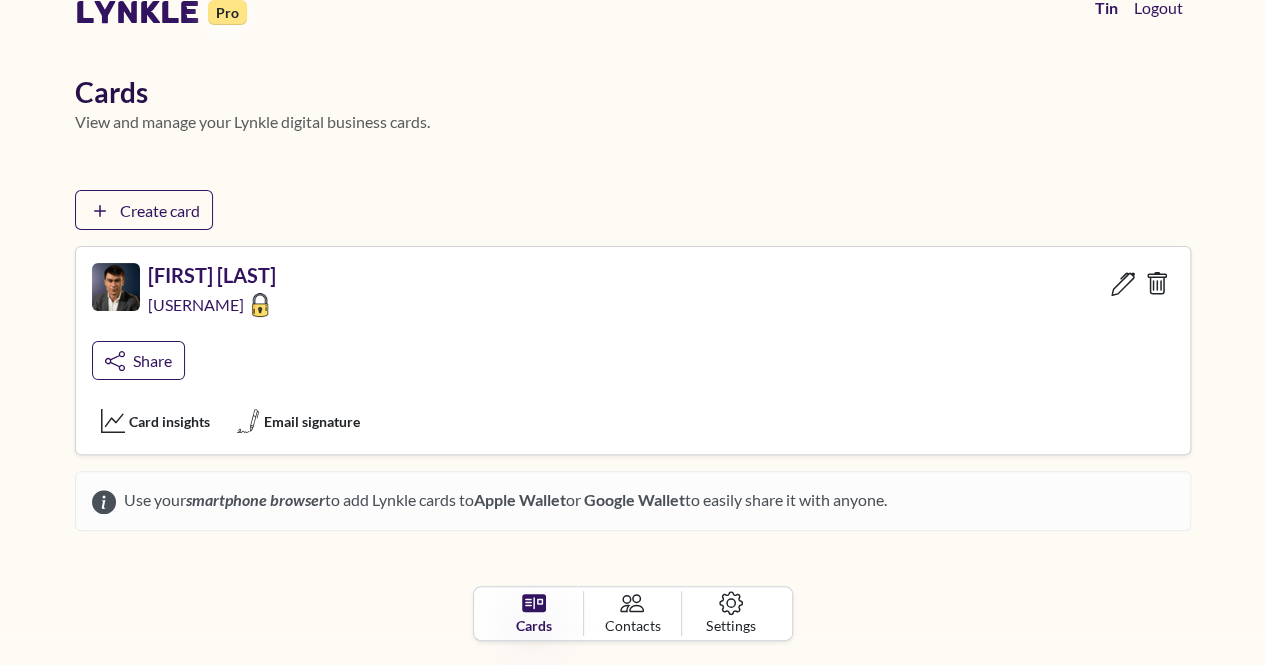 click on "Settings" at bounding box center (730, 625) 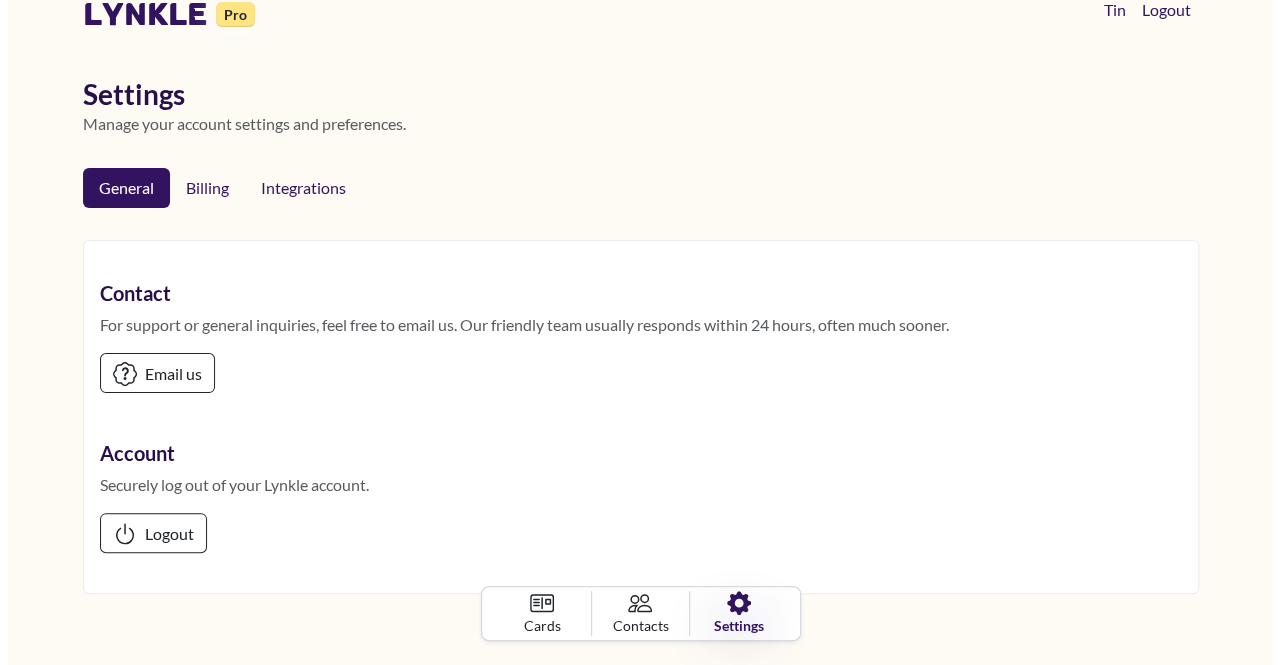 scroll, scrollTop: 0, scrollLeft: 0, axis: both 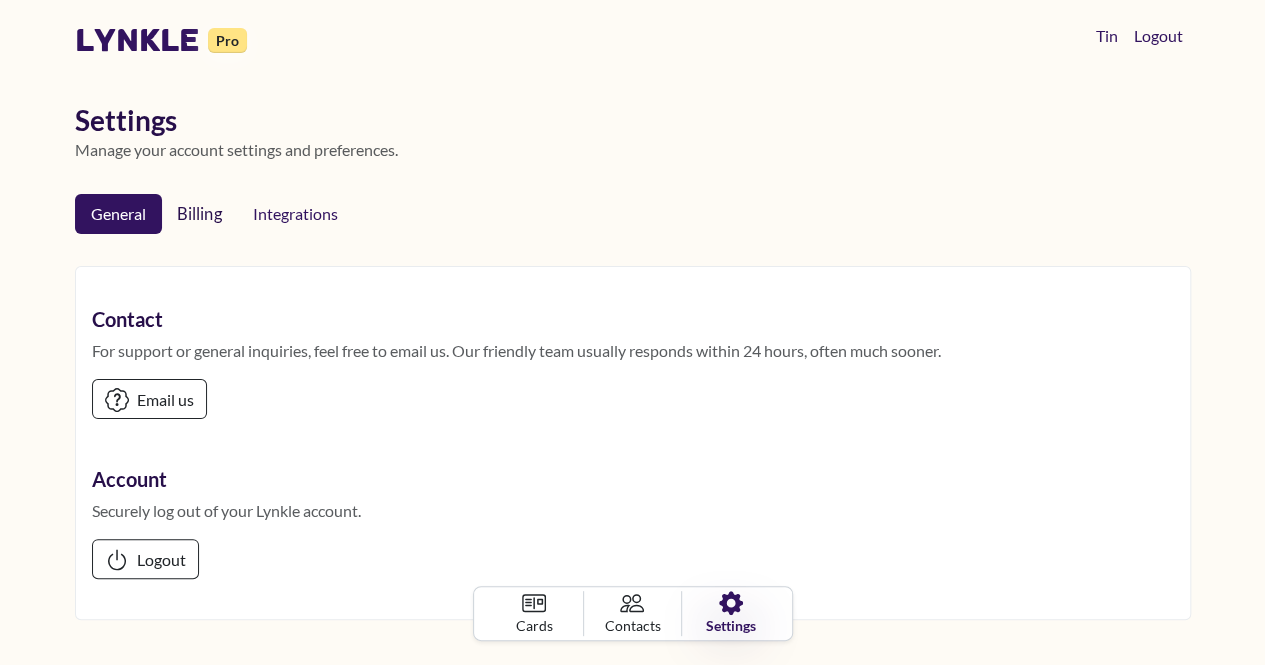 click on "Billing" at bounding box center (199, 213) 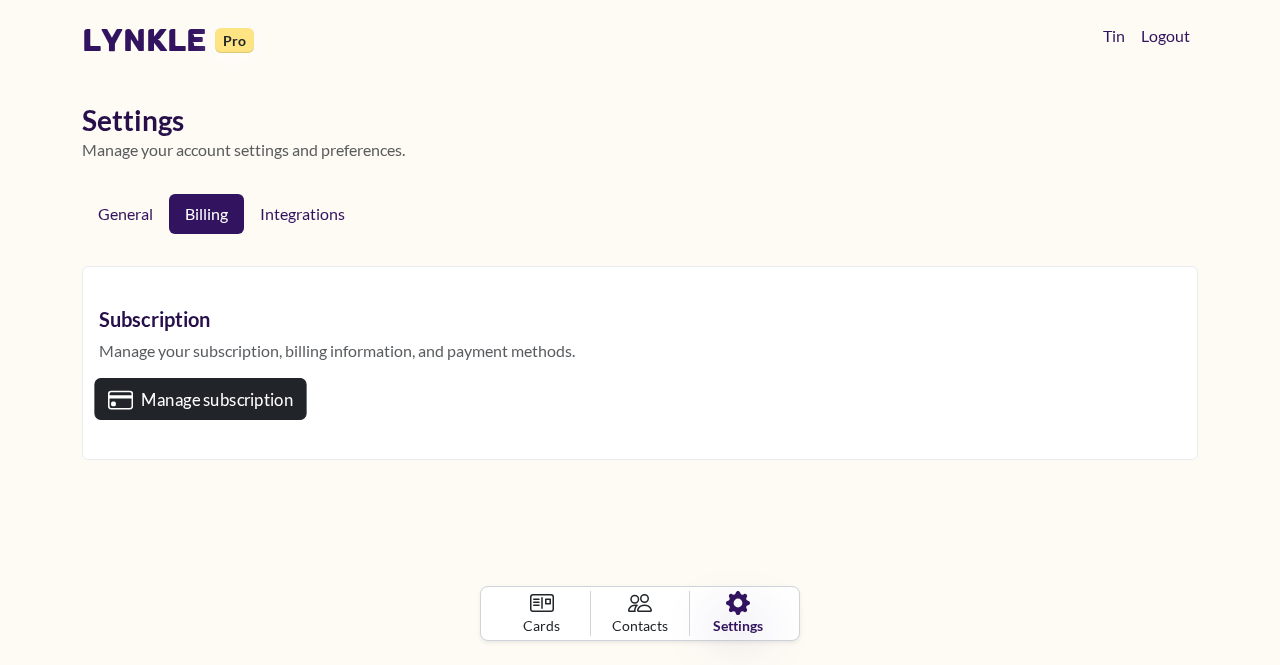 click on "Manage subscription" at bounding box center [217, 399] 